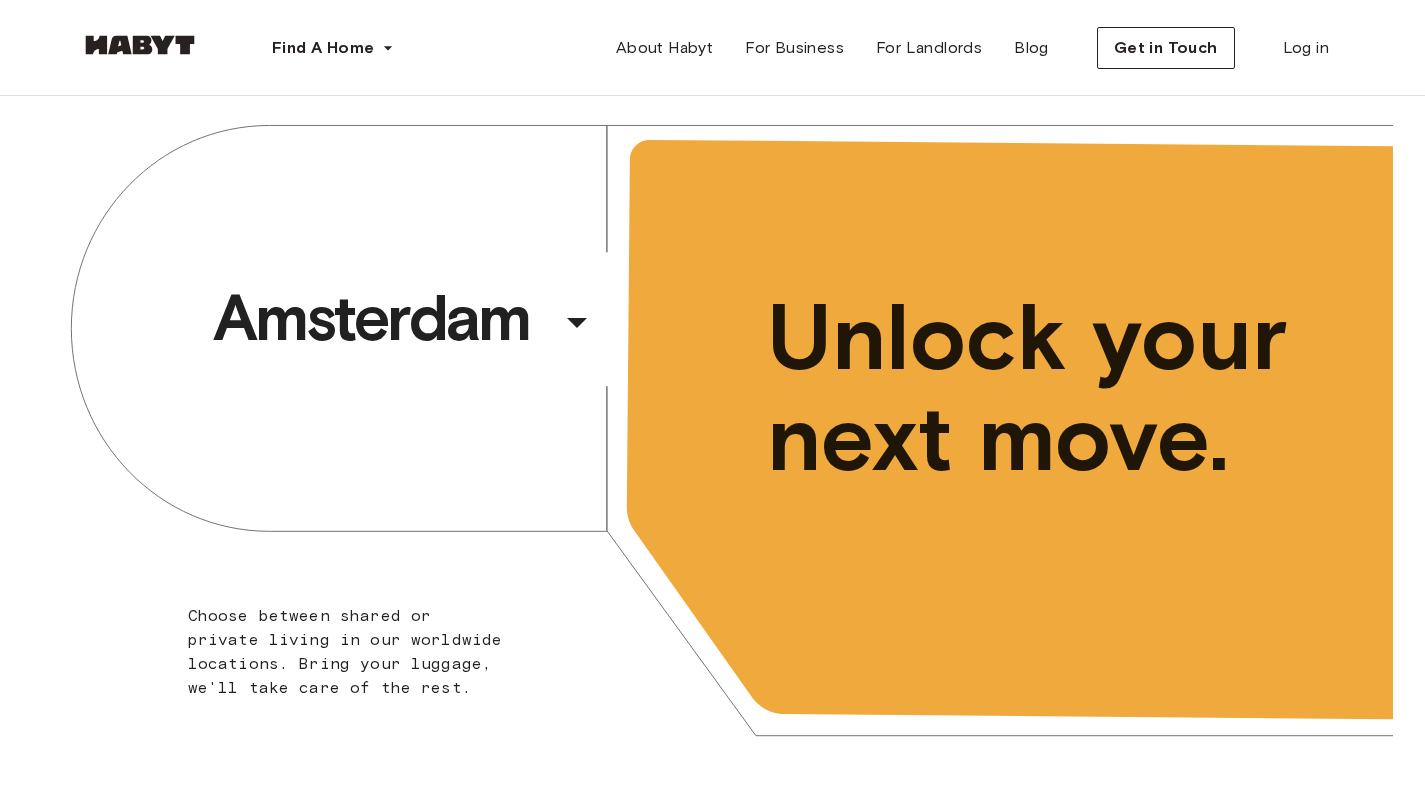 scroll, scrollTop: 0, scrollLeft: 0, axis: both 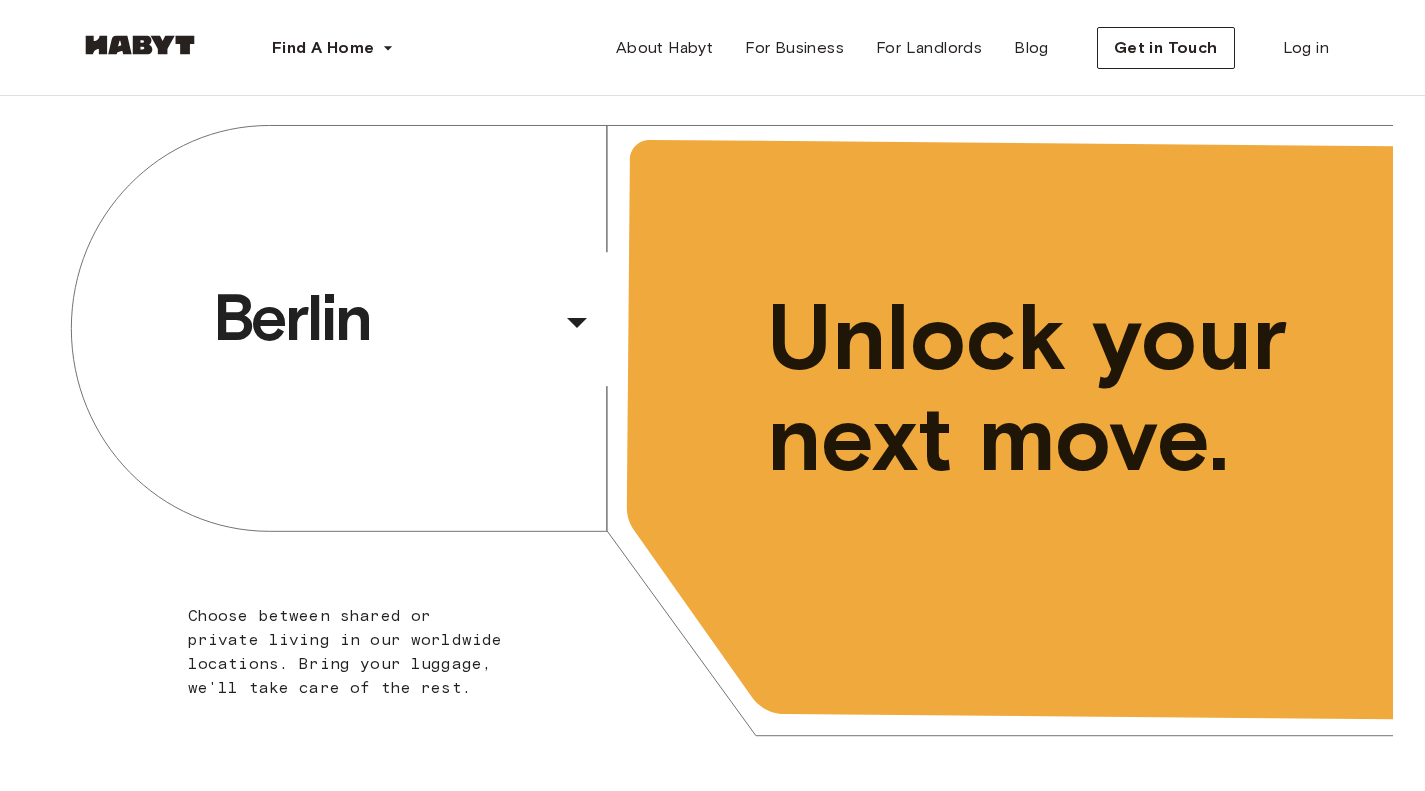 click on "Berlin" at bounding box center [383, 318] 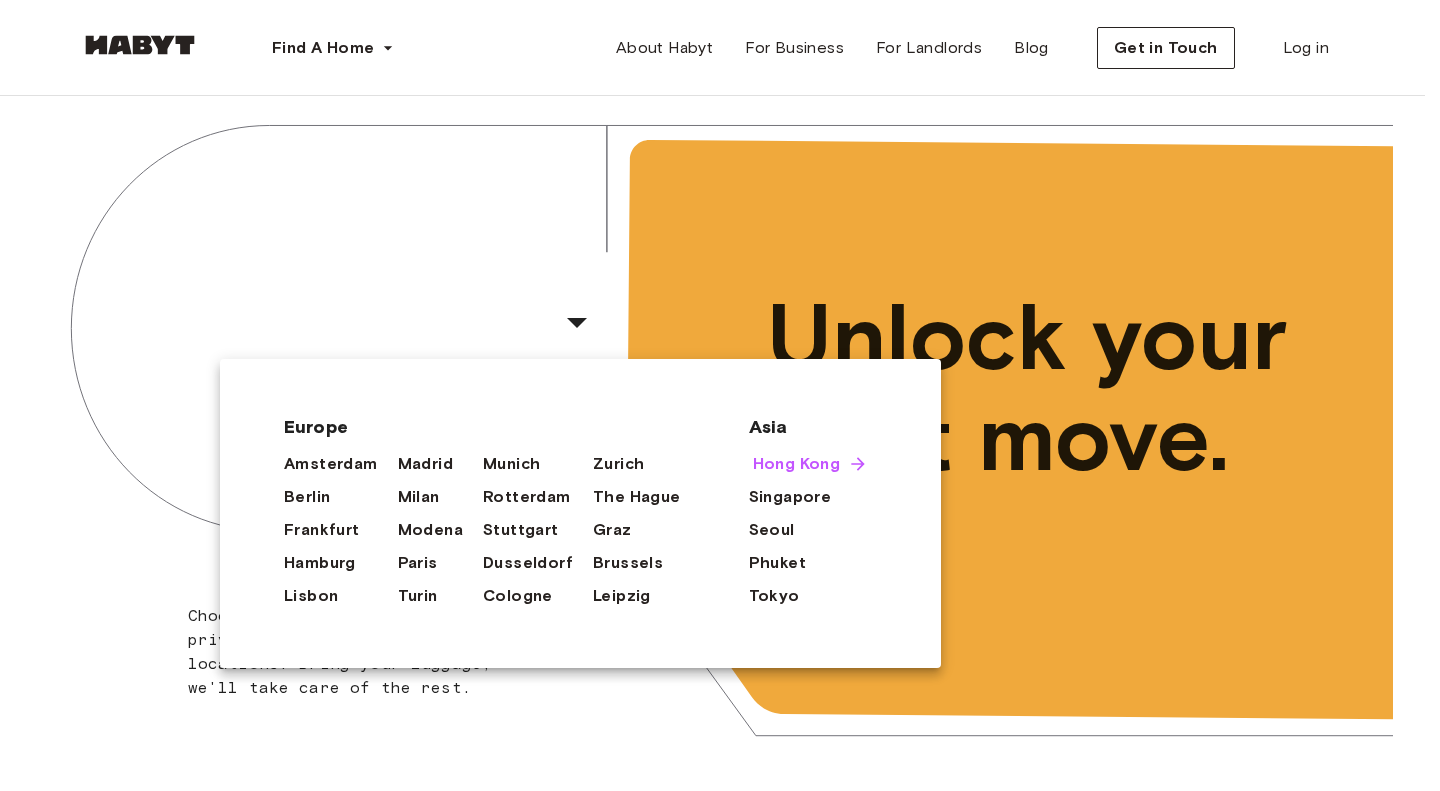 click on "Hong Kong" at bounding box center (797, 464) 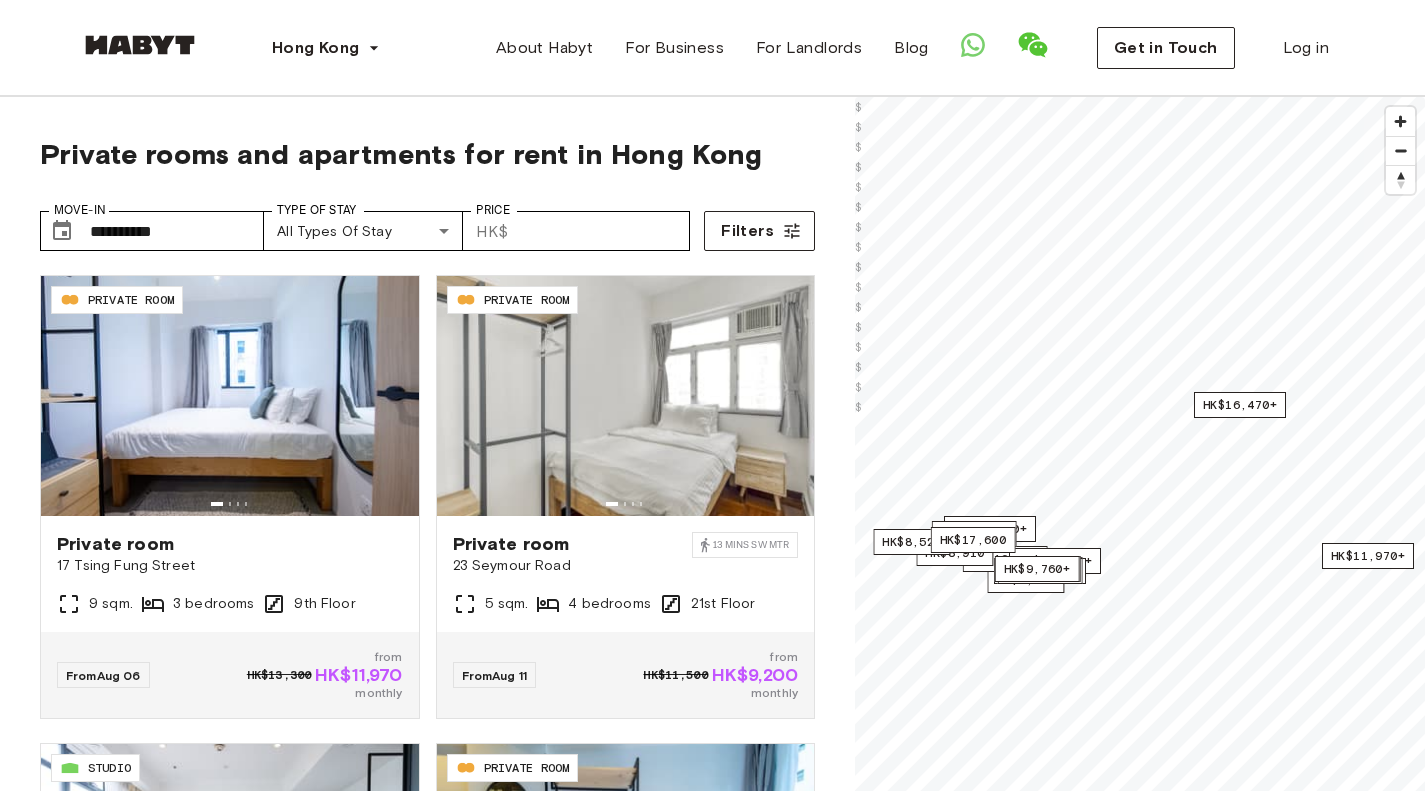 click on "**********" at bounding box center (427, 581) 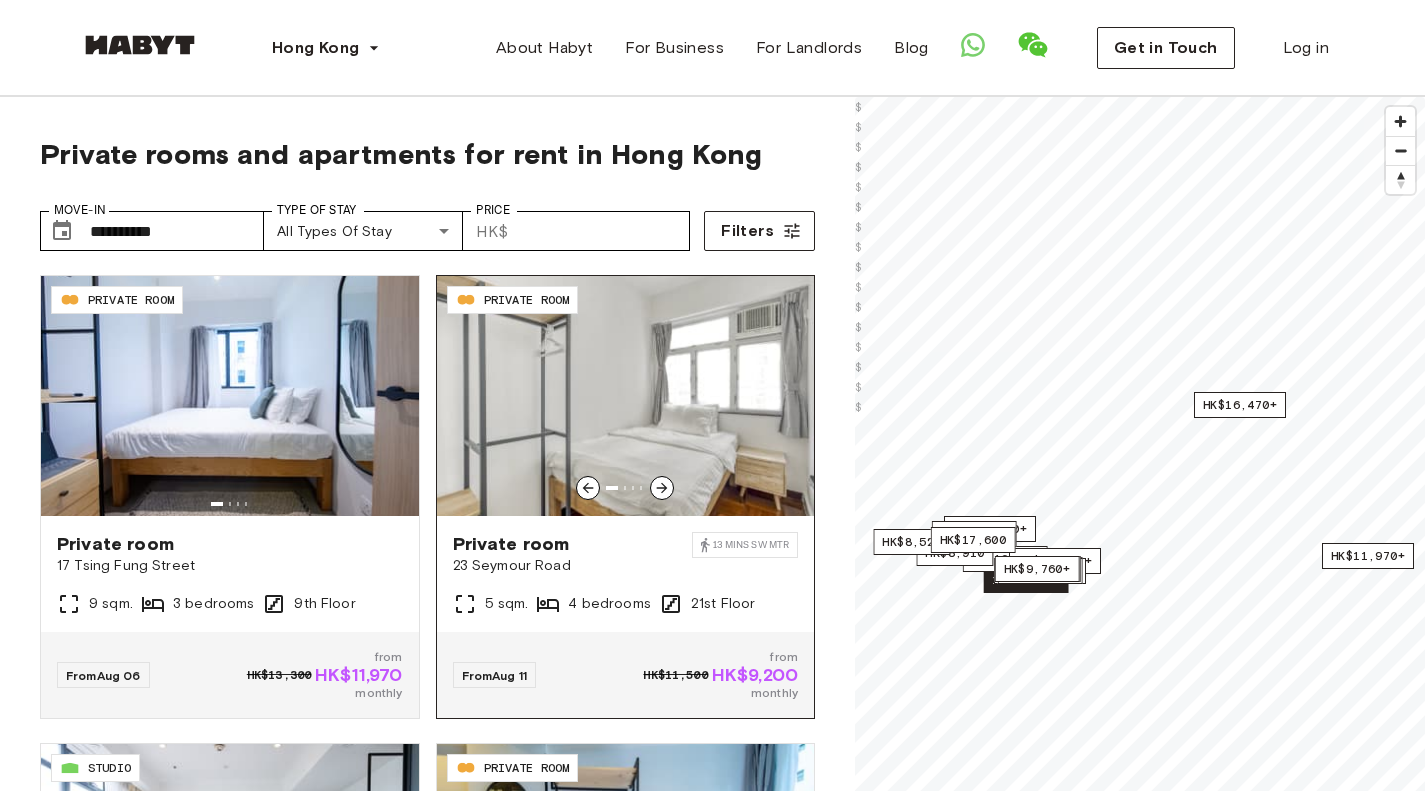 click 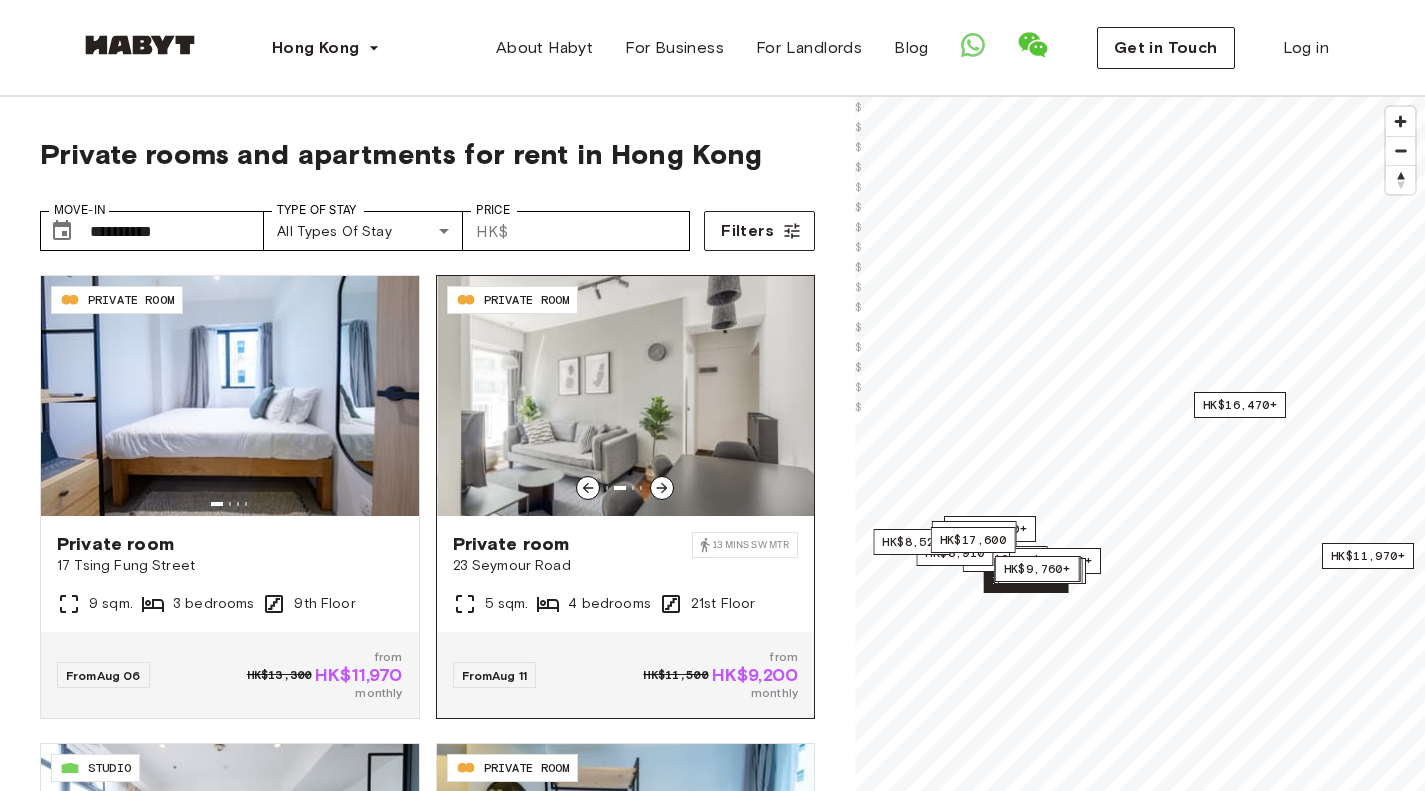 click 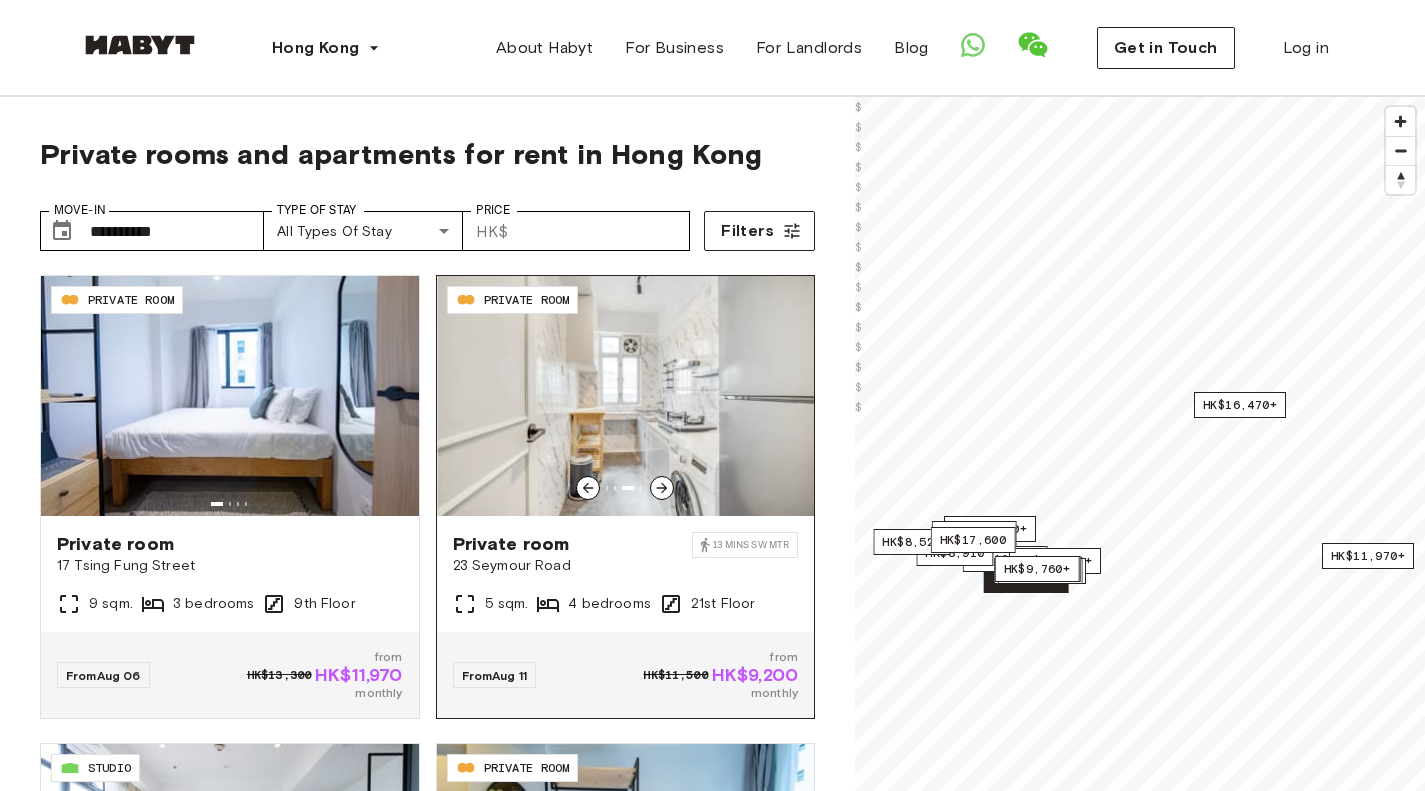 click 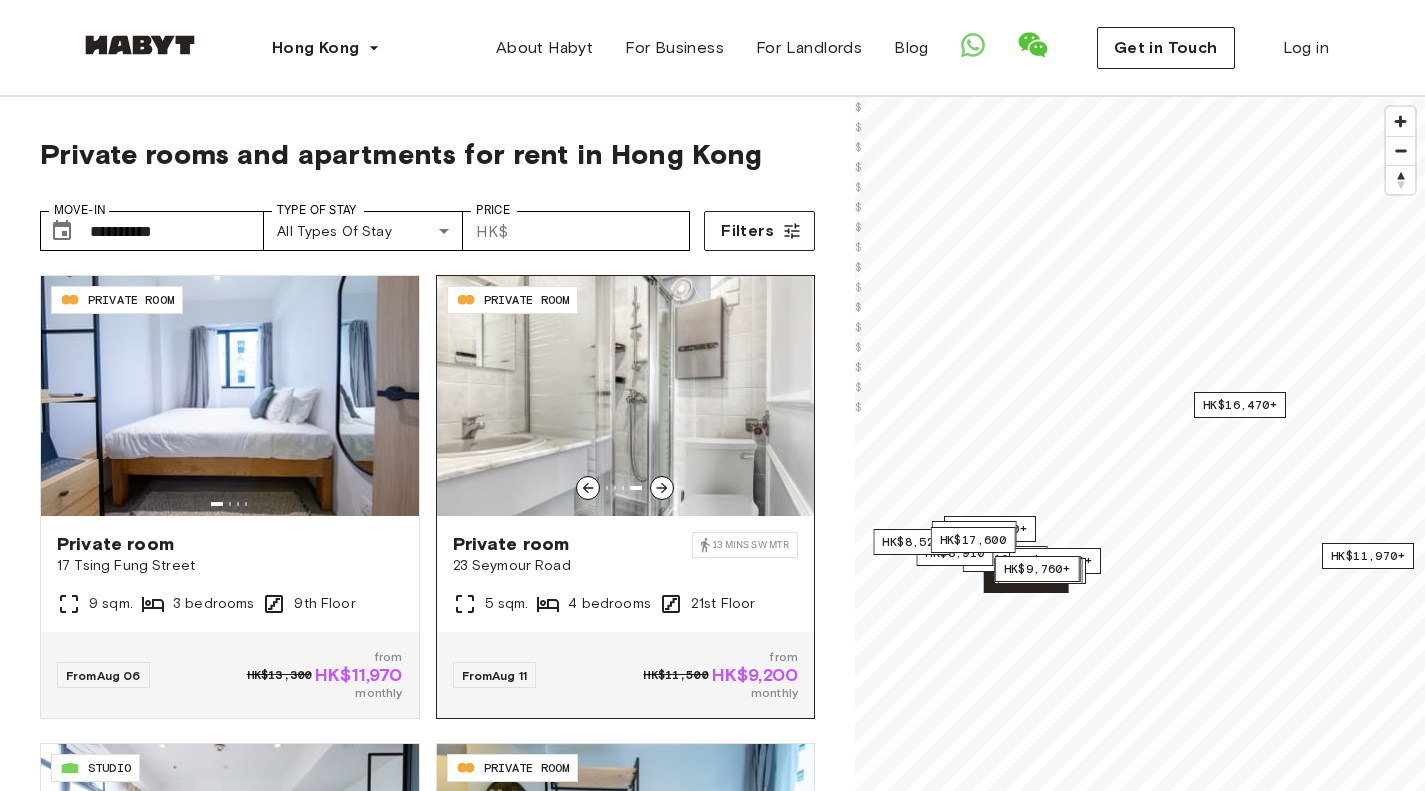 click 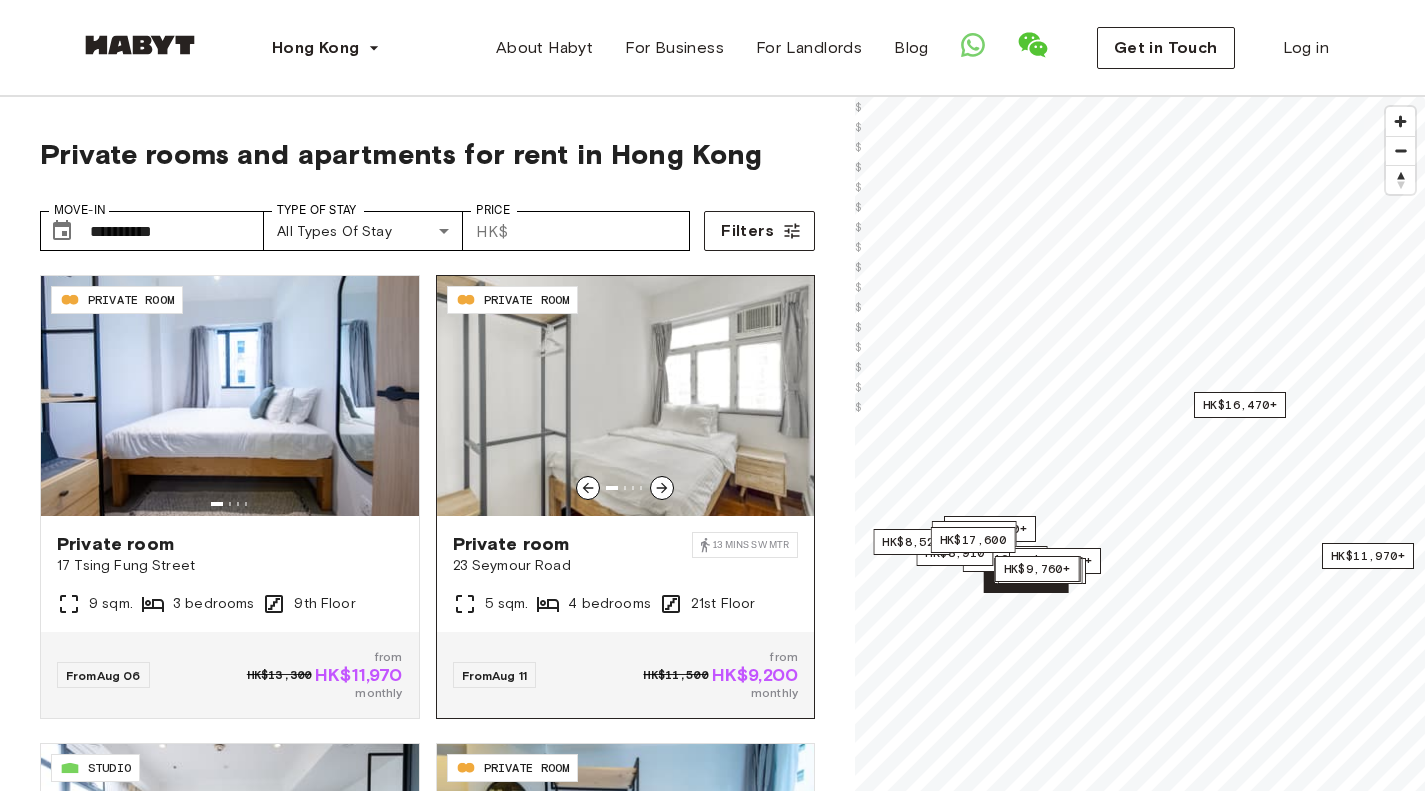 click 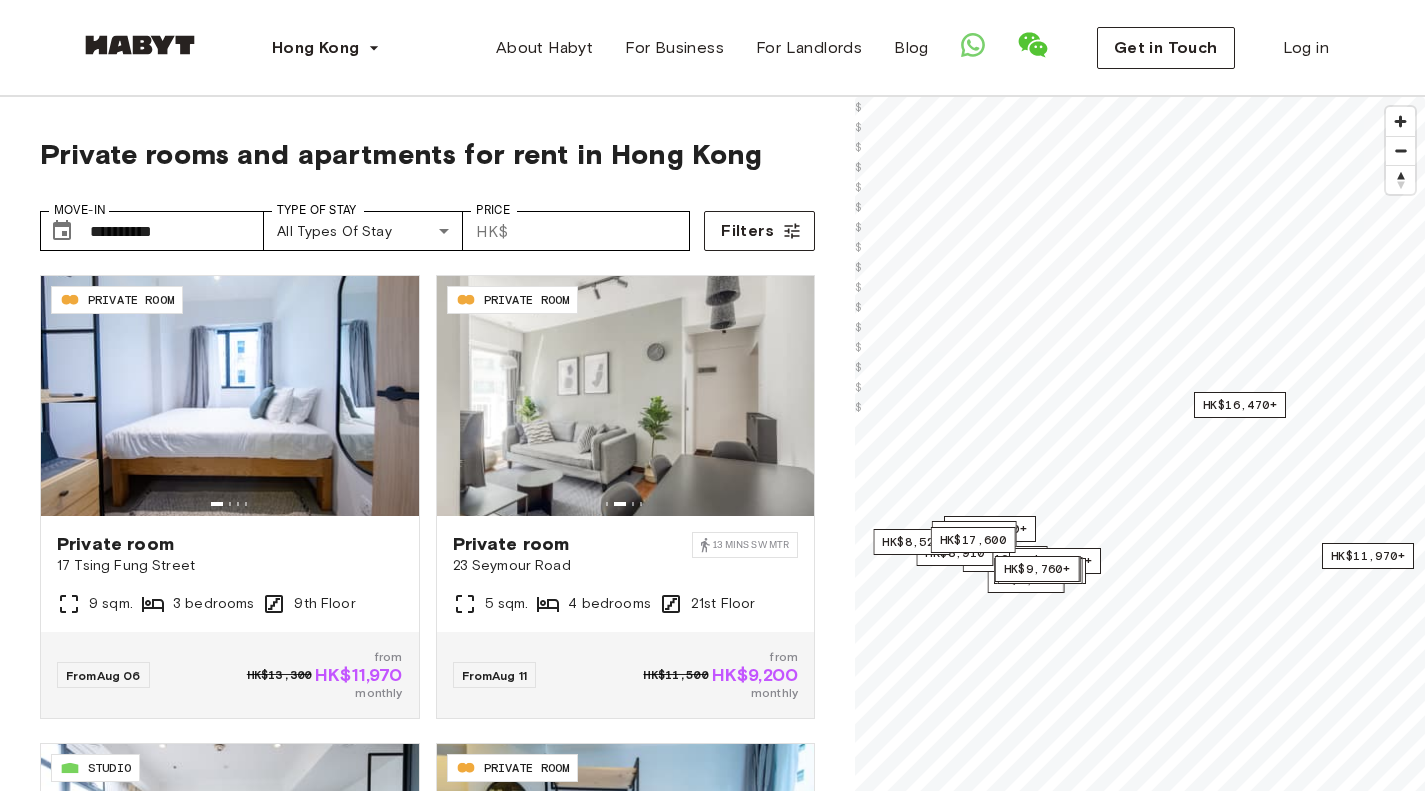 click on "**********" at bounding box center (427, 581) 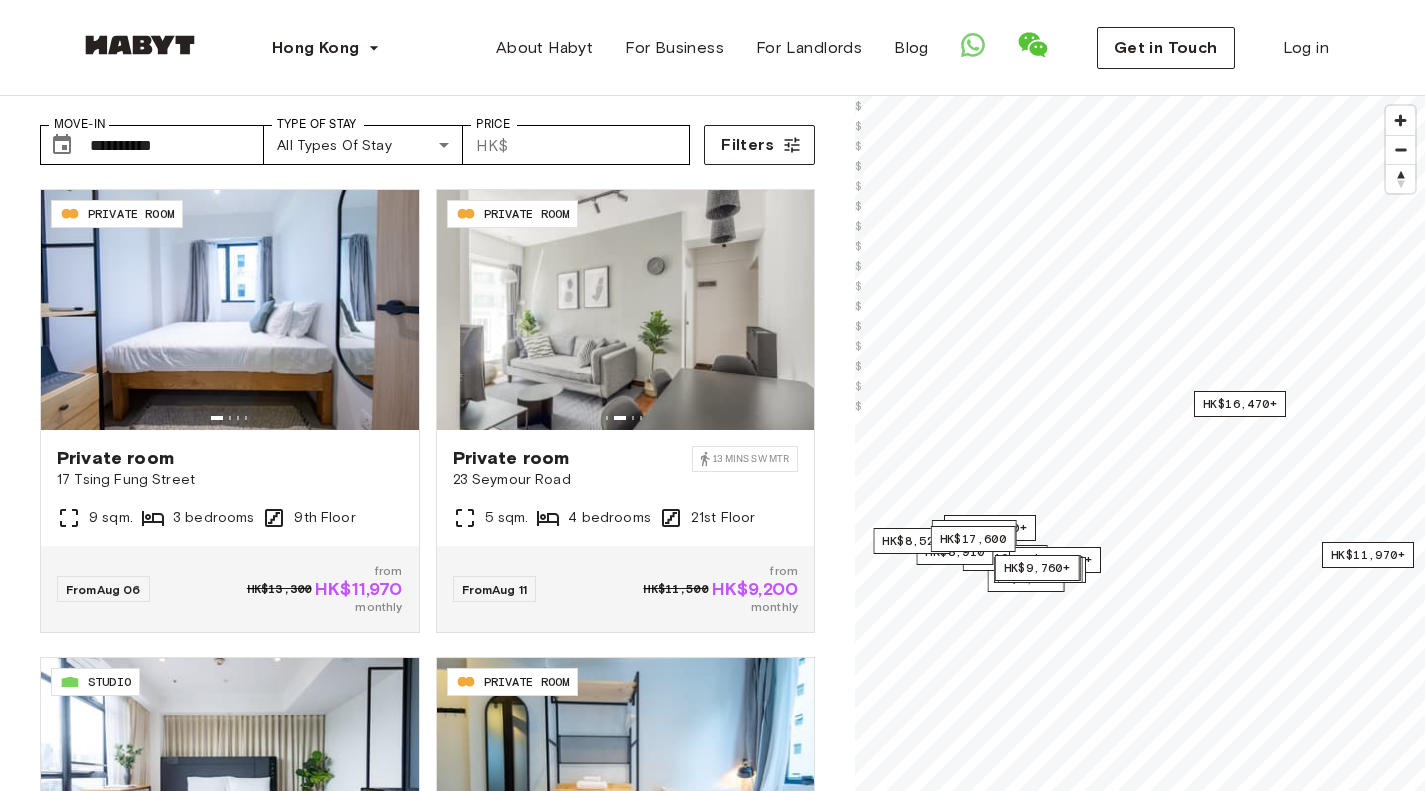 scroll, scrollTop: 87, scrollLeft: 0, axis: vertical 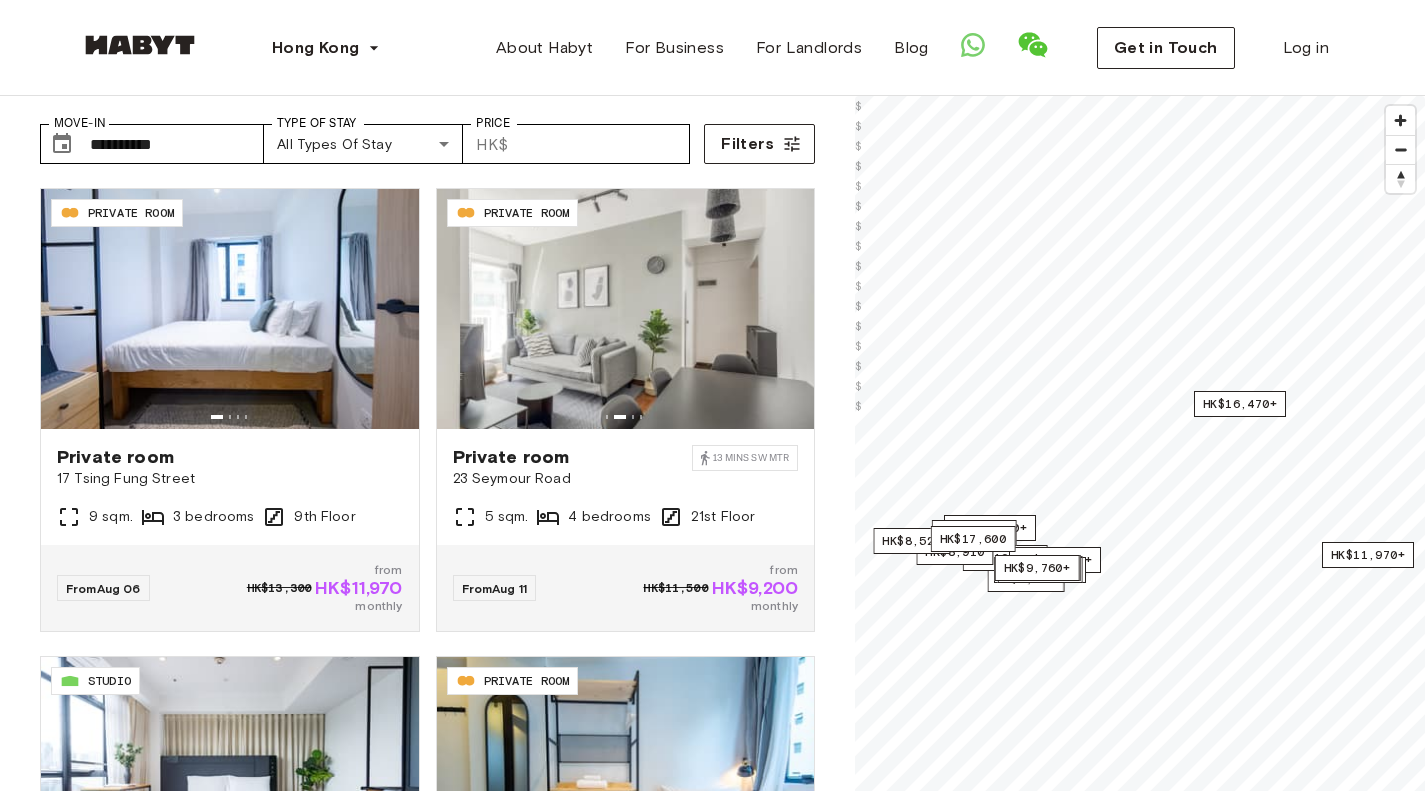 click on "**********" at bounding box center (427, 494) 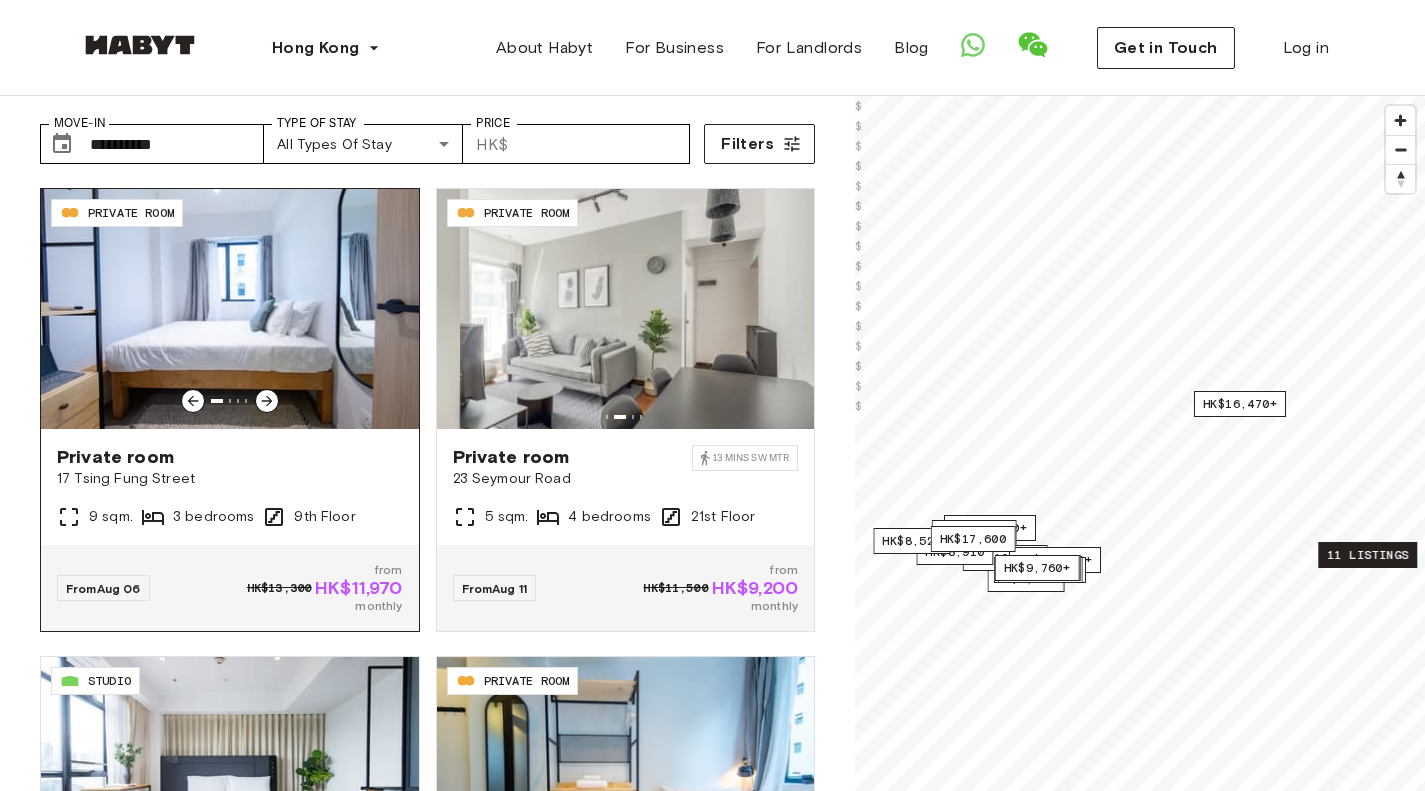 click 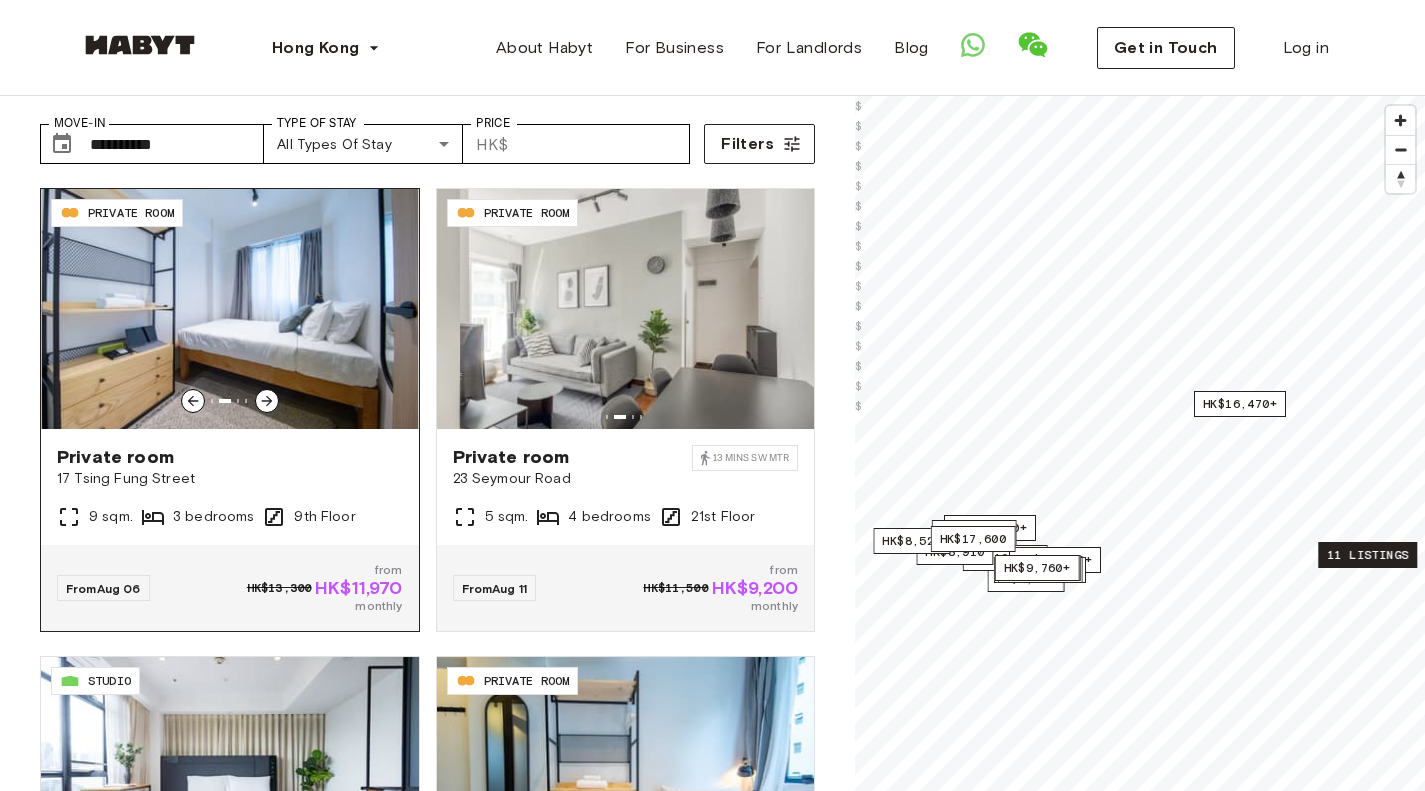 click 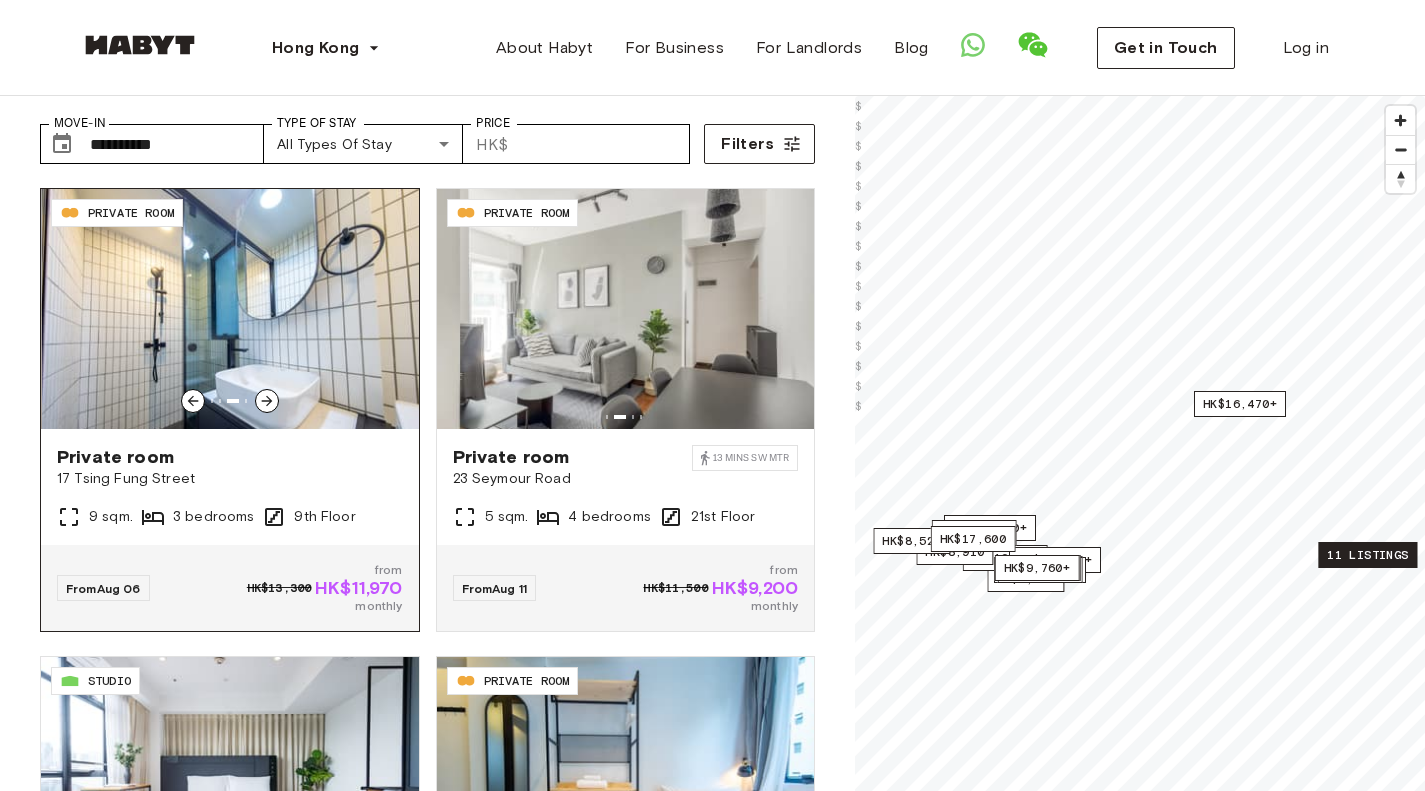 click 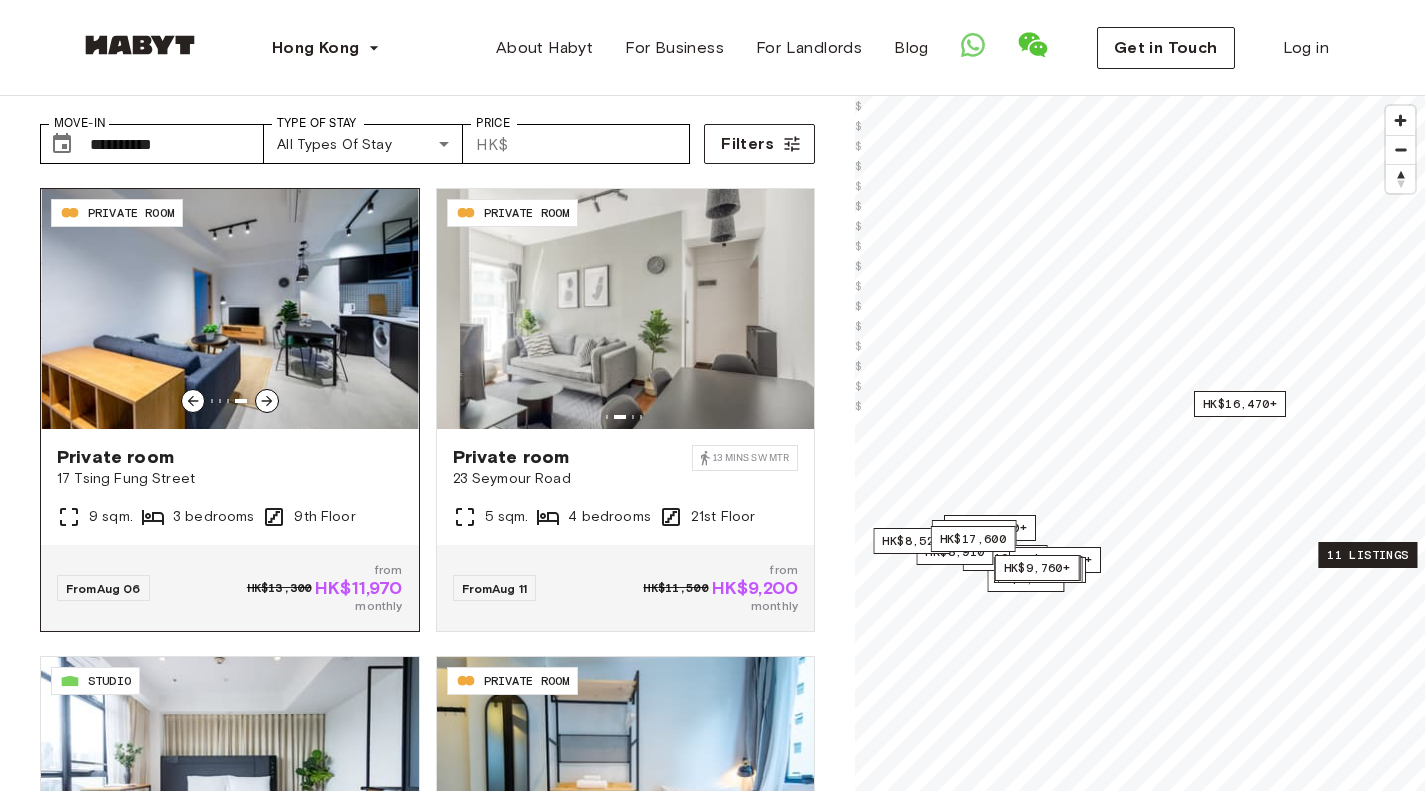 click 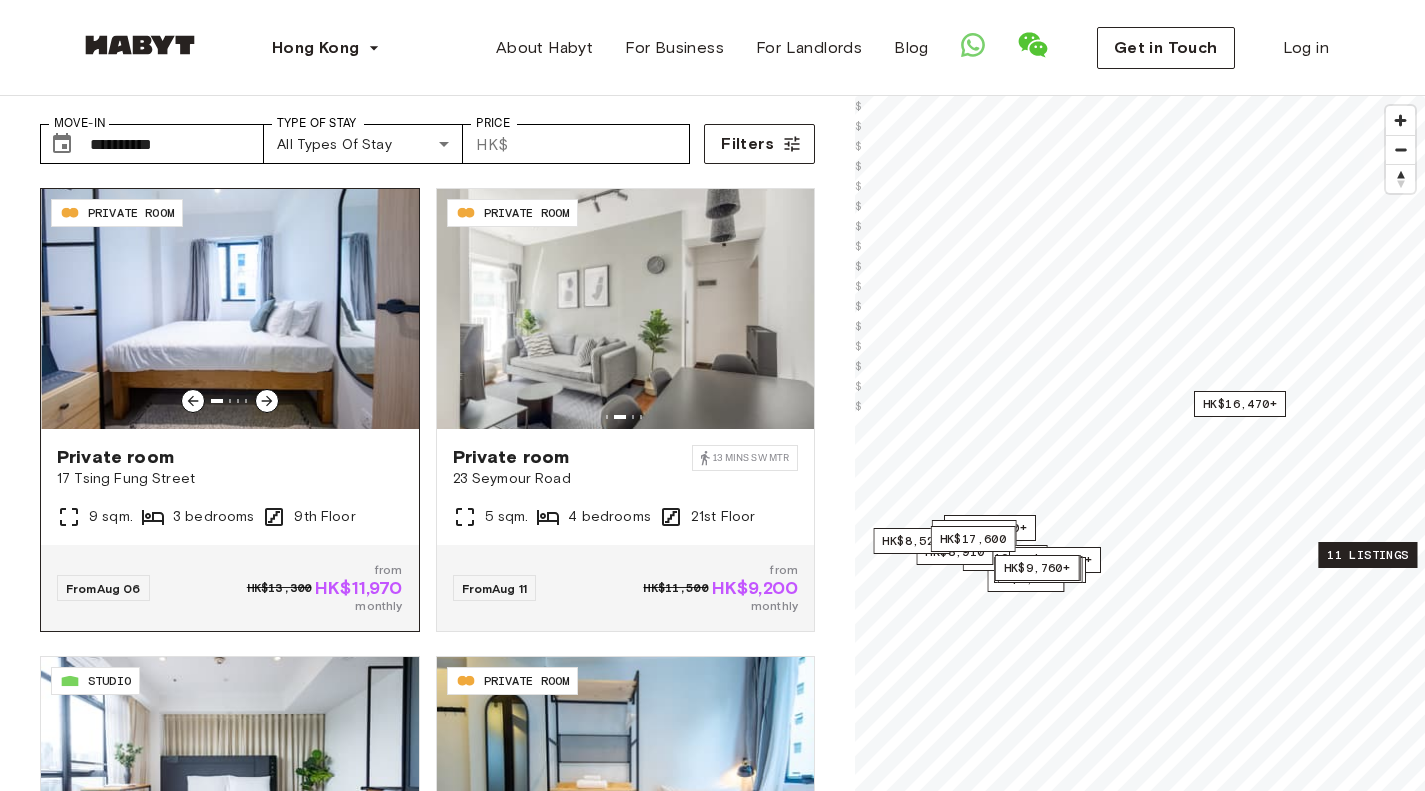 click 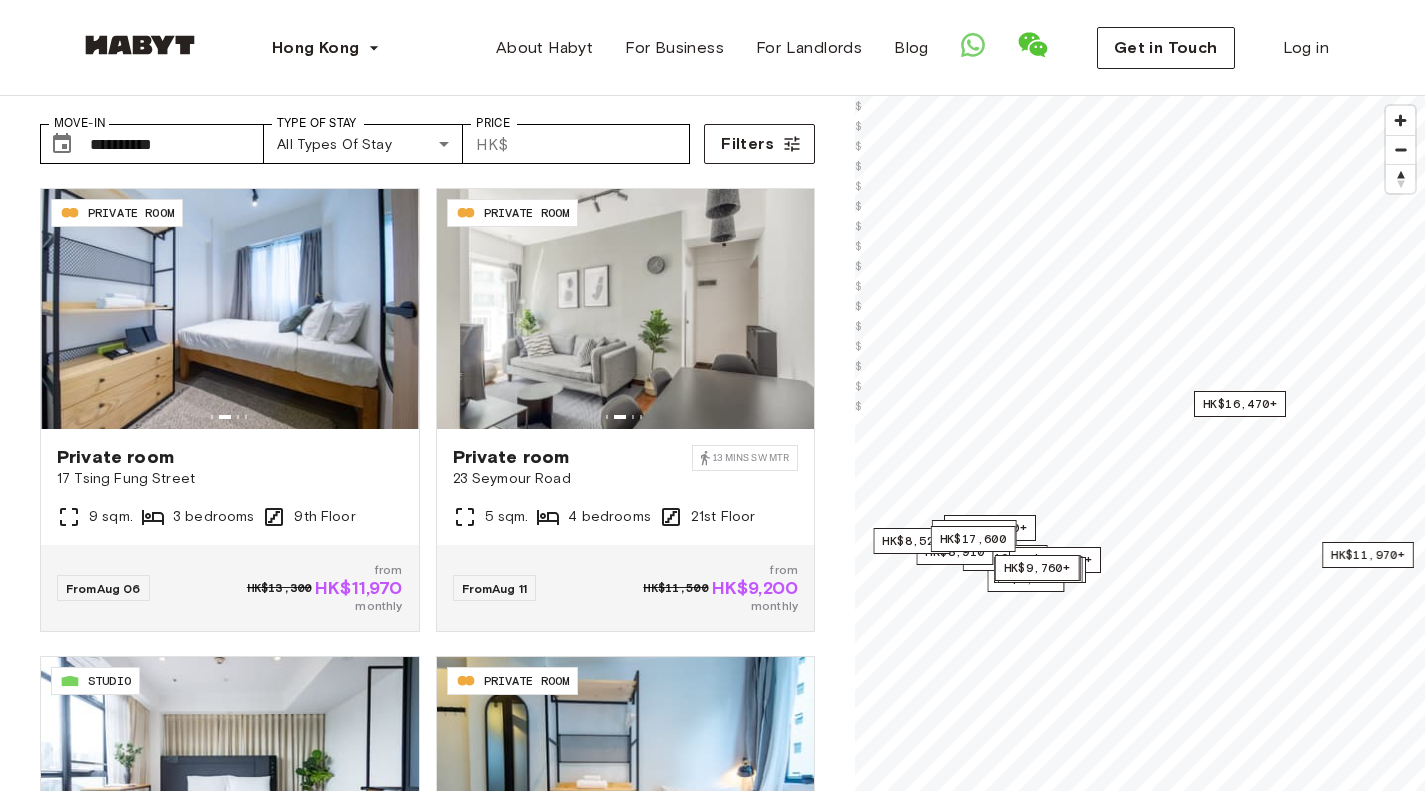 click on "**********" at bounding box center [427, 494] 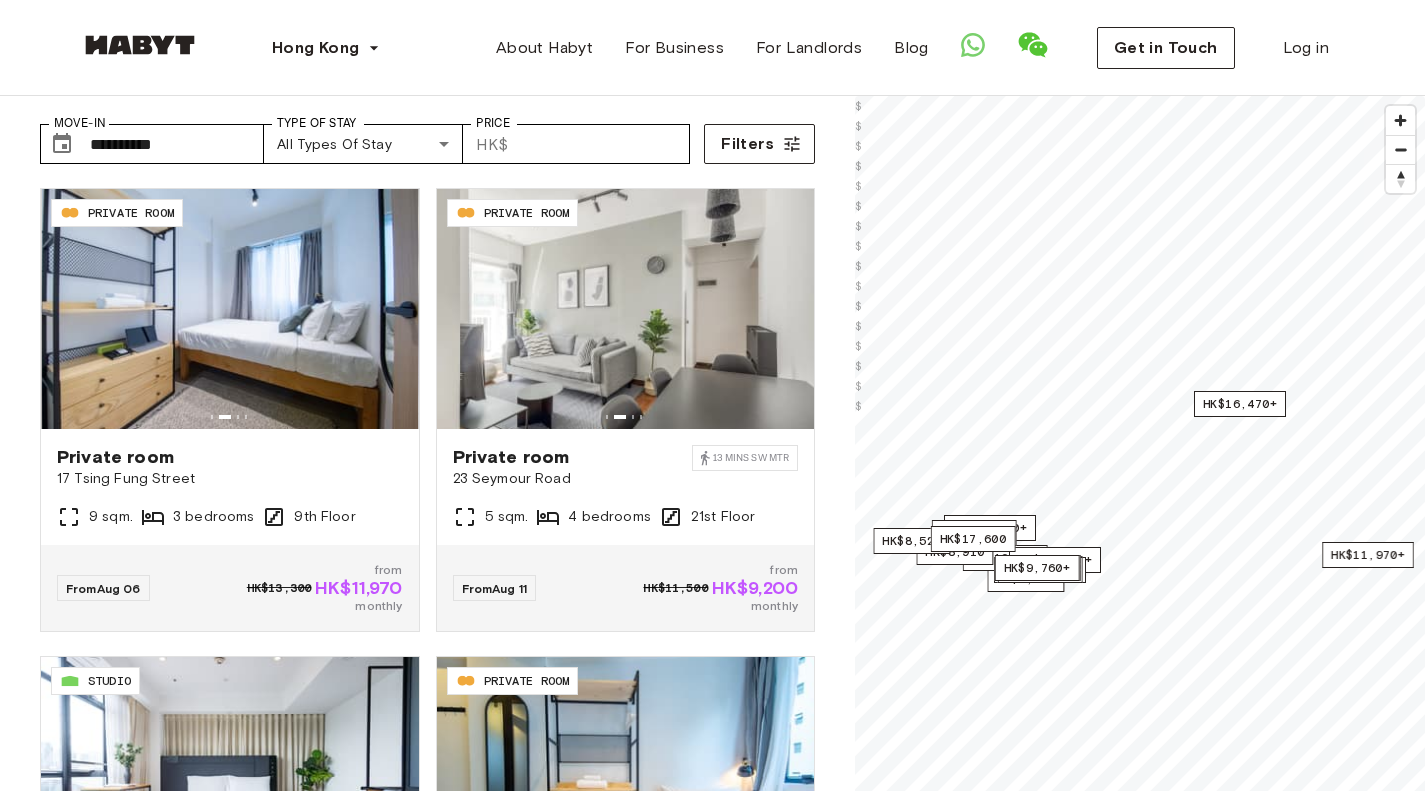 click on "**********" at bounding box center [427, 494] 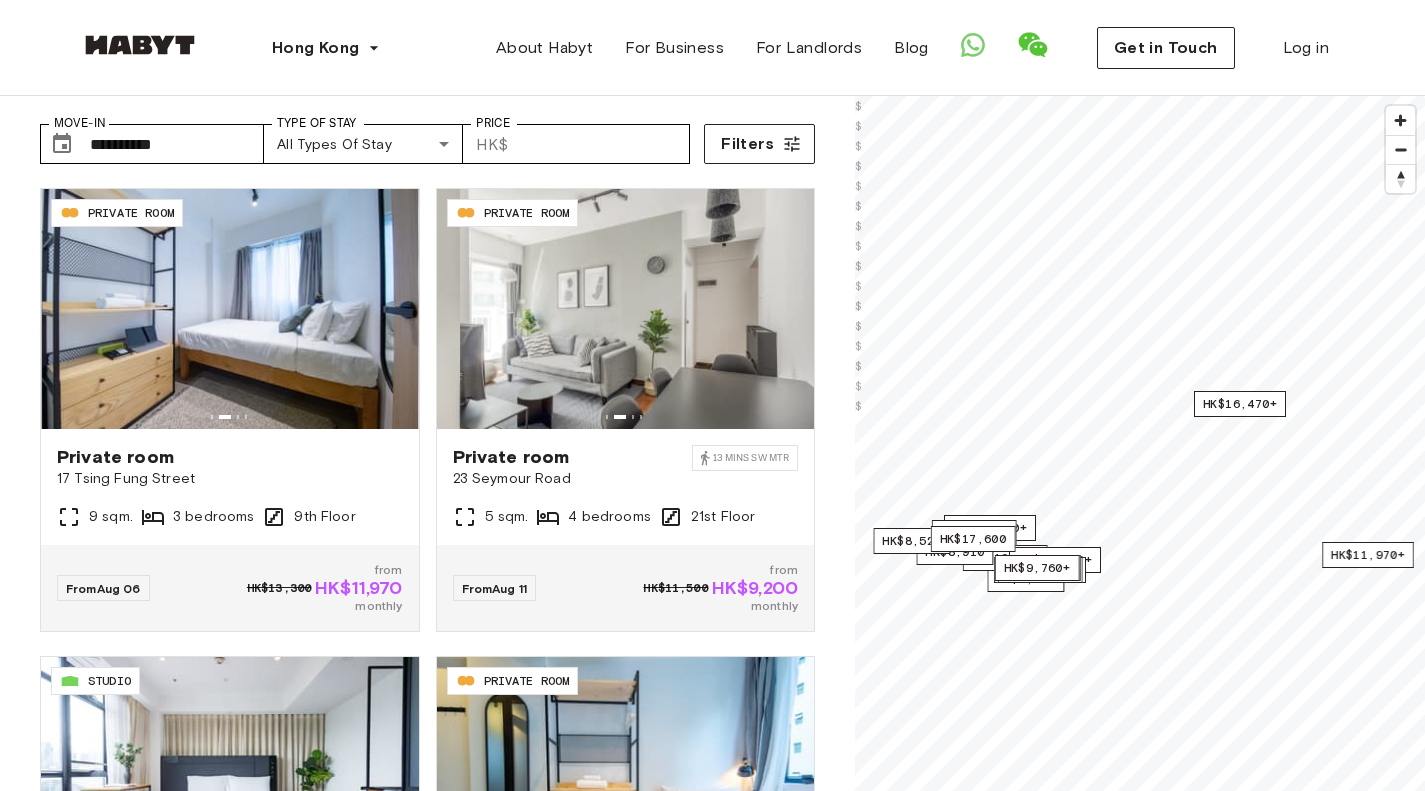 click on "**********" at bounding box center (427, 494) 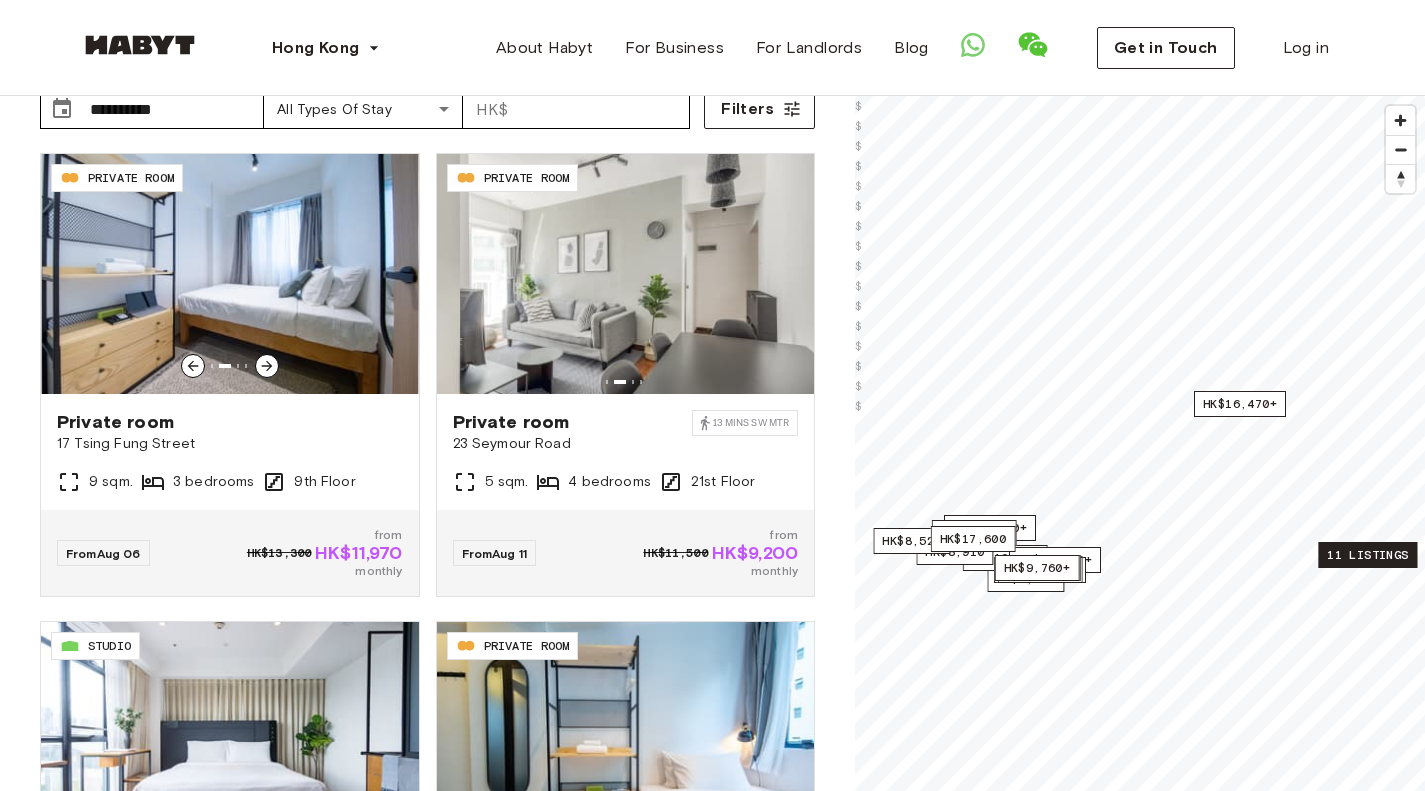 drag, startPoint x: 133, startPoint y: 417, endPoint x: 0, endPoint y: 475, distance: 145.09653 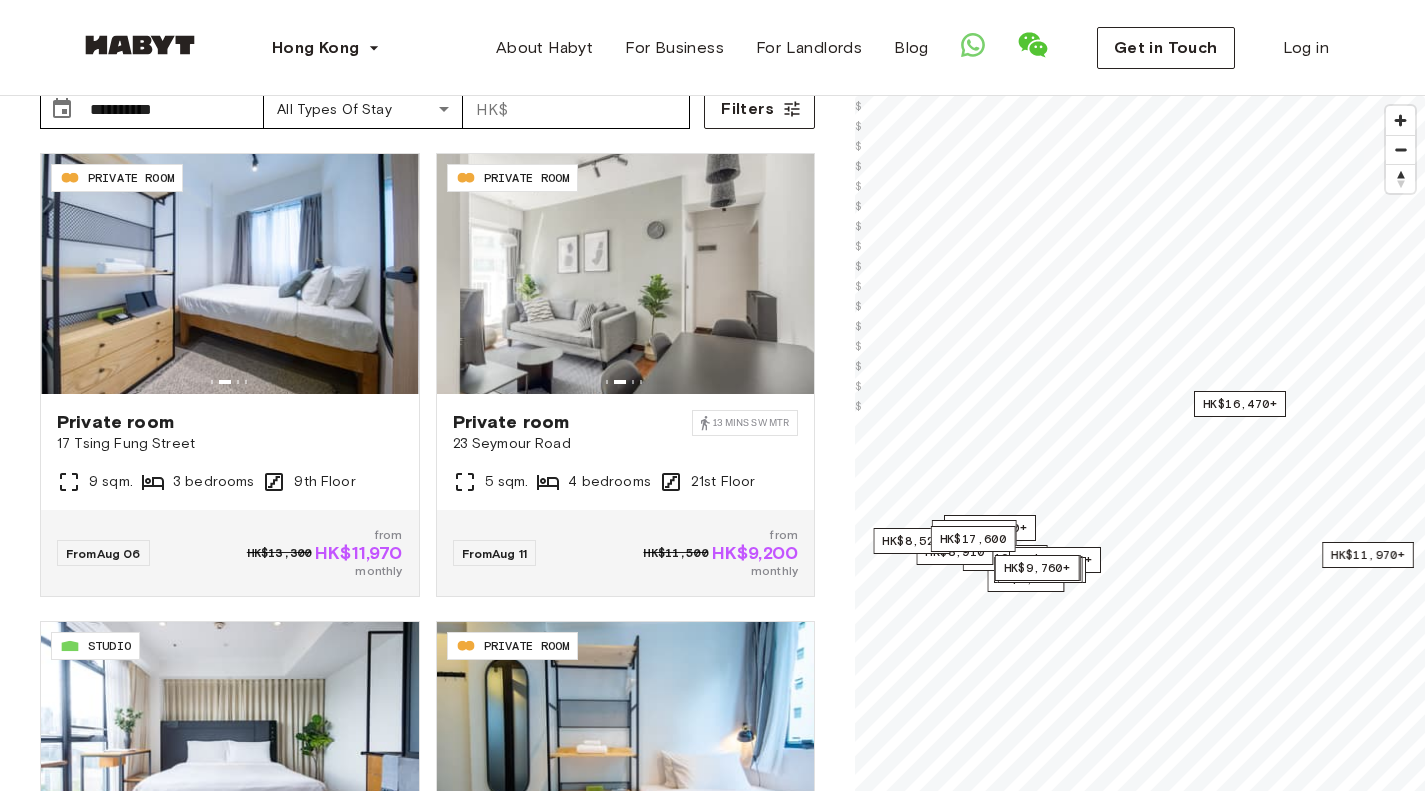 click on "**********" at bounding box center [427, 459] 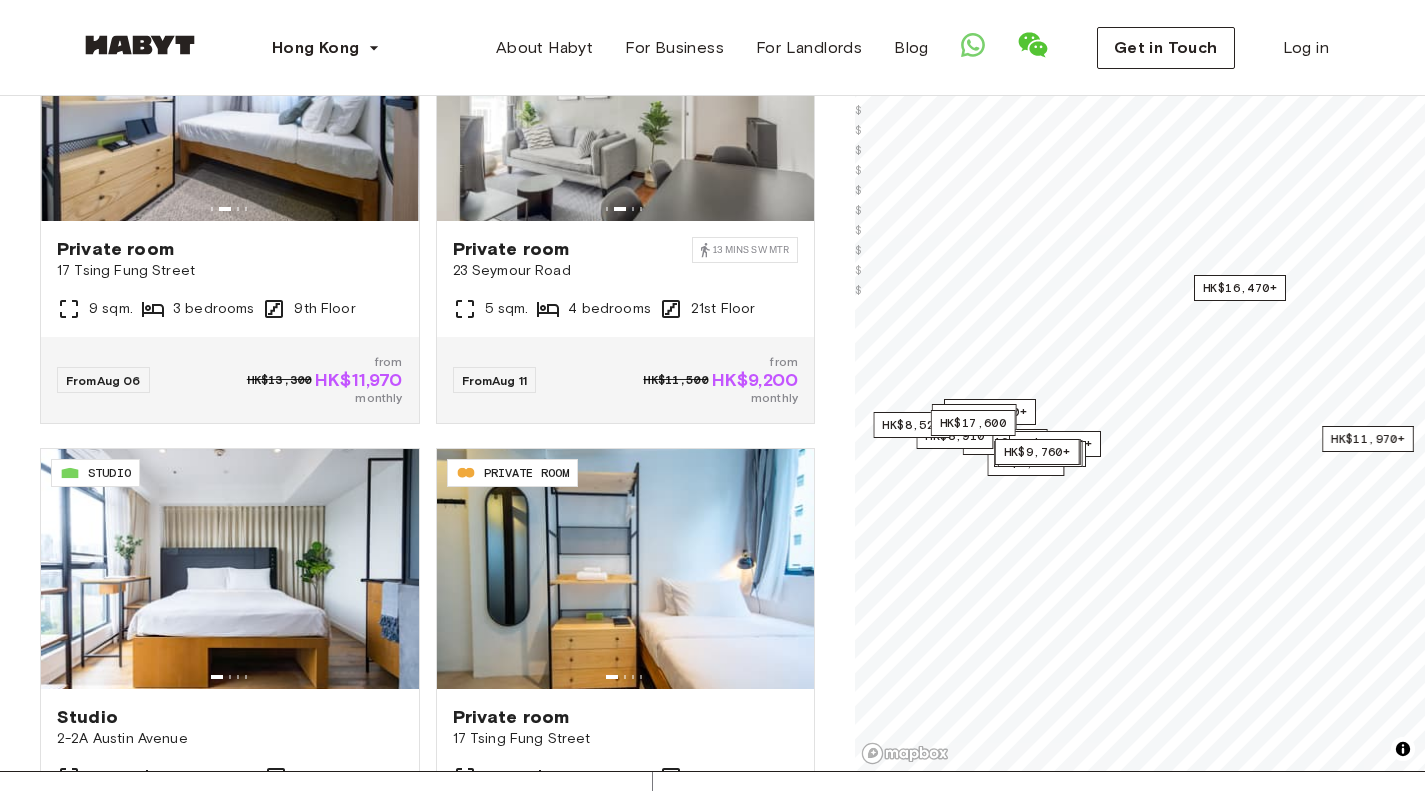 scroll, scrollTop: 448, scrollLeft: 0, axis: vertical 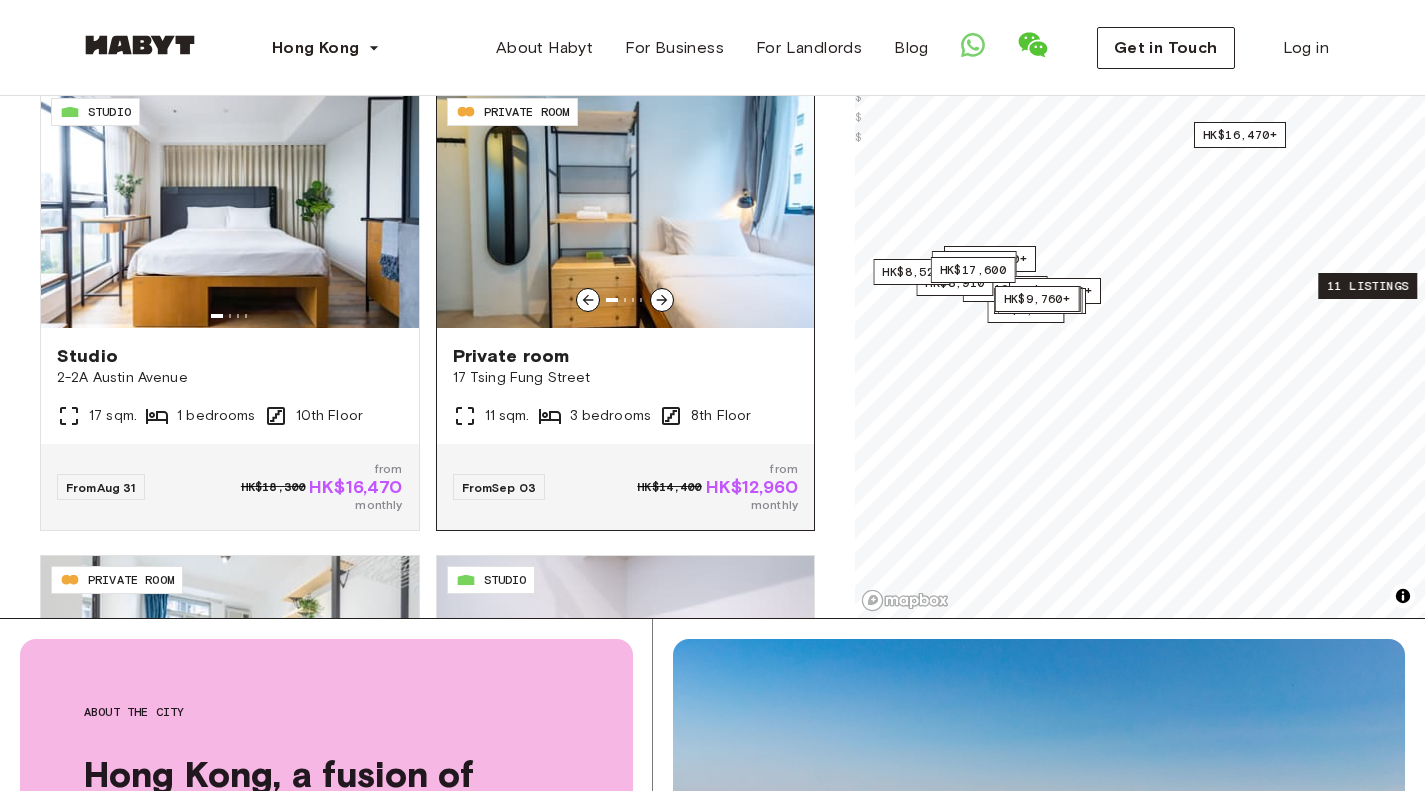 click at bounding box center (662, 300) 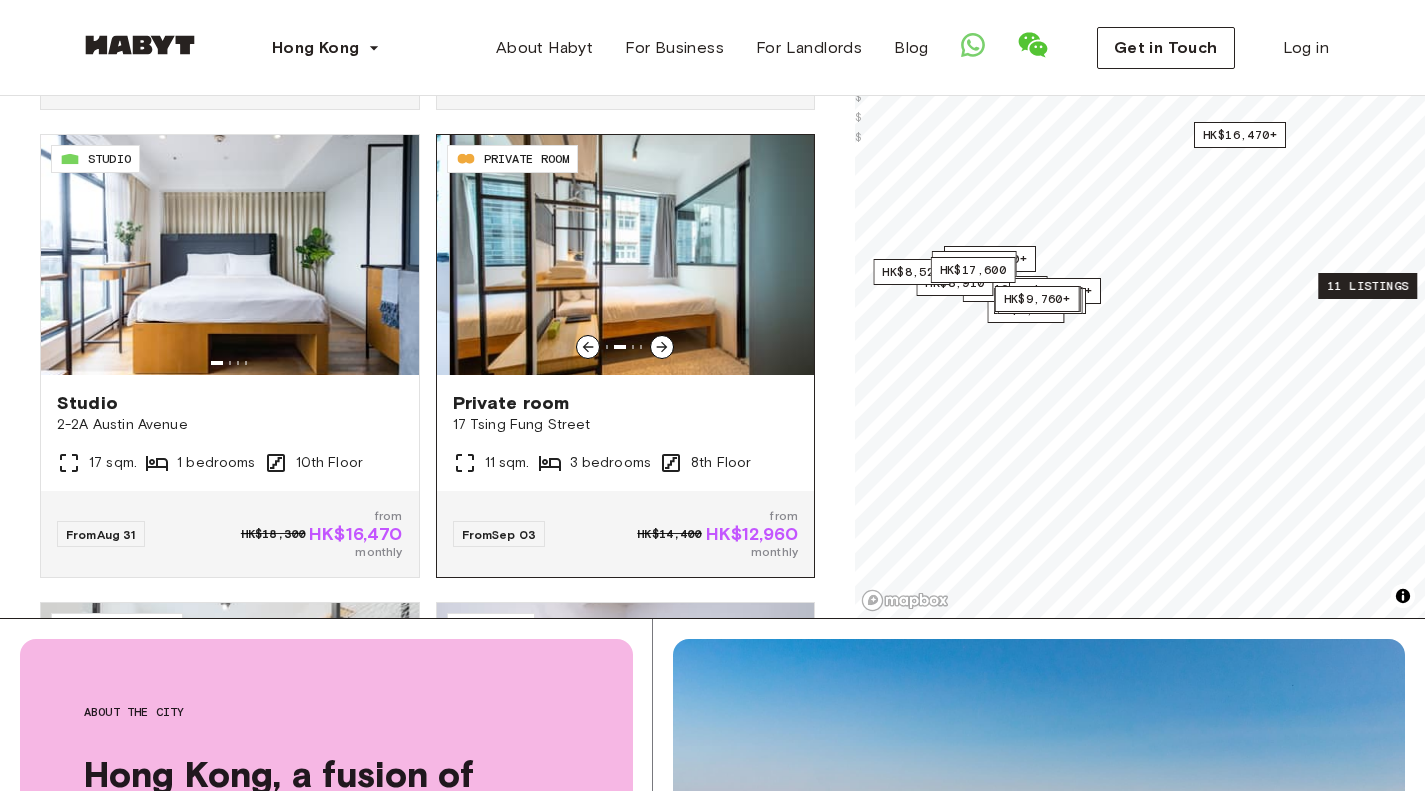 scroll, scrollTop: 160, scrollLeft: 0, axis: vertical 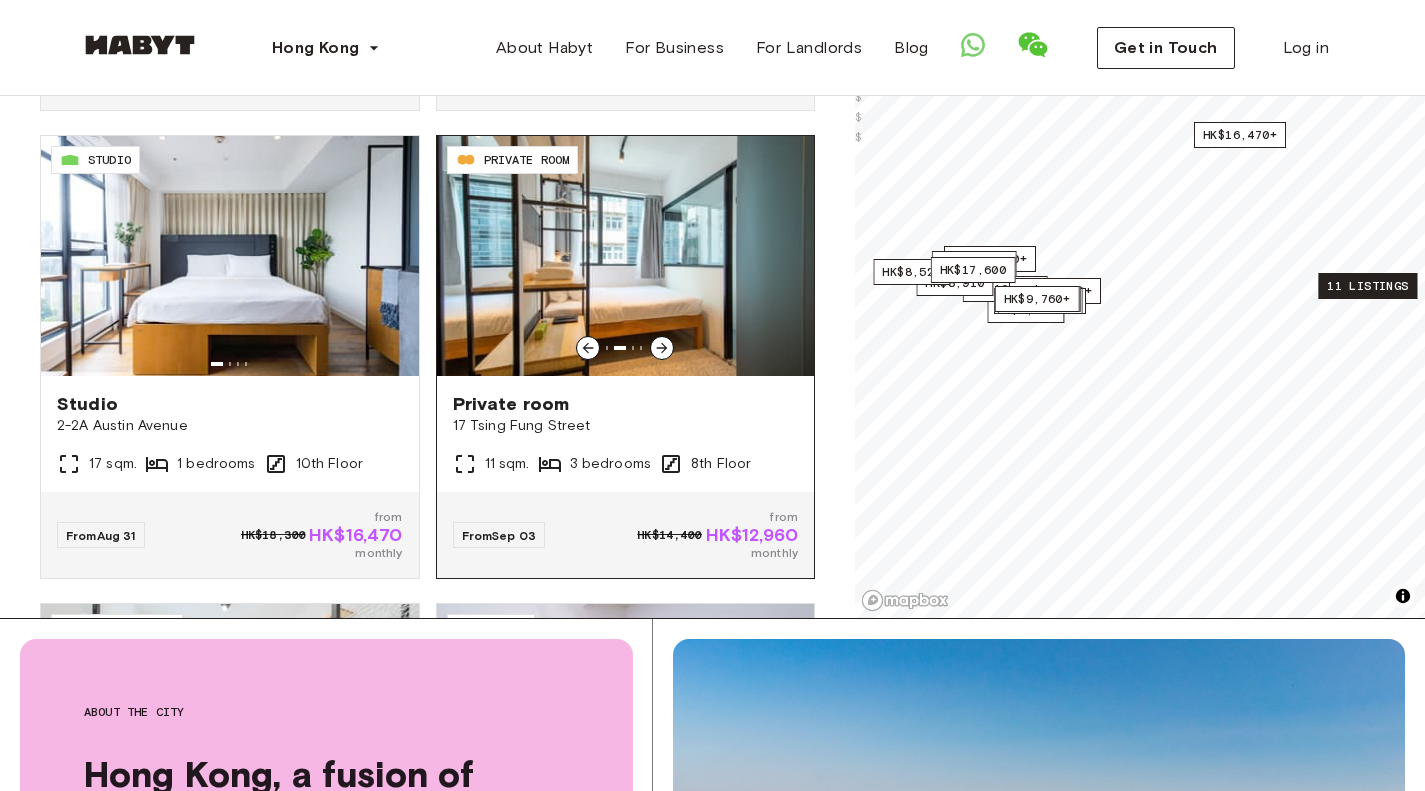 click 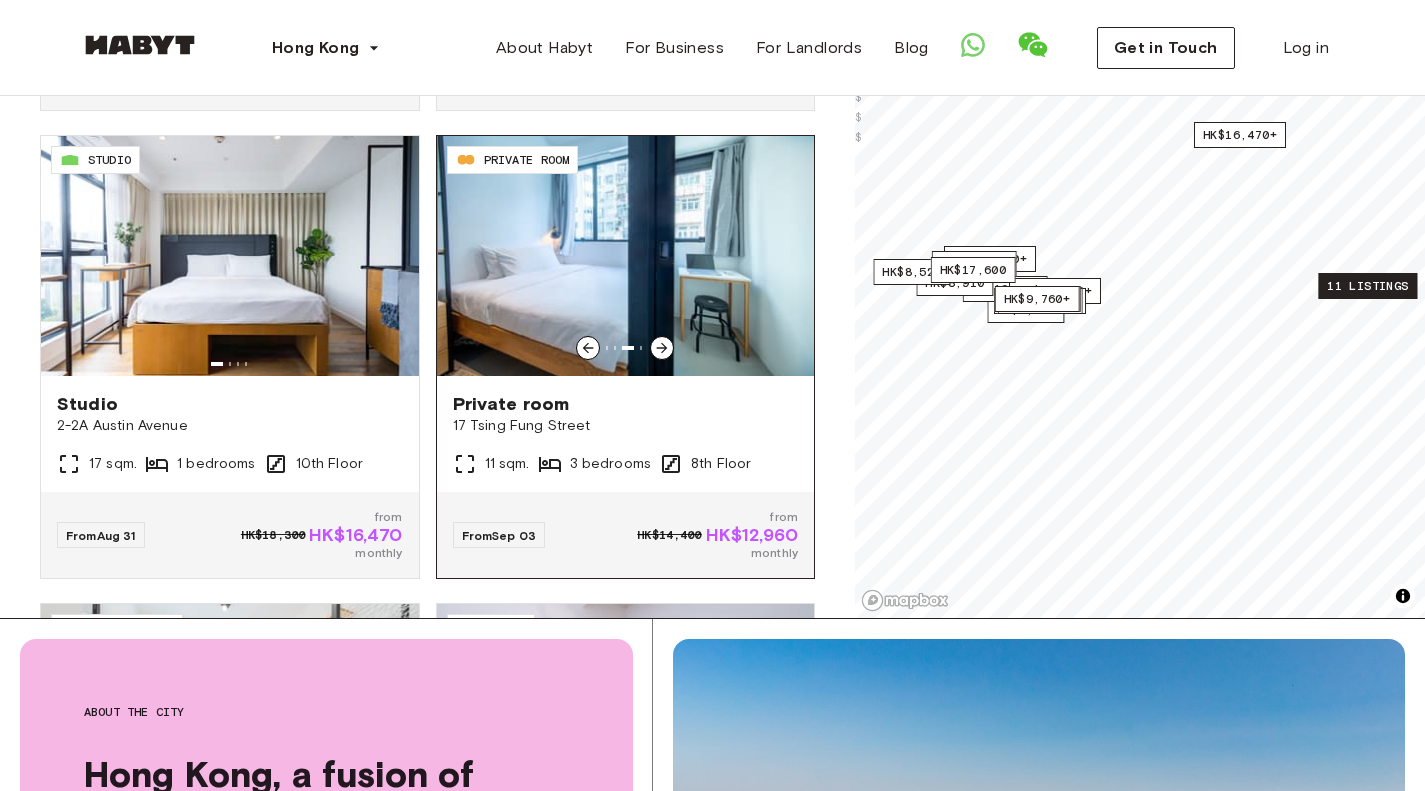 click 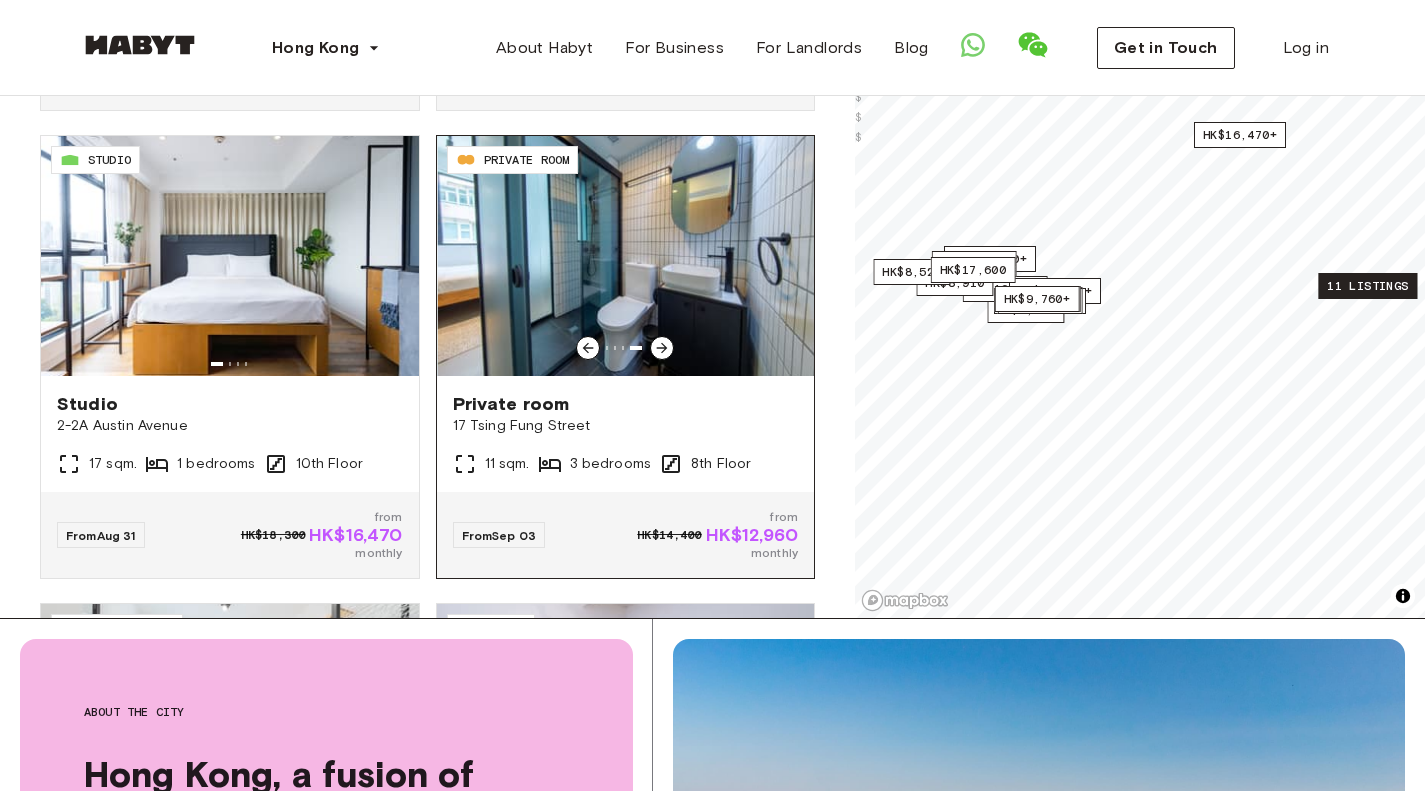 click 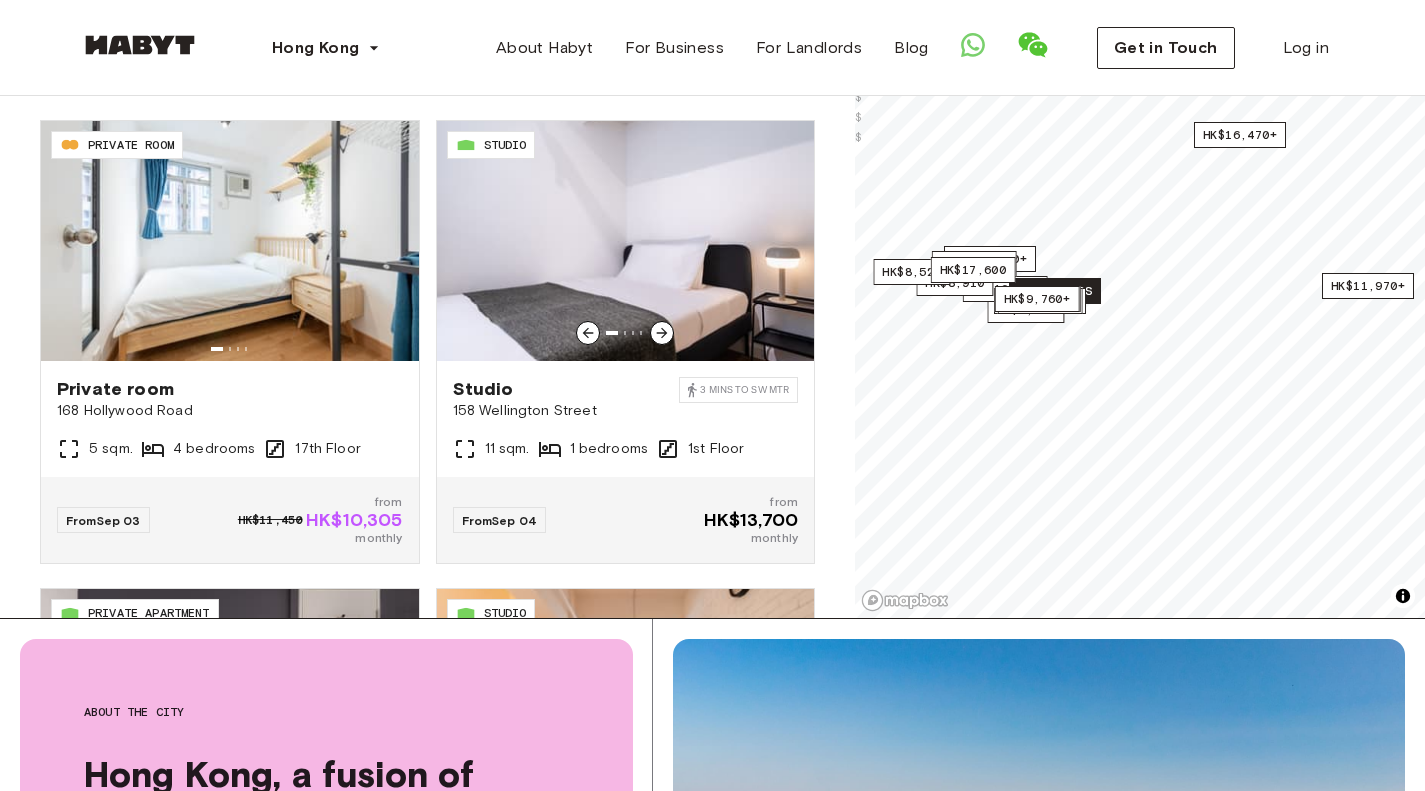 scroll, scrollTop: 644, scrollLeft: 0, axis: vertical 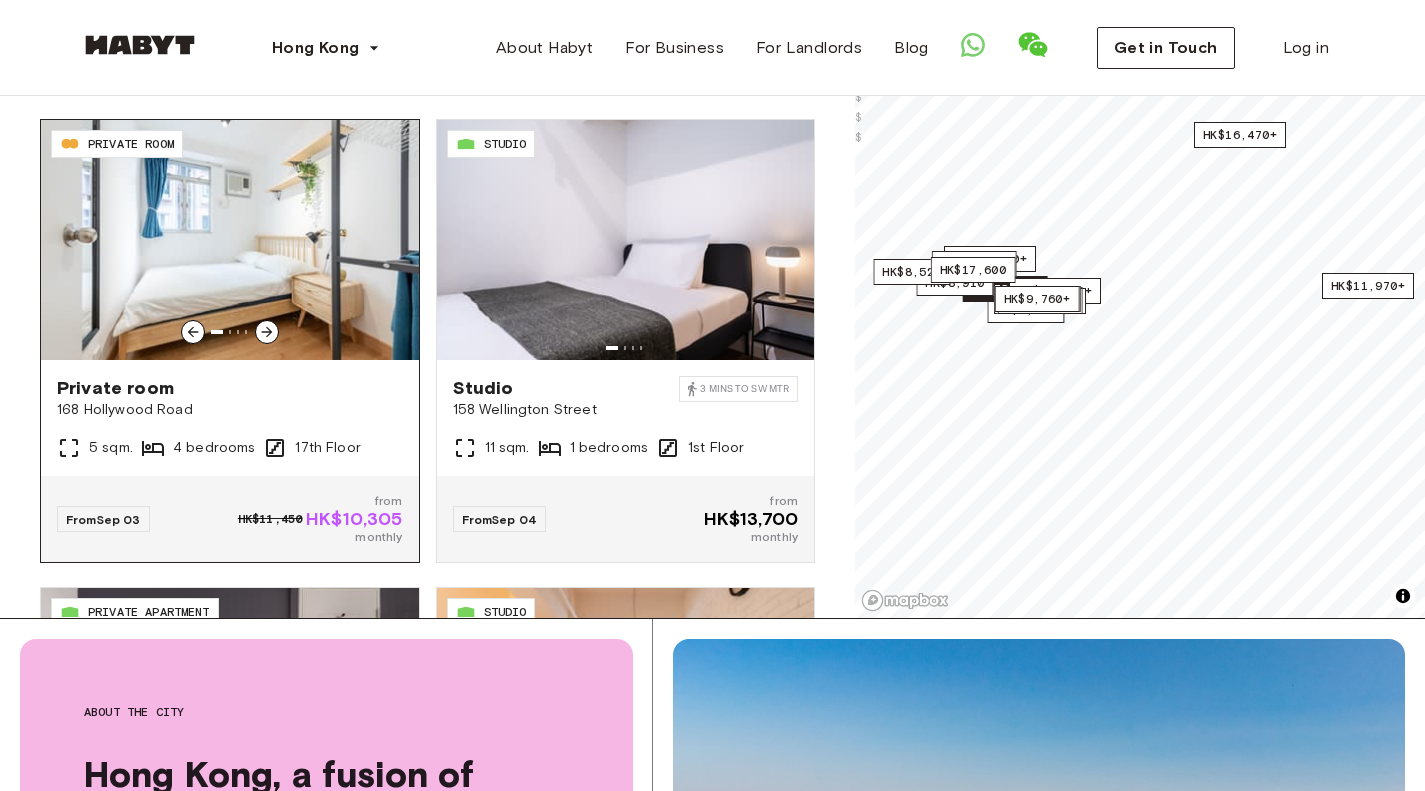 click 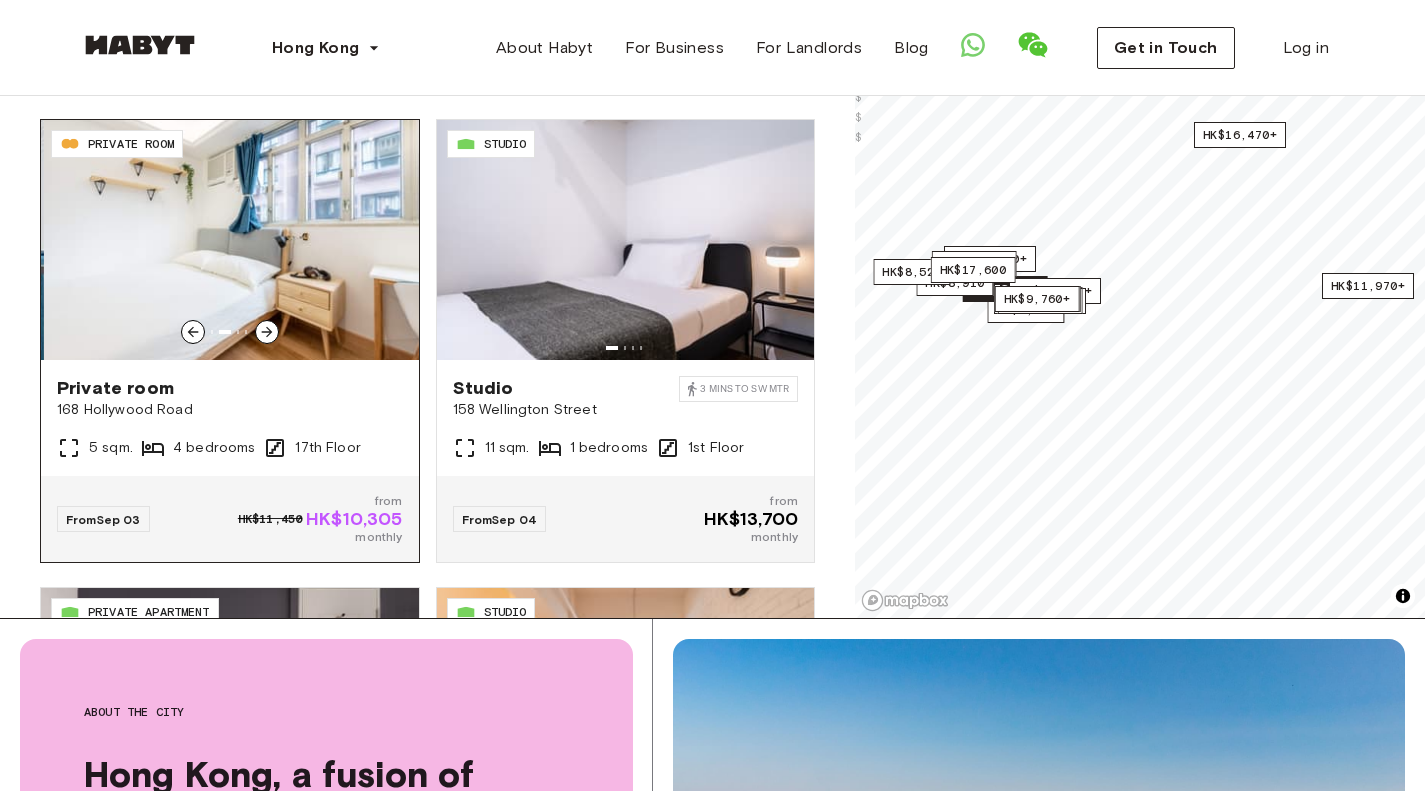 click 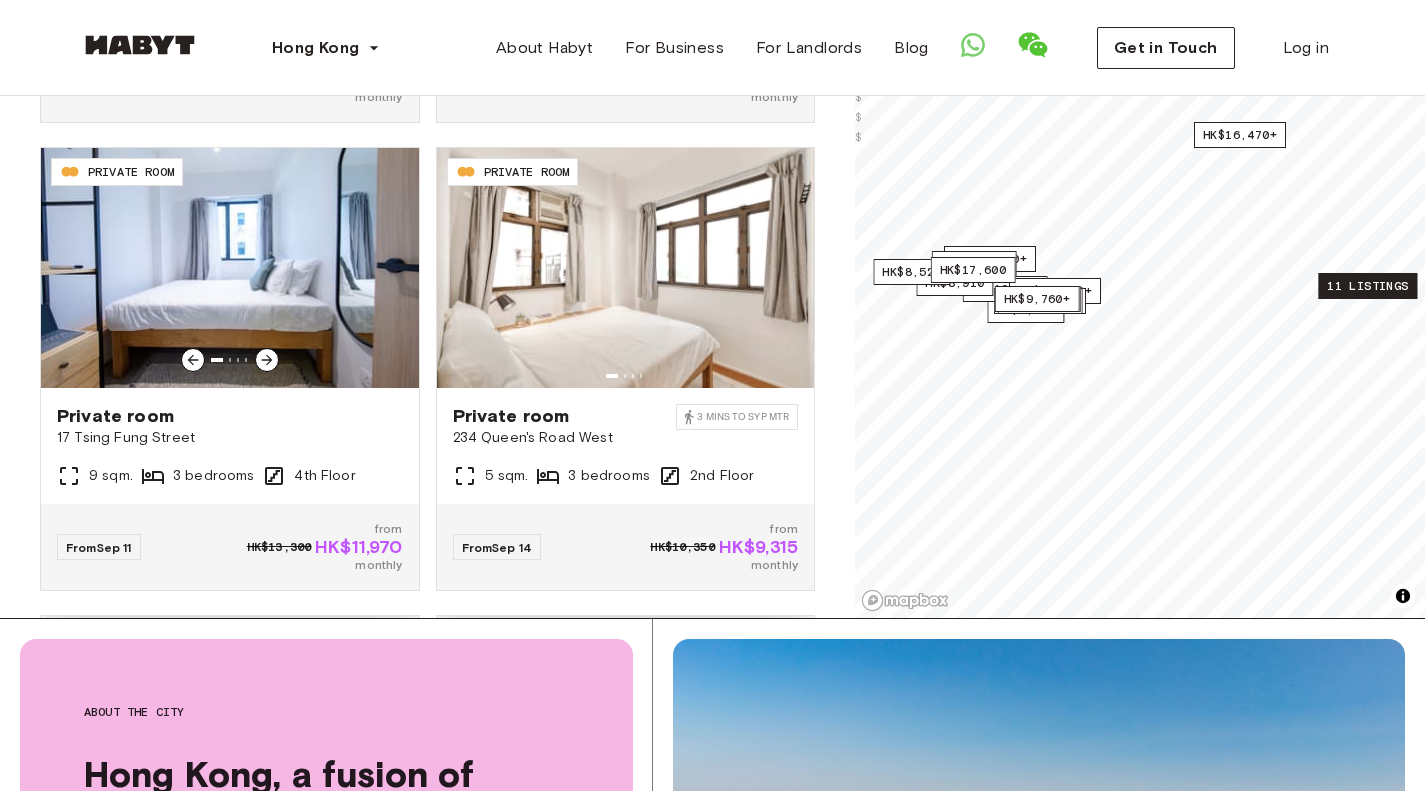 scroll, scrollTop: 1553, scrollLeft: 0, axis: vertical 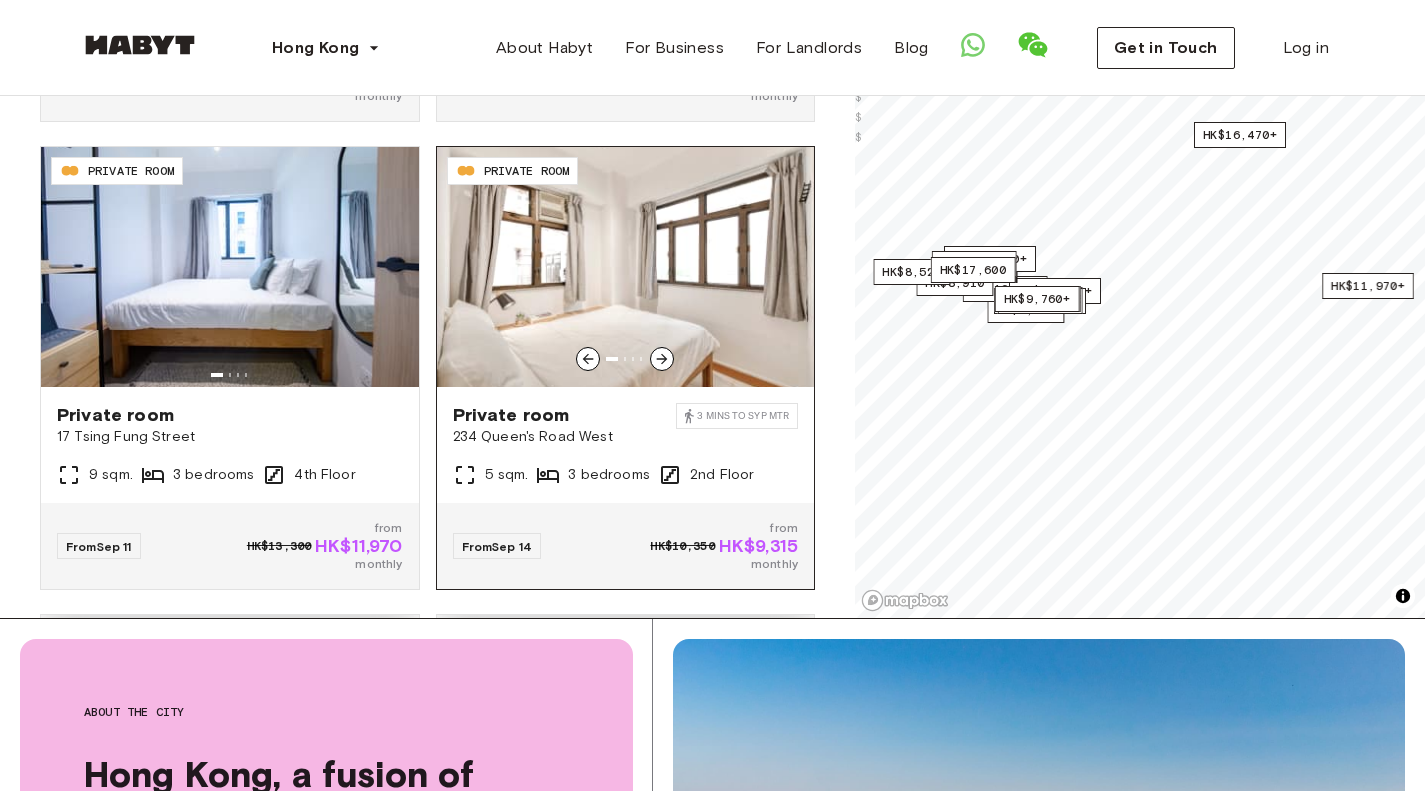 click 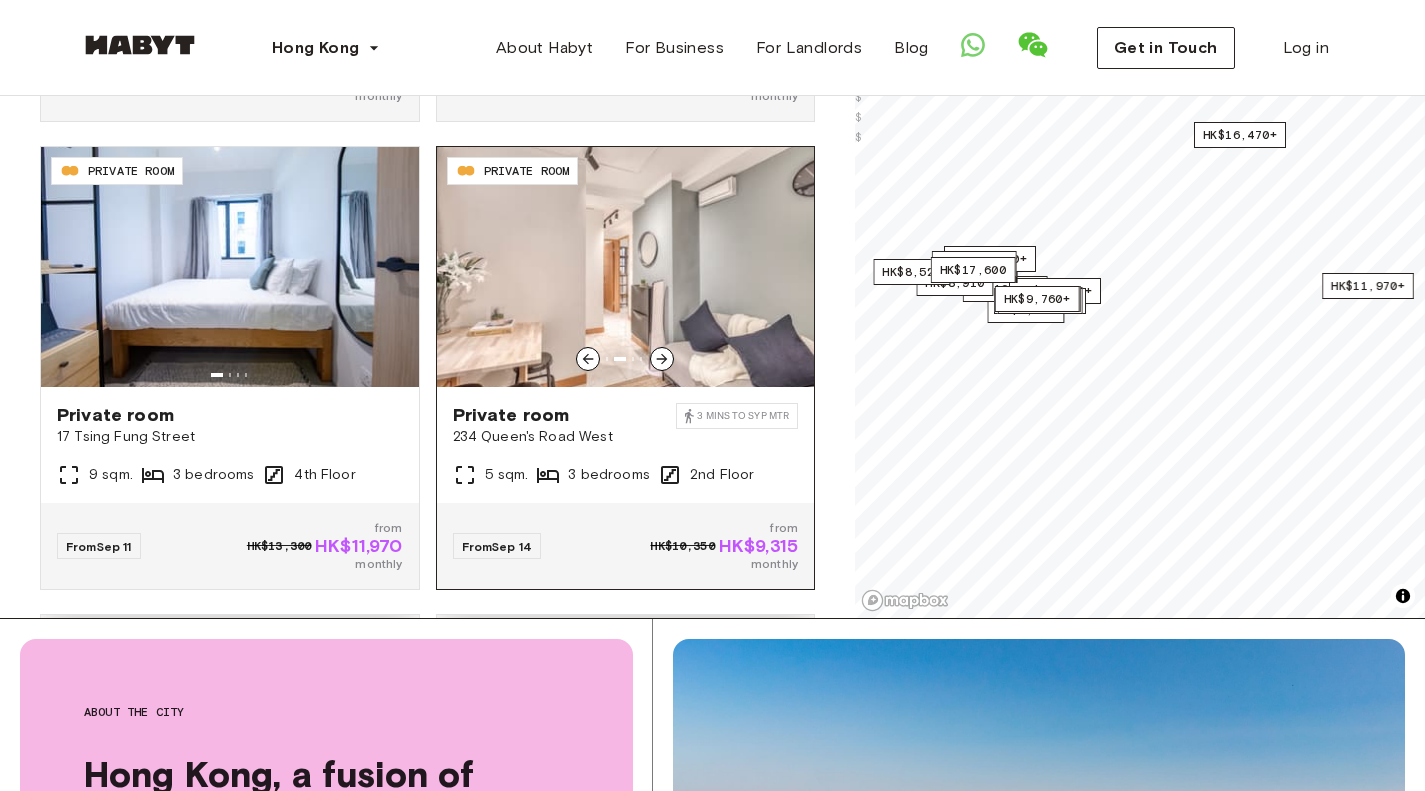 click 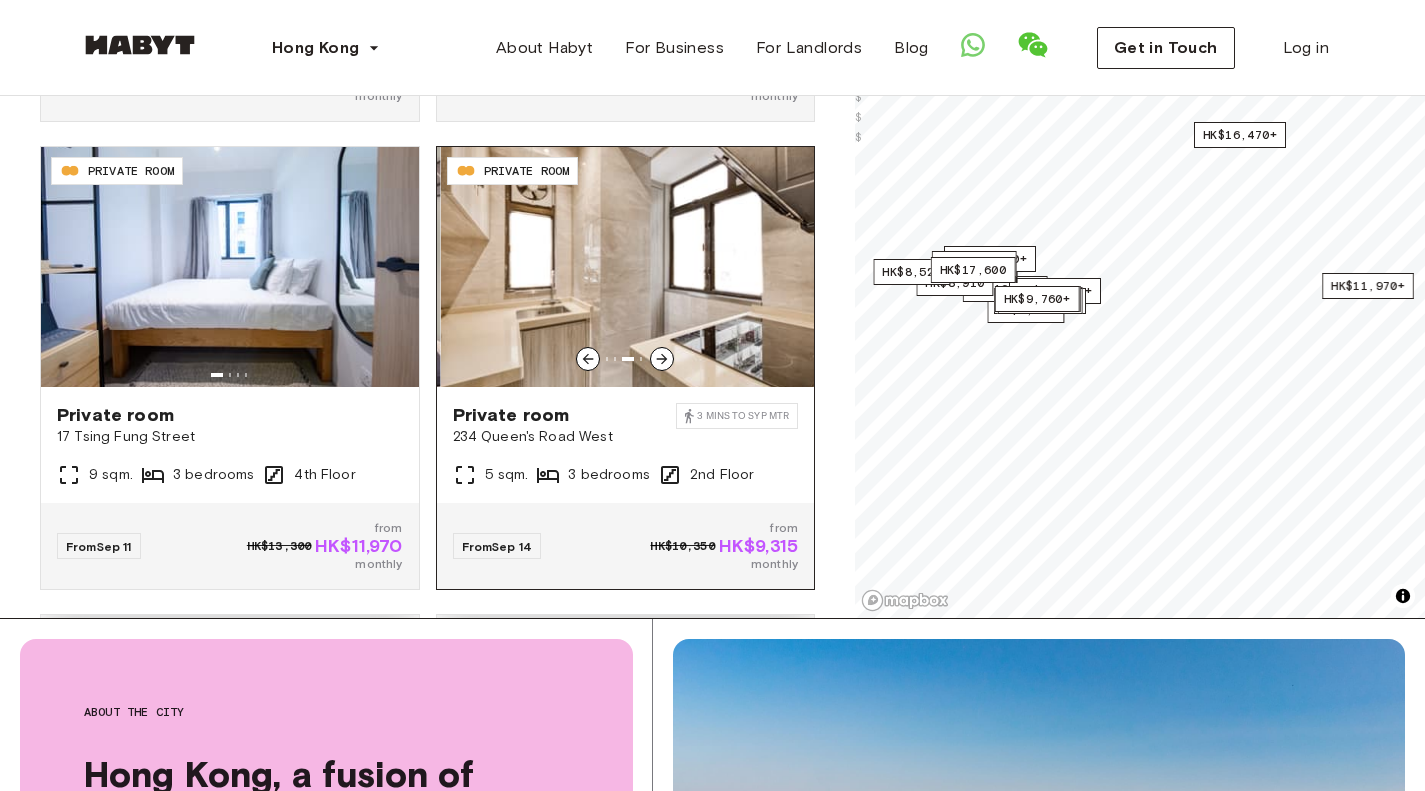 click 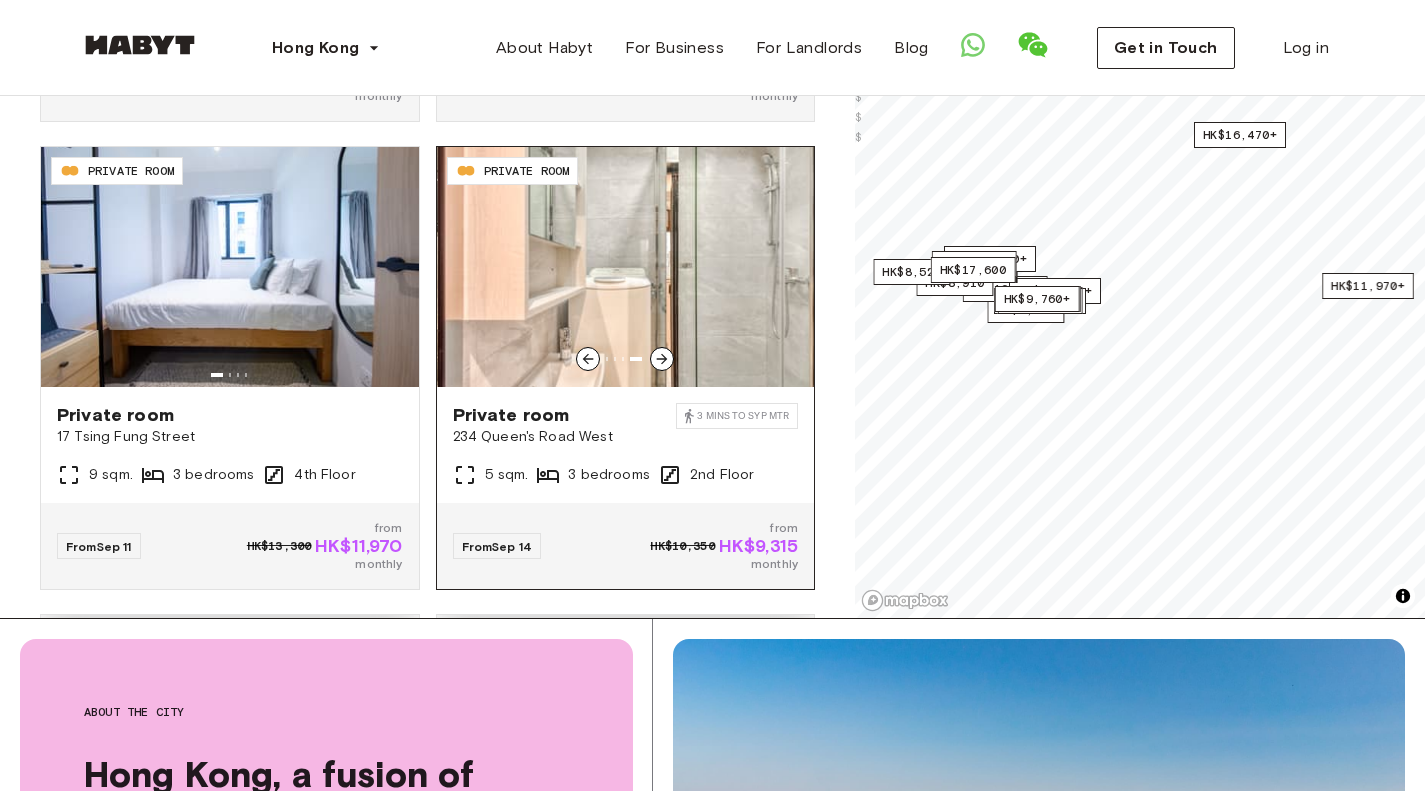 click 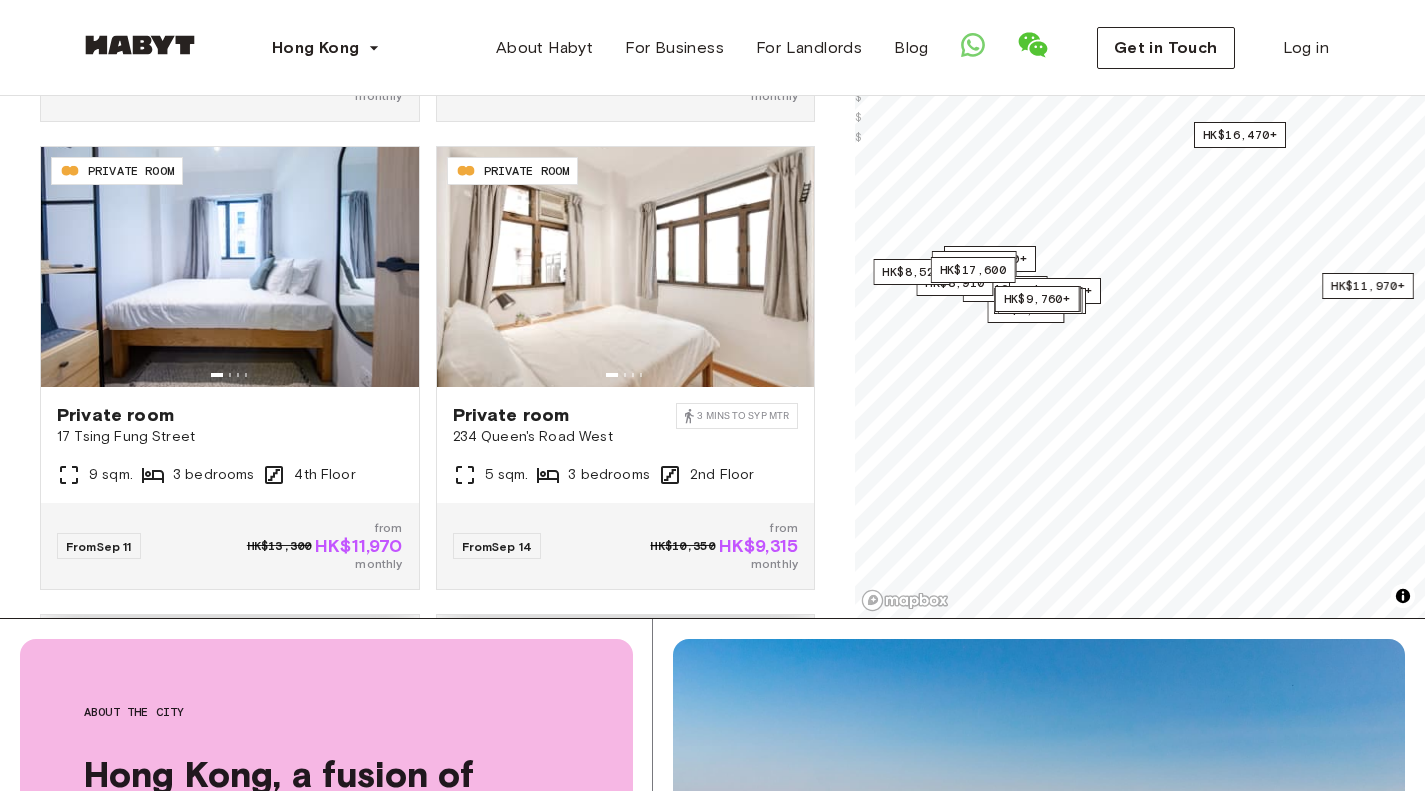 click on "**********" at bounding box center [427, 133] 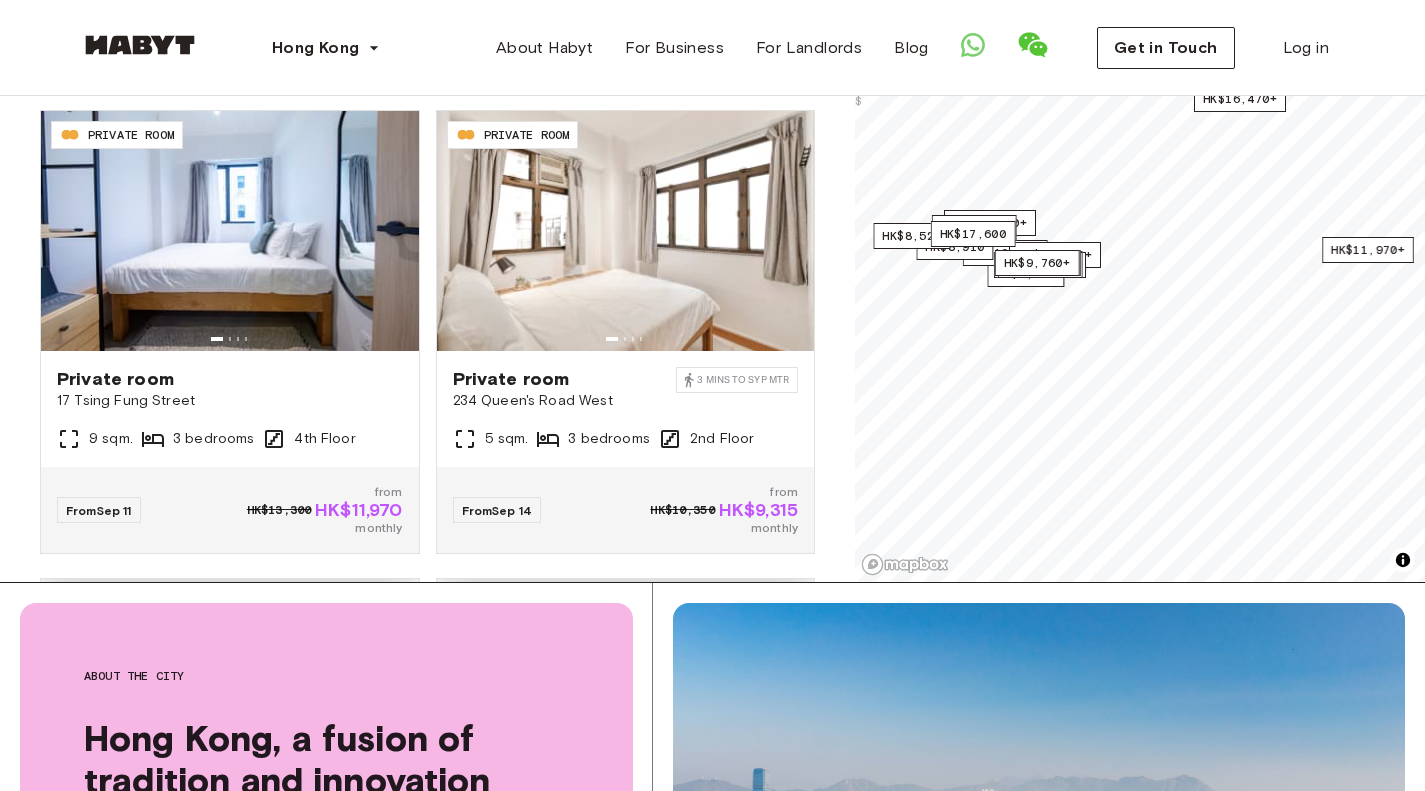 scroll, scrollTop: 485, scrollLeft: 0, axis: vertical 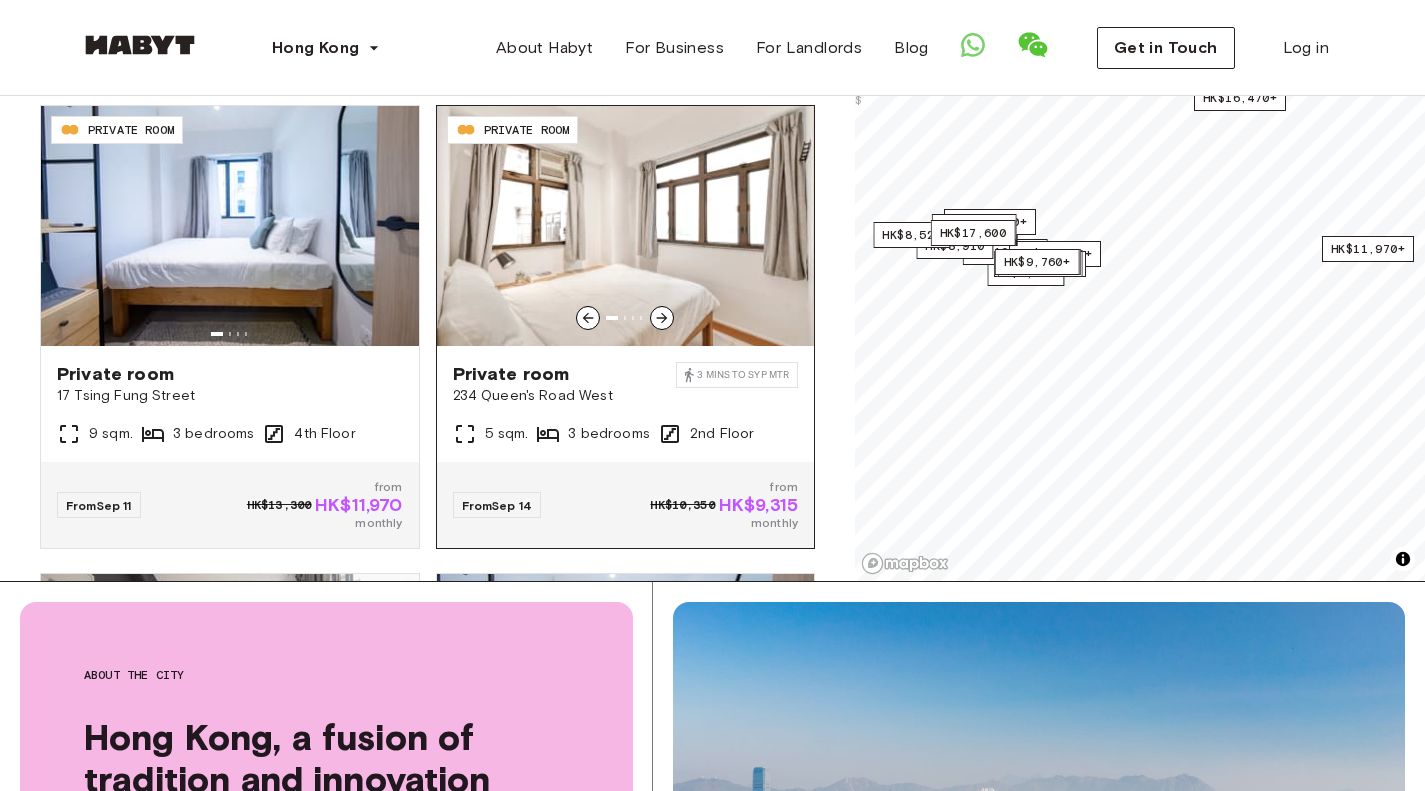 click 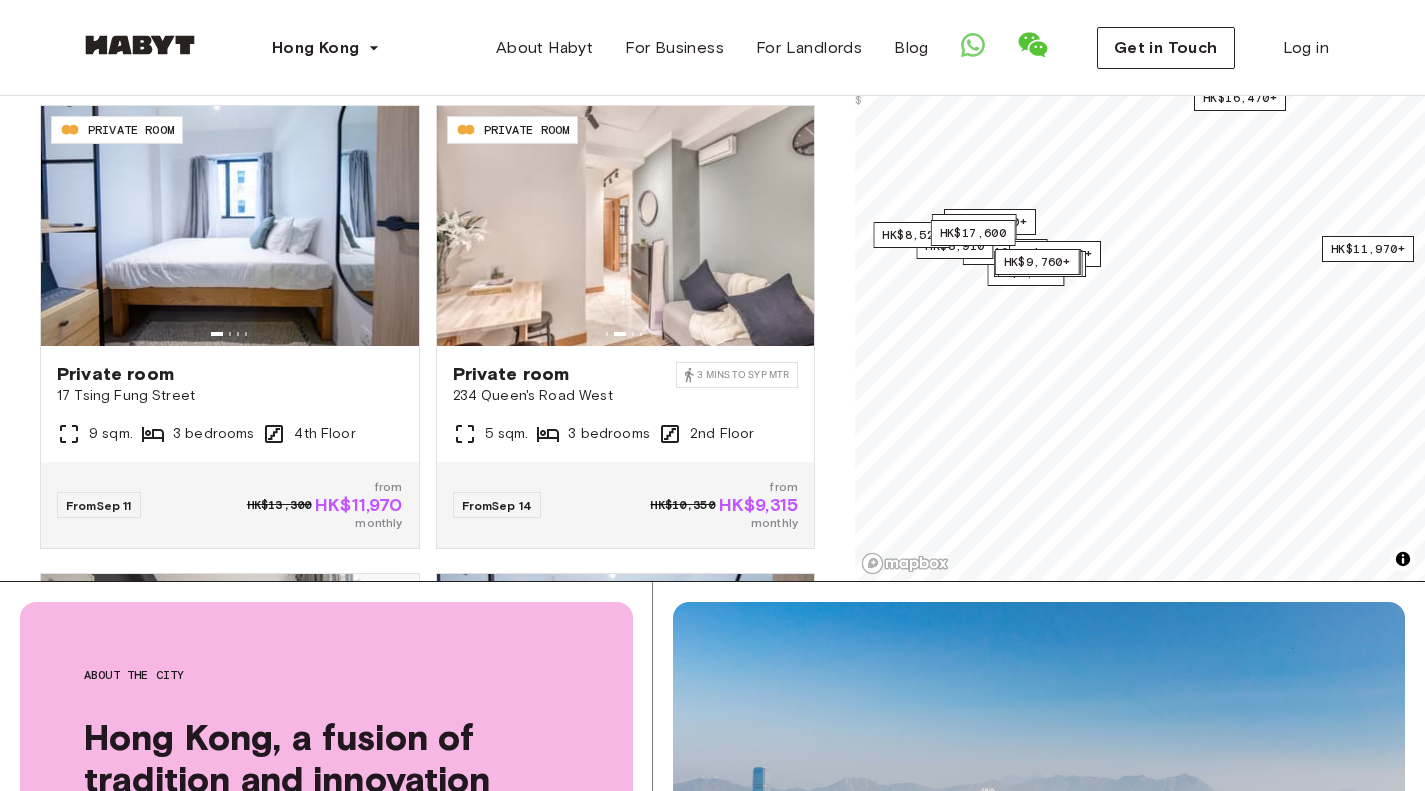 click on "**********" at bounding box center [427, 96] 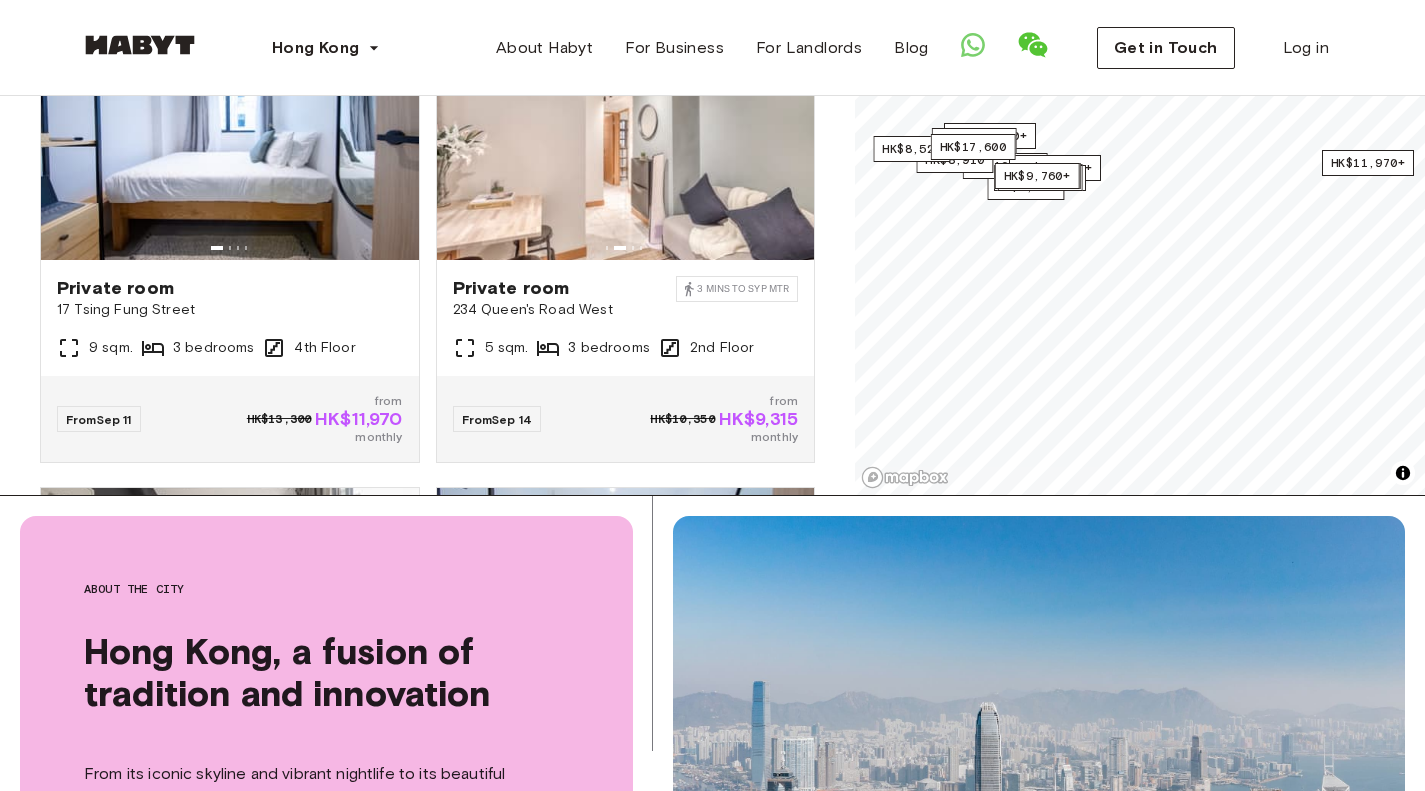scroll, scrollTop: 572, scrollLeft: 0, axis: vertical 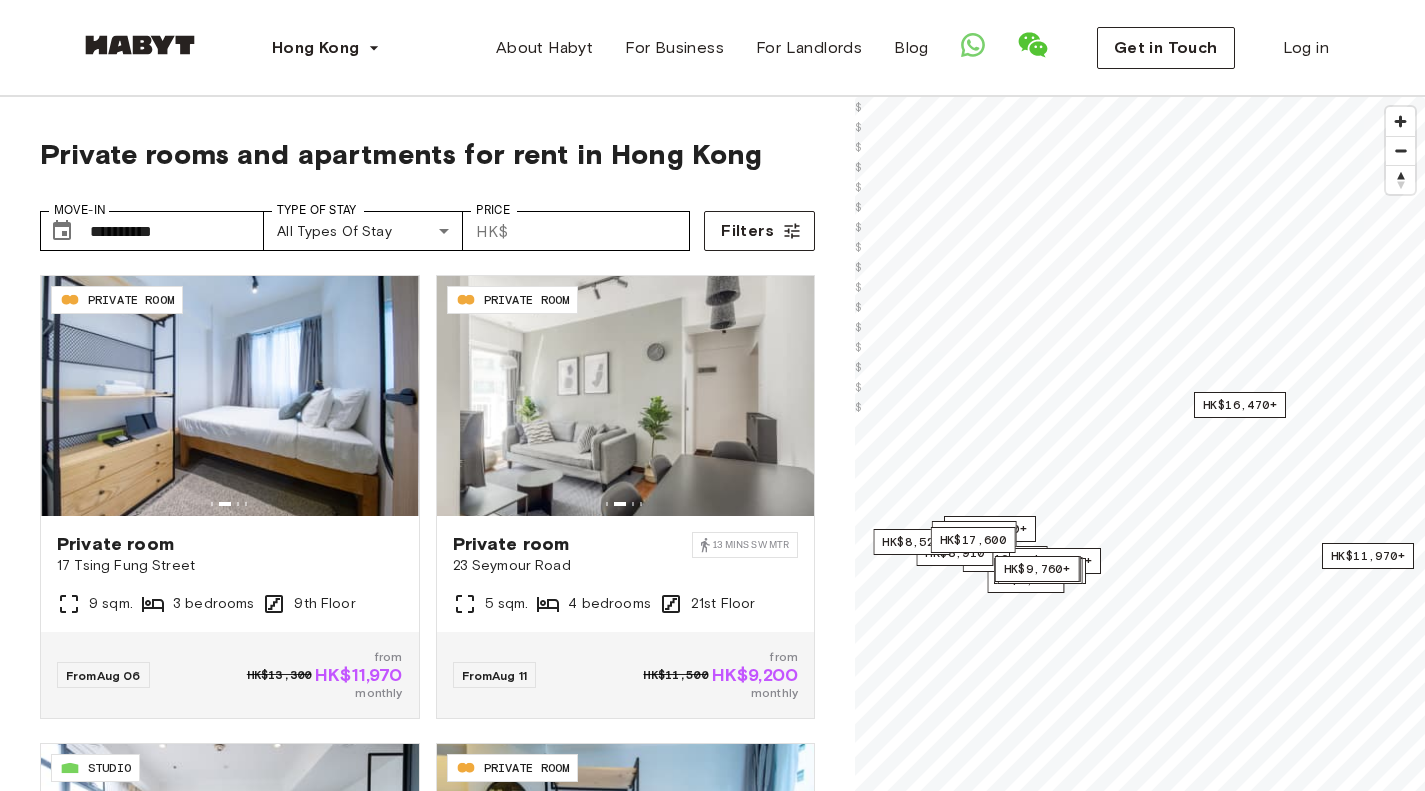 click on "**********" at bounding box center (427, 581) 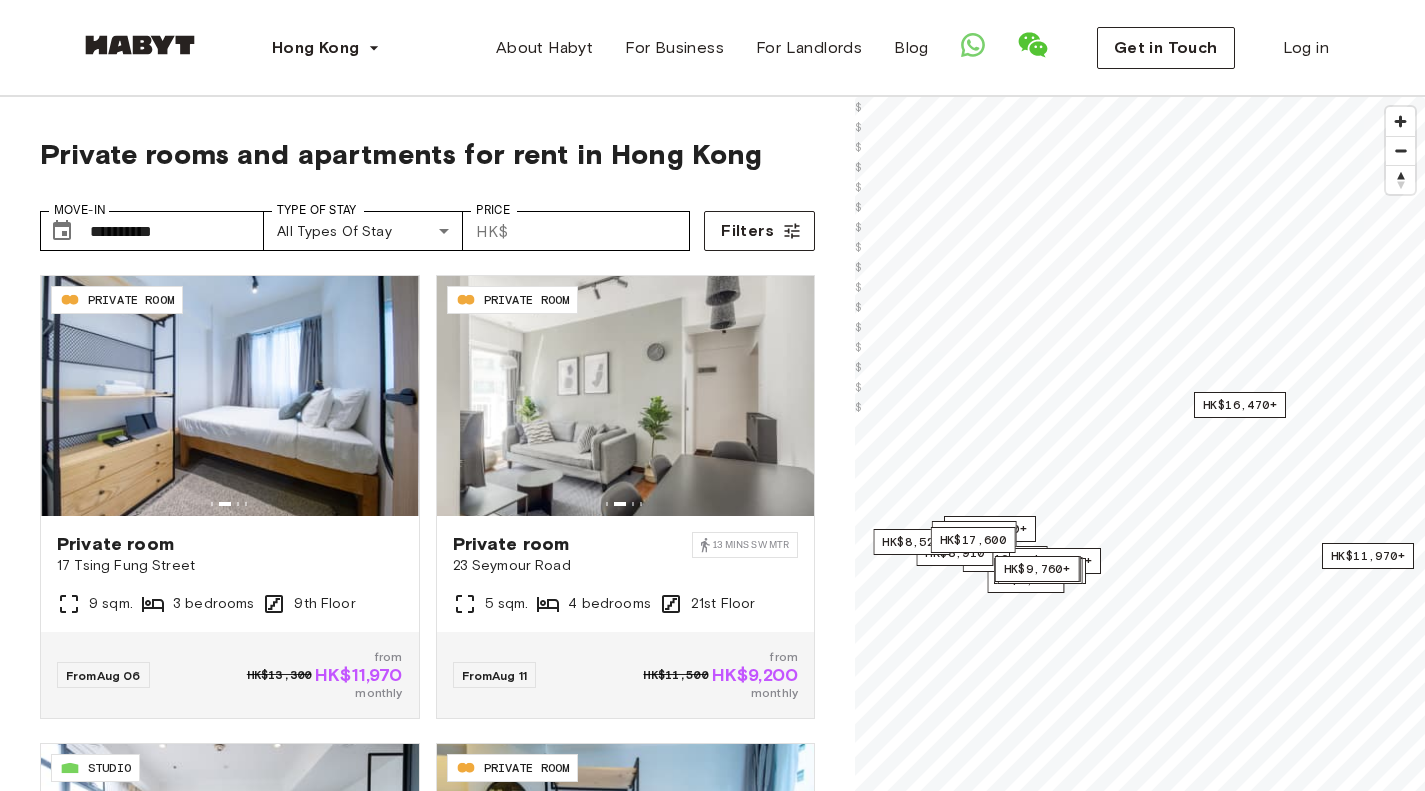 click on "**********" at bounding box center [427, 581] 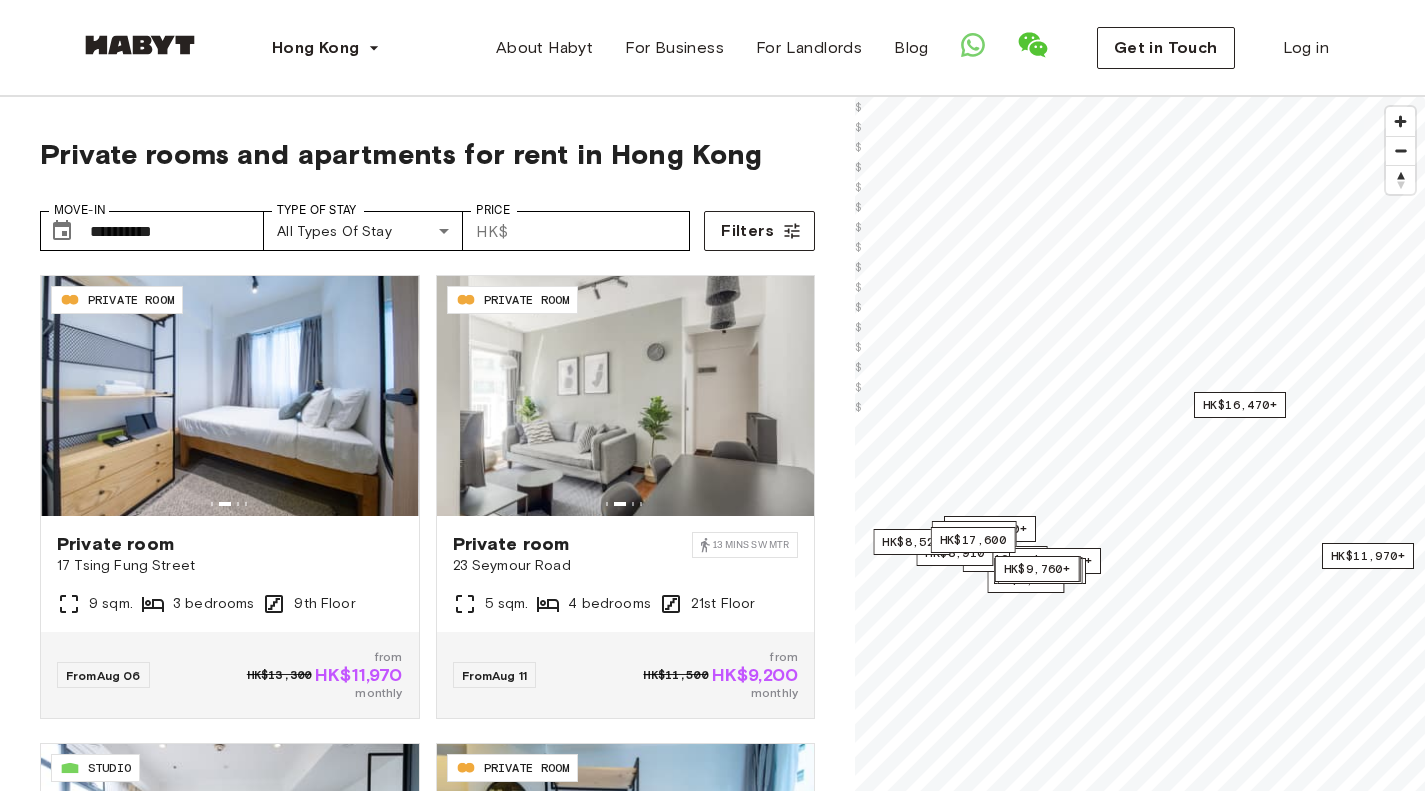click on "**********" at bounding box center (427, 581) 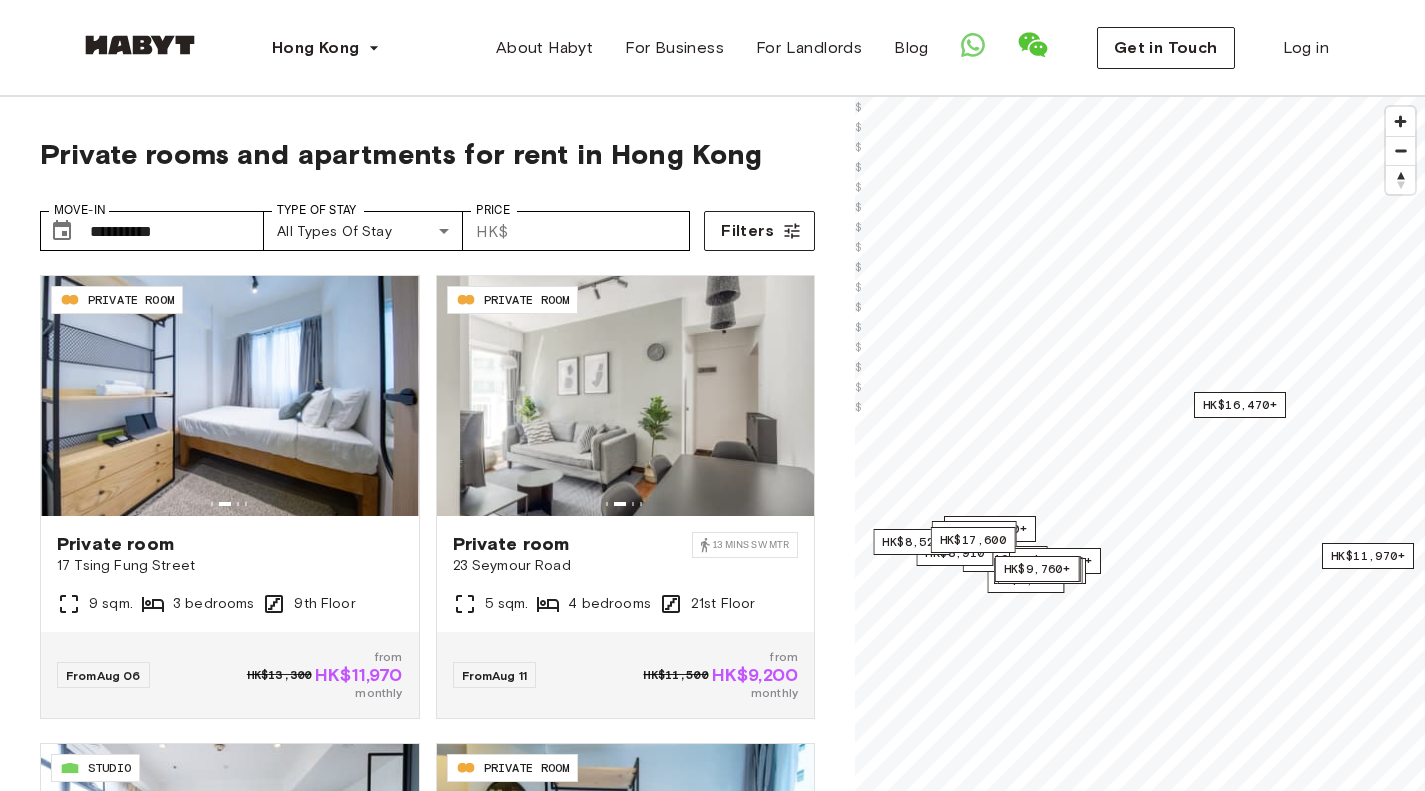 click on "**********" at bounding box center (427, 581) 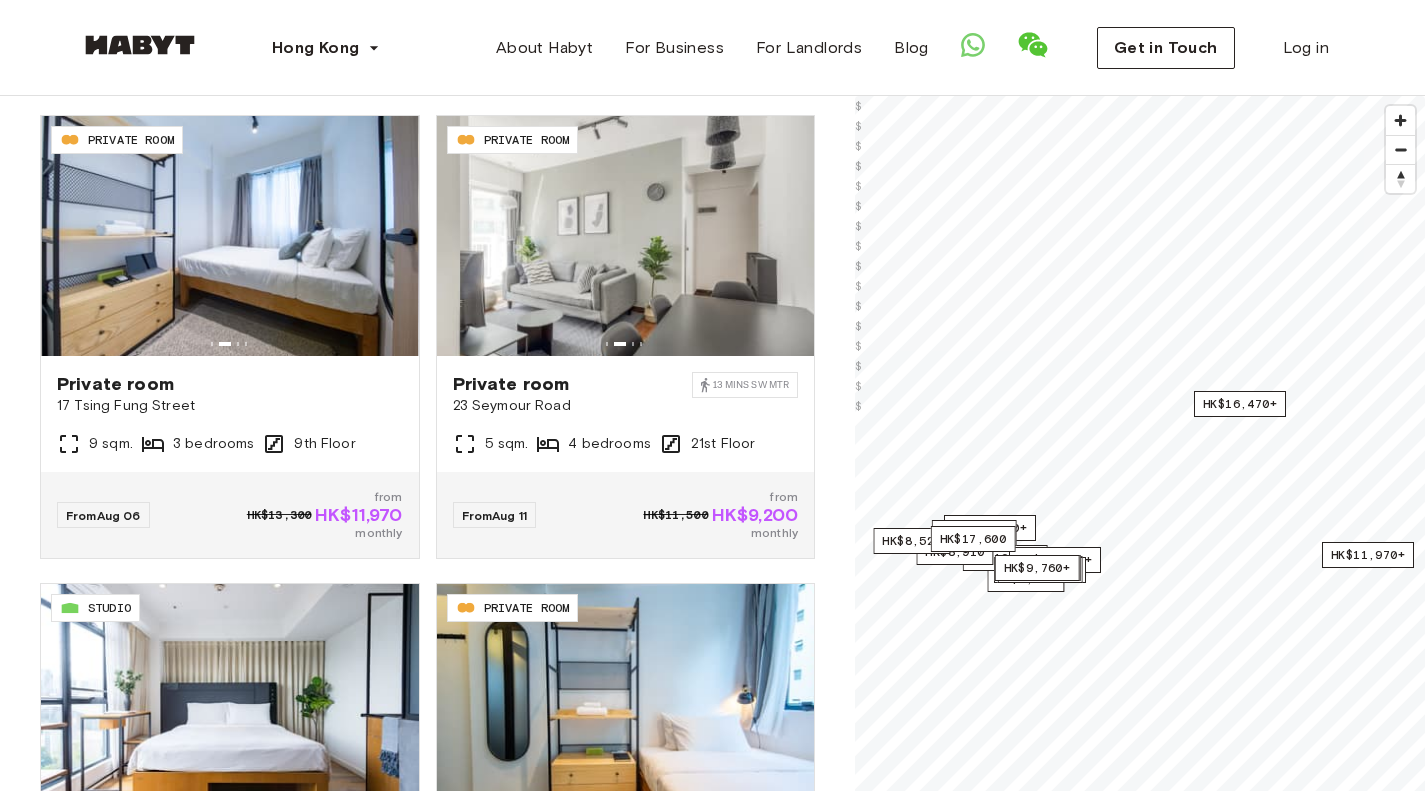 click on "**********" at bounding box center (427, 421) 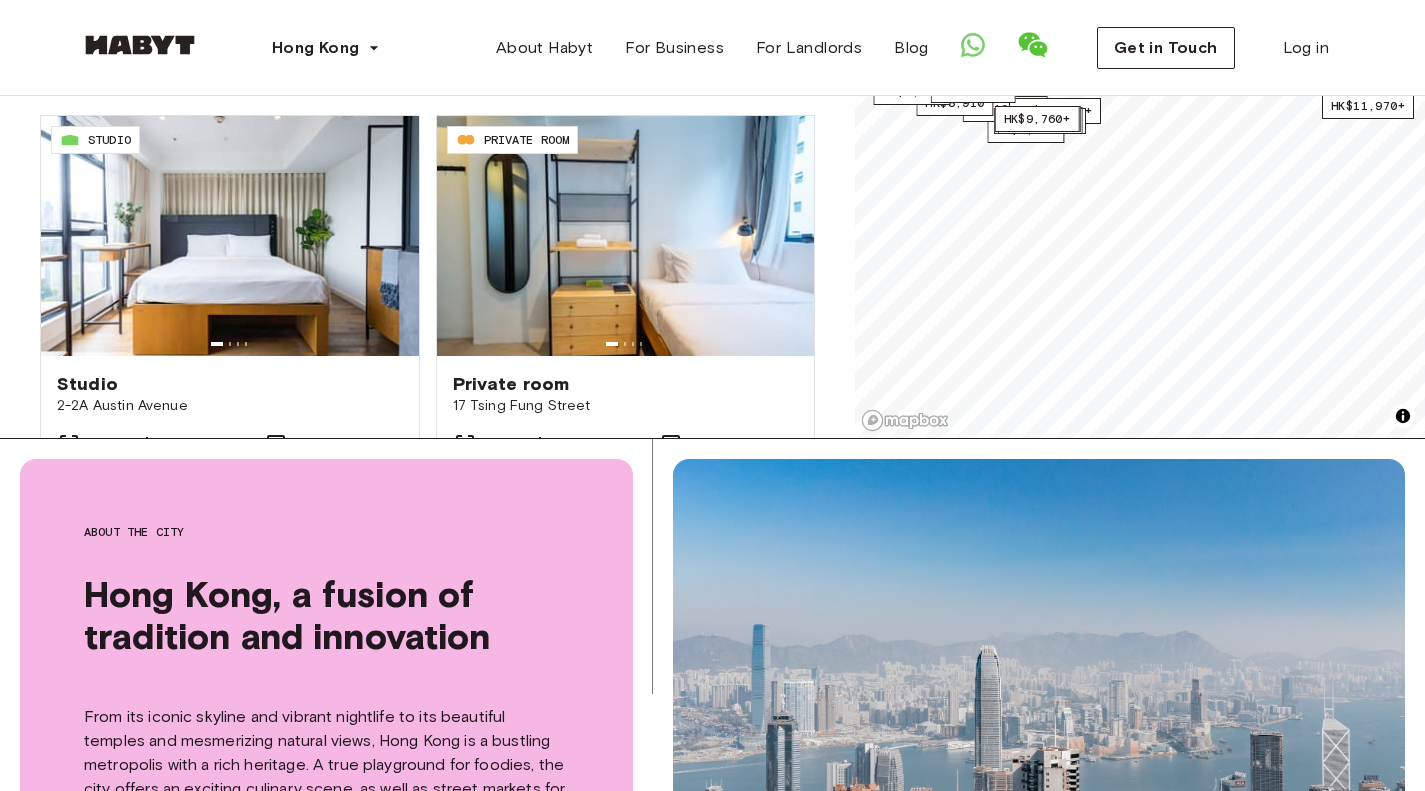 scroll, scrollTop: 633, scrollLeft: 0, axis: vertical 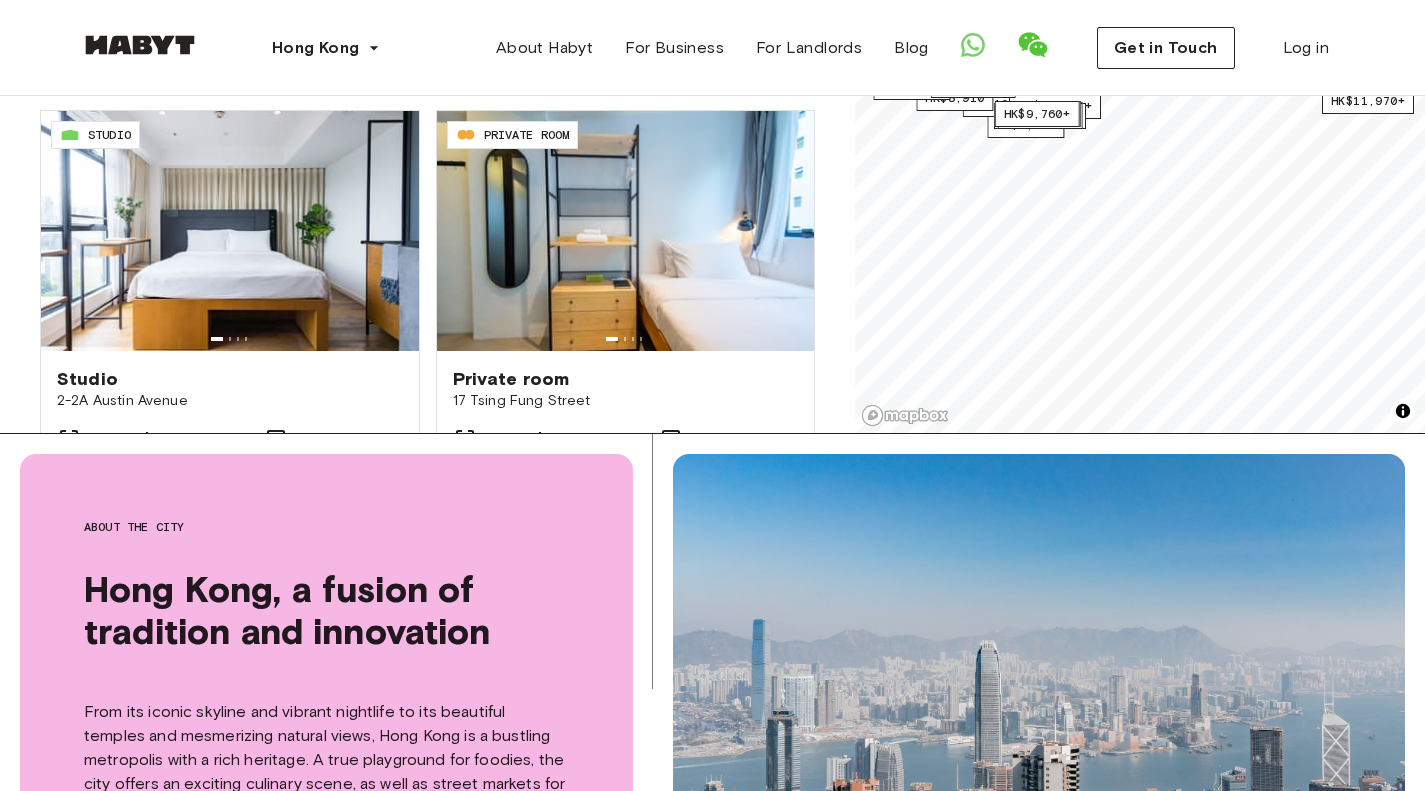 click on "About the city Hong Kong, a fusion of tradition and innovation  From its iconic skyline and vibrant nightlife to its beautiful temples and mesmerizing natural views, Hong Kong is a bustling metropolis with a rich heritage. A true playground for foodies, the city offers an exciting culinary scene, as well as street markets for unique shopping experiences. Choose your accommodation and start your adventure in Hong Kong!" at bounding box center [326, 689] 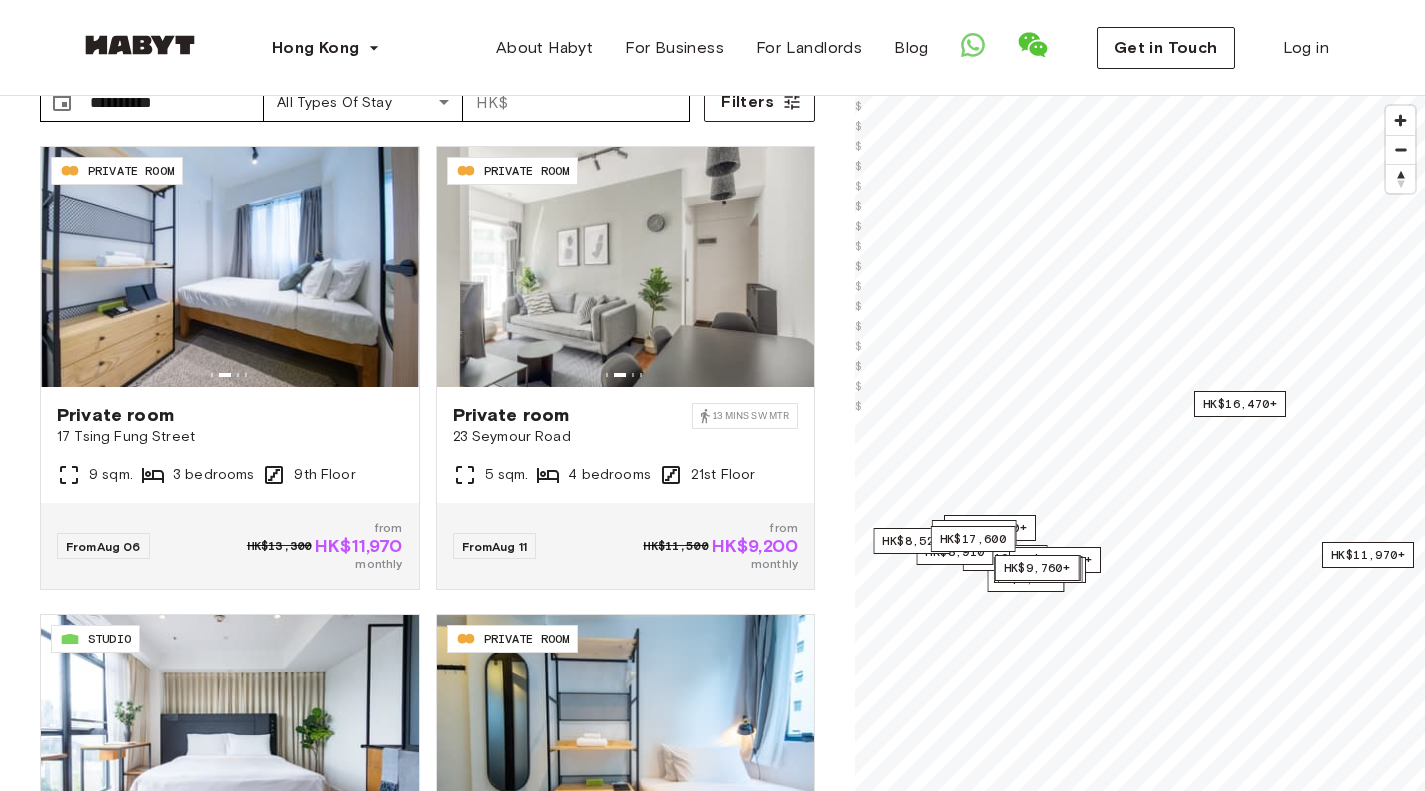 scroll, scrollTop: 130, scrollLeft: 0, axis: vertical 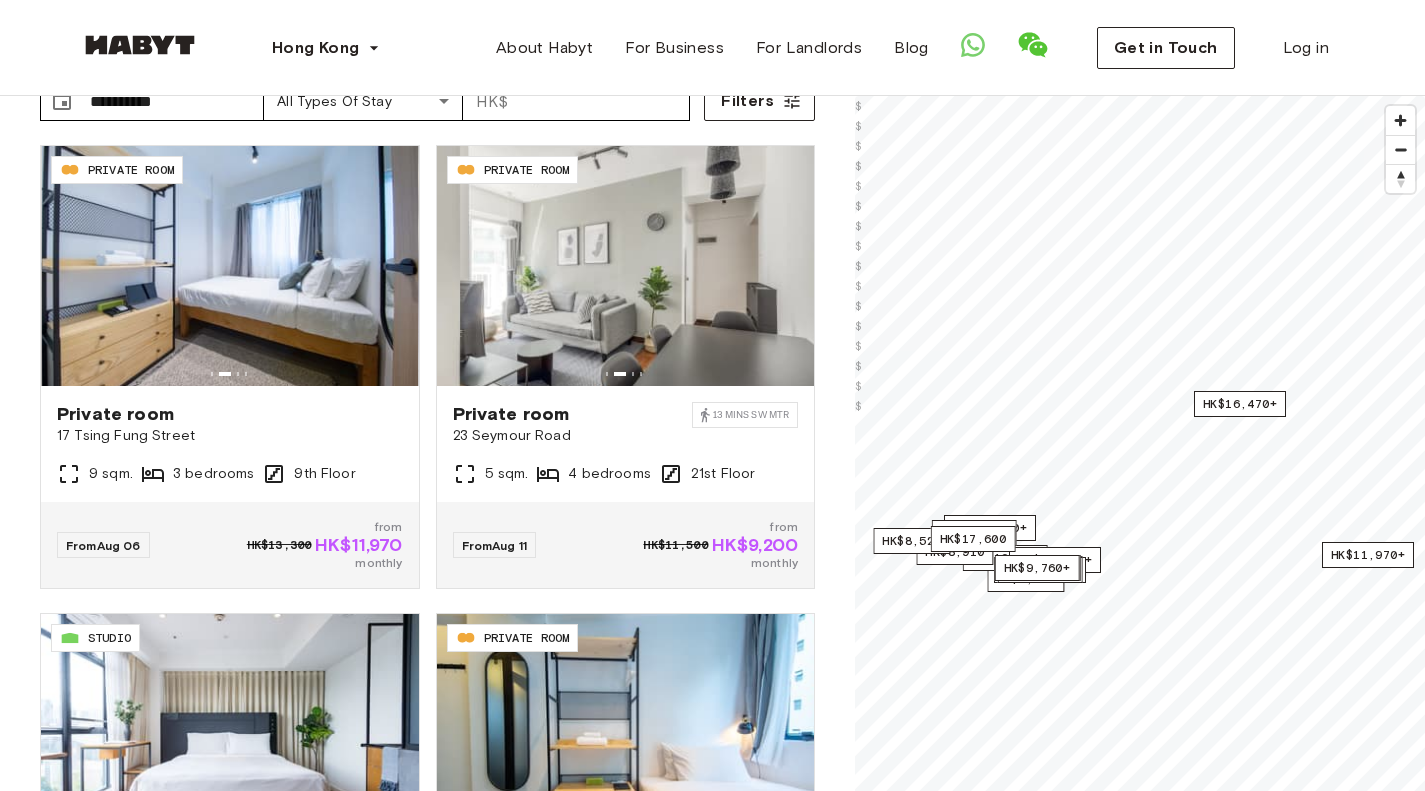 click on "**********" at bounding box center (427, 451) 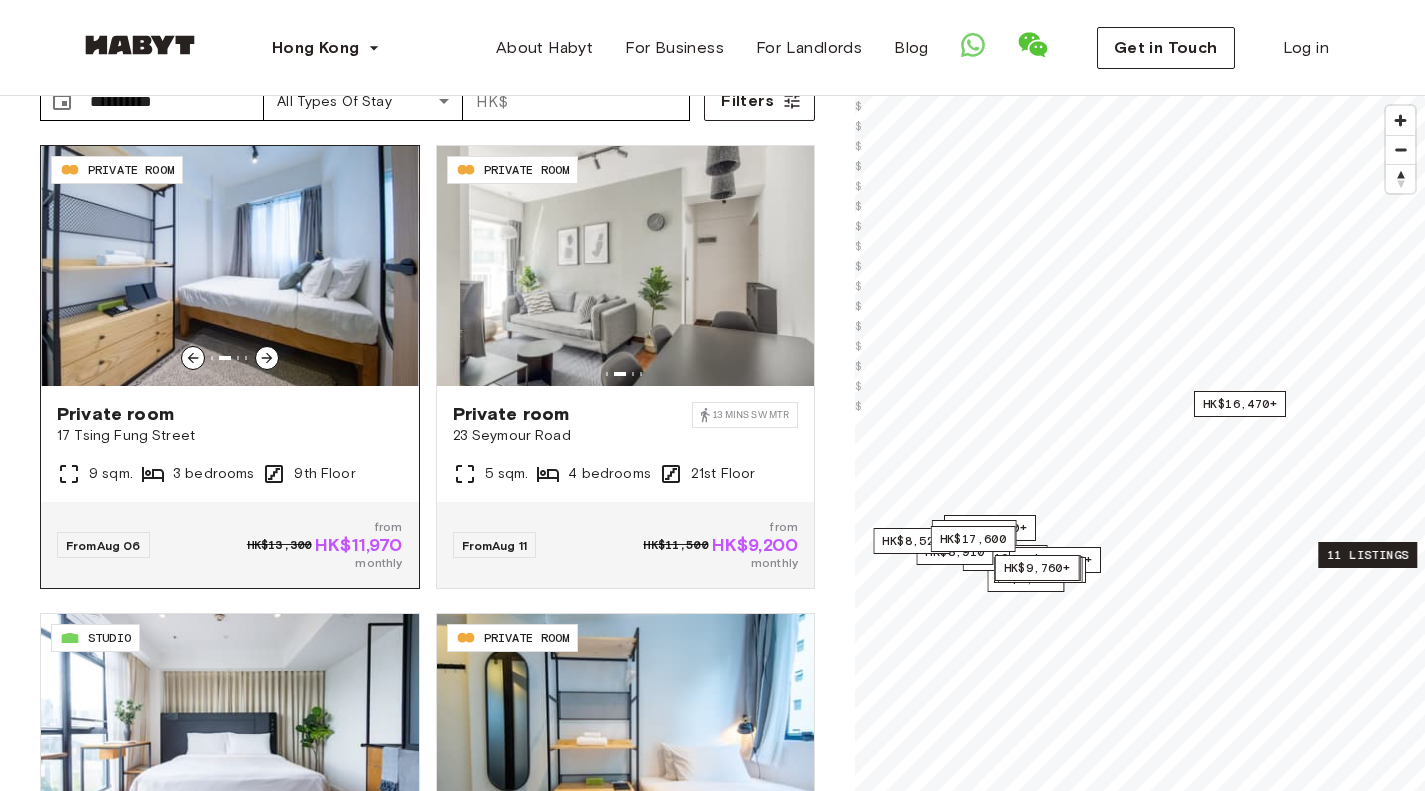 click 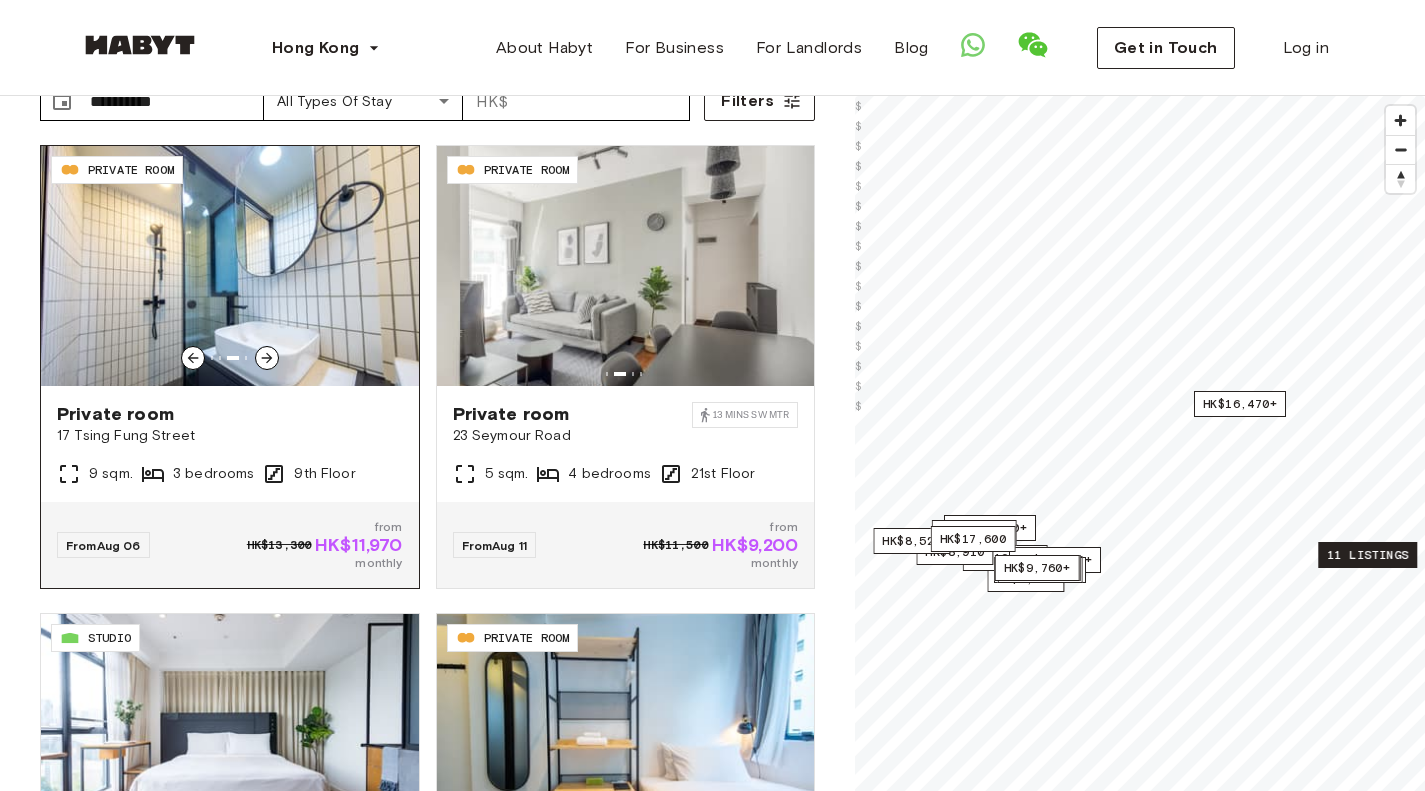 click 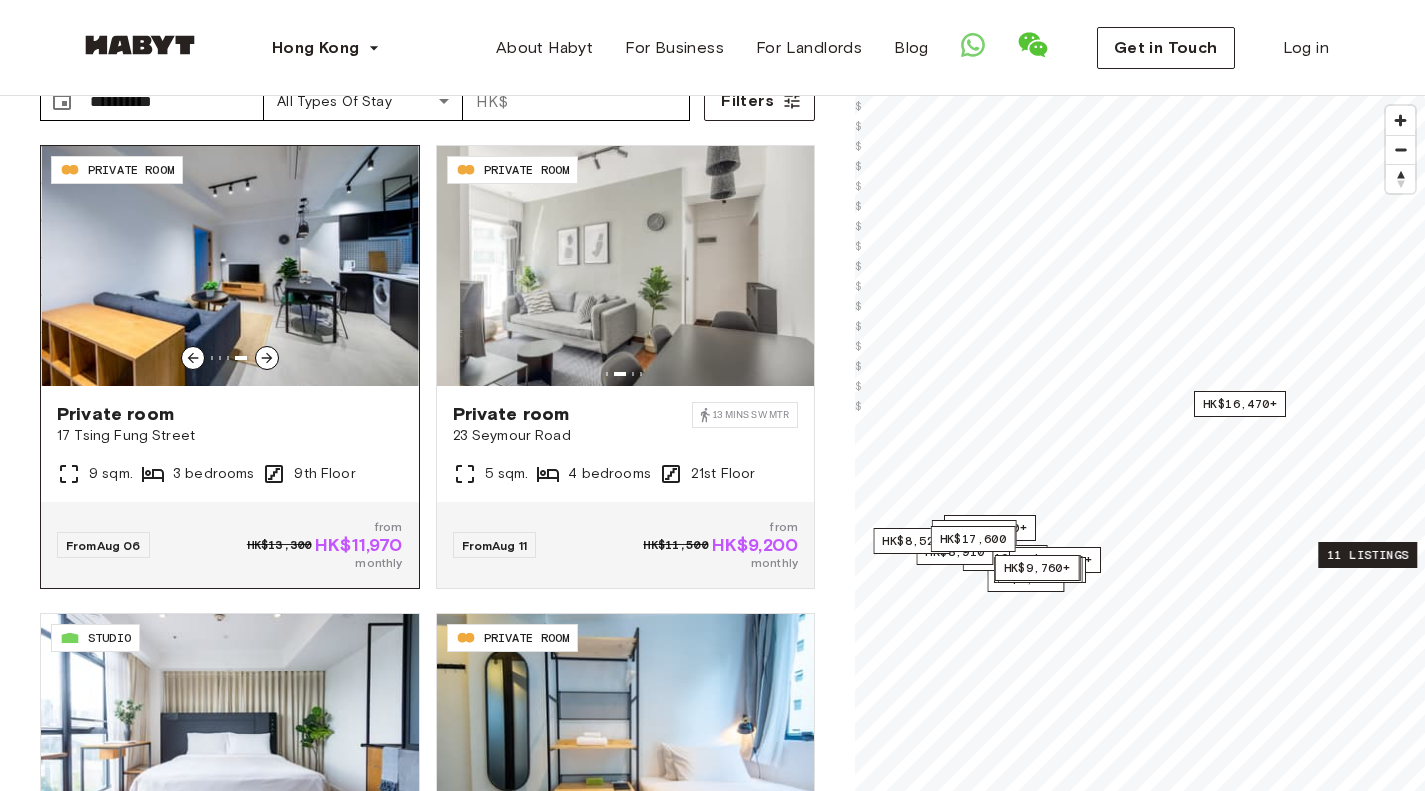 click 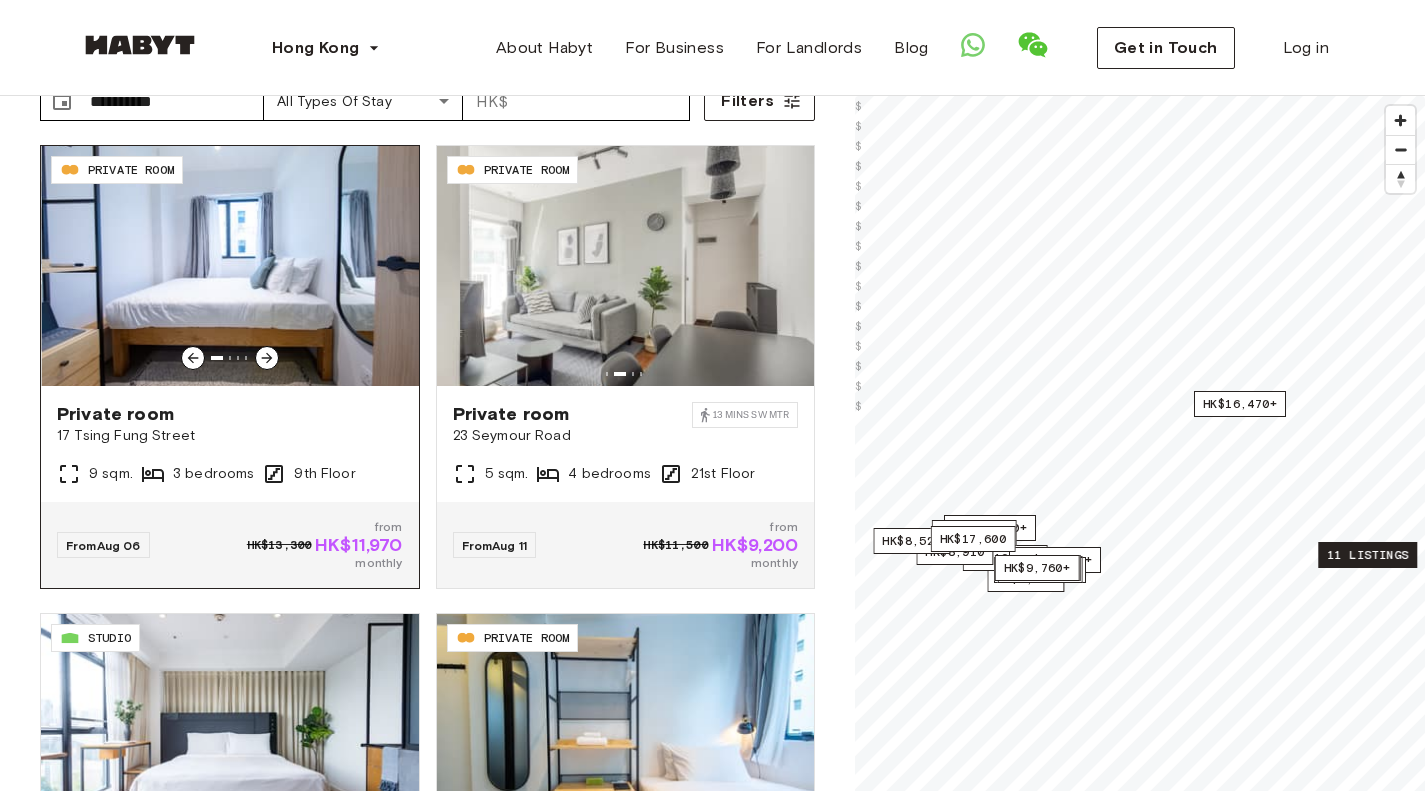 click 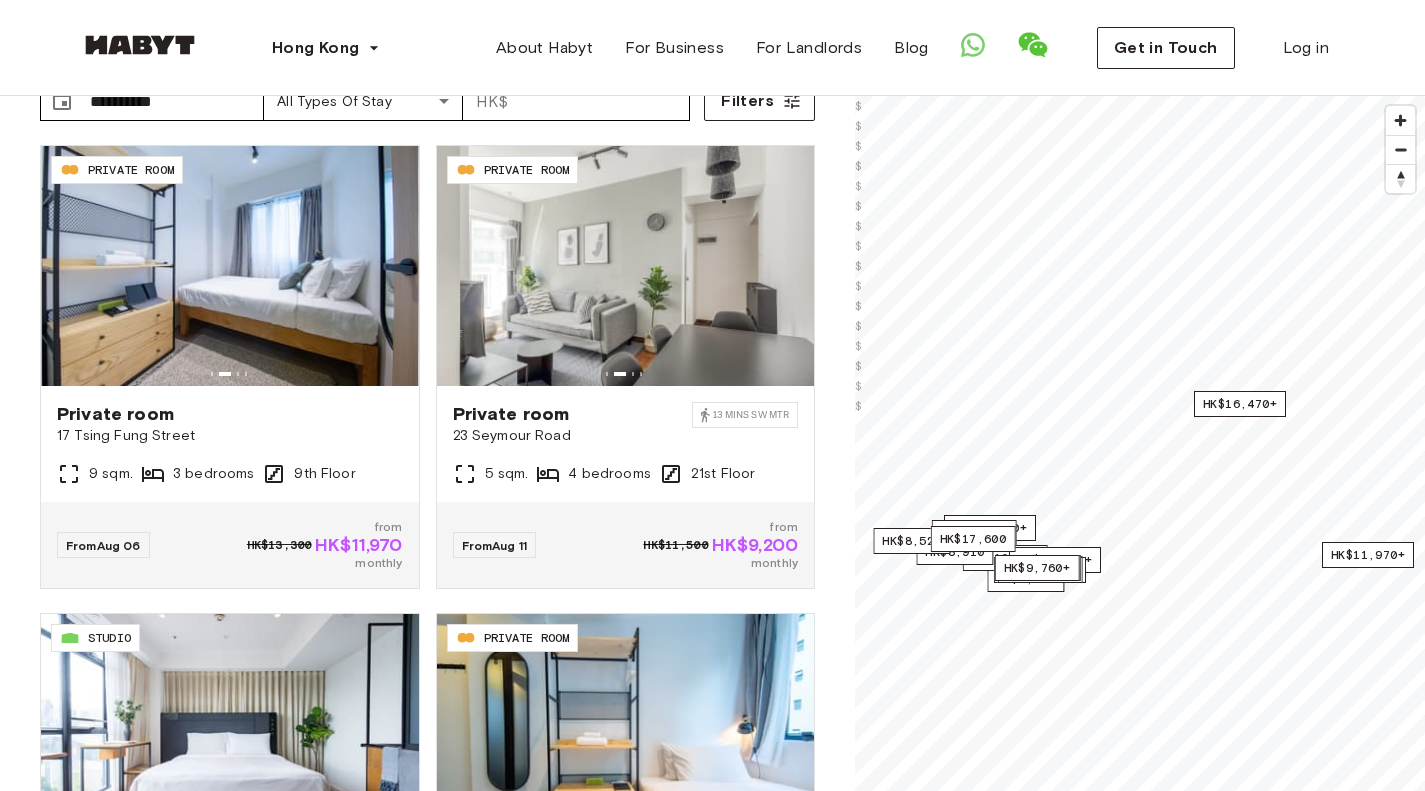 click on "**********" at bounding box center [427, 451] 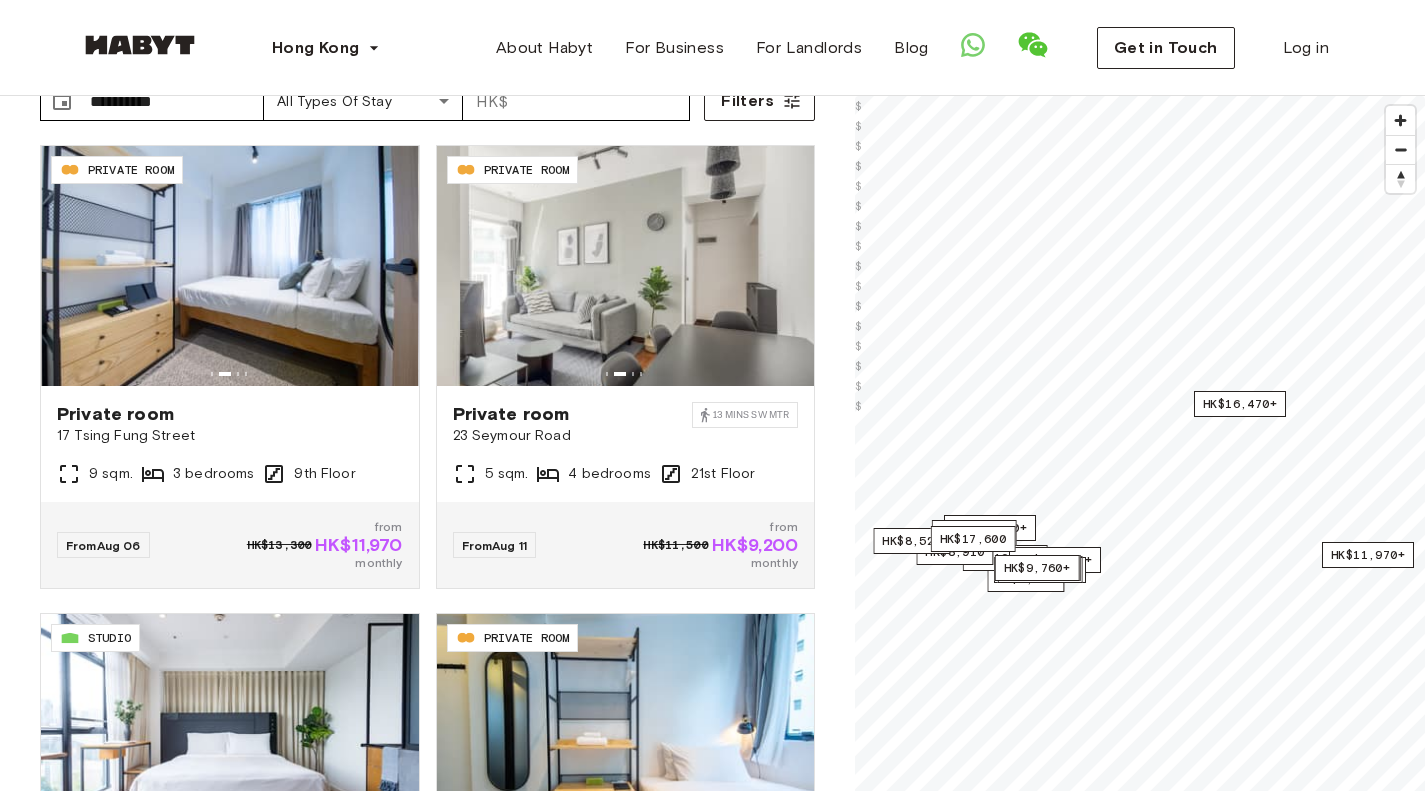 click on "**********" at bounding box center [427, 451] 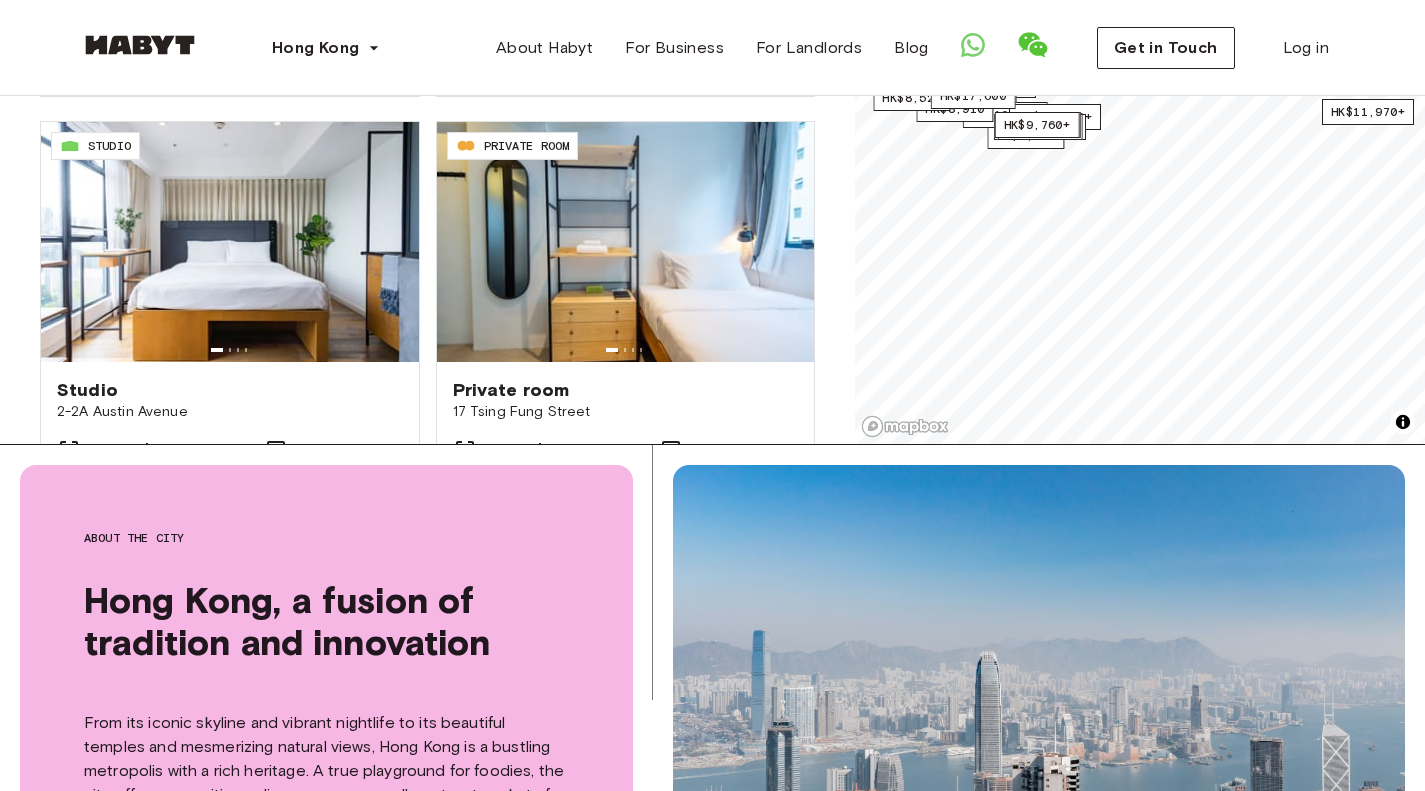 scroll, scrollTop: 628, scrollLeft: 0, axis: vertical 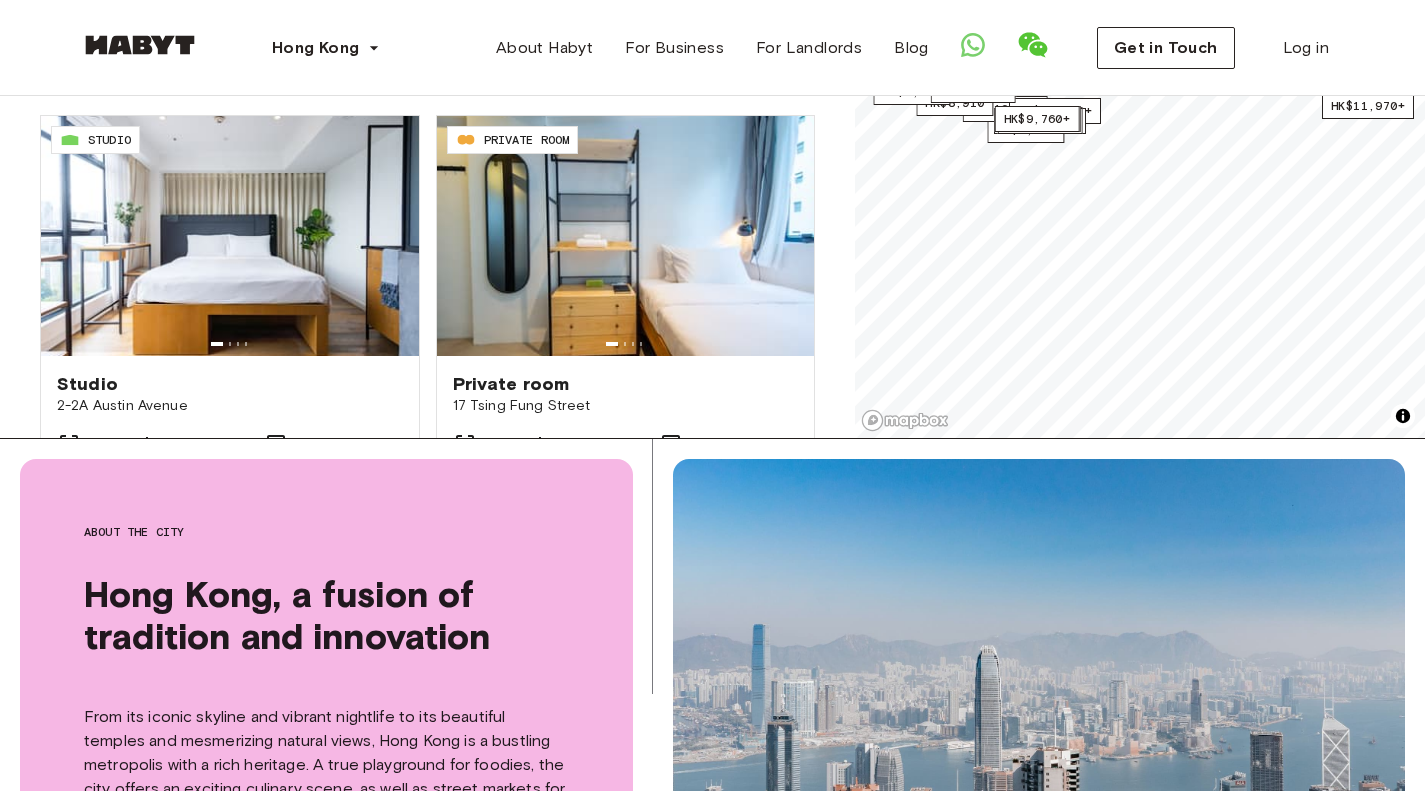 click on "**********" at bounding box center [427, -47] 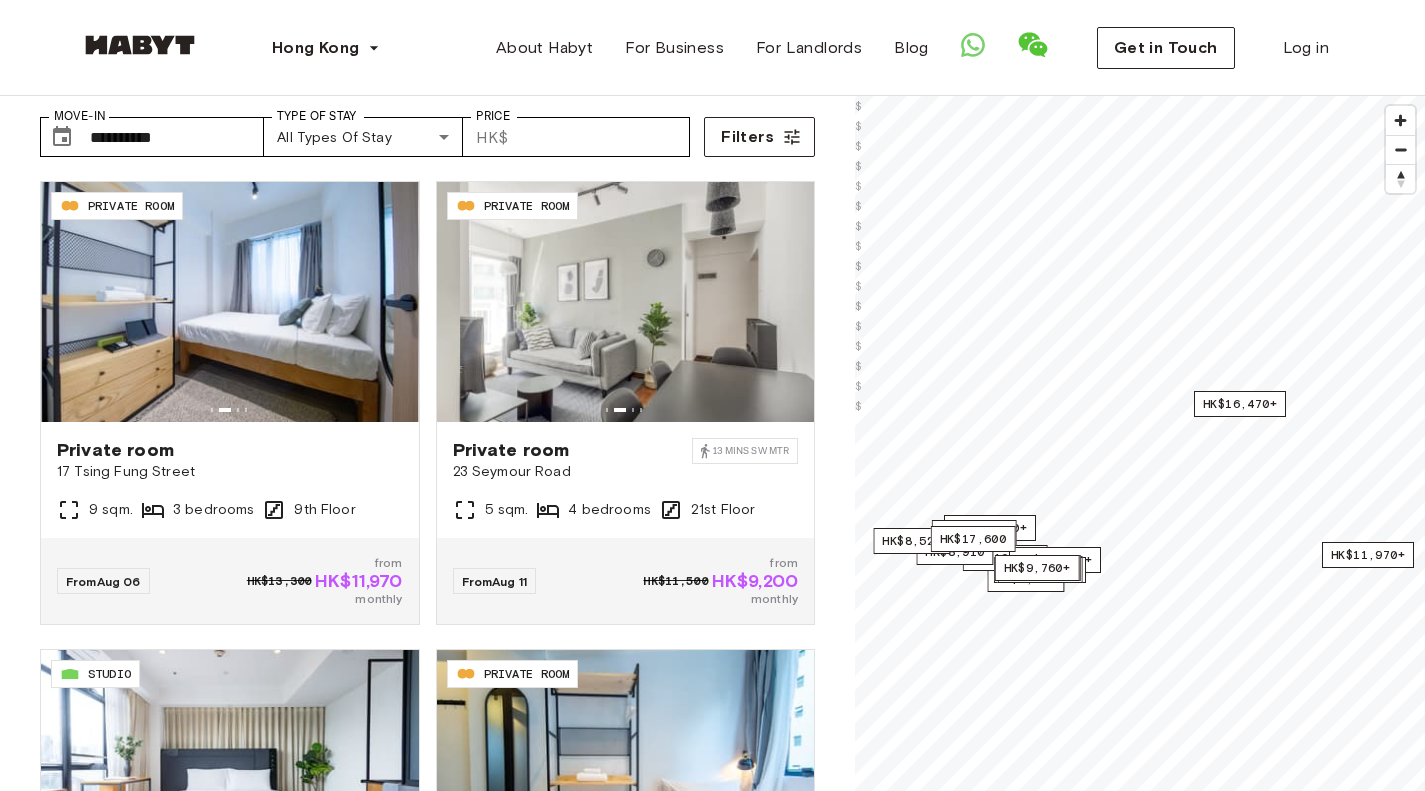 click on "**********" at bounding box center [427, 487] 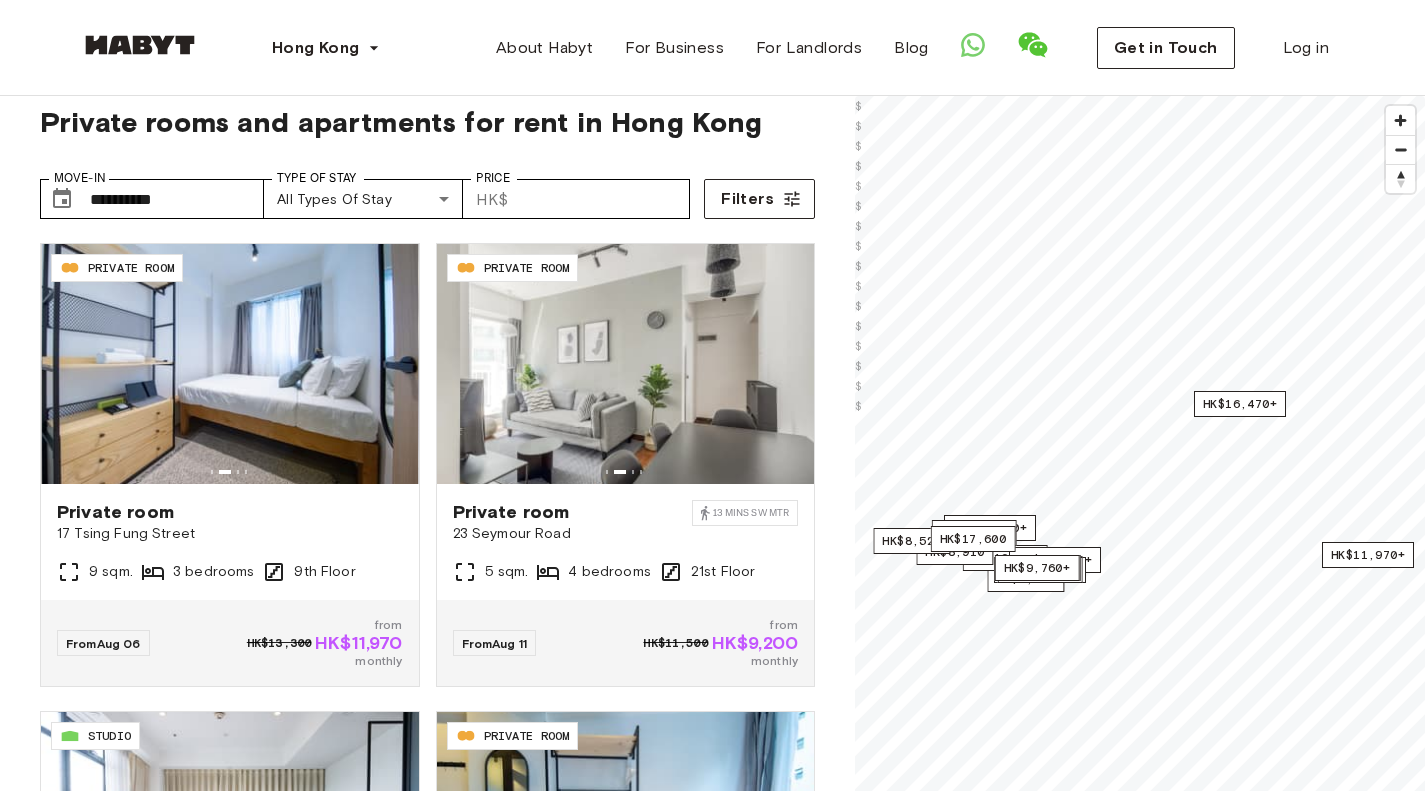 scroll, scrollTop: 74, scrollLeft: 0, axis: vertical 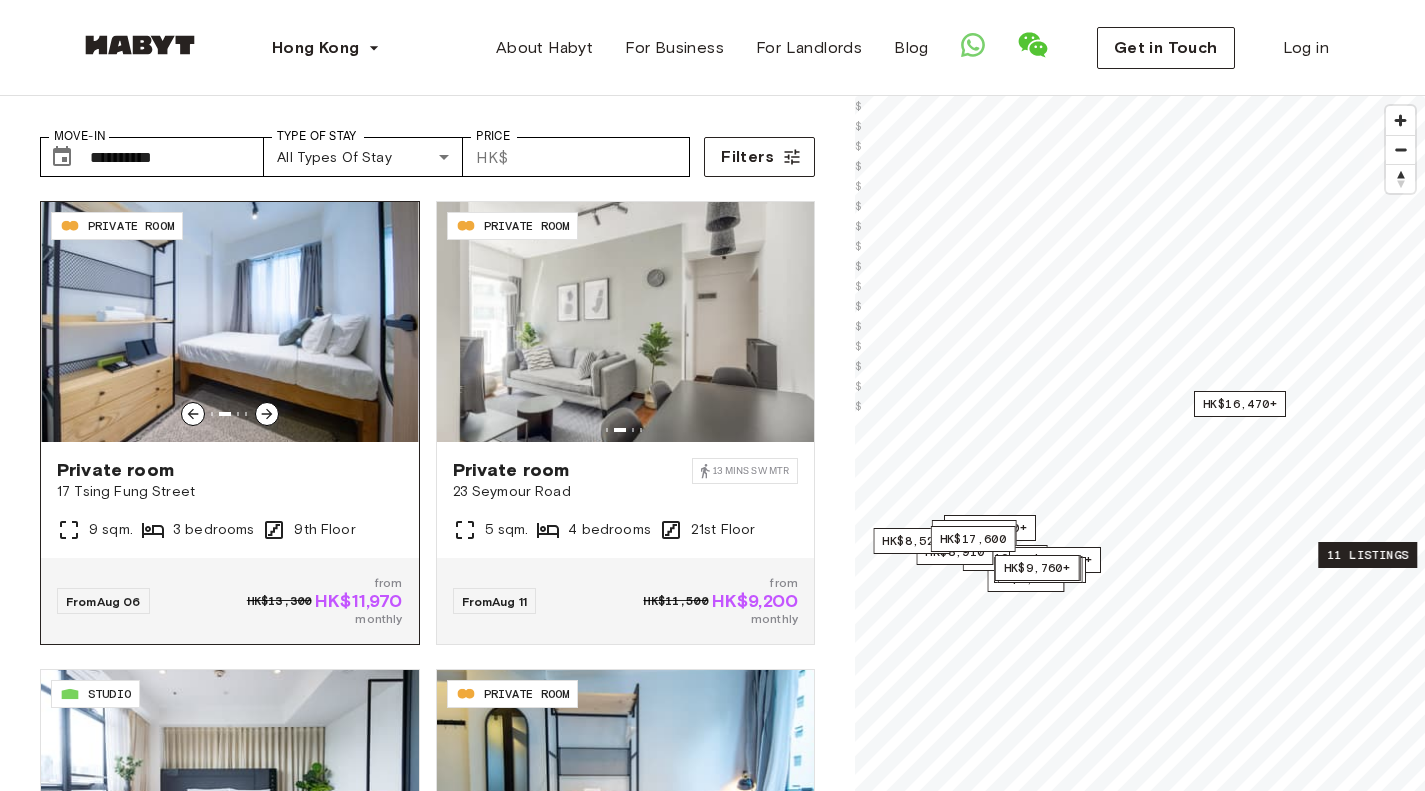 click 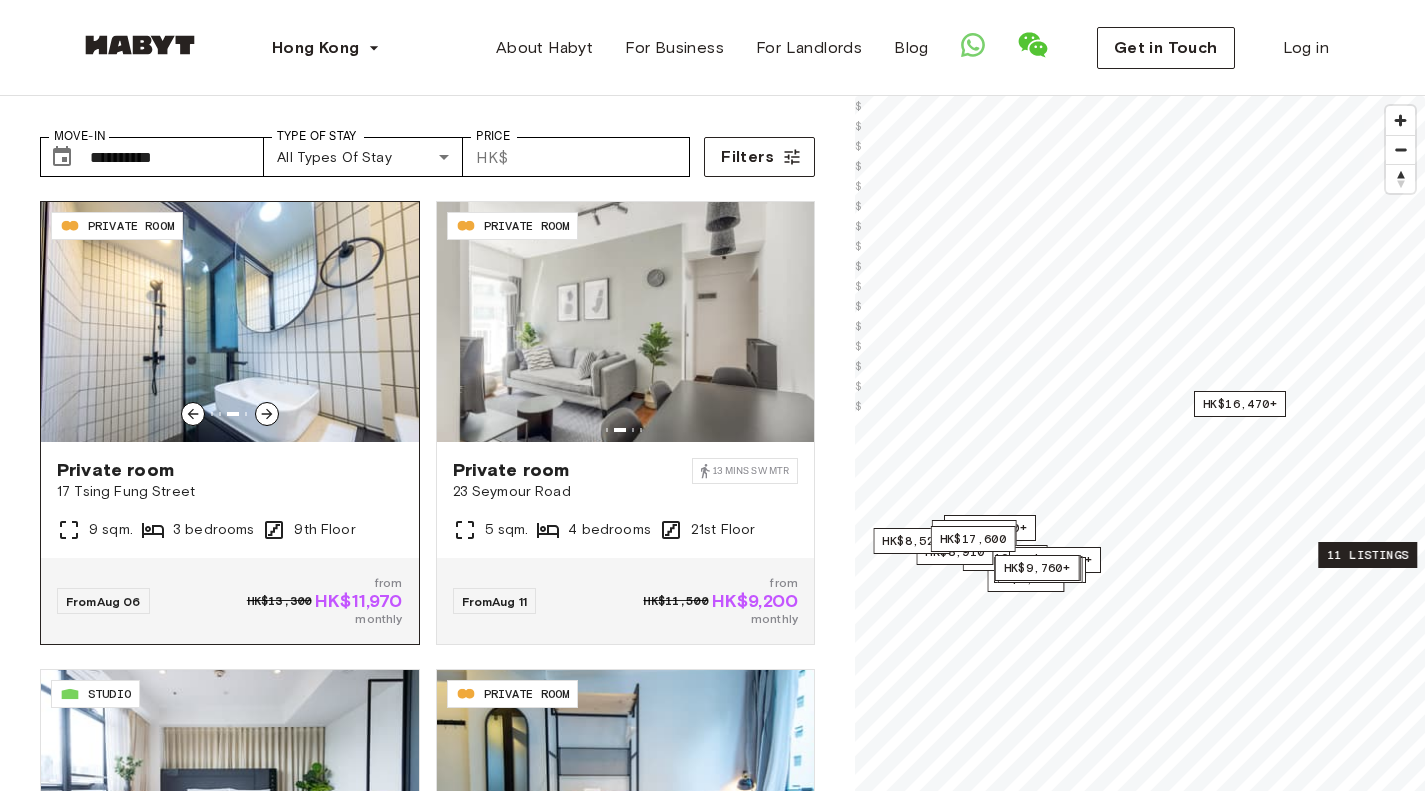 click 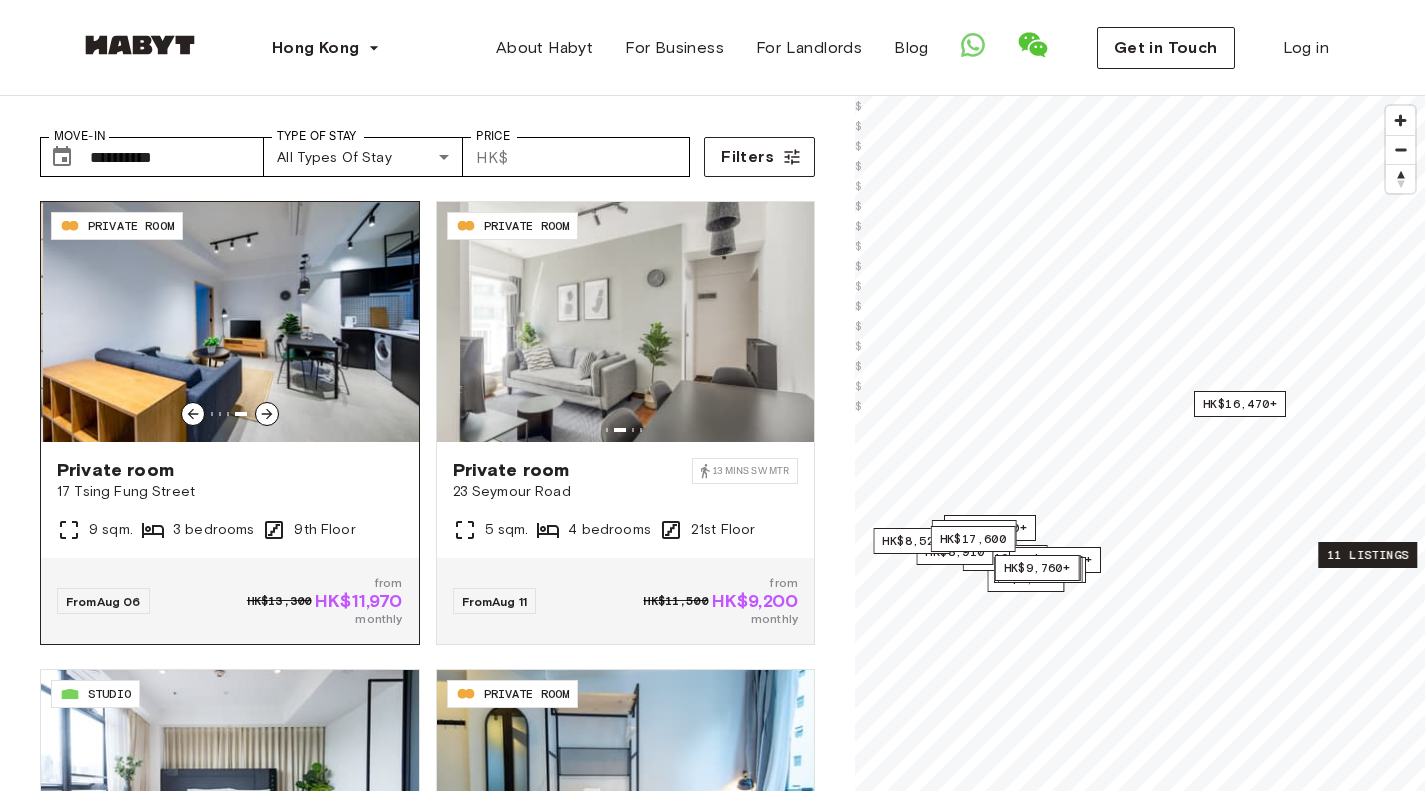click 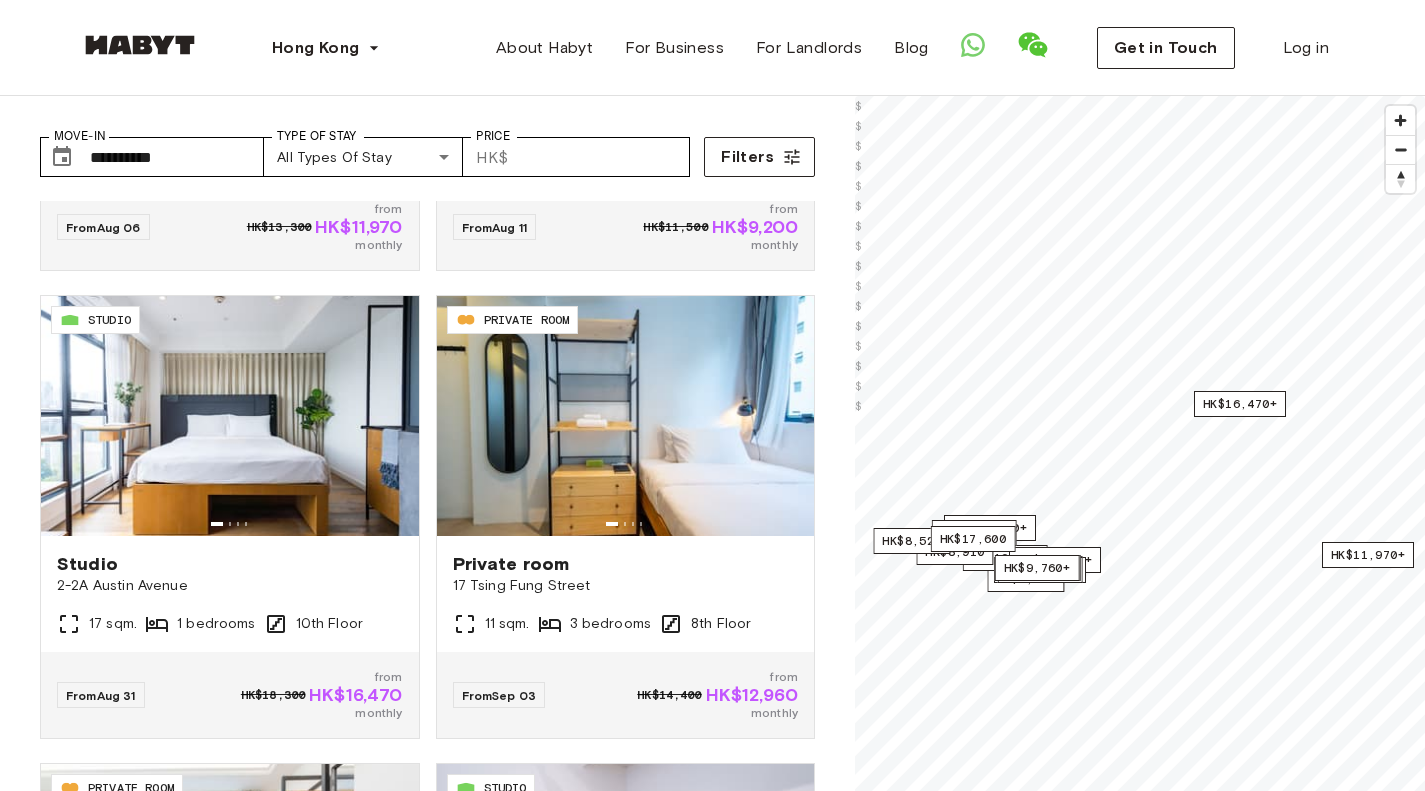 scroll, scrollTop: 377, scrollLeft: 0, axis: vertical 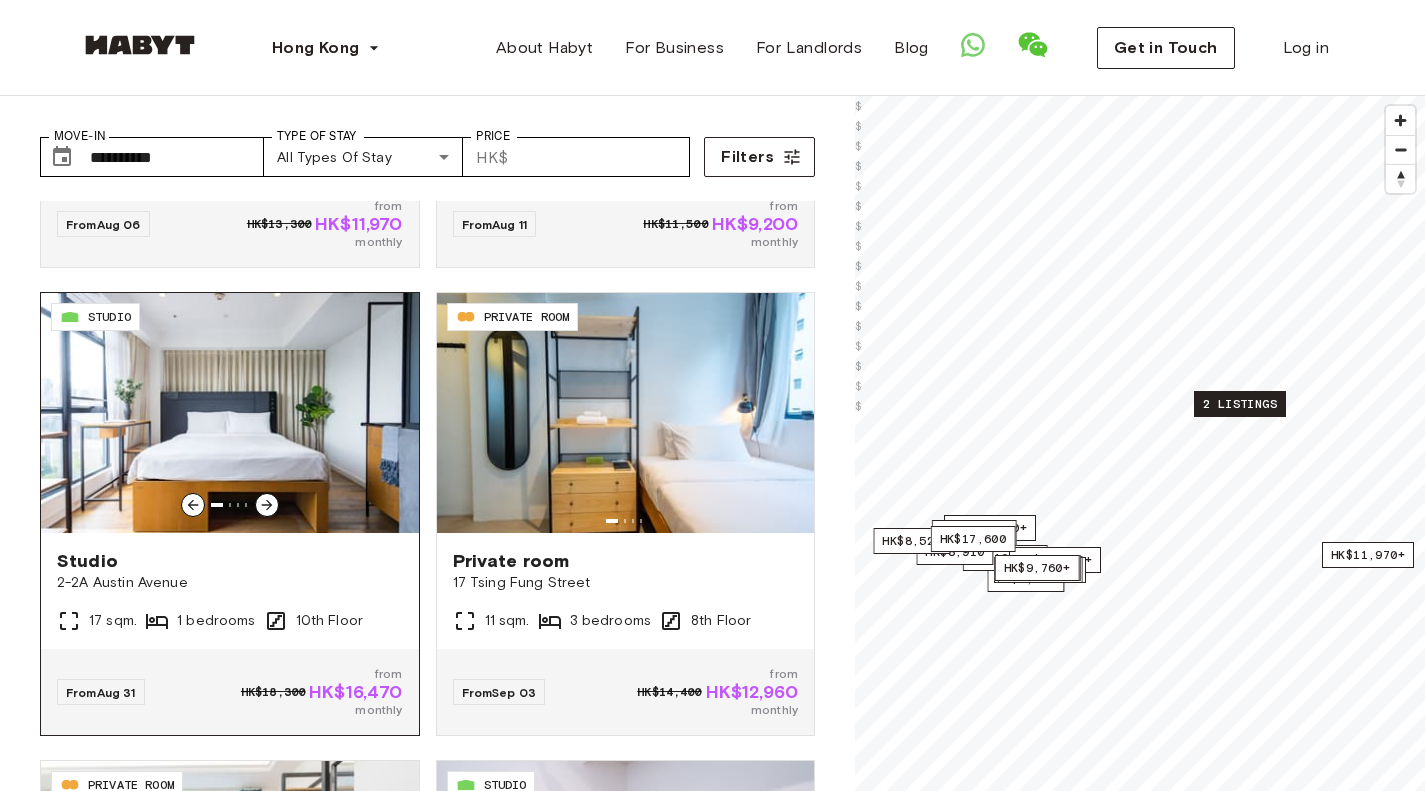 click 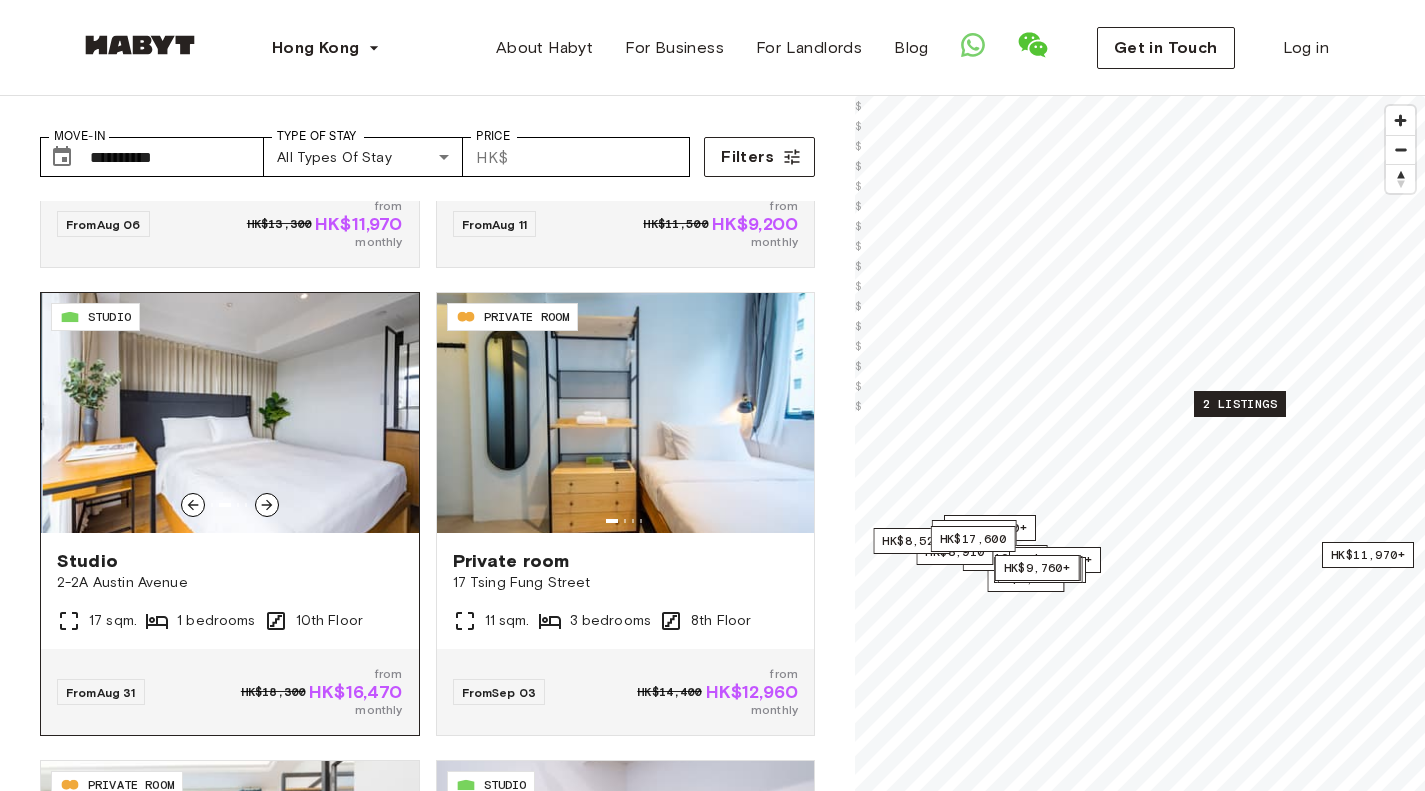 click 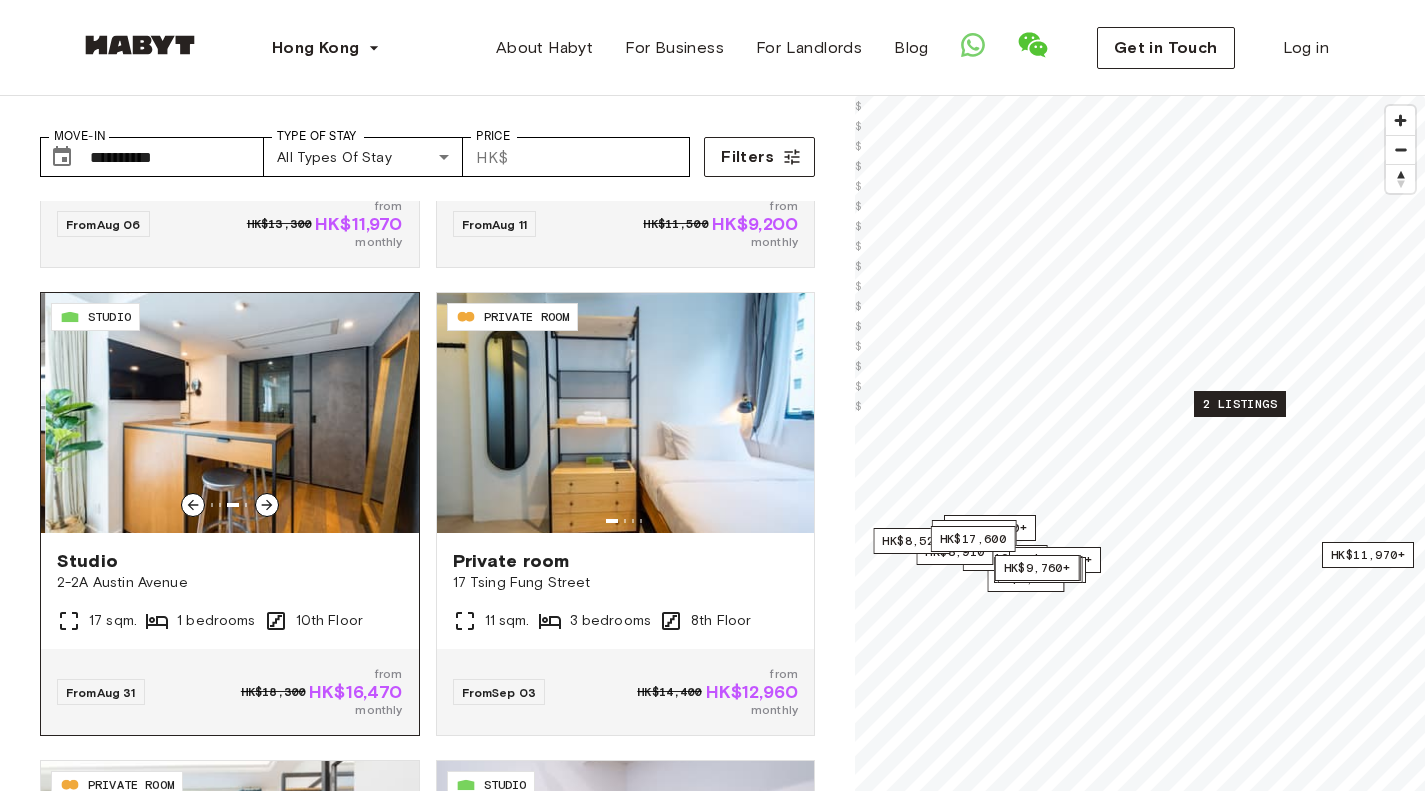 click 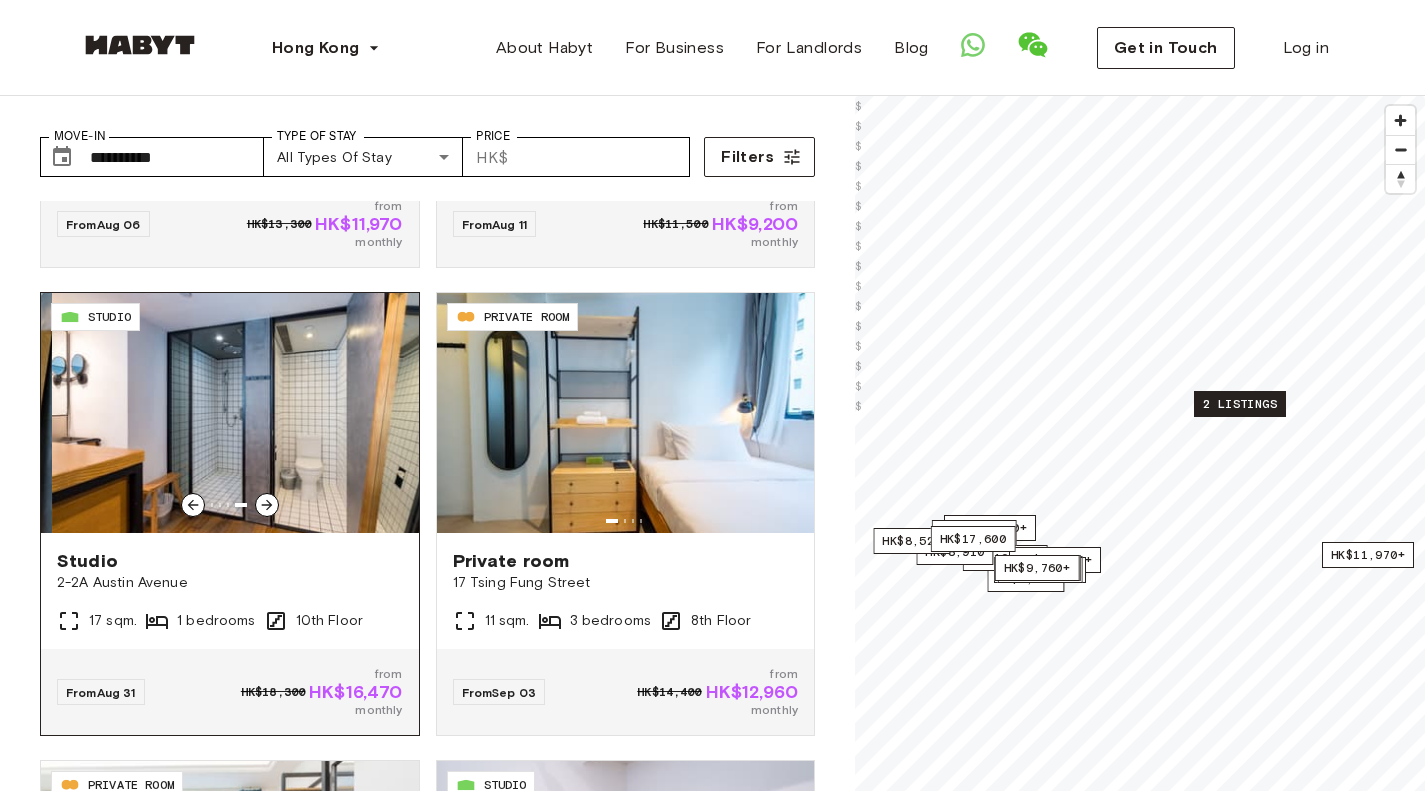 click 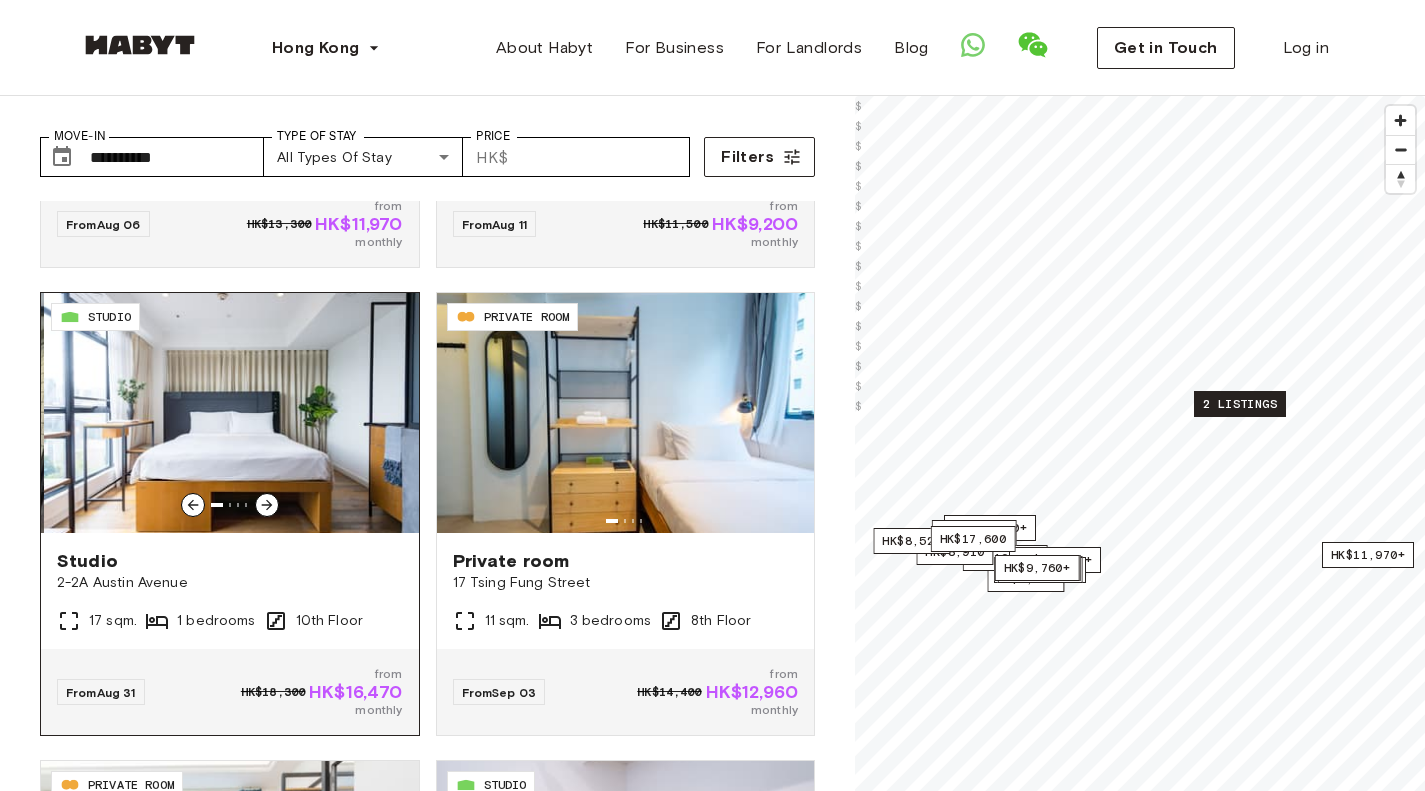 click 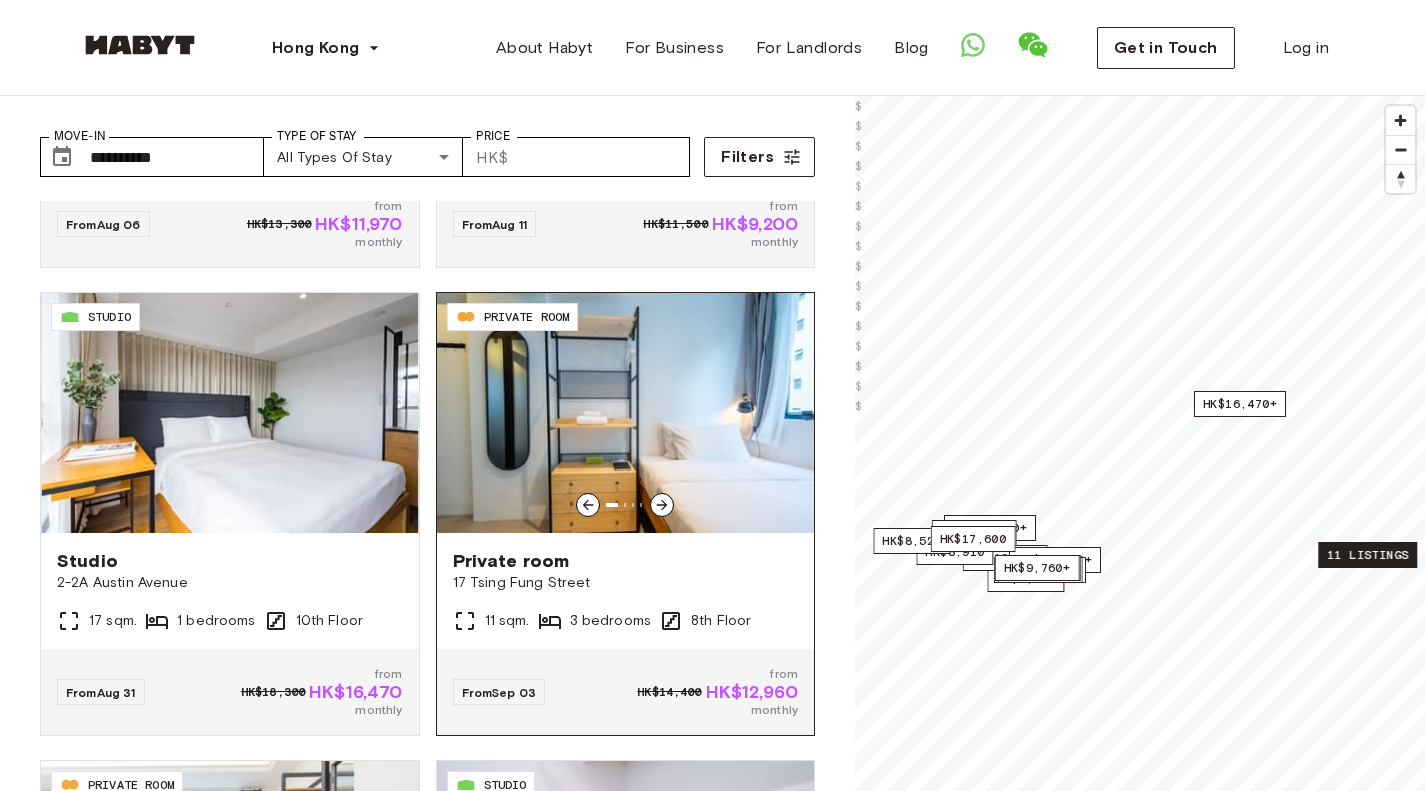 click 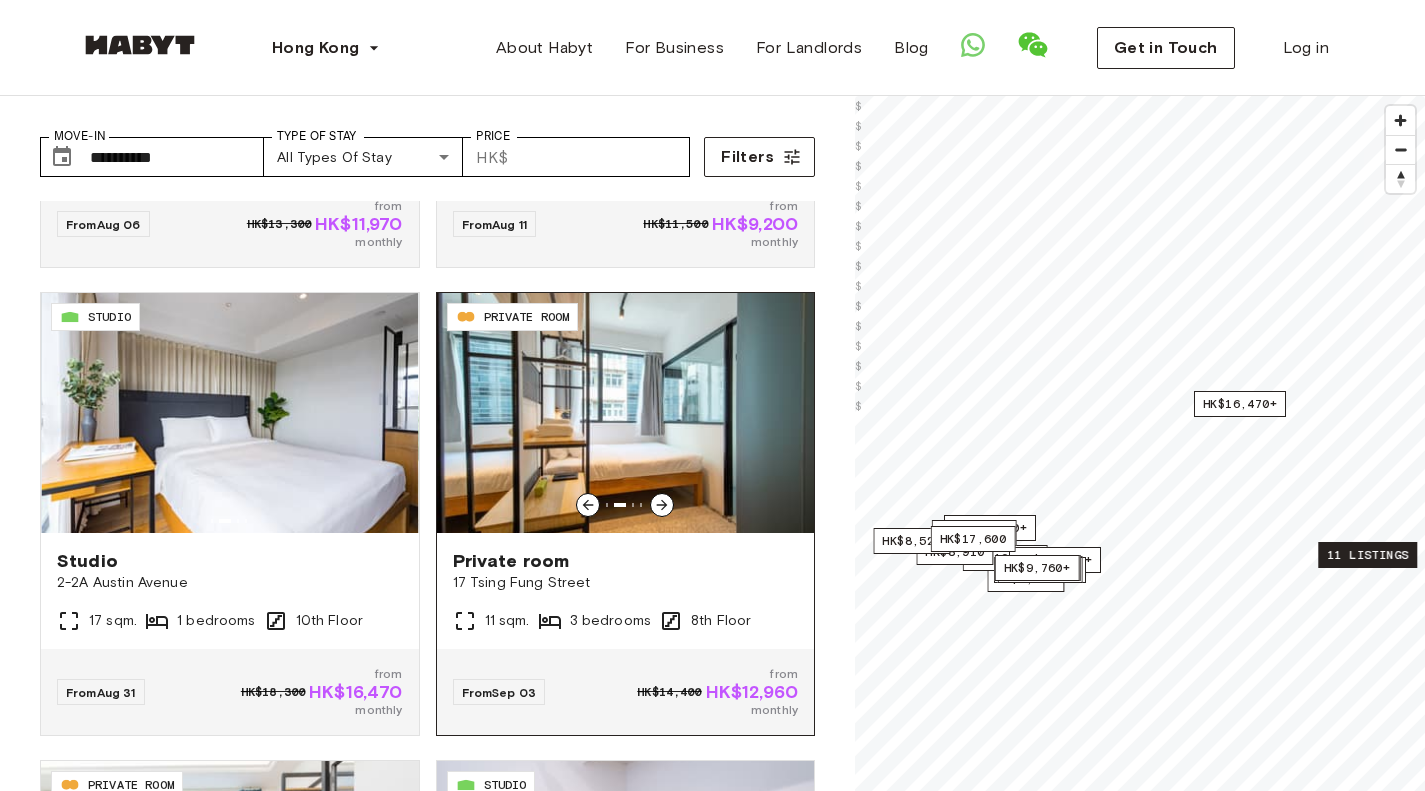 click 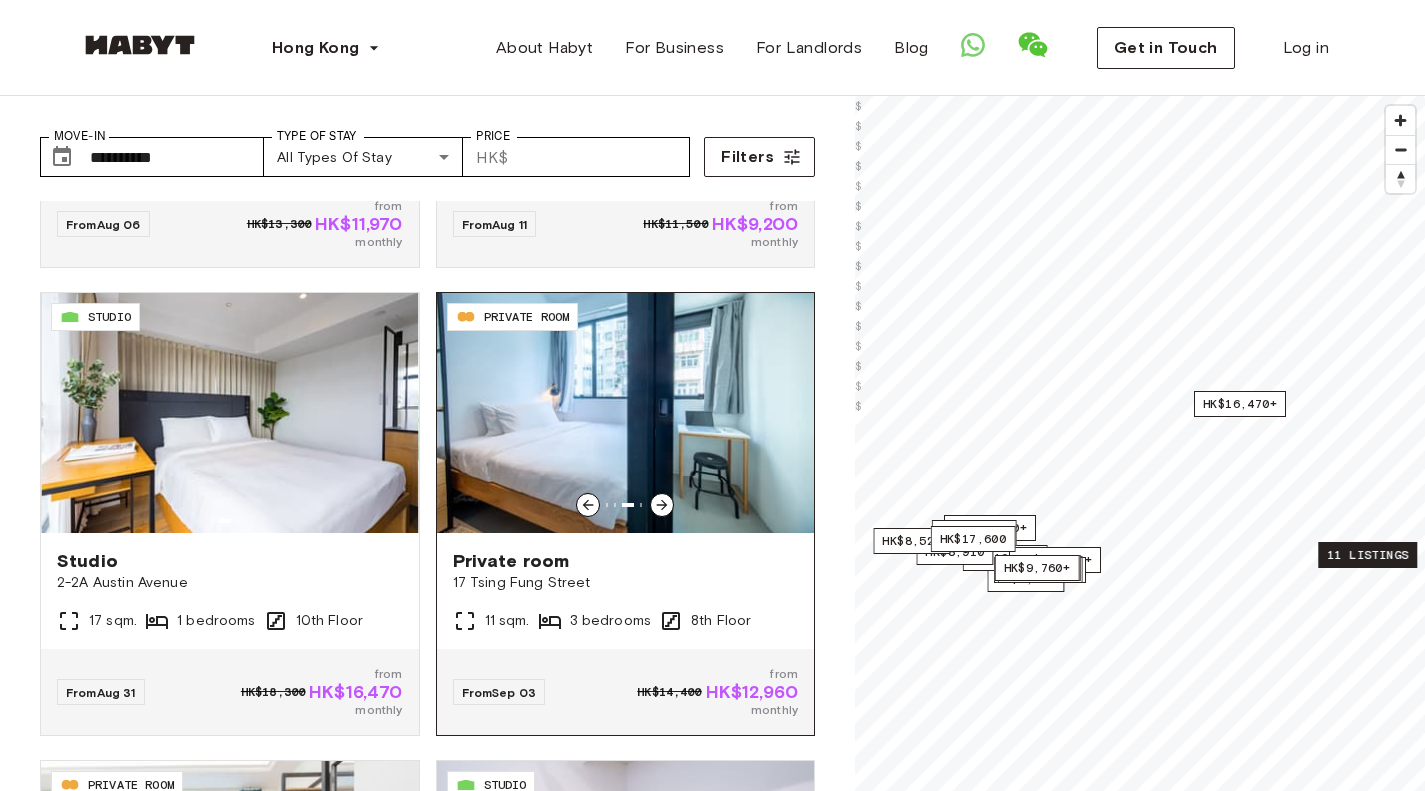 click 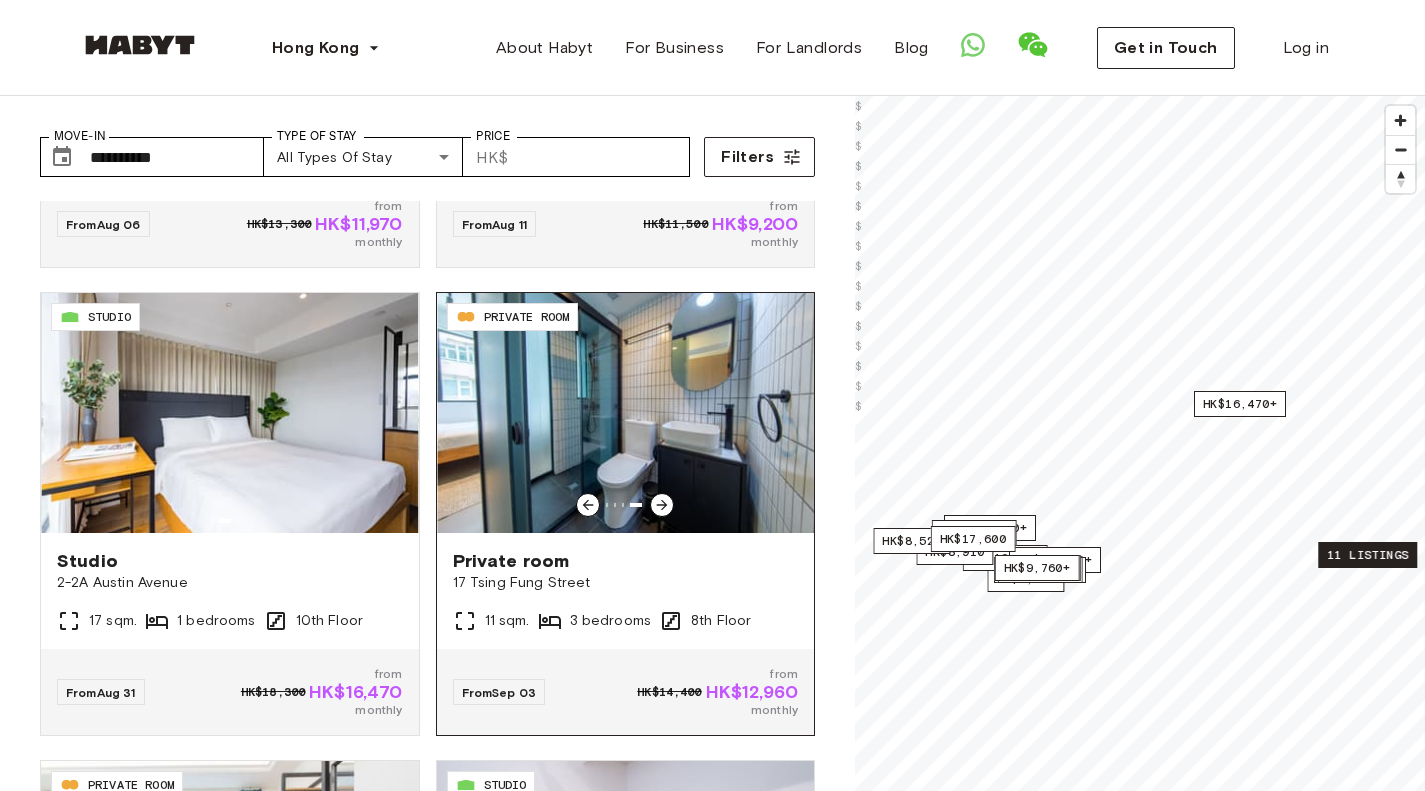click 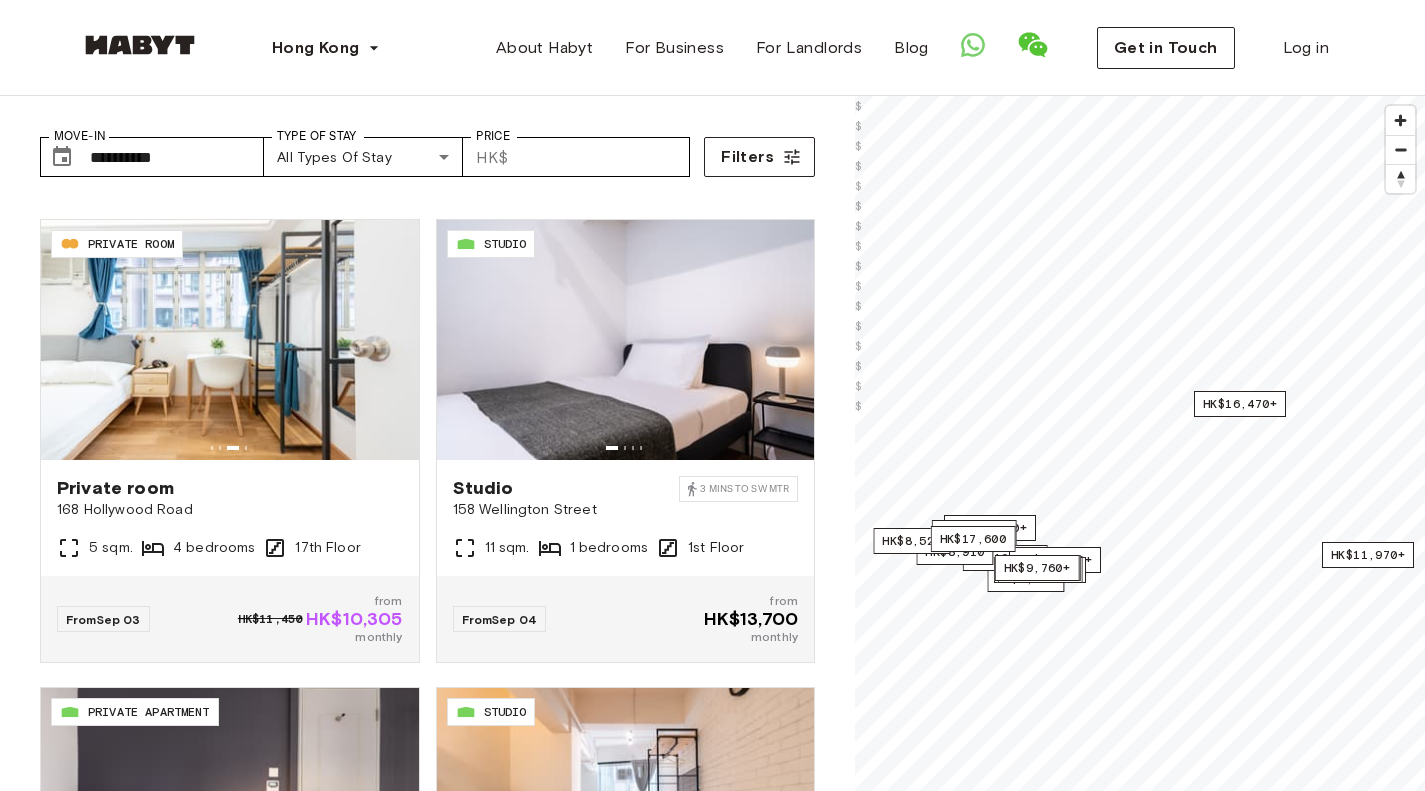 scroll, scrollTop: 912, scrollLeft: 0, axis: vertical 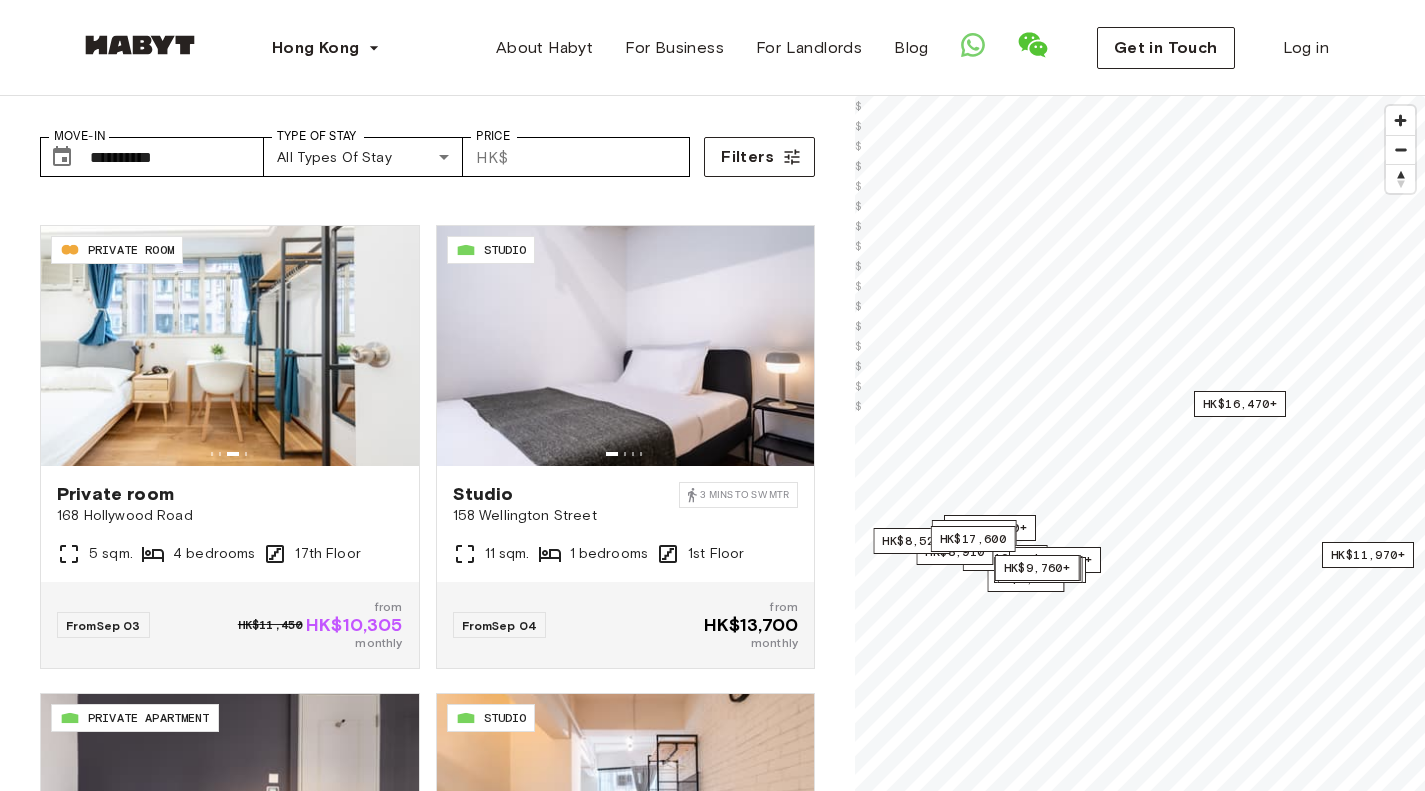click on "**********" at bounding box center (427, 507) 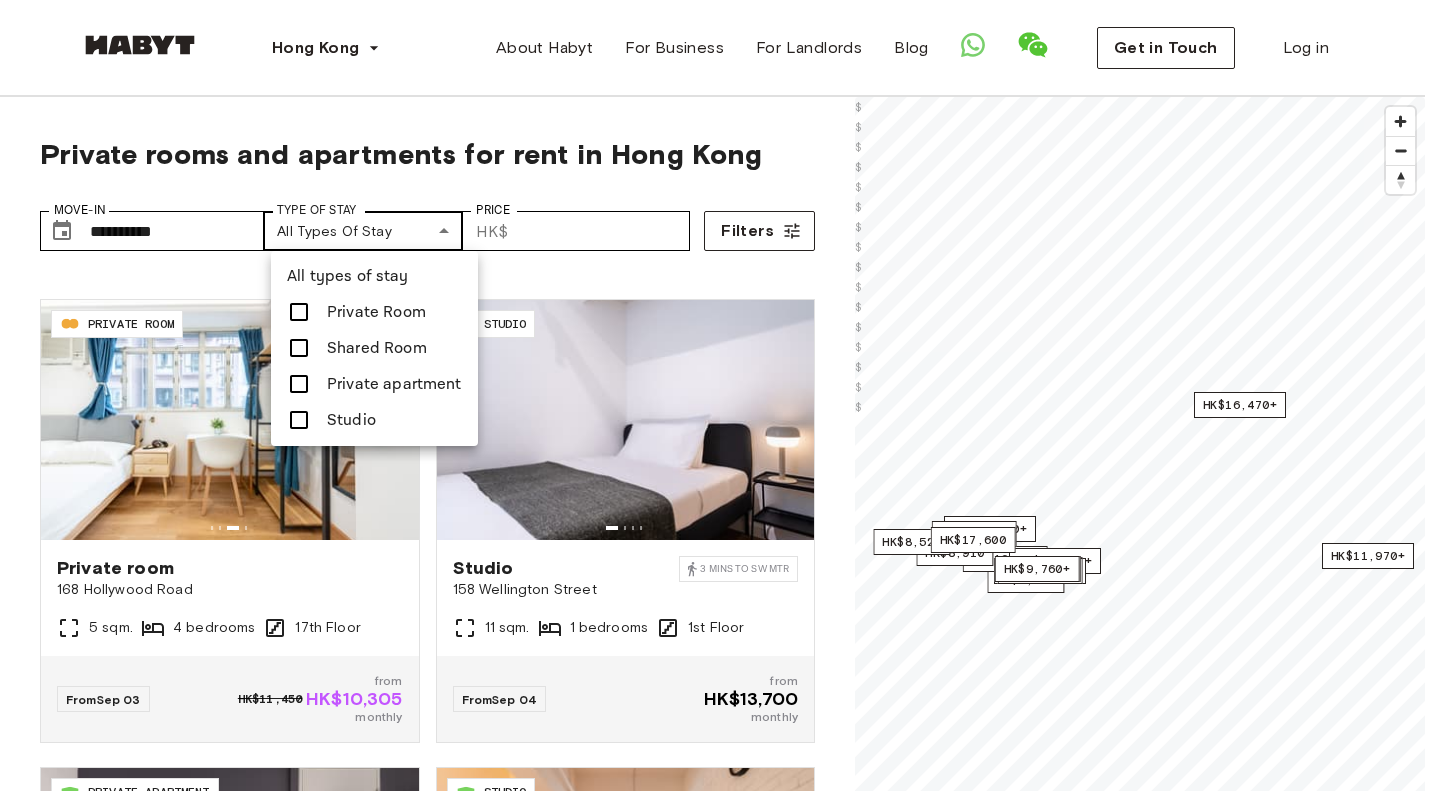 click on "**********" at bounding box center (720, 2372) 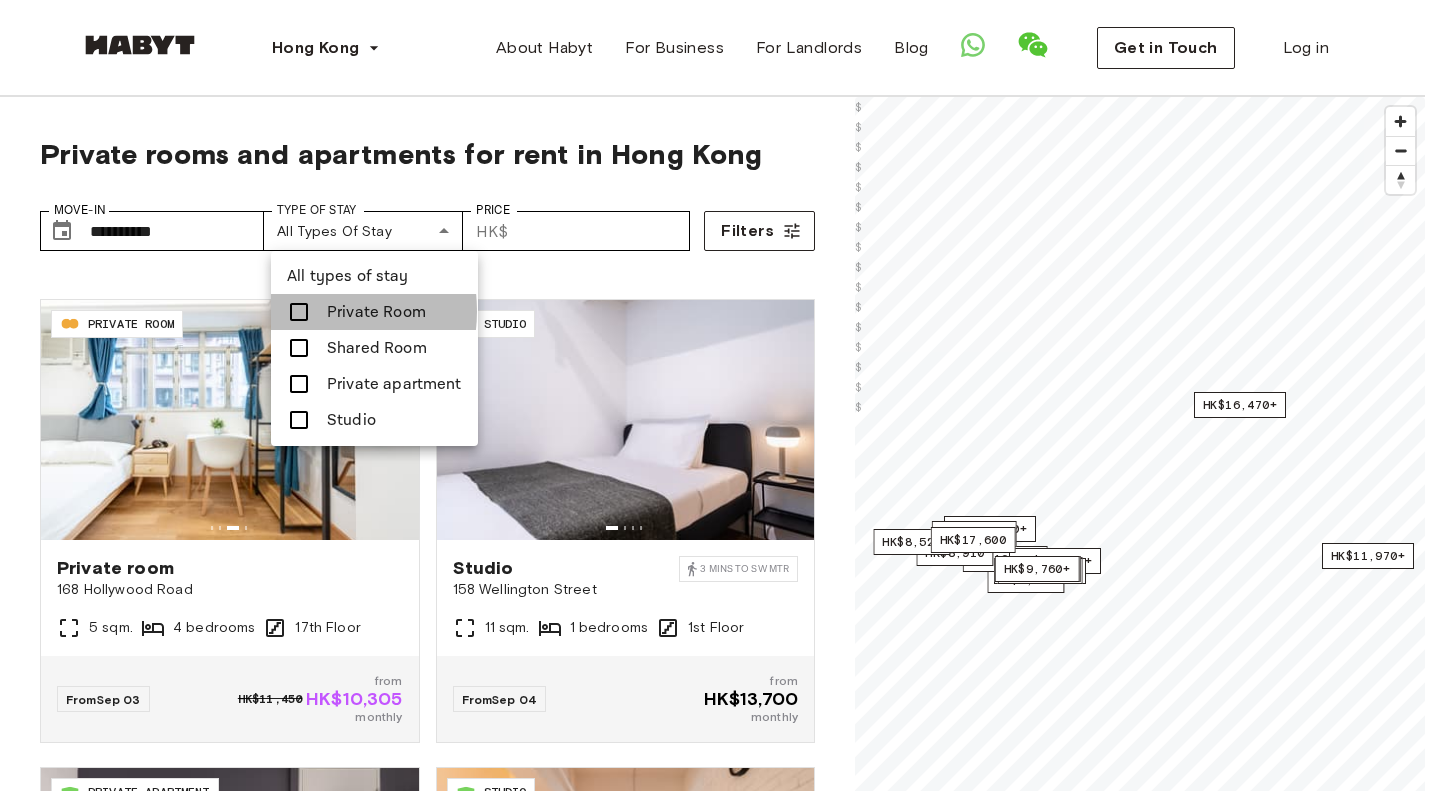 click at bounding box center [299, 312] 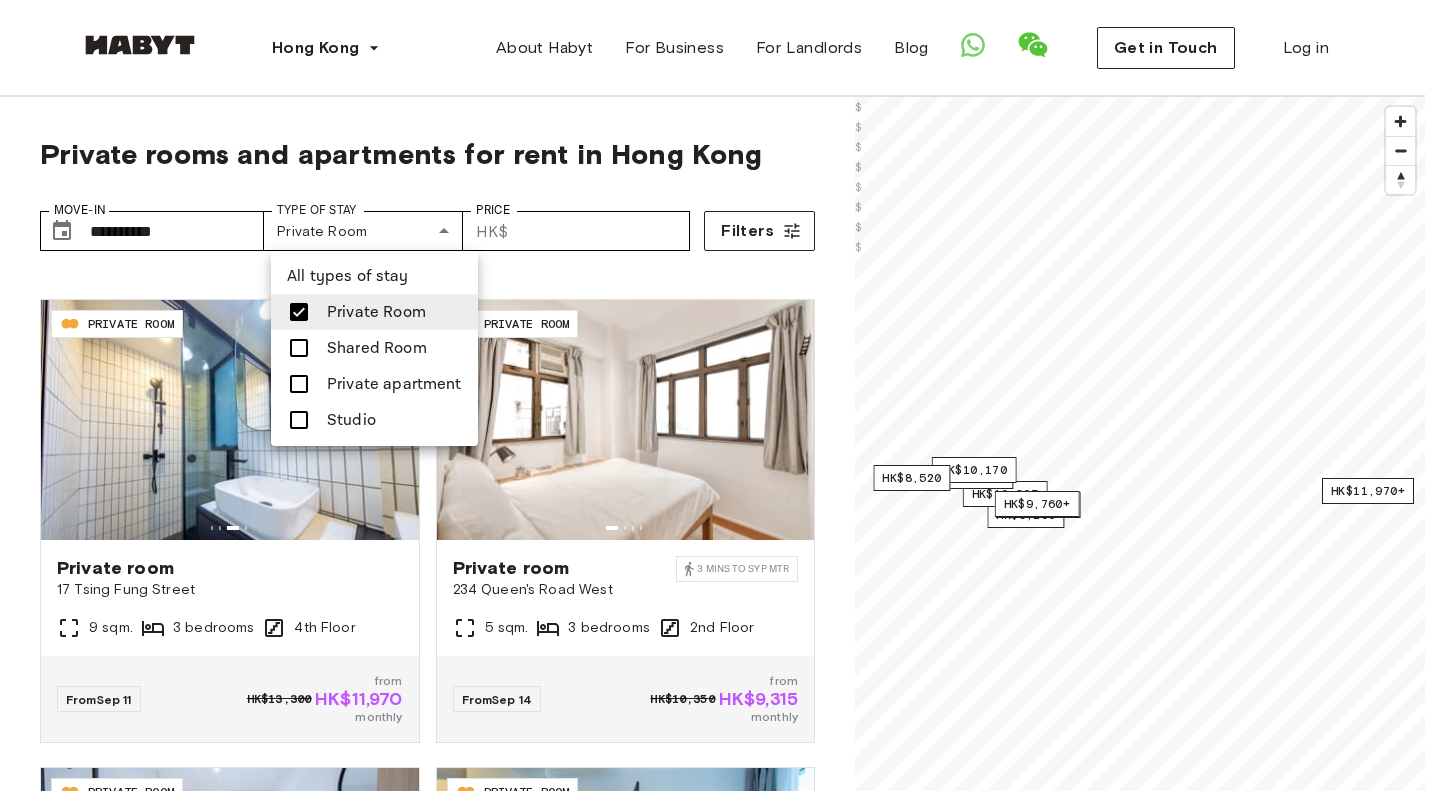 click on "Studio" at bounding box center [374, 420] 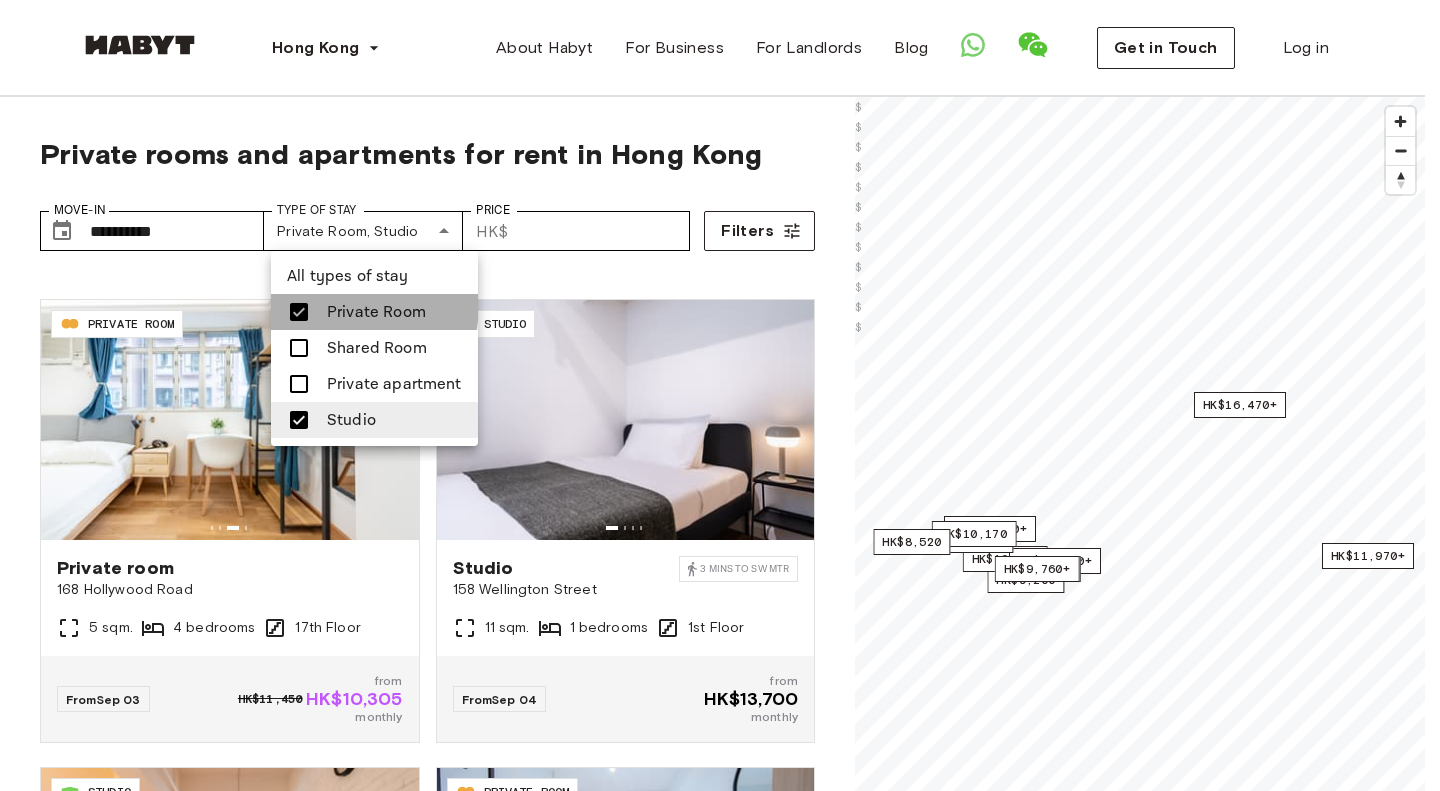 click at bounding box center [299, 312] 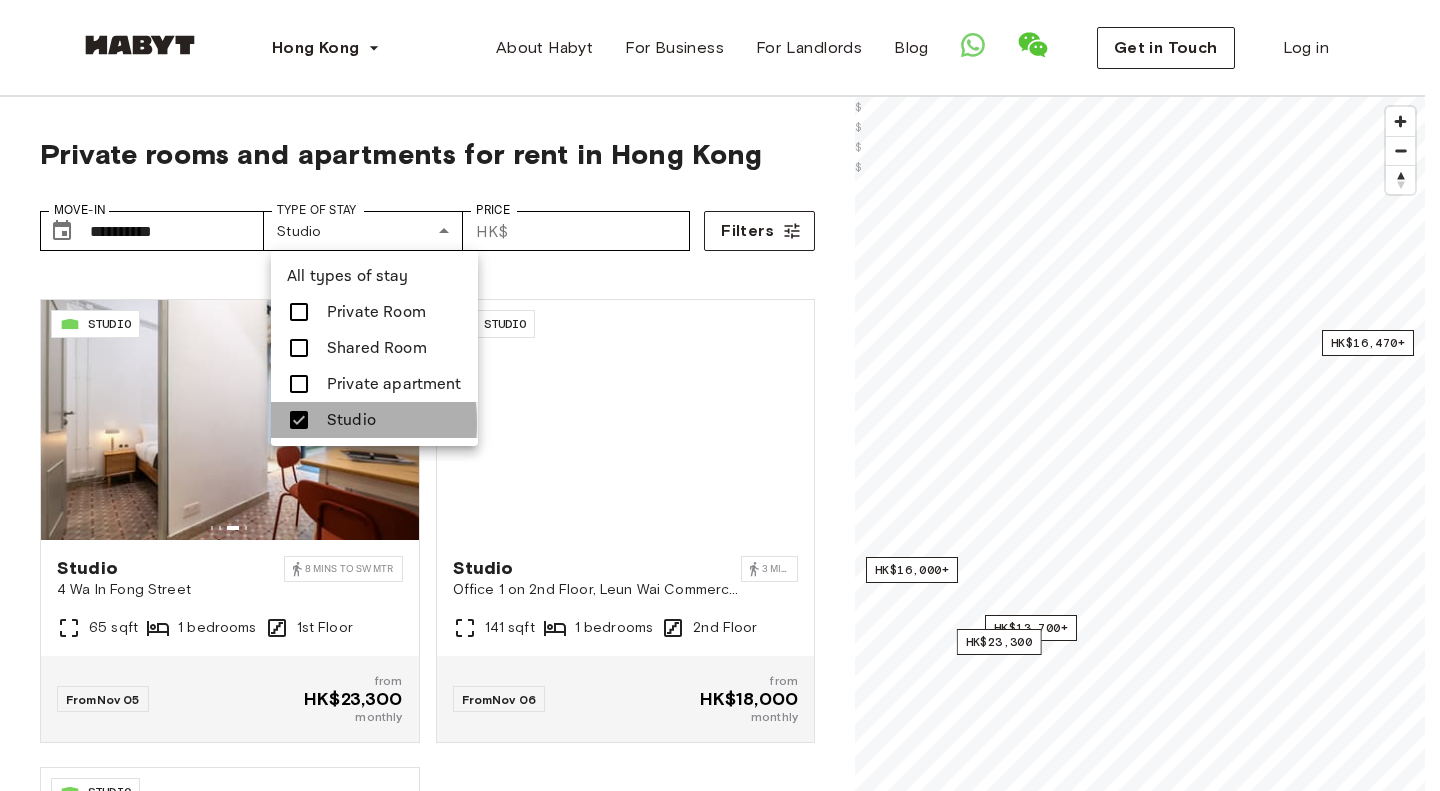 click at bounding box center [299, 420] 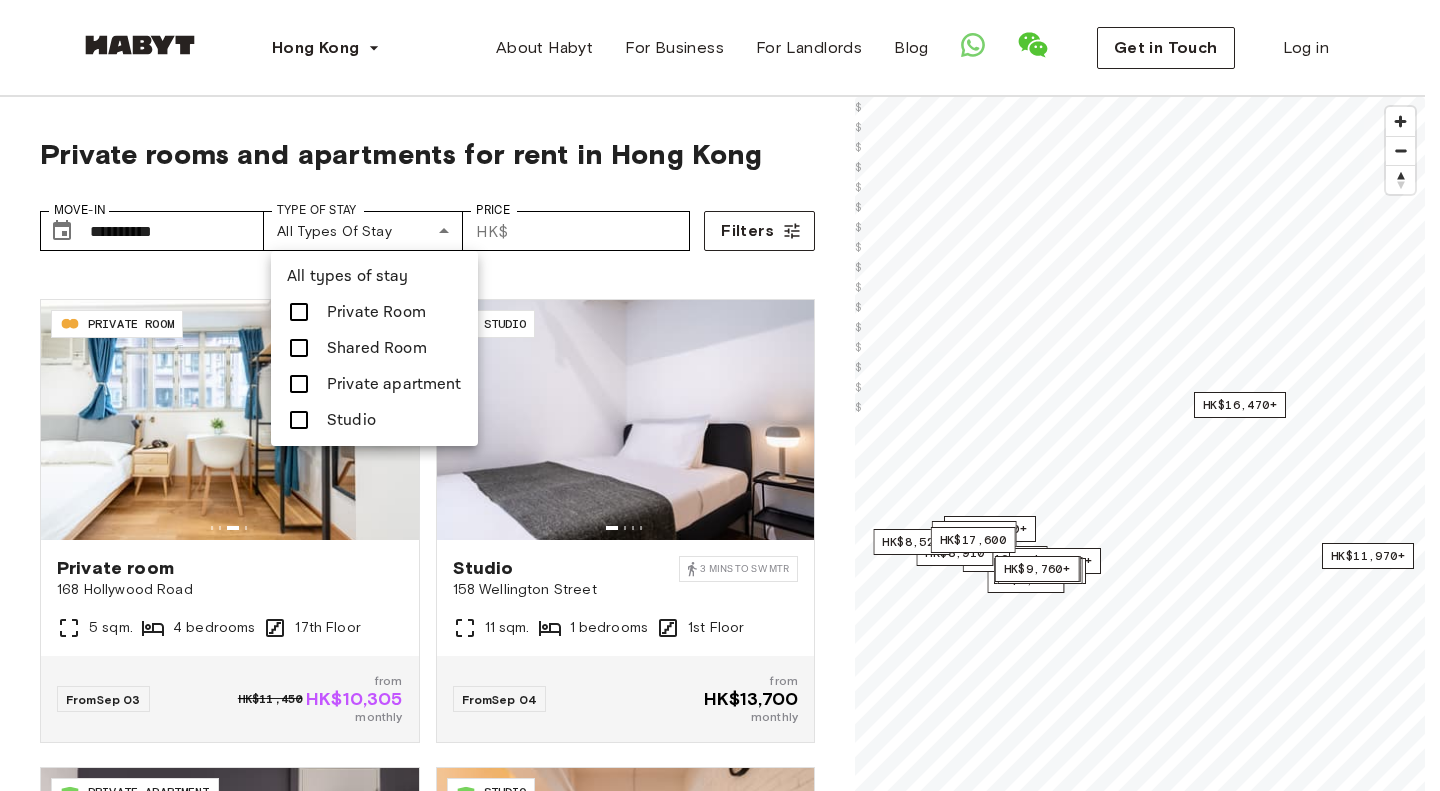 click at bounding box center [720, 395] 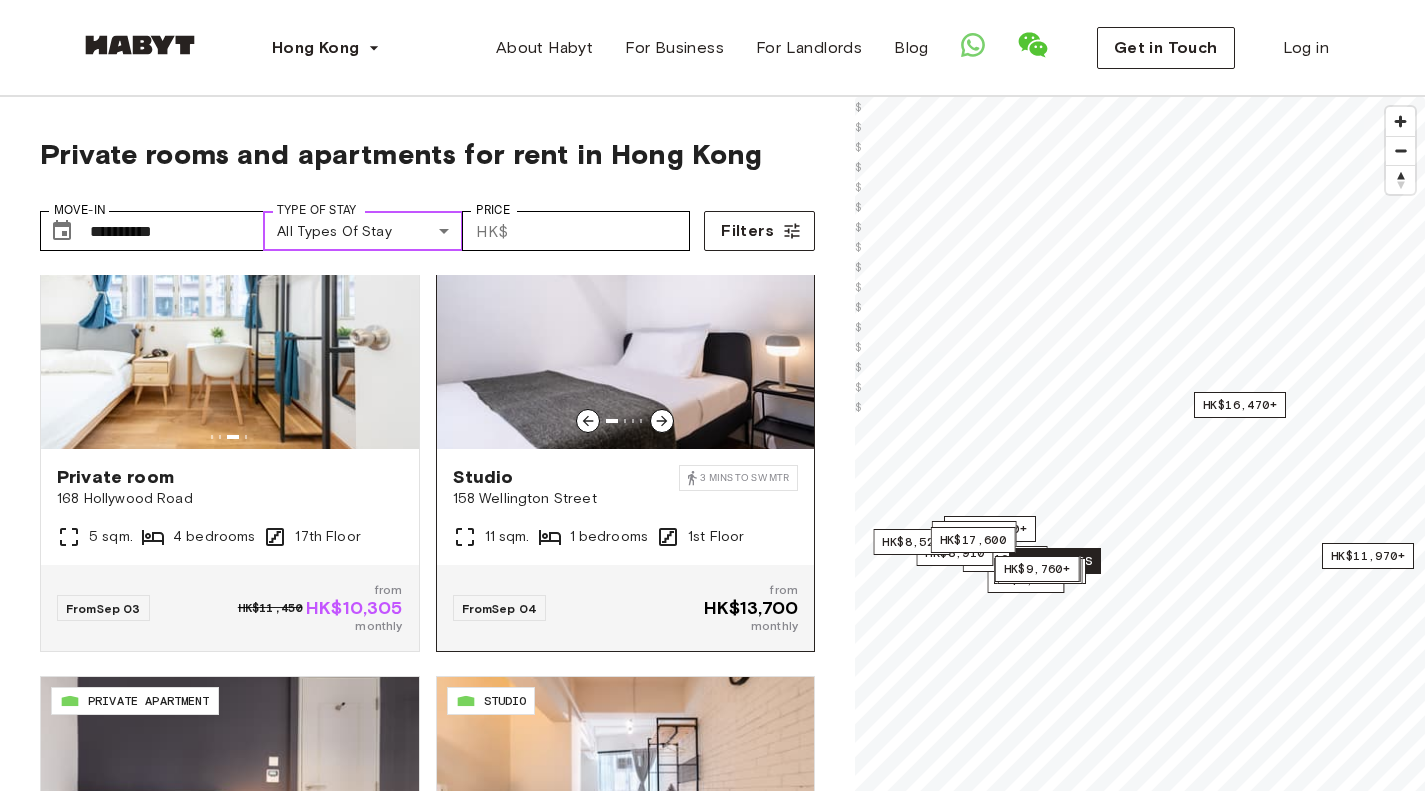 scroll, scrollTop: 949, scrollLeft: 0, axis: vertical 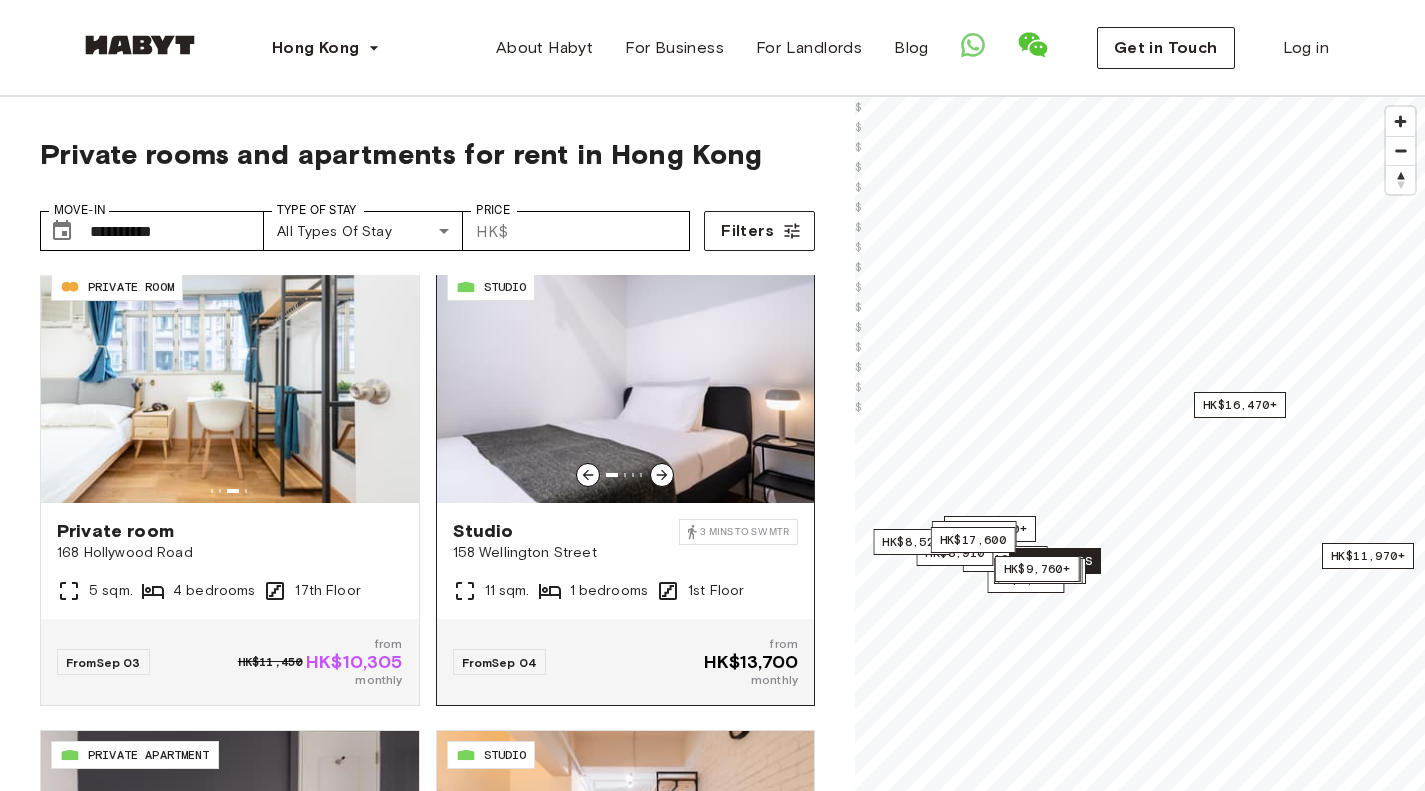 click 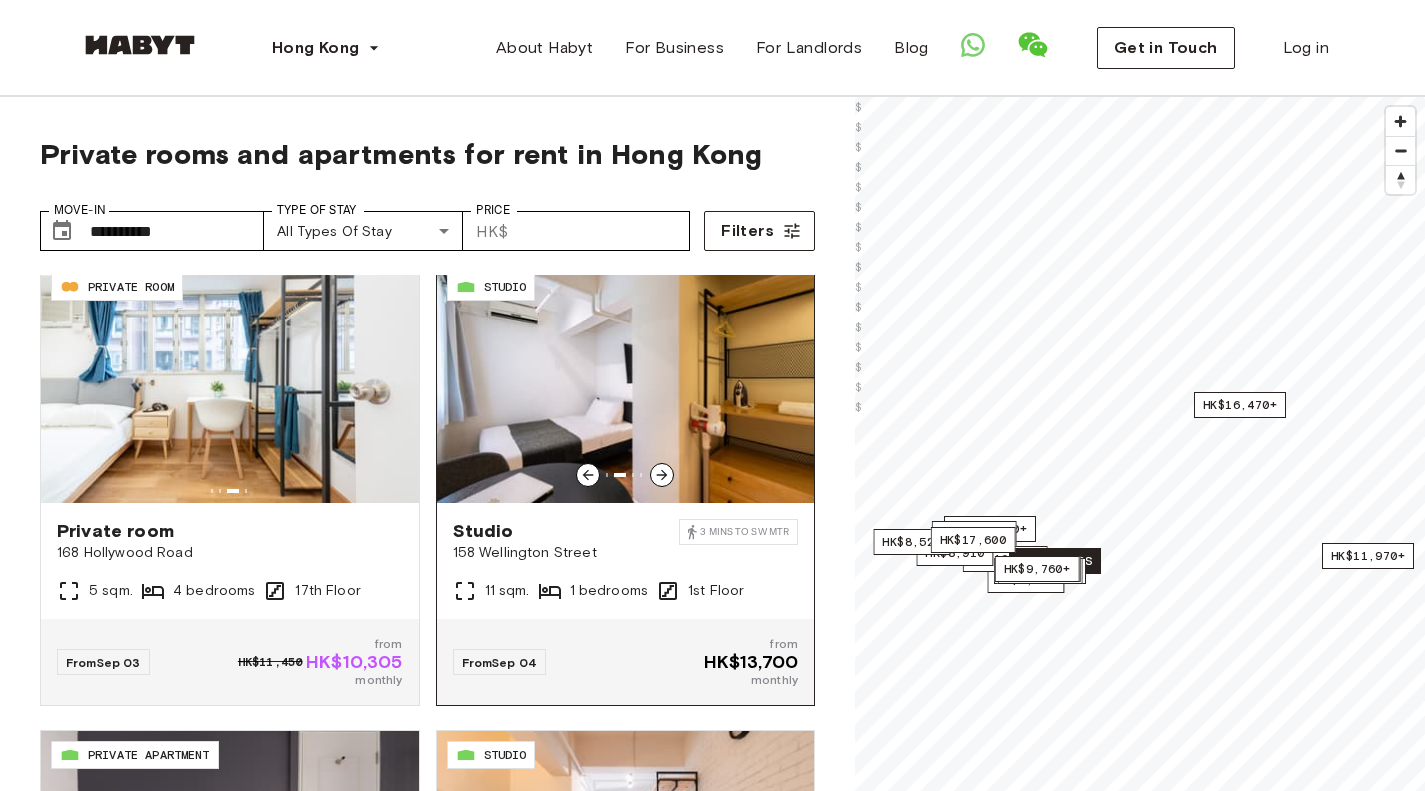 click 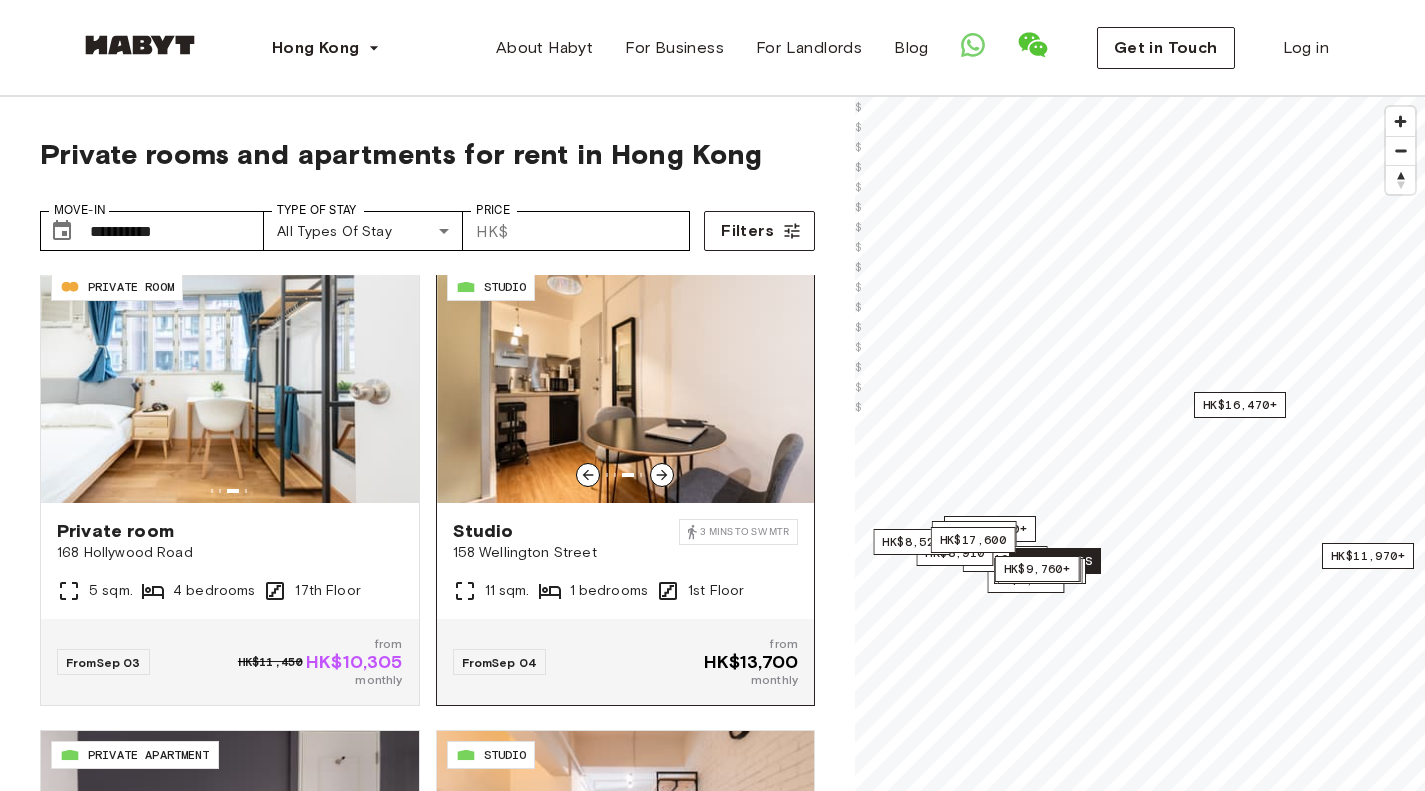 click 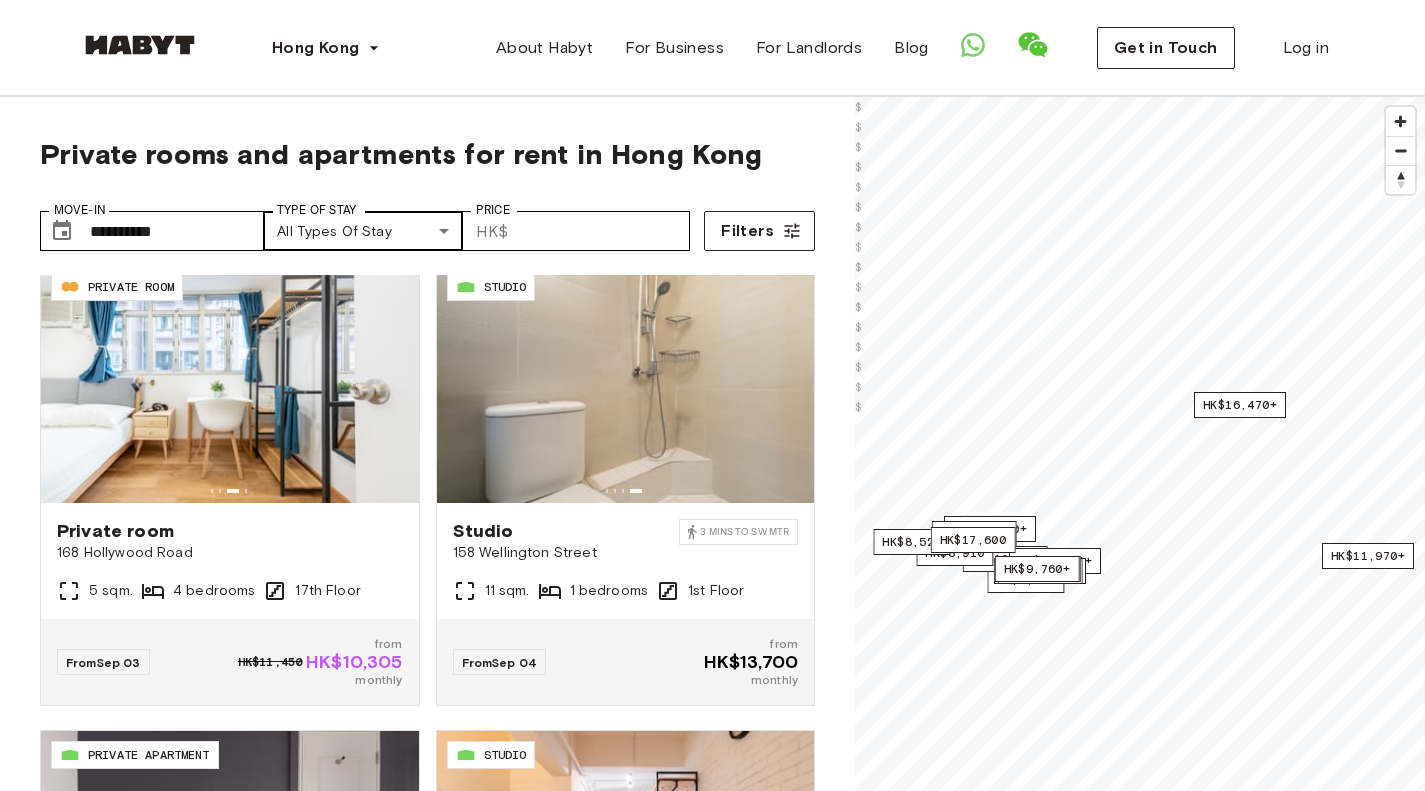 click on "**********" at bounding box center [712, 2372] 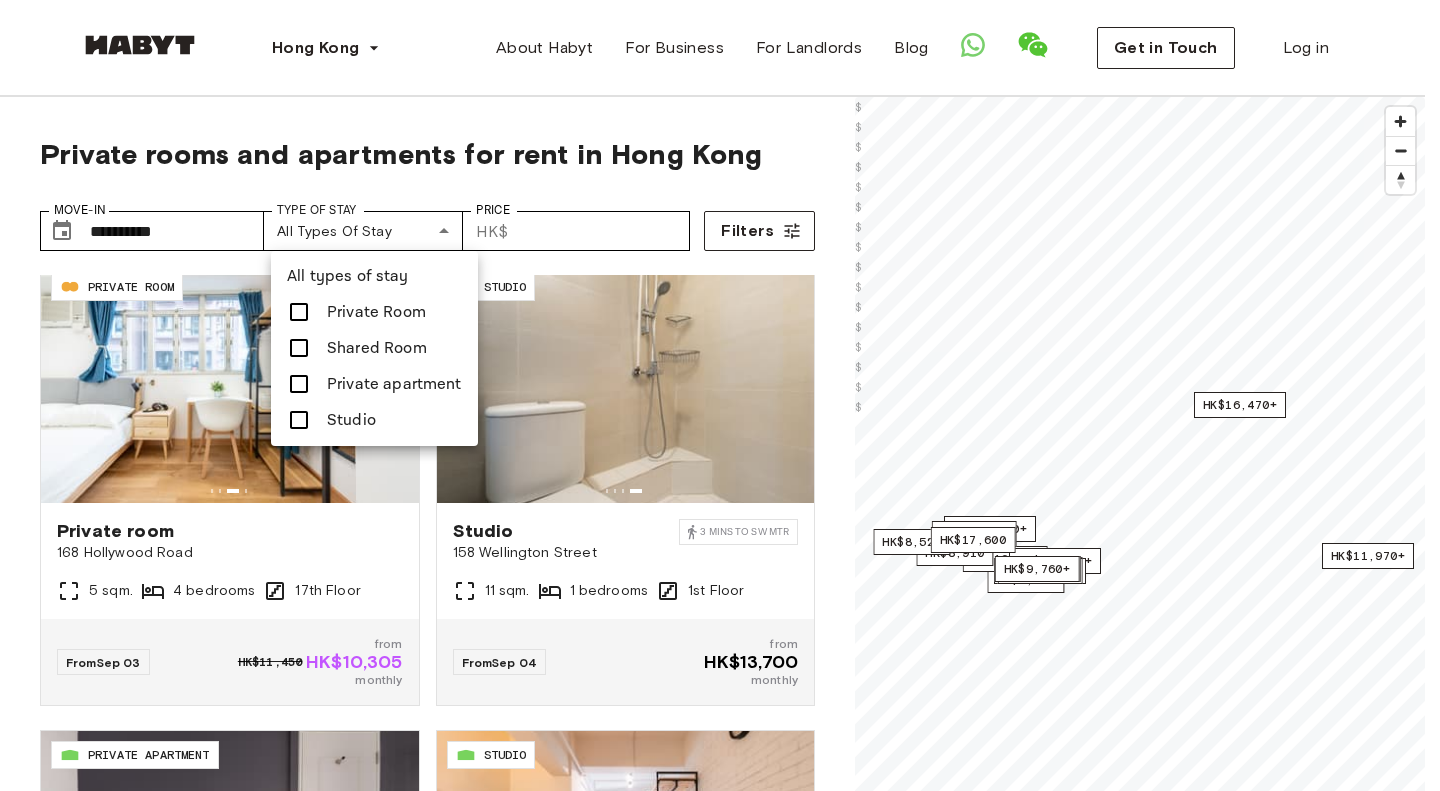 click on "Private Room" at bounding box center [374, 312] 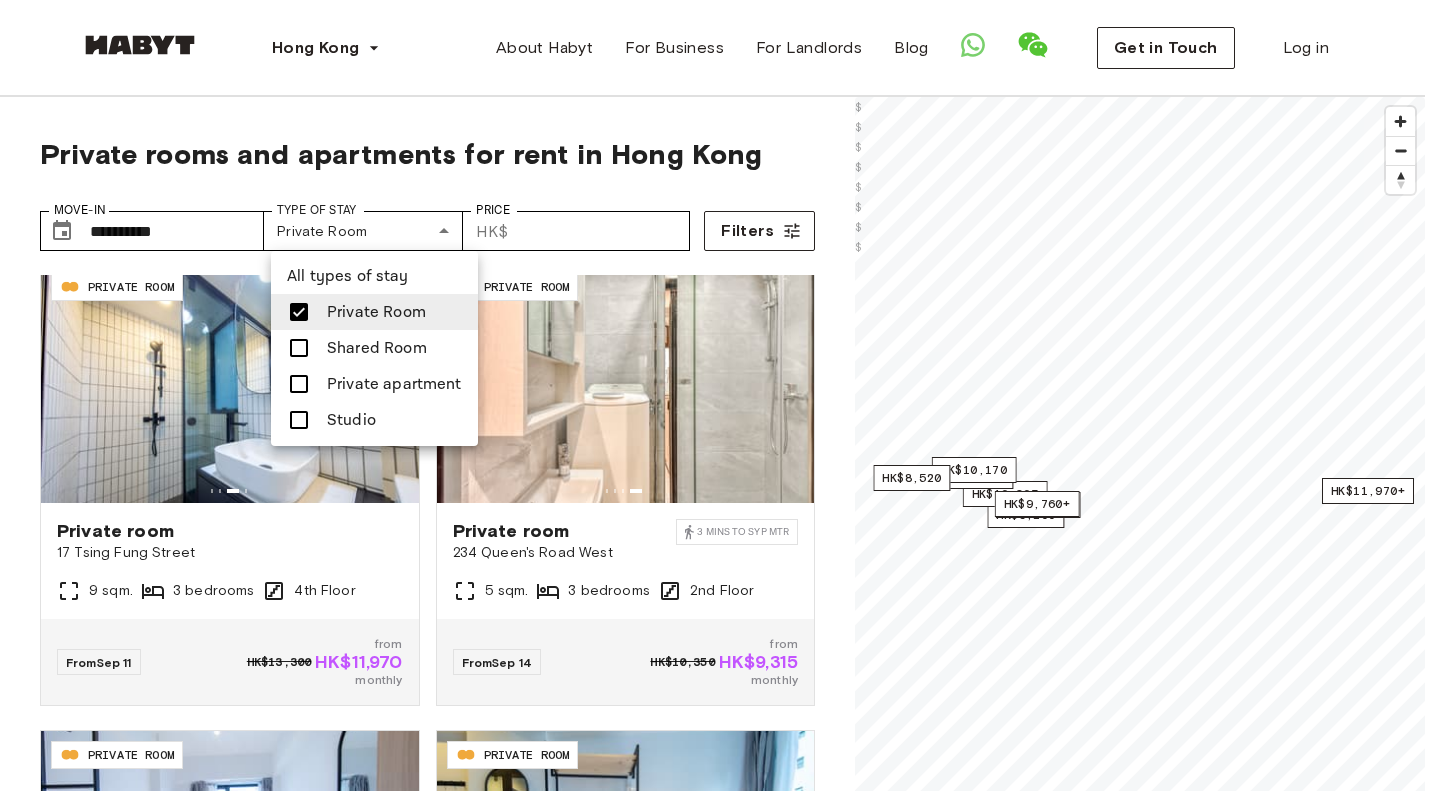 click at bounding box center [720, 395] 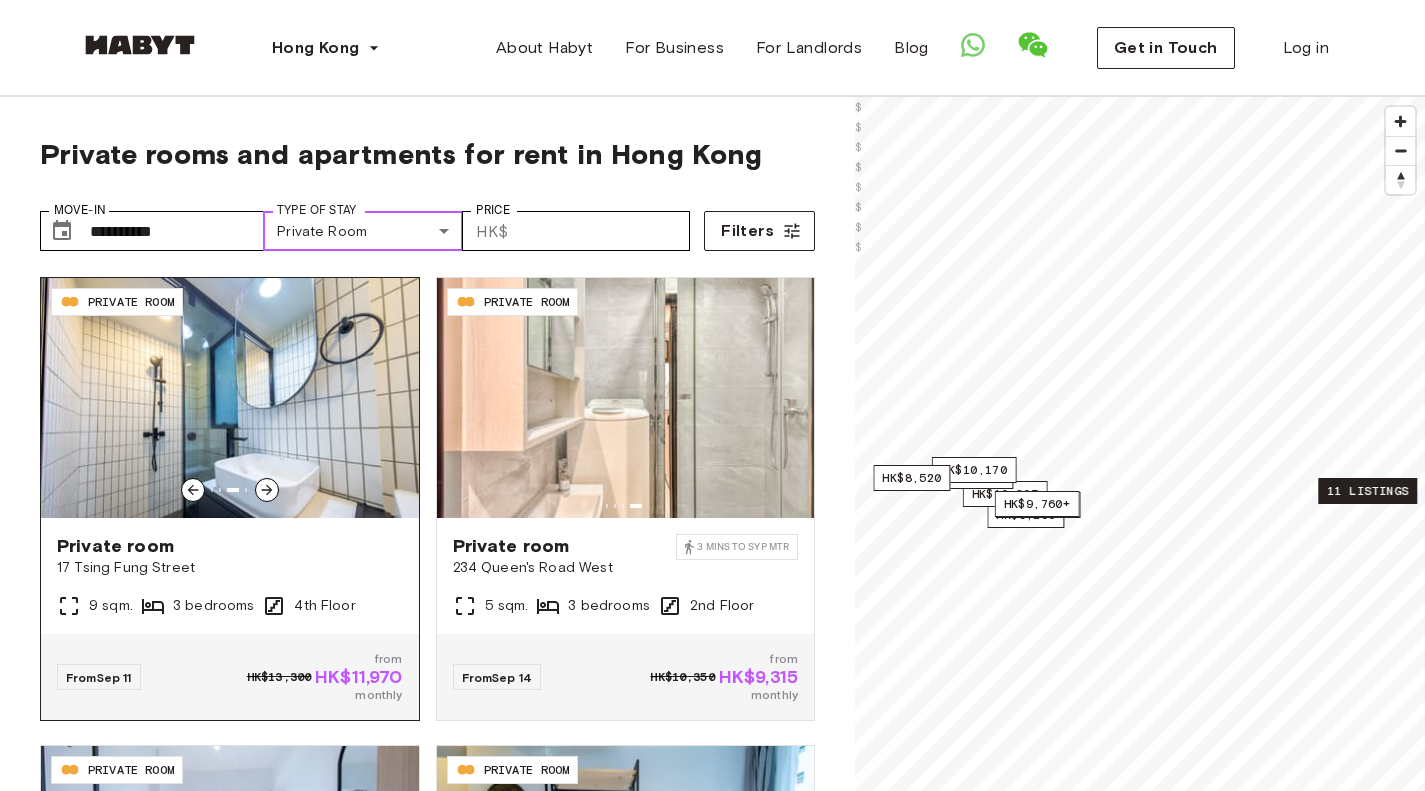 scroll, scrollTop: 933, scrollLeft: 0, axis: vertical 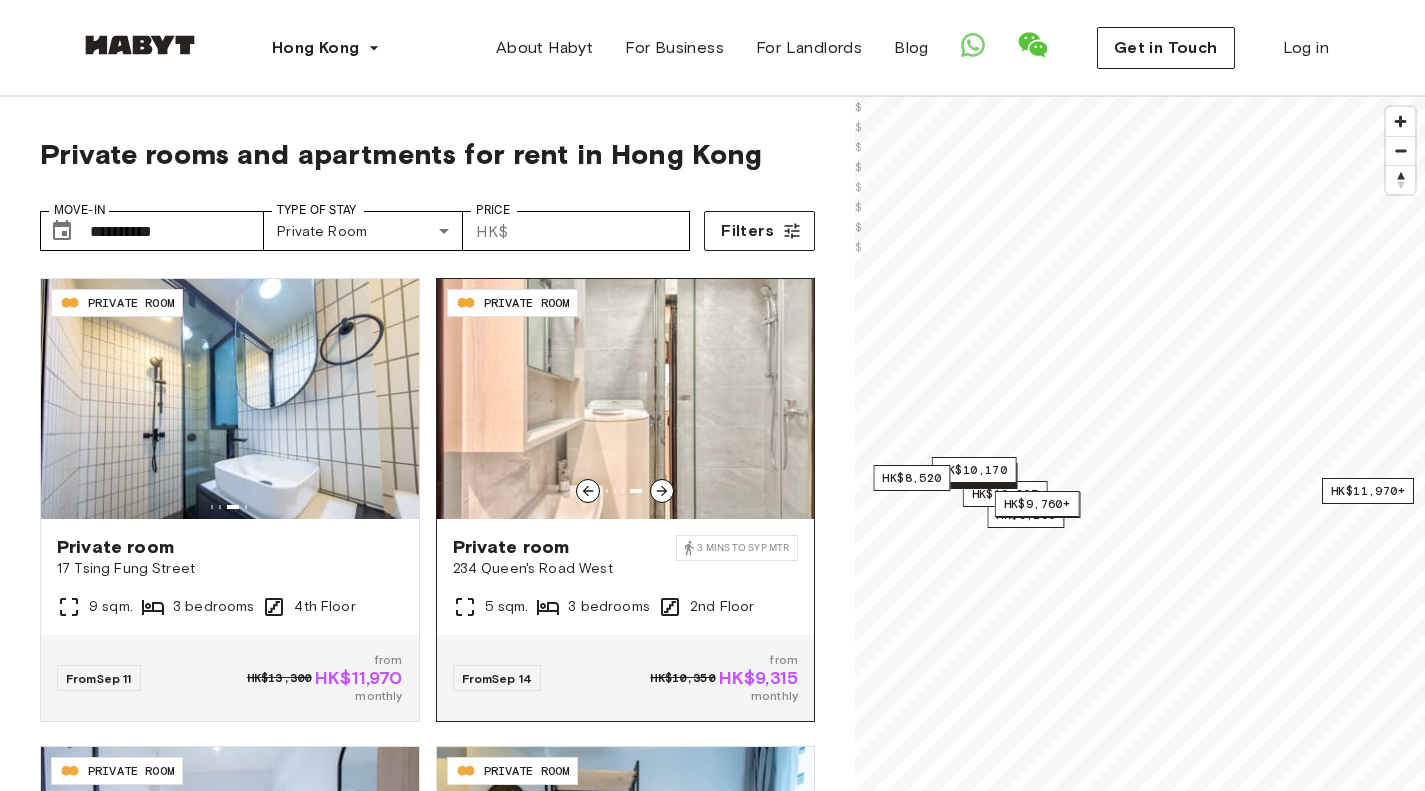 click 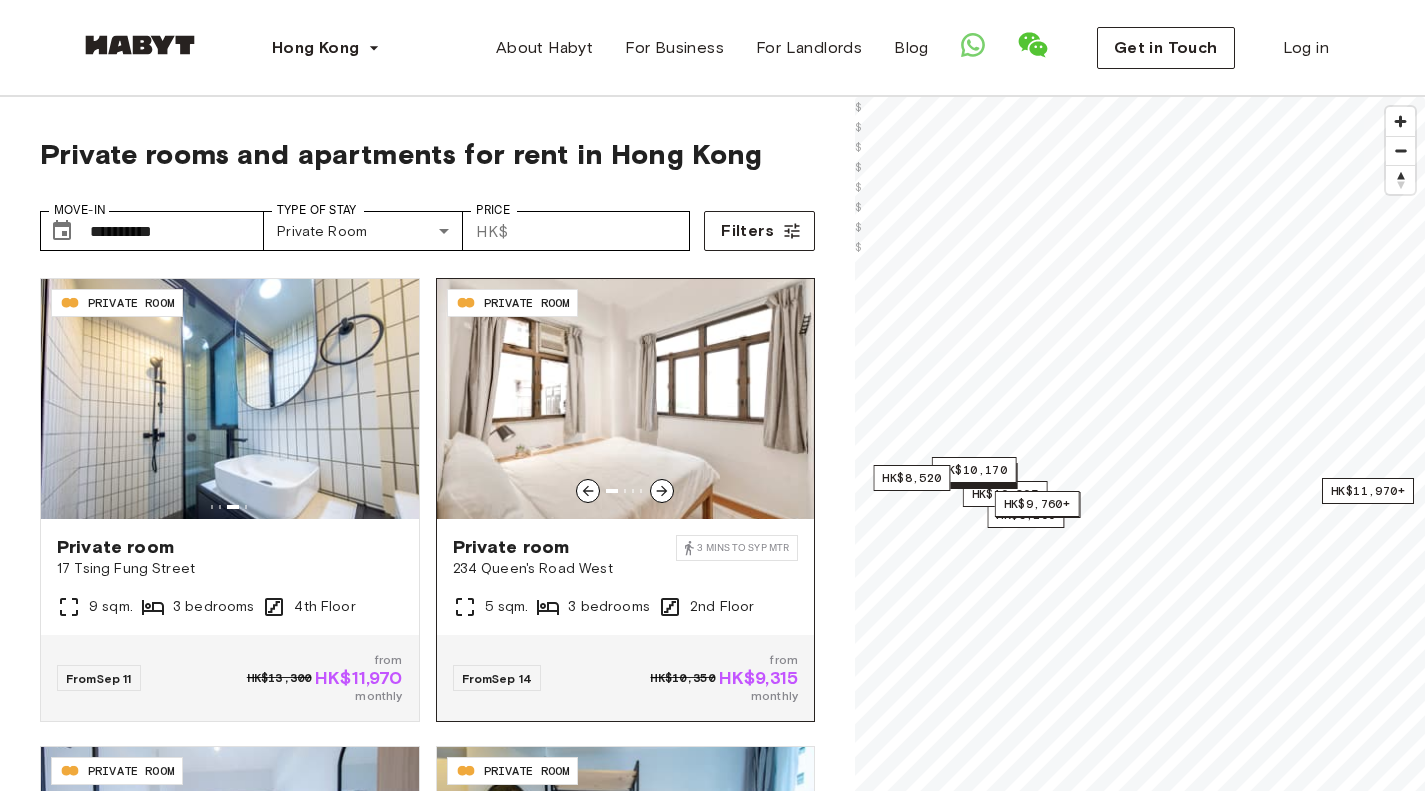 click 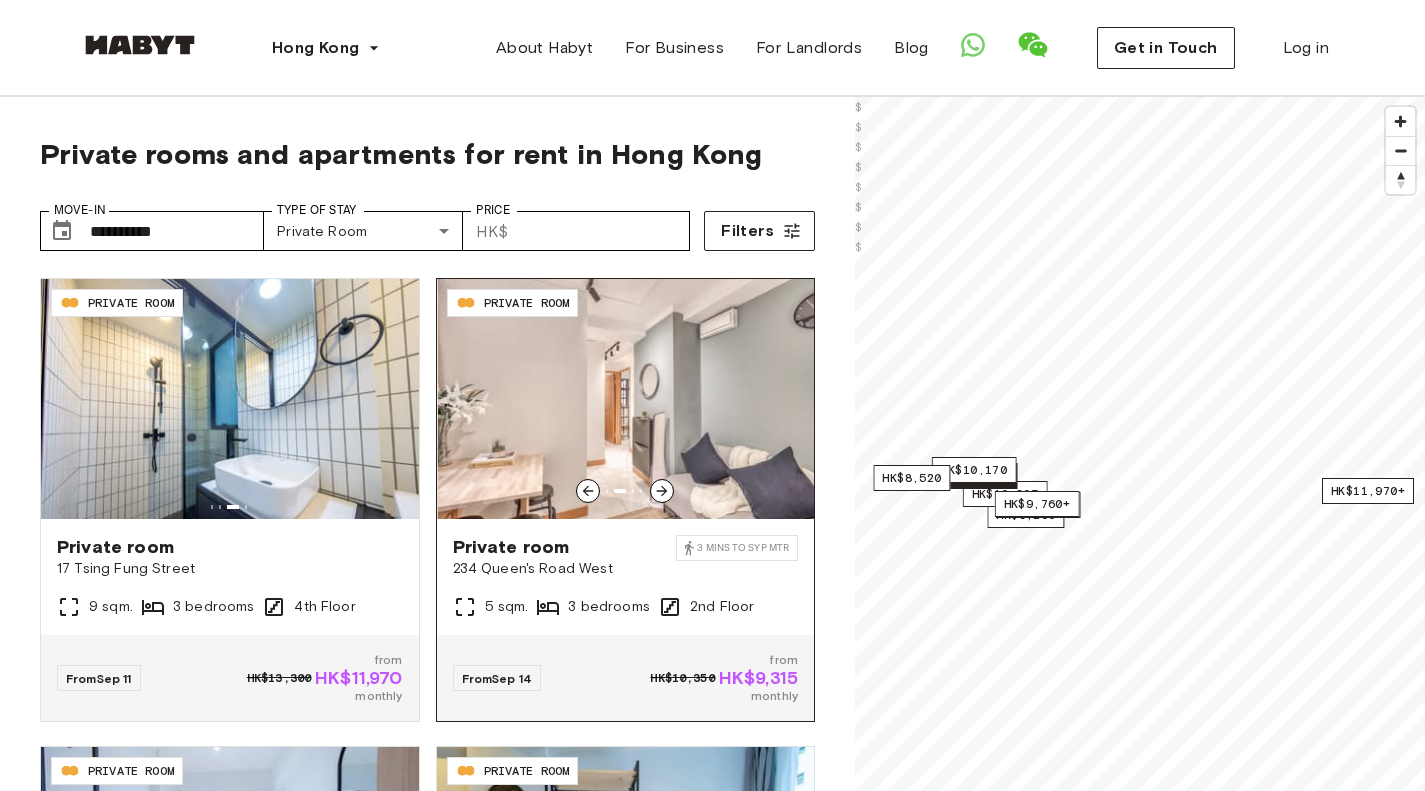 click 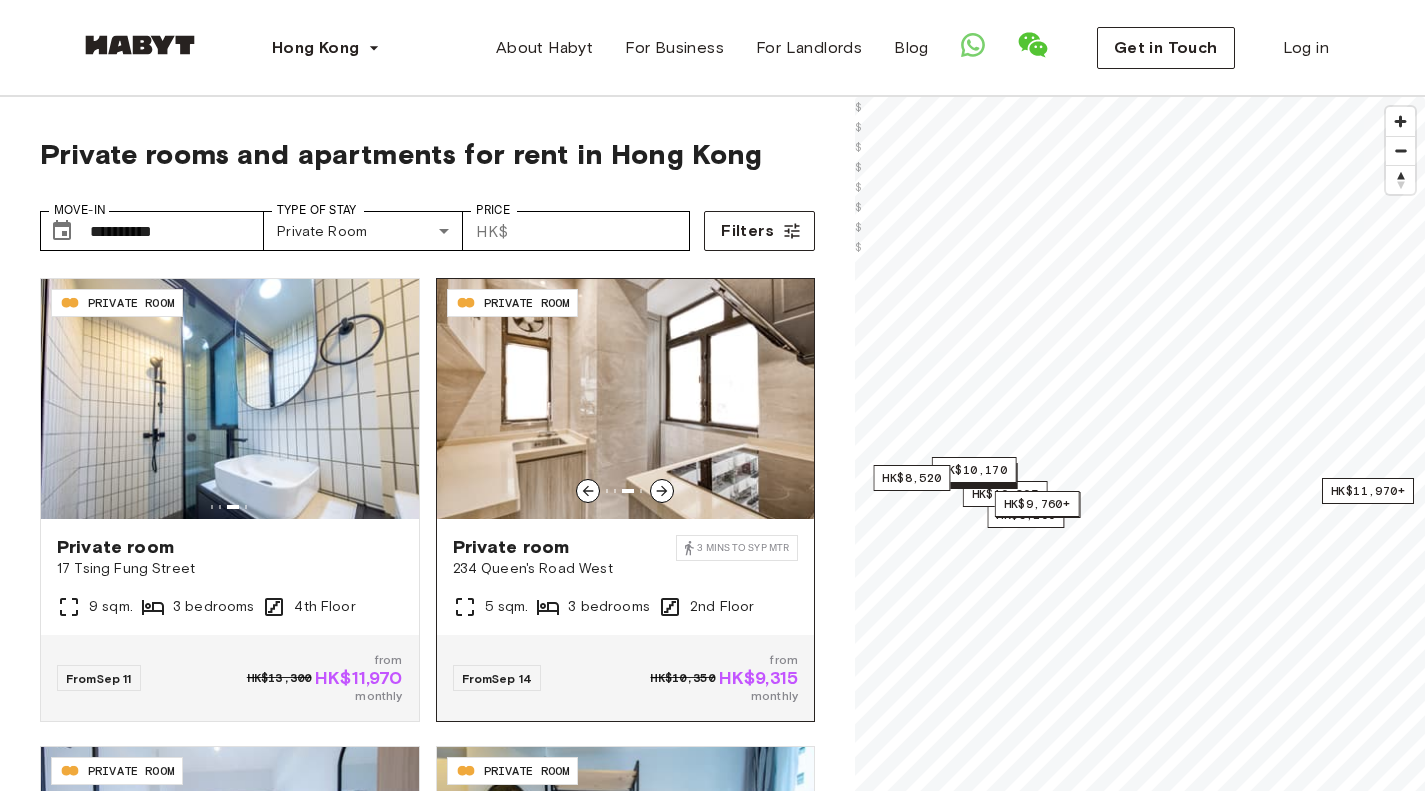 click 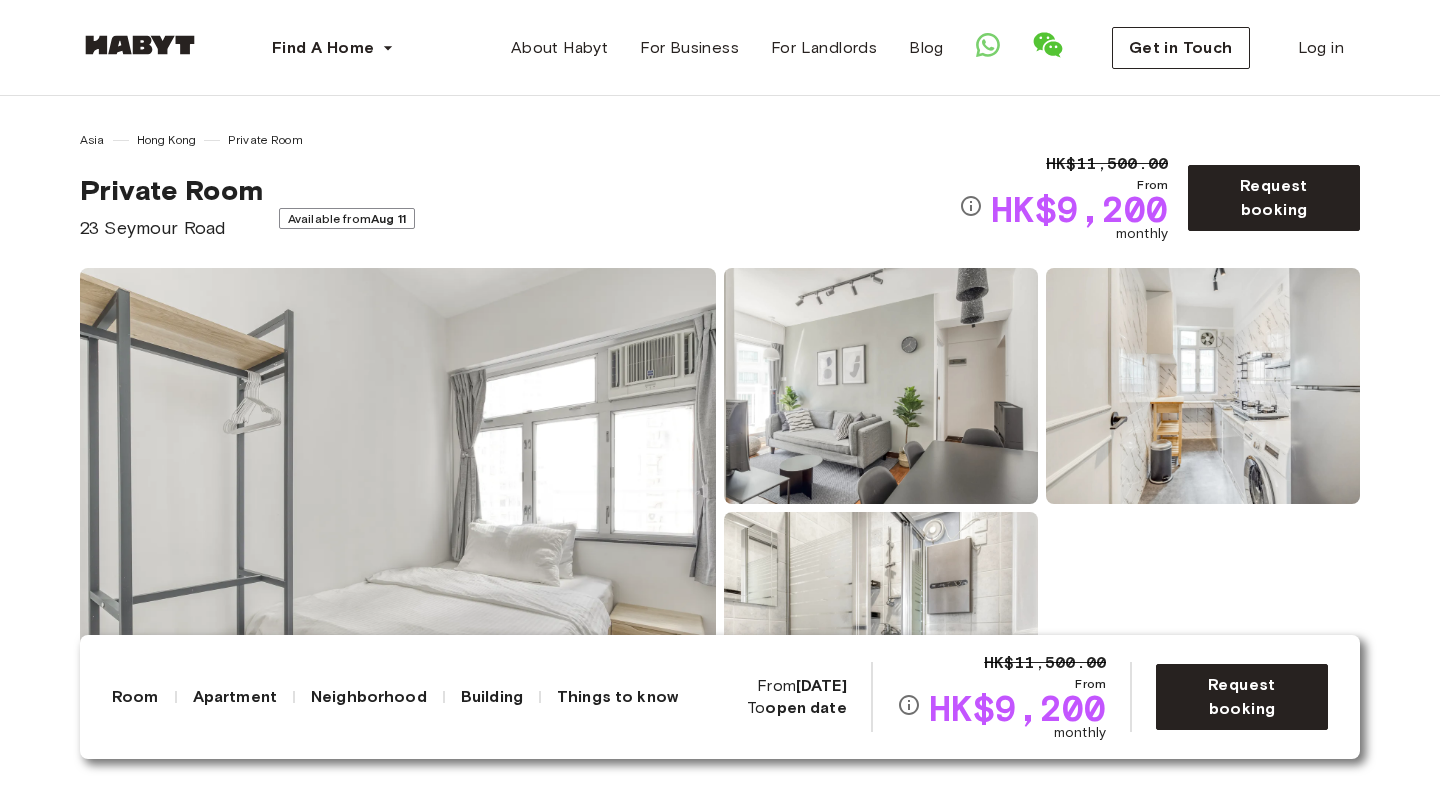 scroll, scrollTop: 0, scrollLeft: 0, axis: both 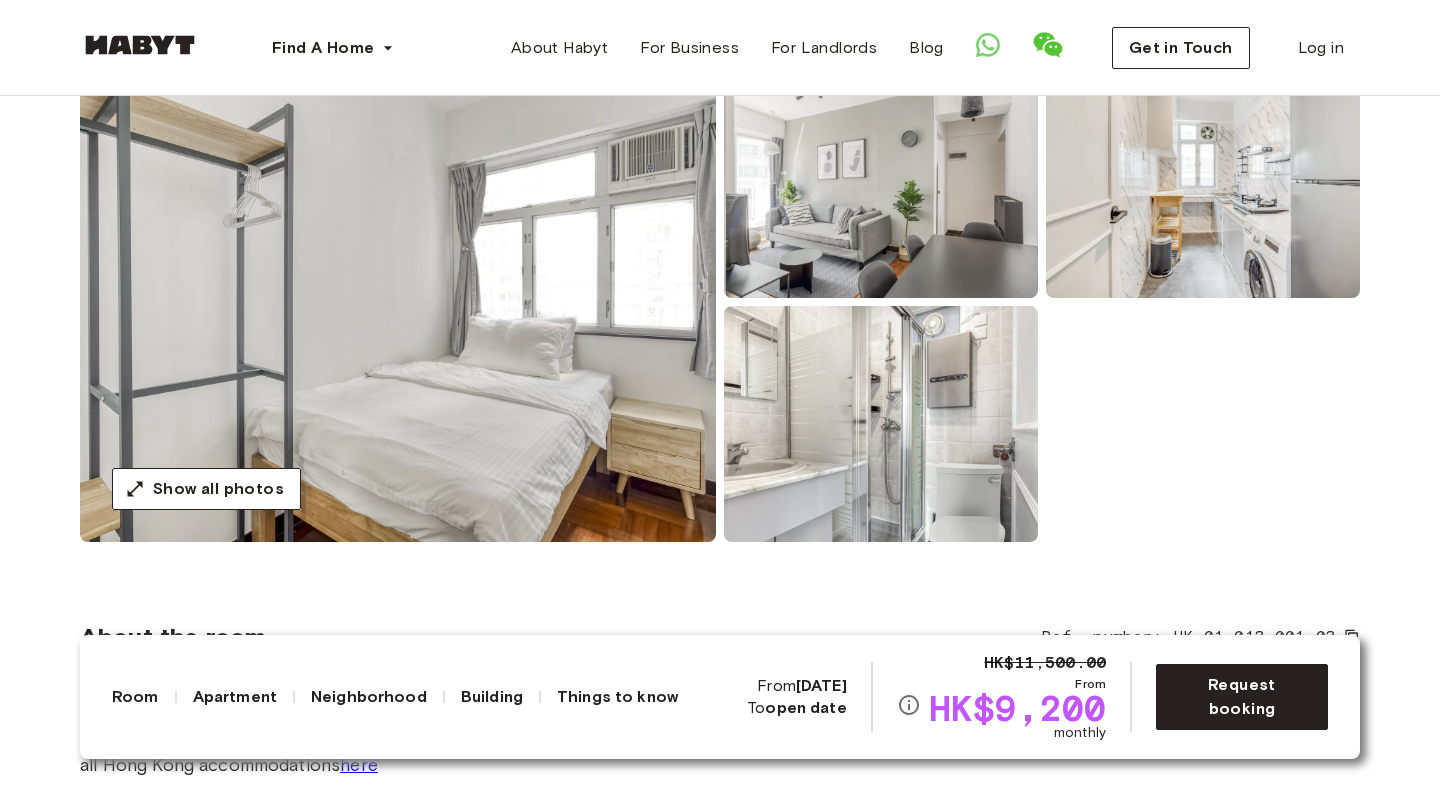 click at bounding box center [398, 302] 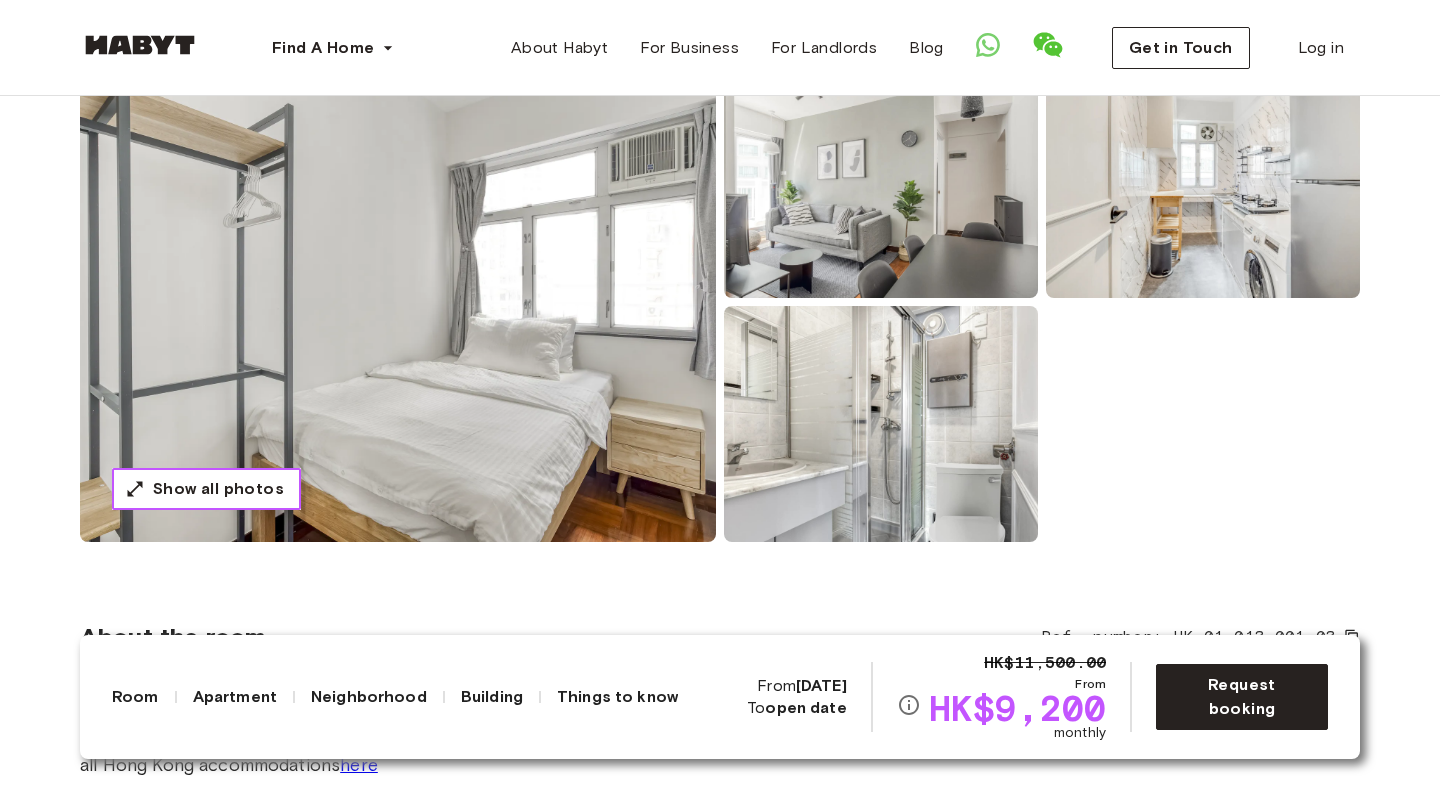 click on "Show all photos" at bounding box center (218, 489) 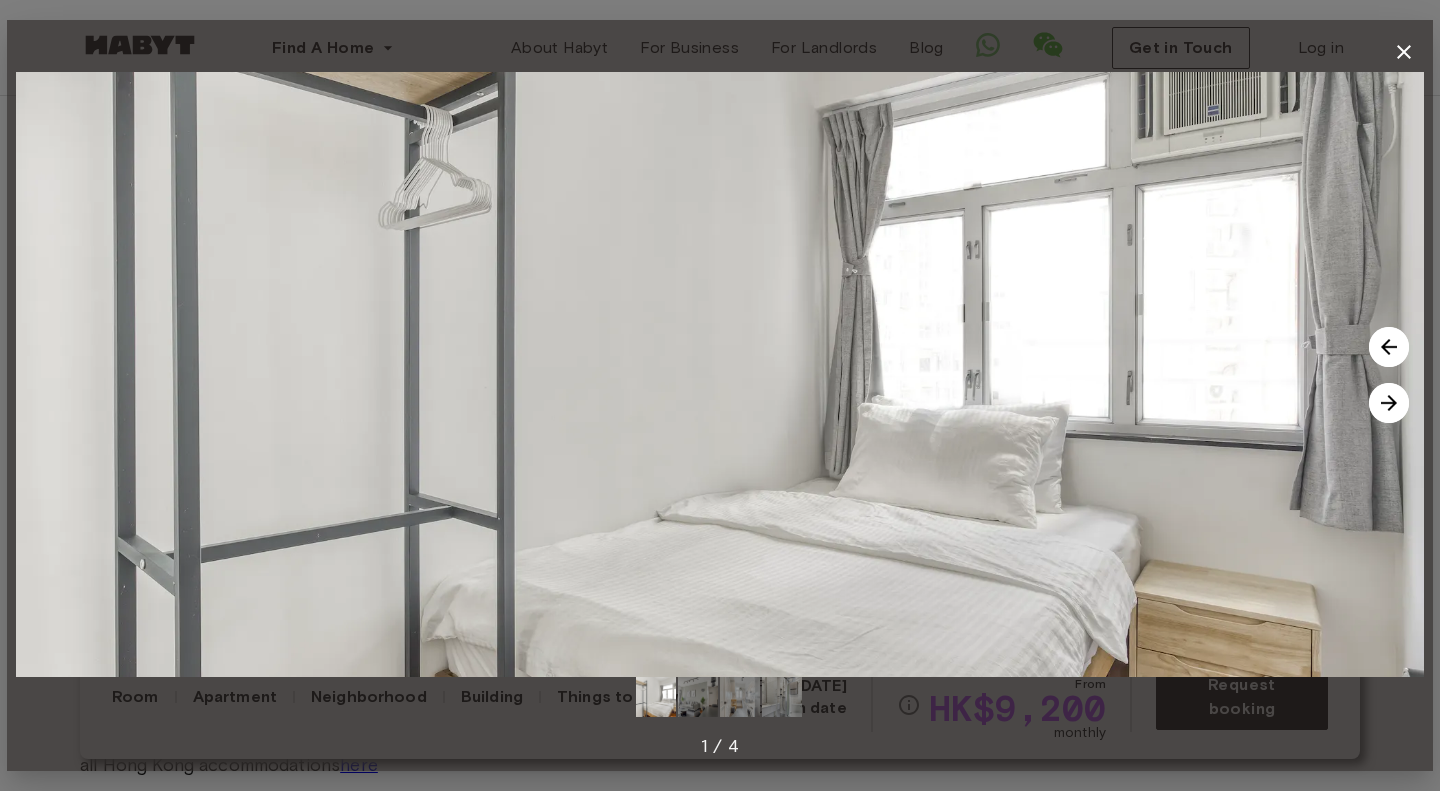 click at bounding box center (1389, 403) 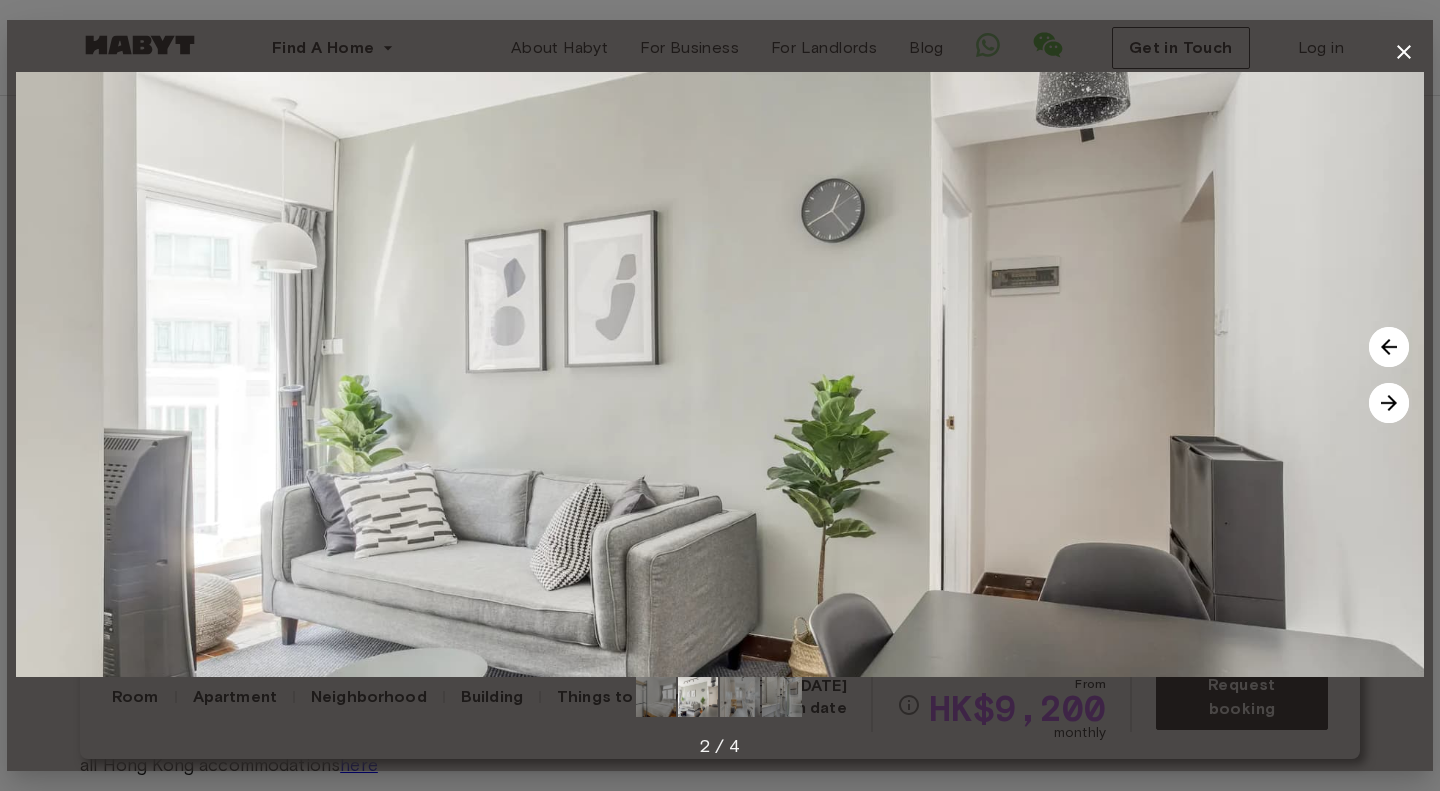 click at bounding box center [1389, 403] 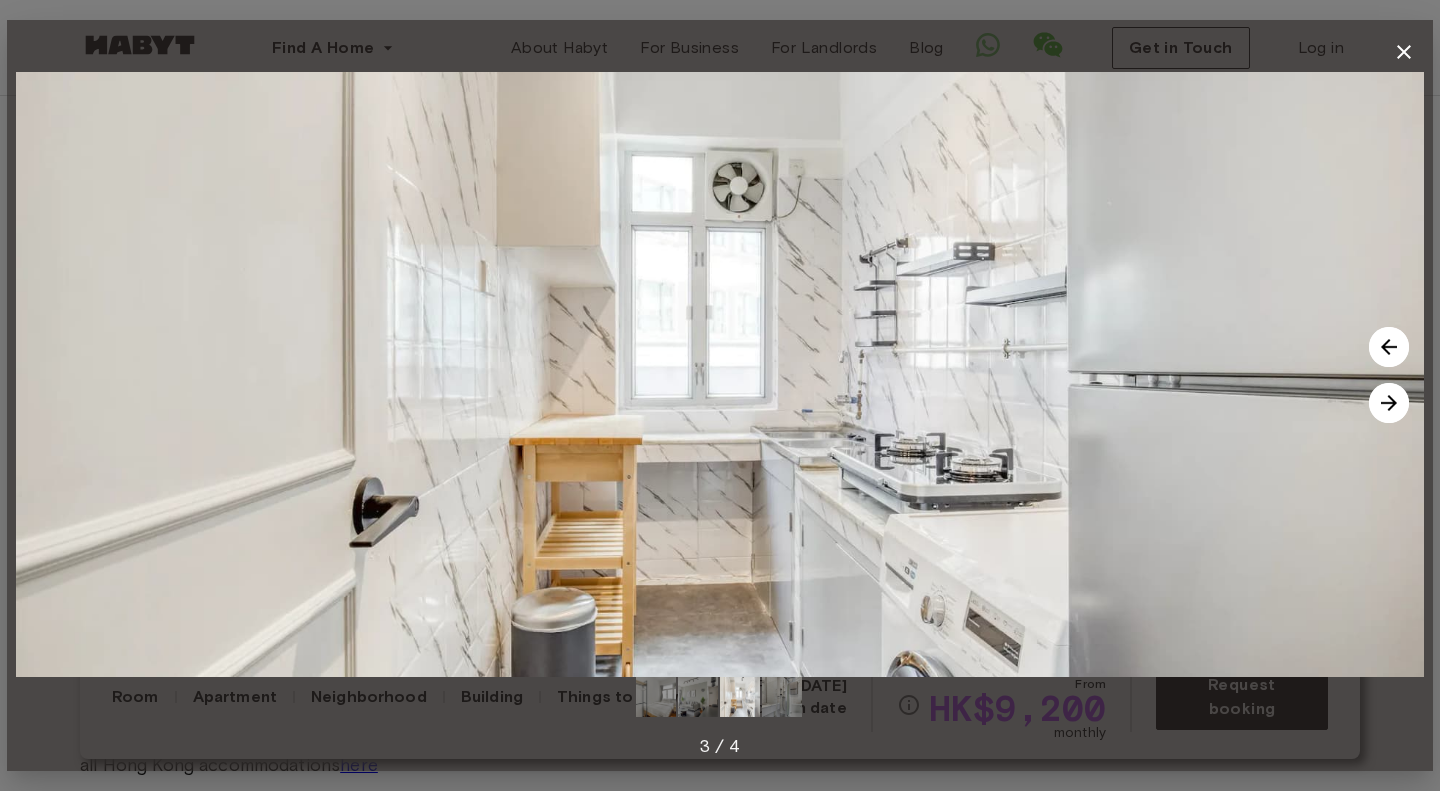 click at bounding box center [1389, 403] 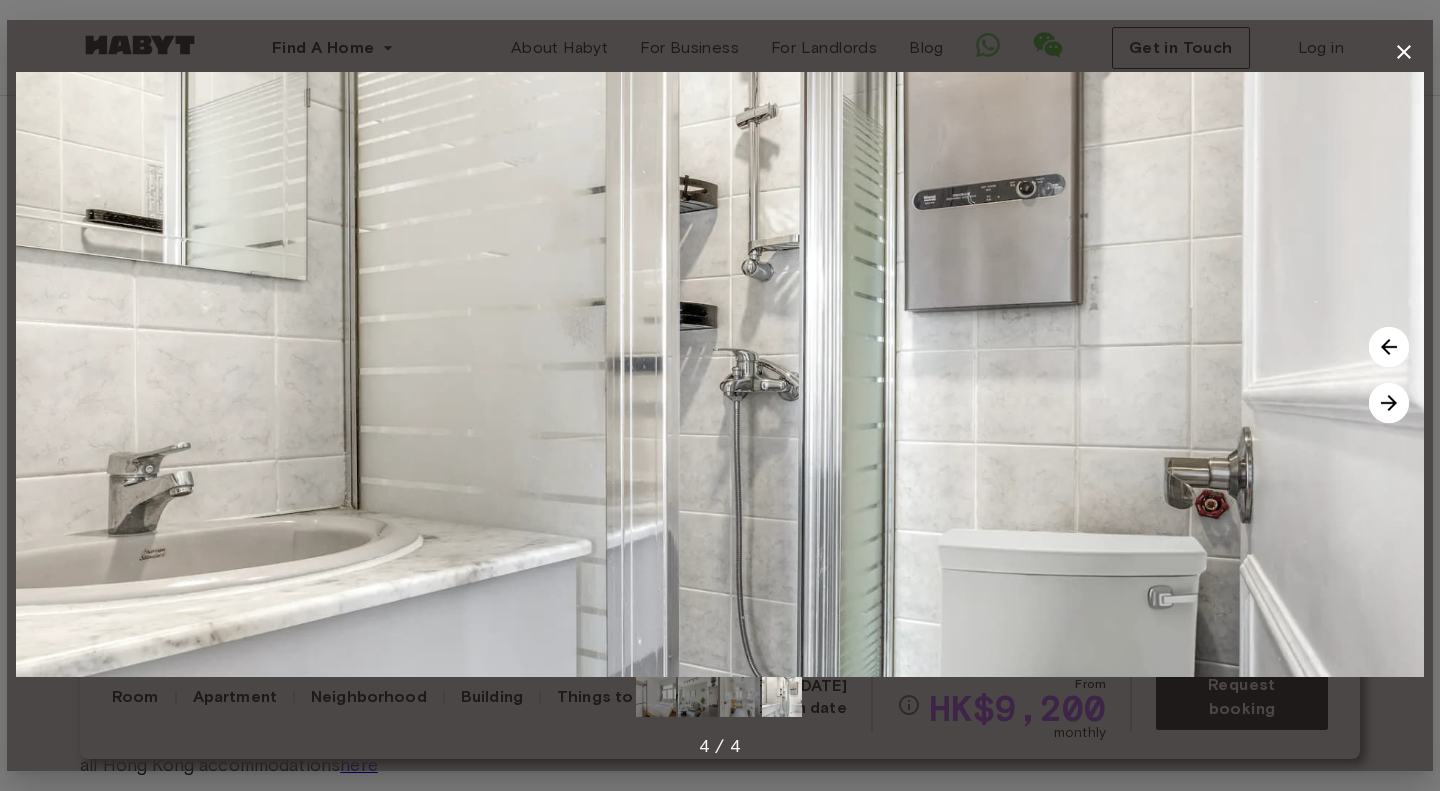 click at bounding box center (1389, 403) 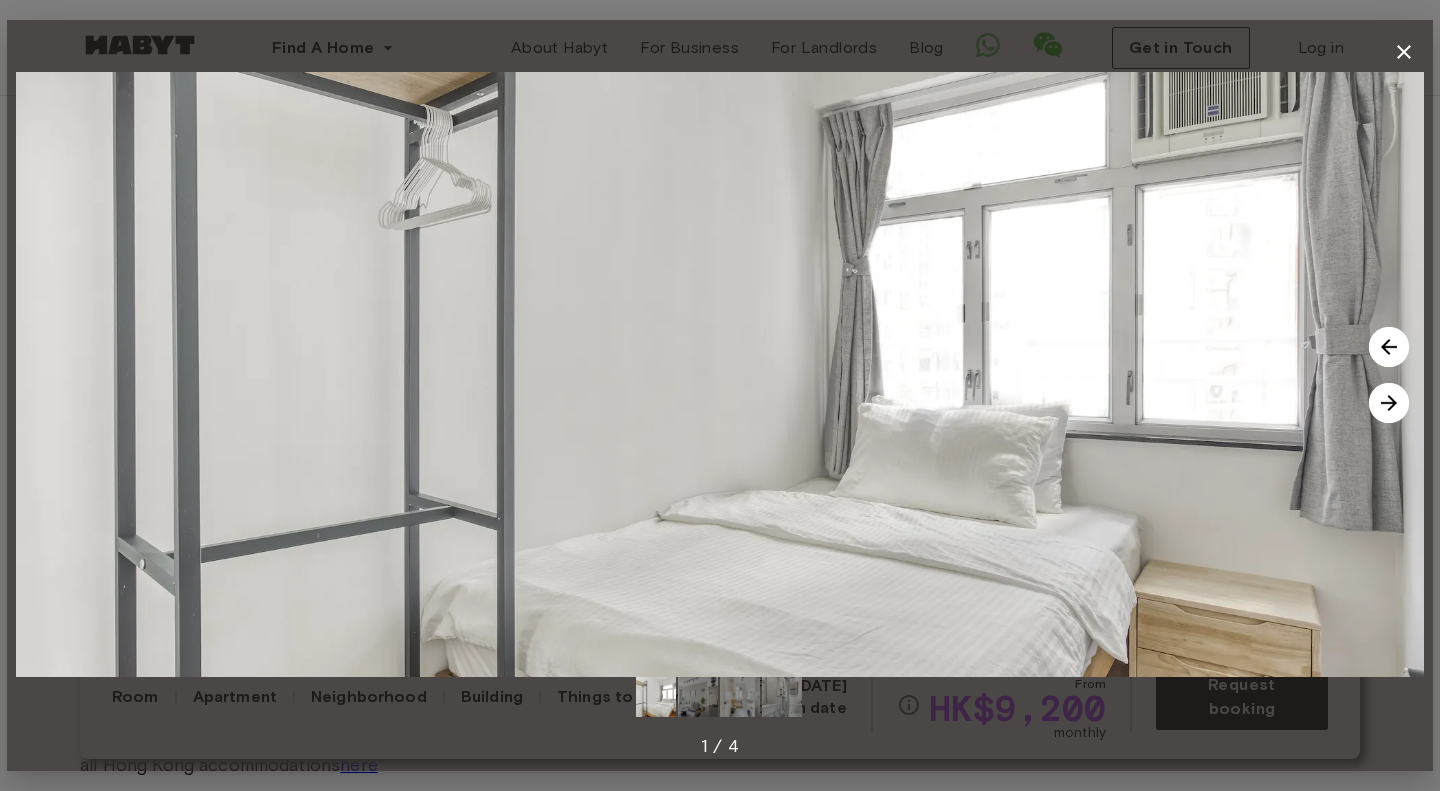 click at bounding box center (1389, 403) 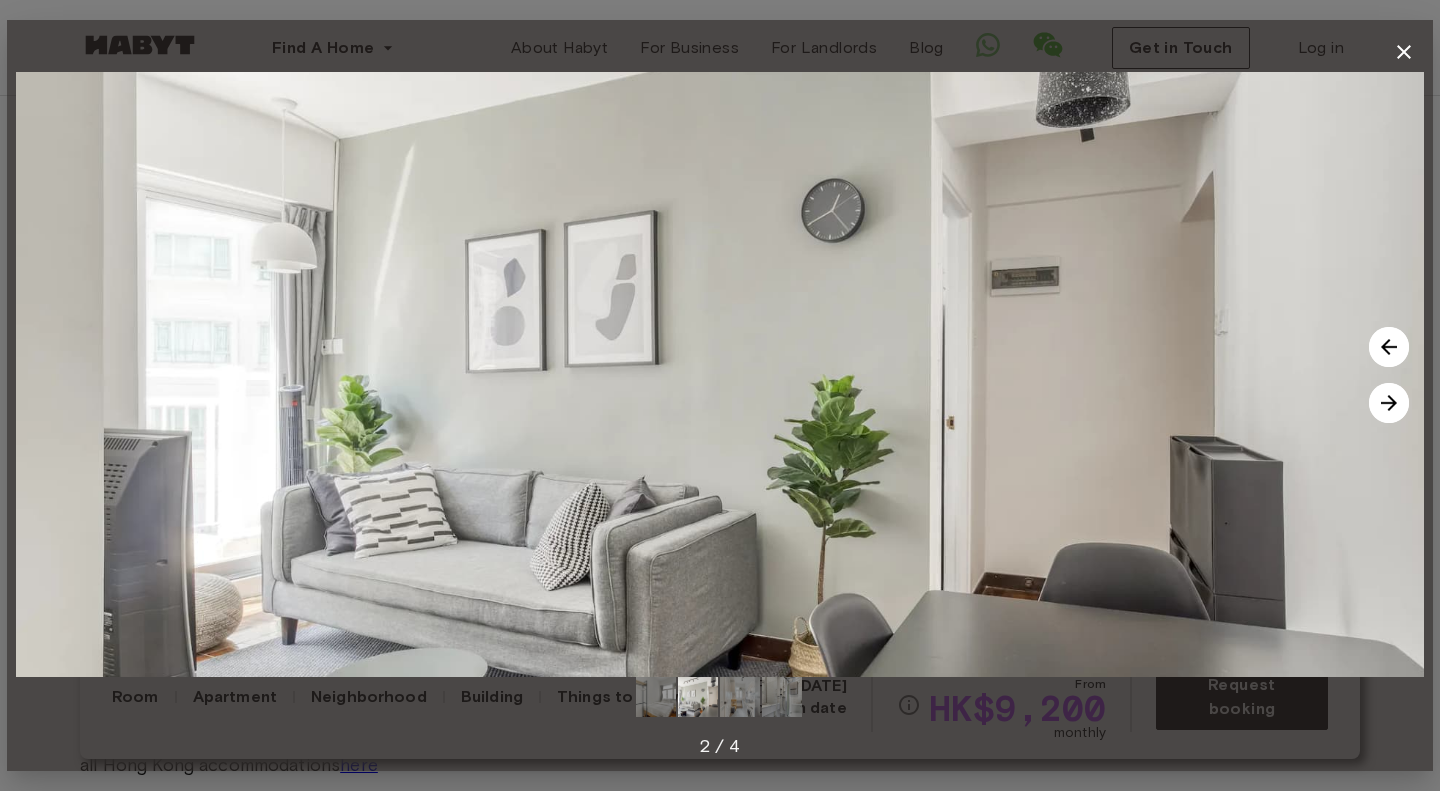 click 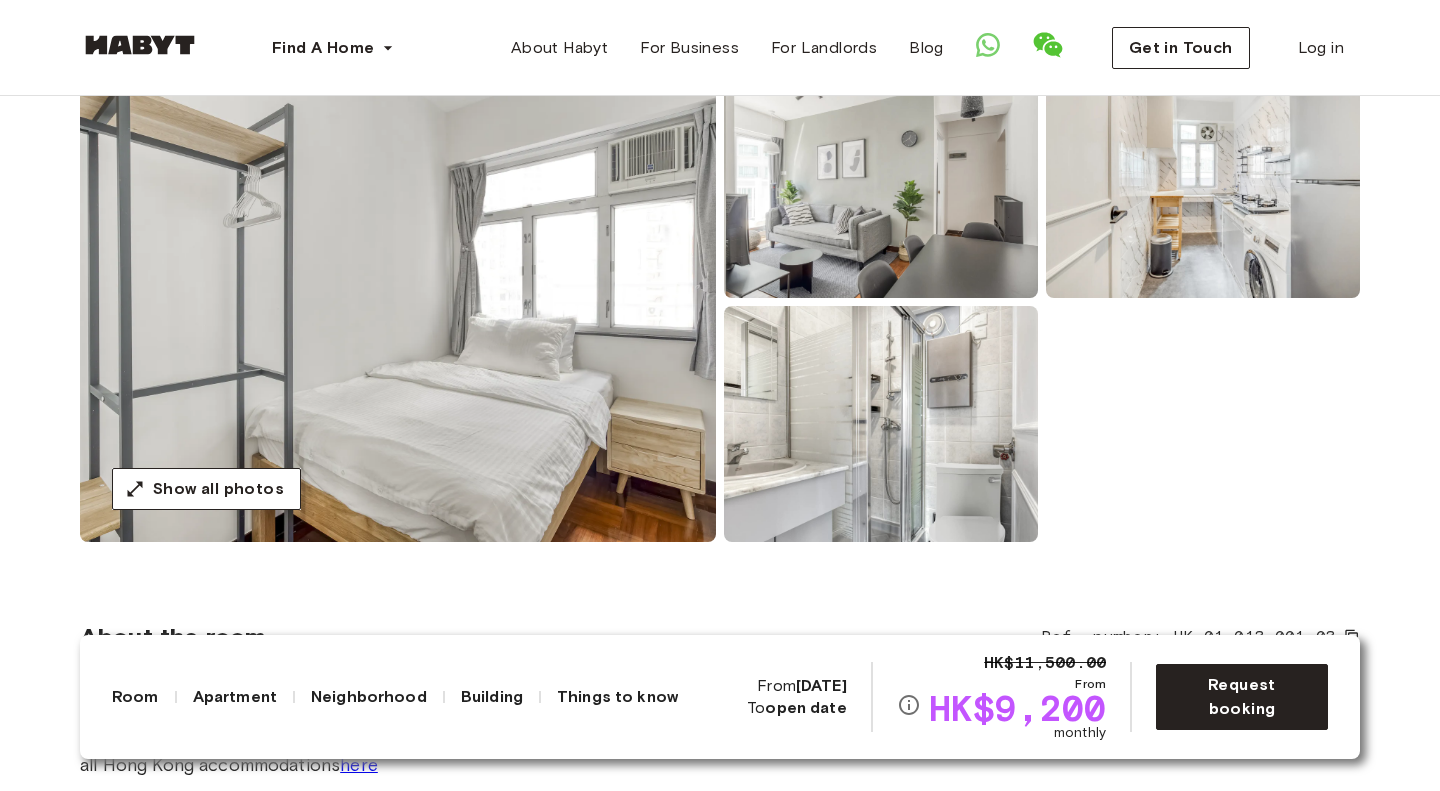 click on "Show all photos" at bounding box center [720, 302] 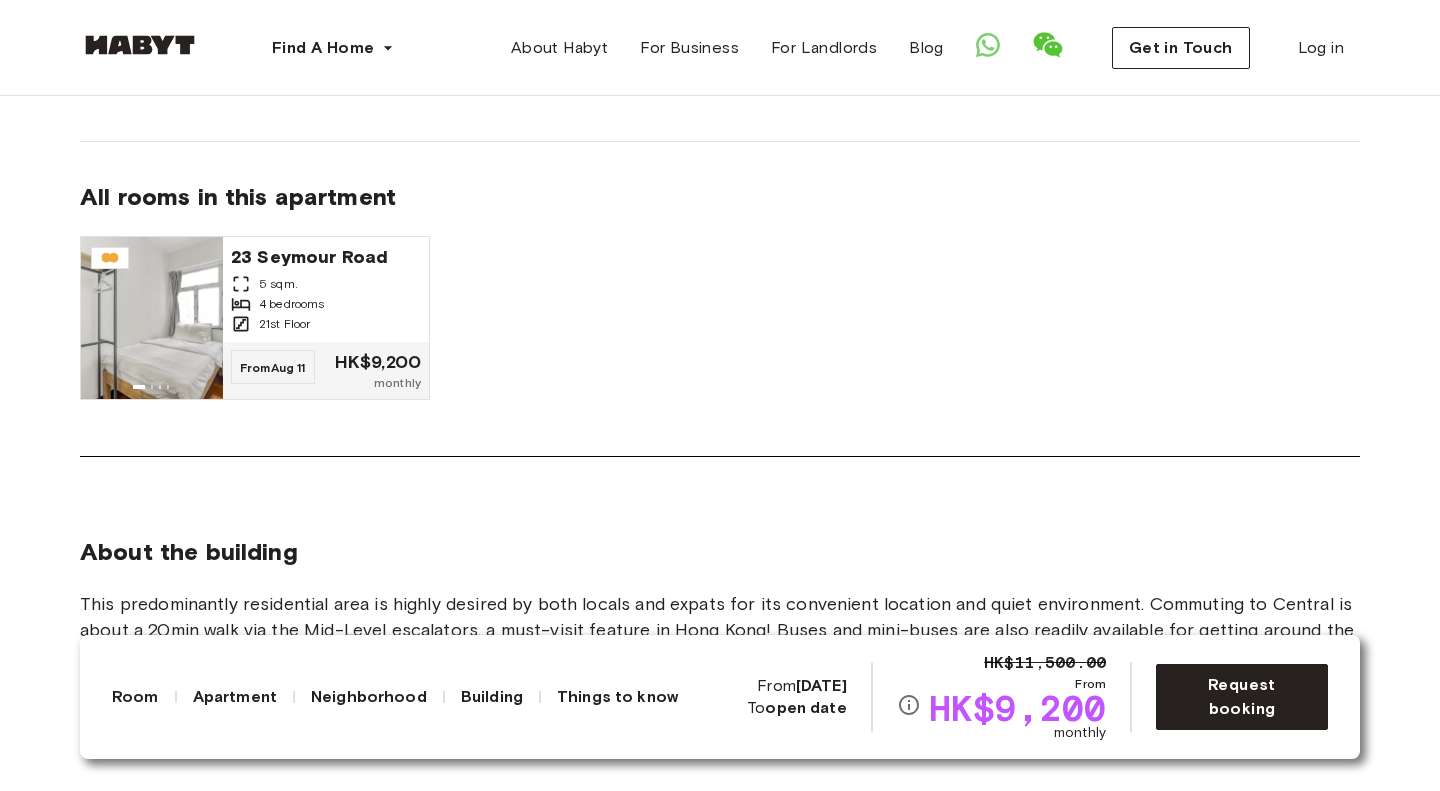 scroll, scrollTop: 1591, scrollLeft: 0, axis: vertical 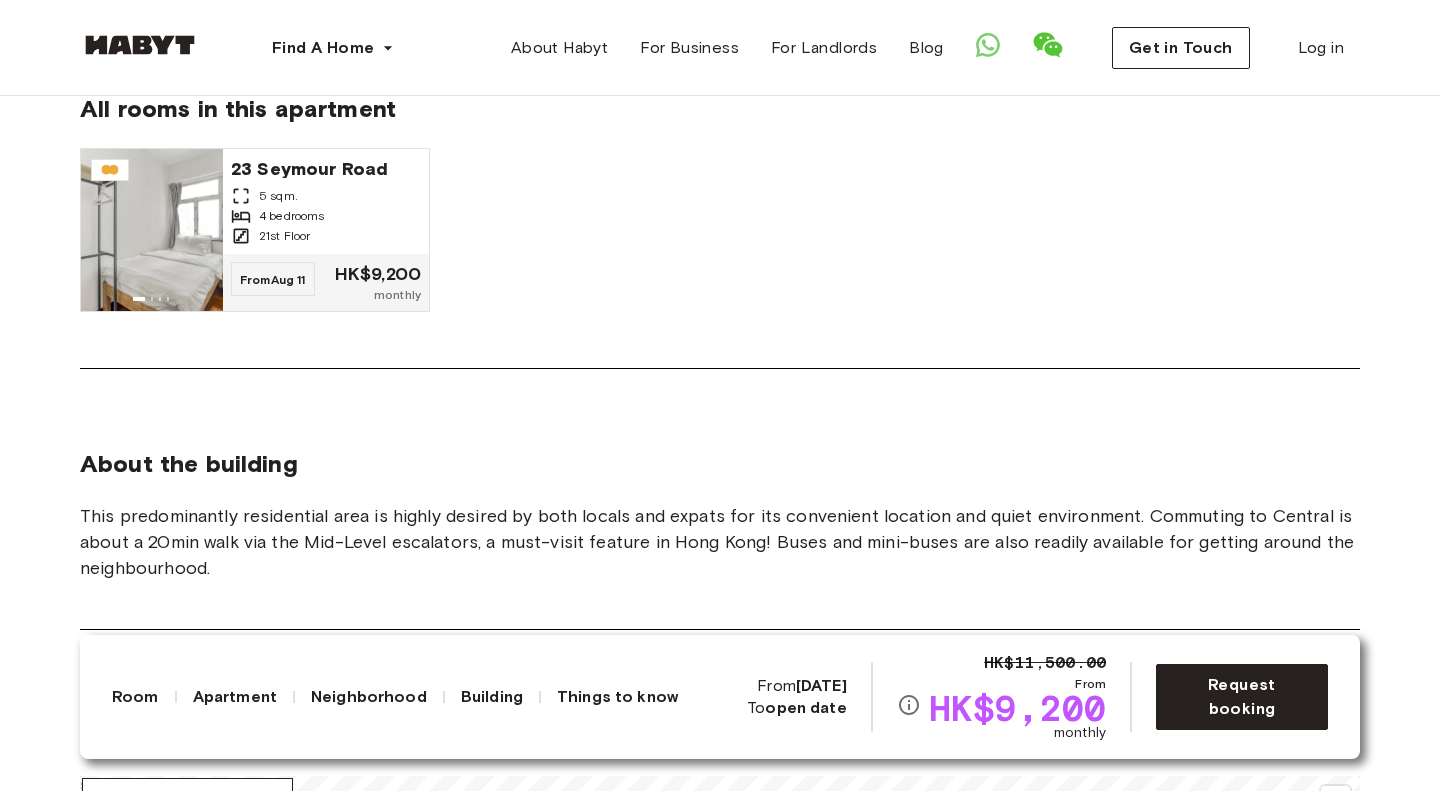 click on "About the building This predominantly residential area is highly desired by both locals and expats for its convenient location and quiet environment. Commuting to Central is about a 20min walk via the Mid-Level escalators, a must-visit feature in Hong Kong! Buses and mini-buses are also readily available for getting around the neighbourhood." at bounding box center [720, 487] 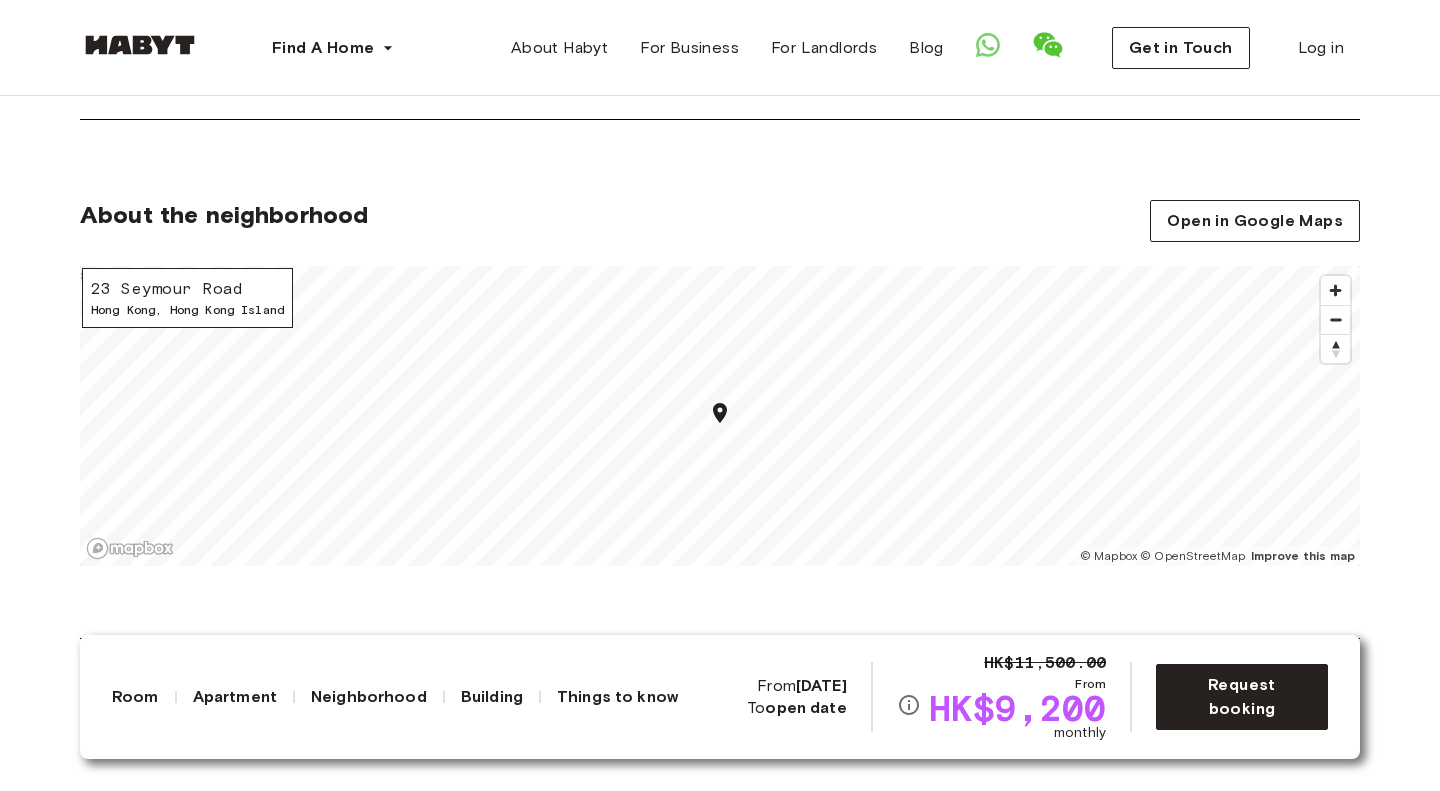 scroll, scrollTop: 2187, scrollLeft: 0, axis: vertical 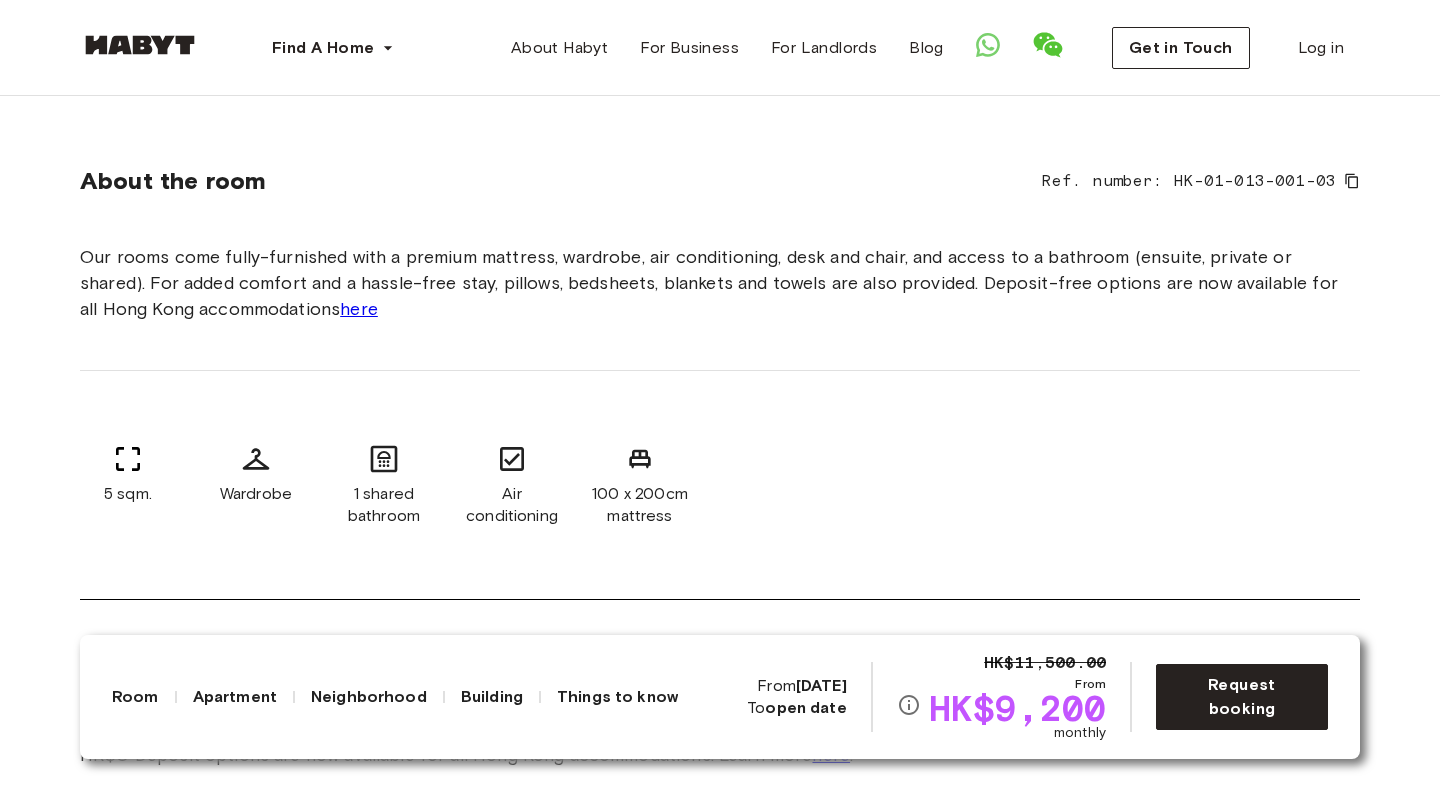click on "About the room Ref. number:   HK-01-013-001-03 Our rooms come fully-furnished with a premium mattress, wardrobe, air conditioning, desk and chair, and access to a bathroom (ensuite, private or shared). For added comfort and a hassle-free stay, pillows, bedsheets, blankets and towels are also provided.  Deposit-free options are now available for all Hong Kong accommodations  here 5 sqm. Wardrobe 1 shared bathroom Air conditioning 100 x 200cm mattress" at bounding box center [720, 343] 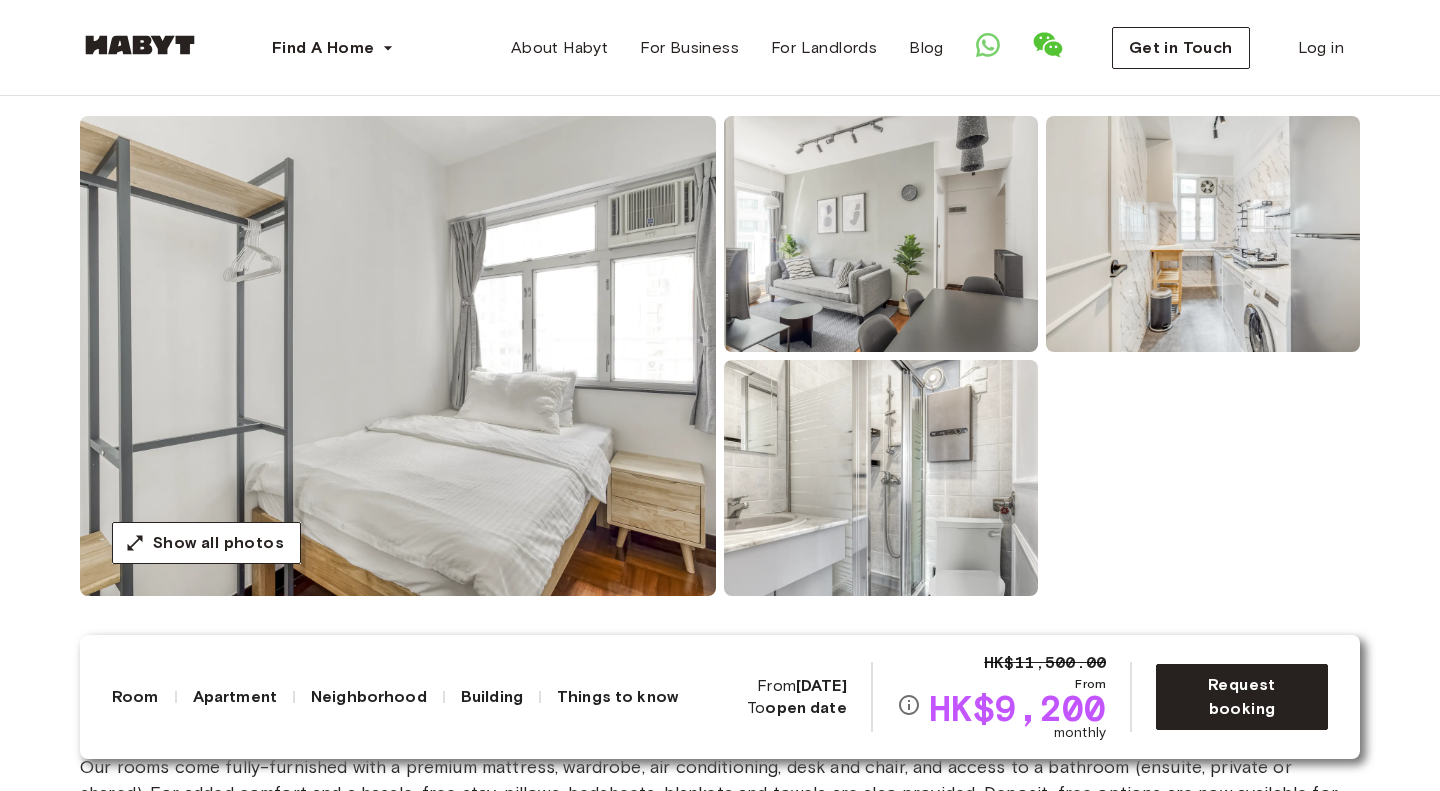 scroll, scrollTop: 153, scrollLeft: 0, axis: vertical 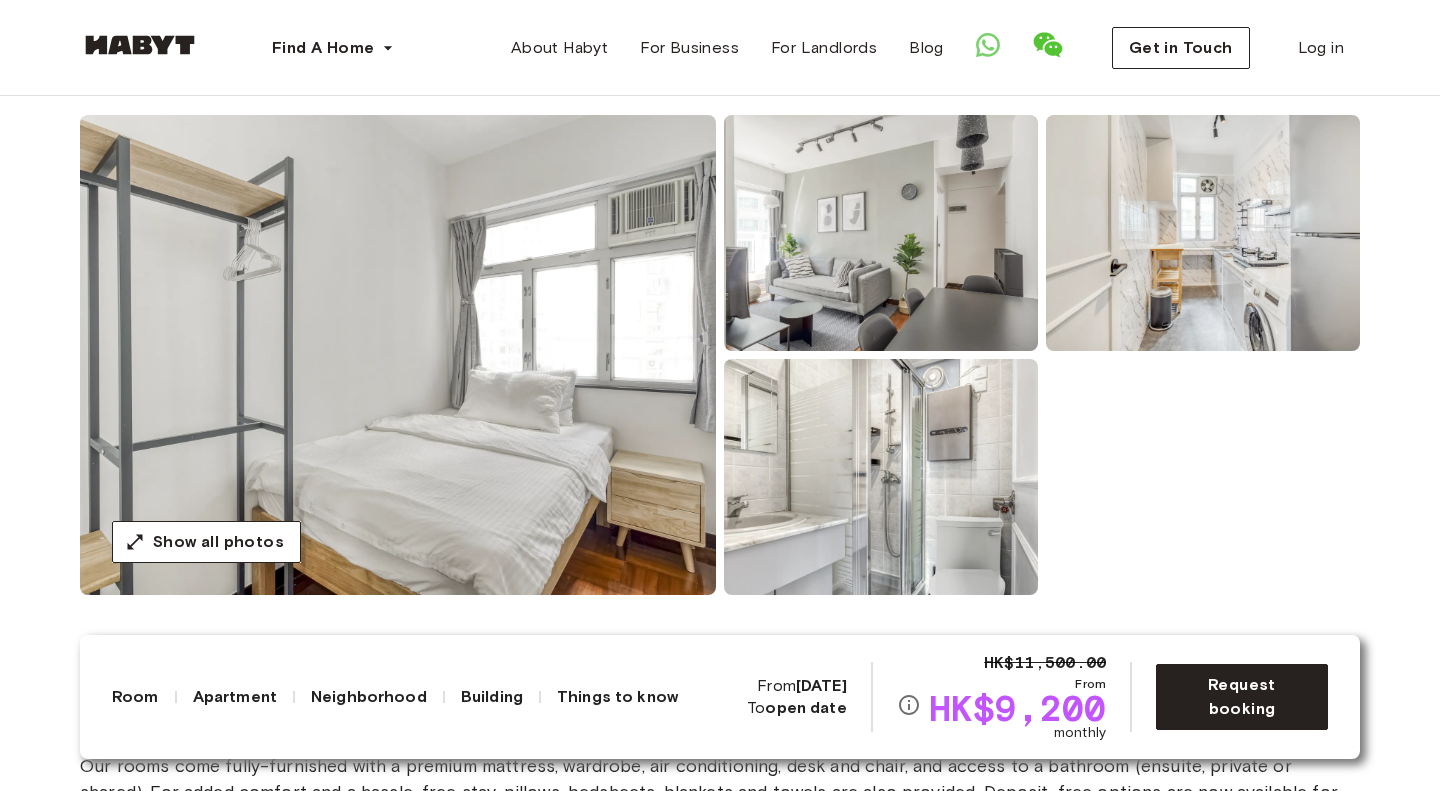 click on "Show all photos" at bounding box center (720, 355) 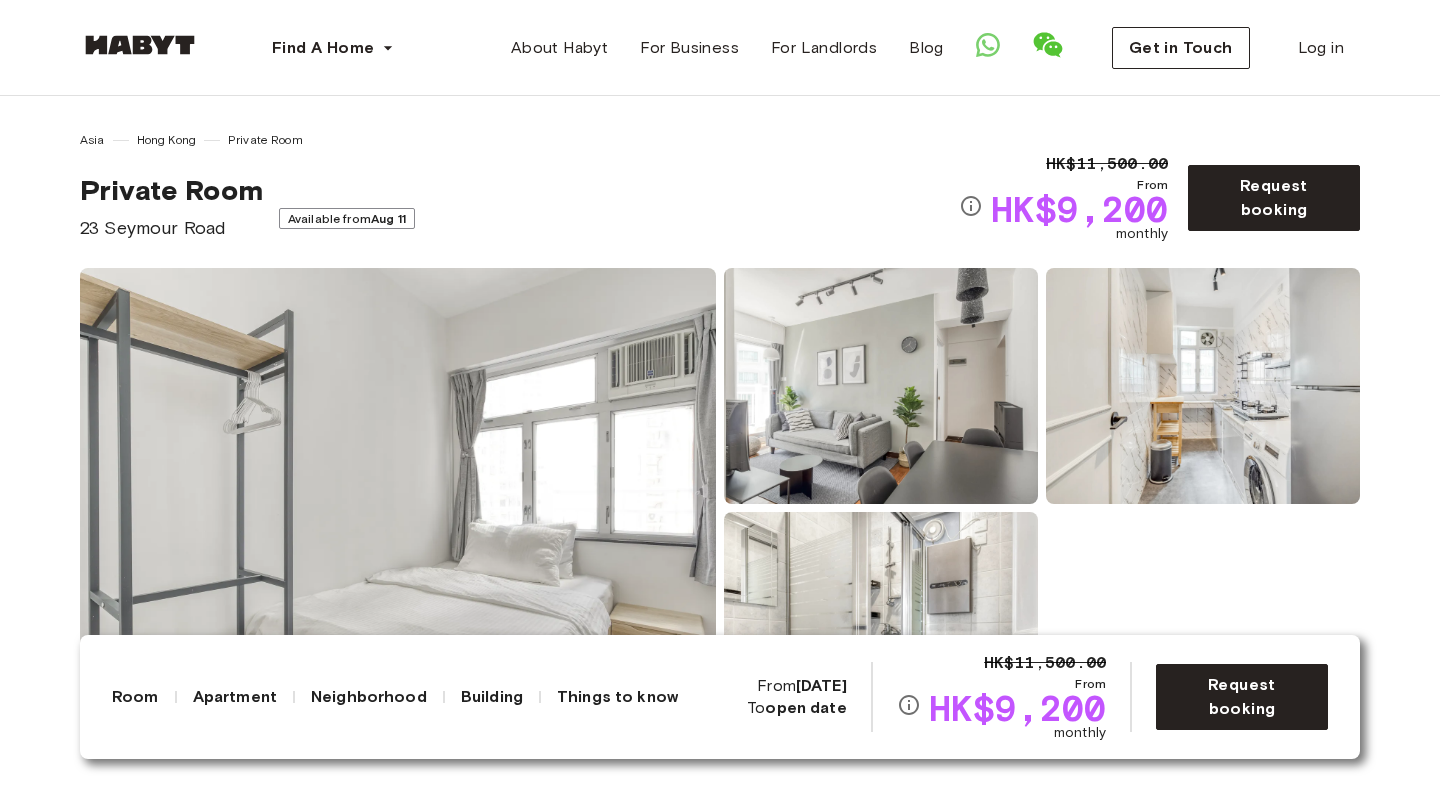 click on "Show all photos" at bounding box center (720, 508) 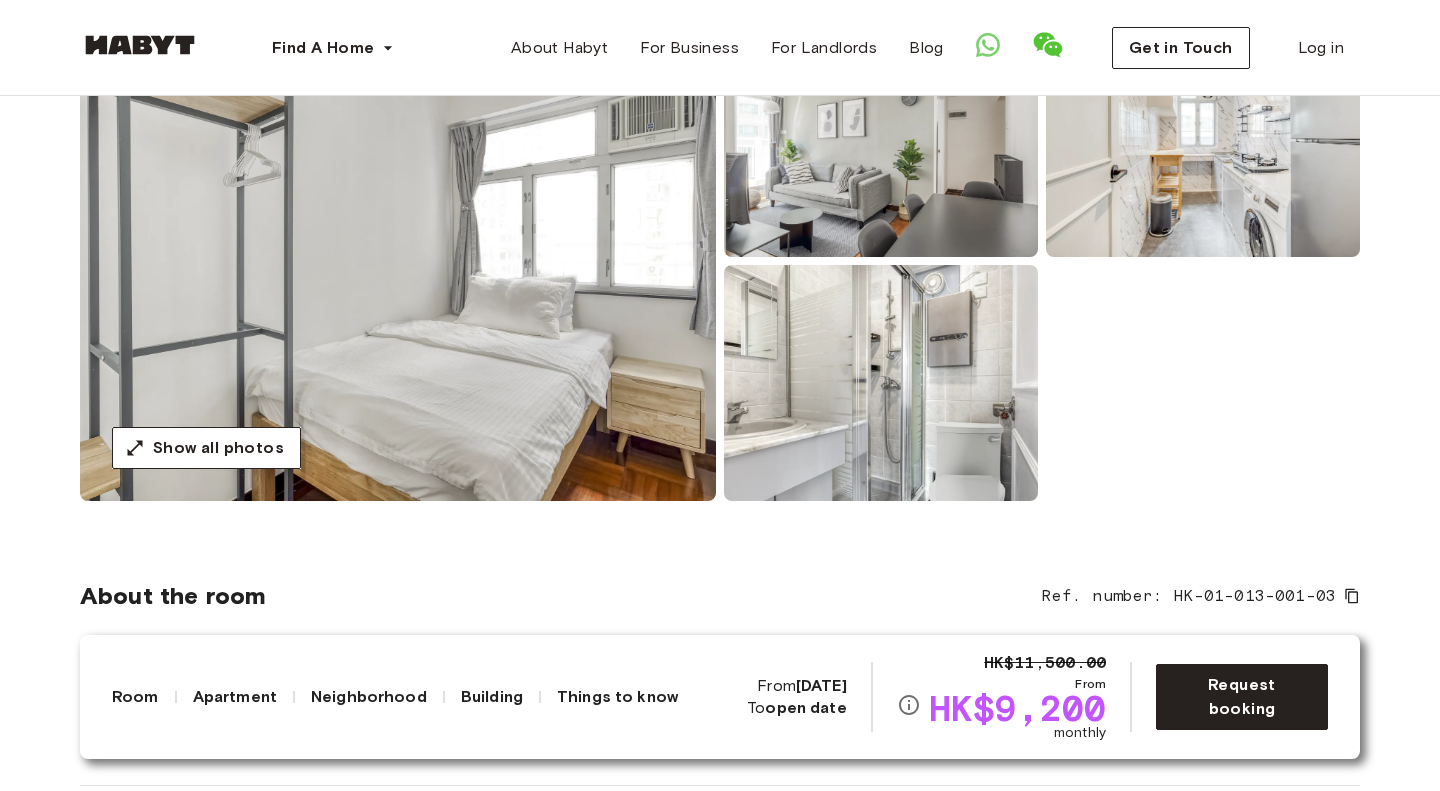 scroll, scrollTop: 0, scrollLeft: 0, axis: both 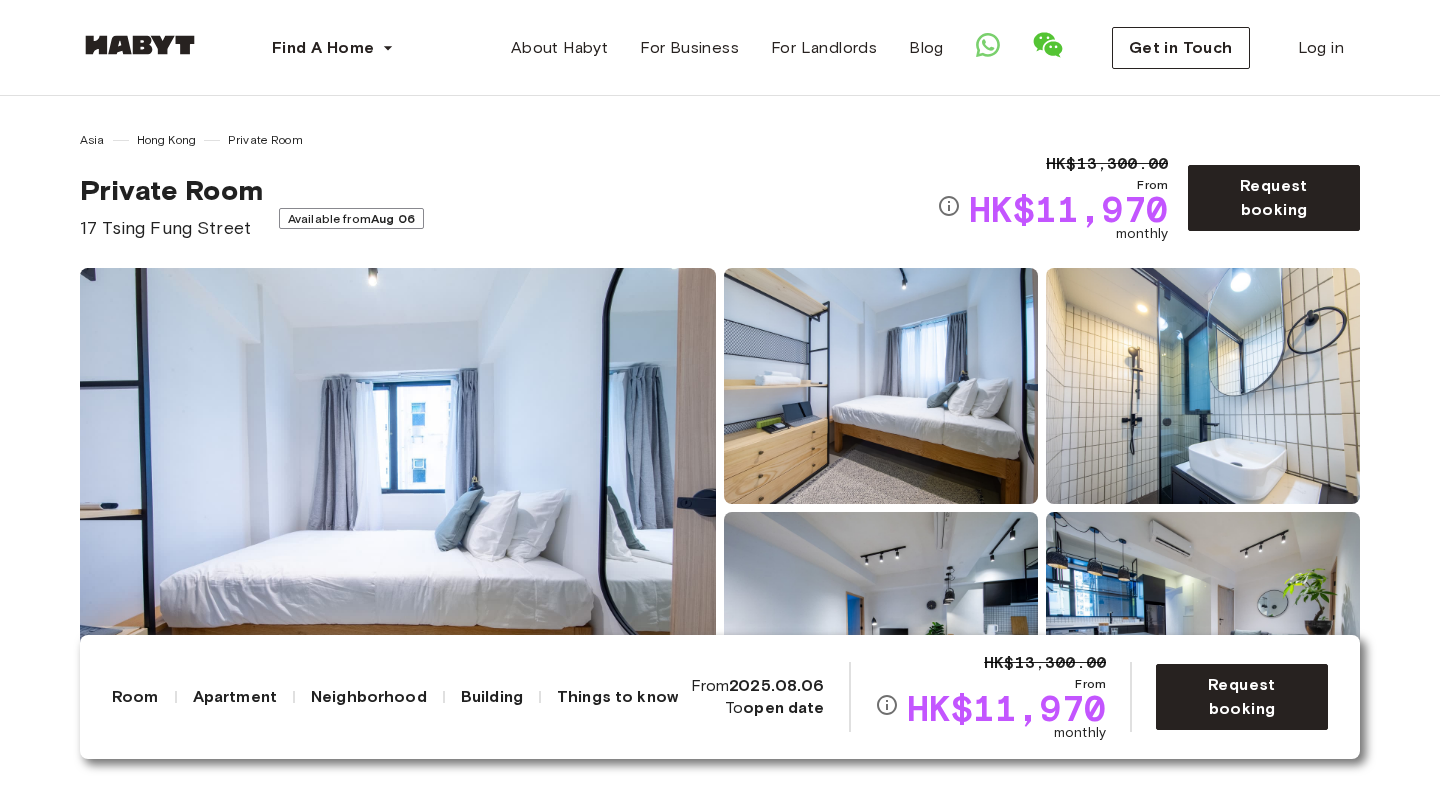 click on "Show all photos" at bounding box center [720, 508] 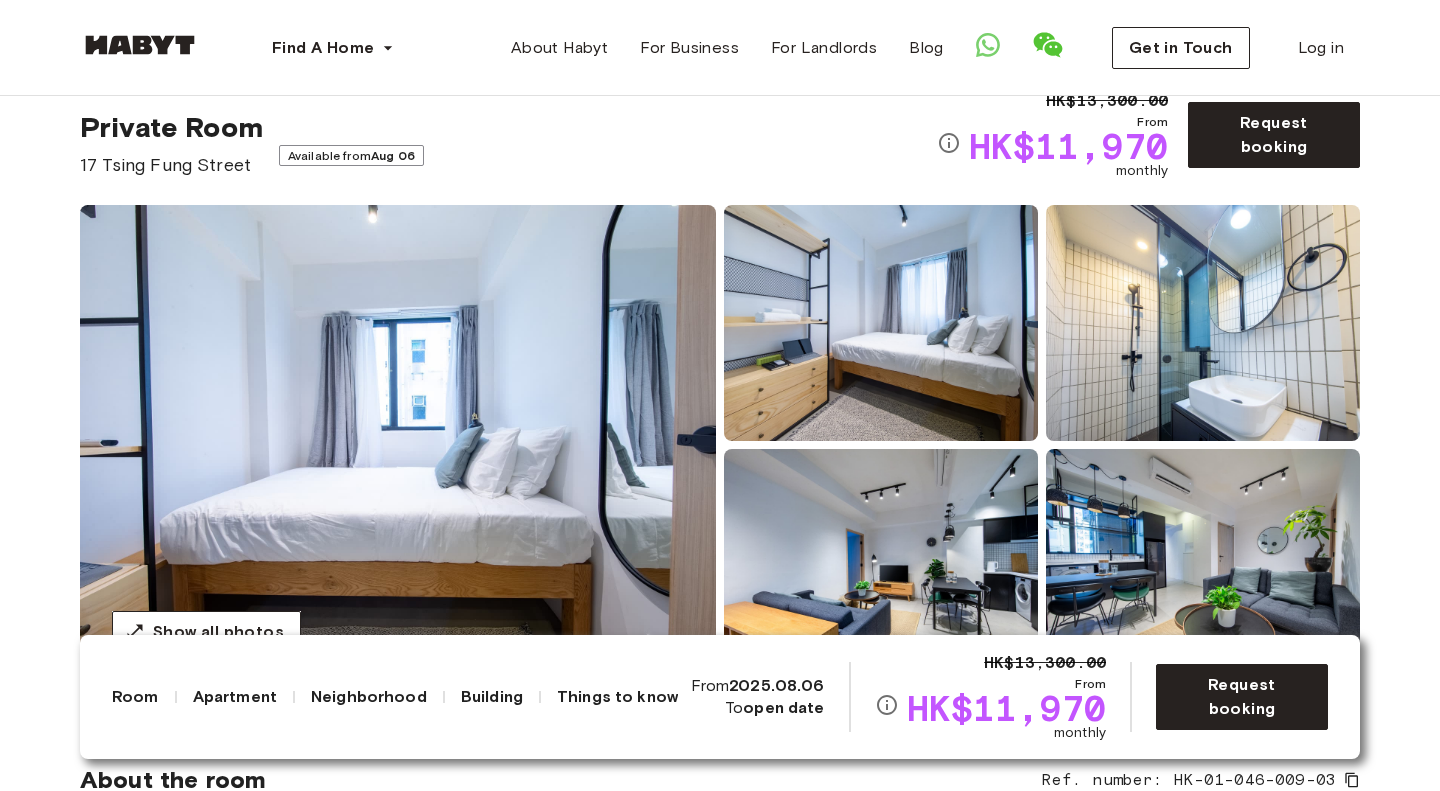 click on "Show all photos" at bounding box center (720, 445) 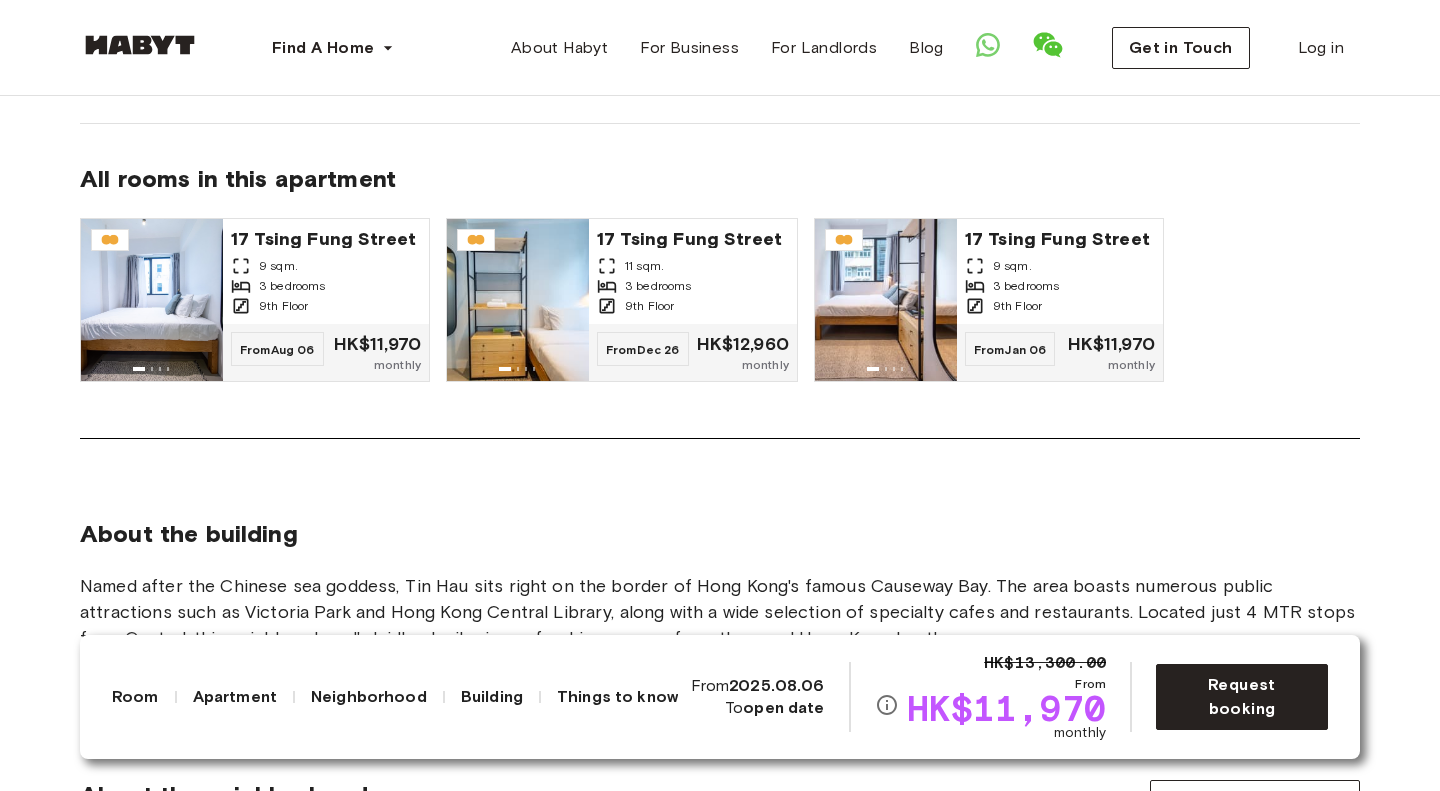 scroll, scrollTop: 1687, scrollLeft: 0, axis: vertical 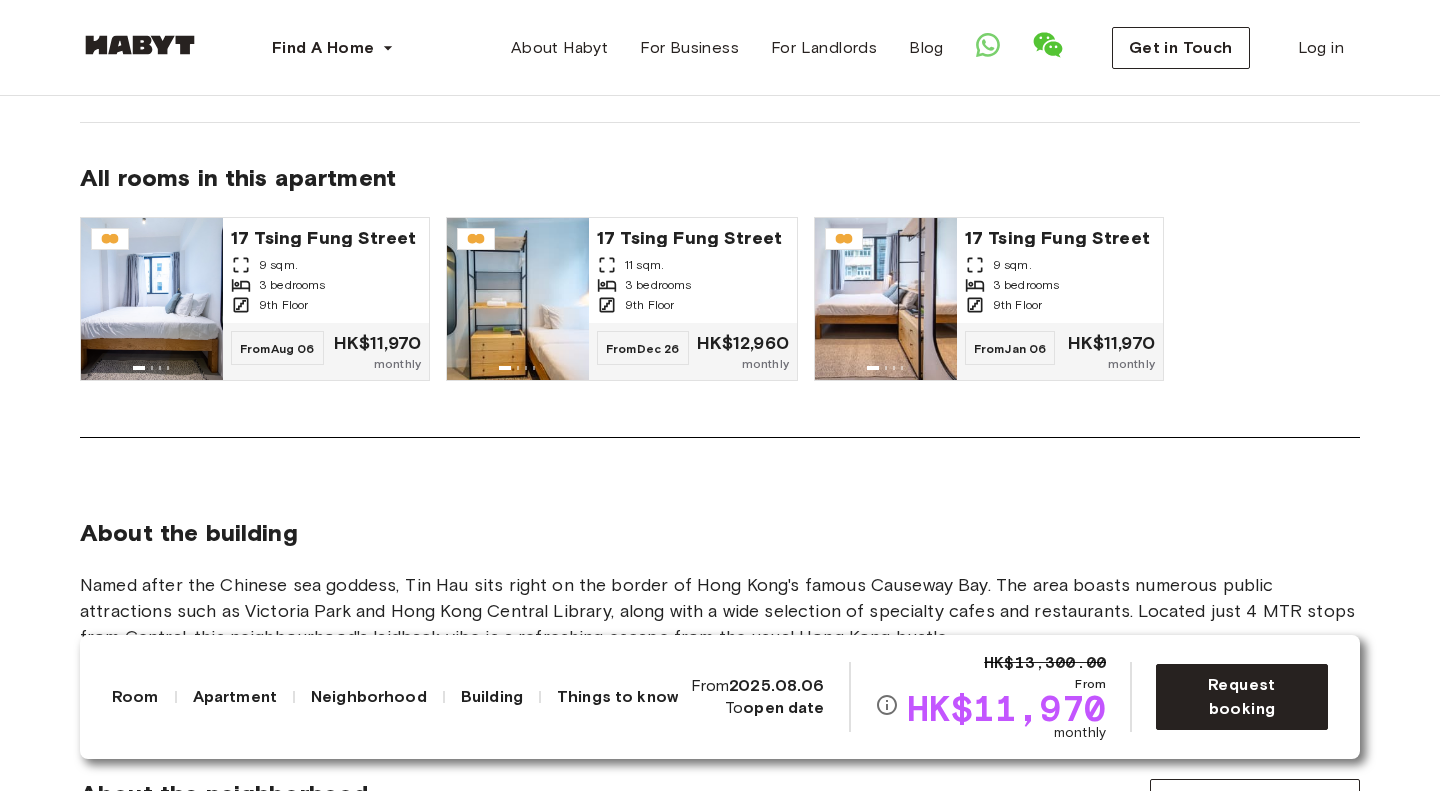 click on "About the apartment Our 3 bedroom apartment type can house up to 6 people at a time. Ideal for professionals with bigger families  HK$0 Deposit options are now available for all Hong Kong accommodations. Learn more  here . 59 sqm. 9th Floor 3 bedrooms Sofa Coffee table Shared community space Dining room In-unit laundry Fully-equipped kitchen All rooms in this apartment 17 Tsing Fung Street 9 sqm. 3 bedrooms 9th Floor From  Aug 06 HK$11,970 monthly 17 Tsing Fung Street 11 sqm. 3 bedrooms 9th Floor From  Dec 26 HK$12,960 monthly 17 Tsing Fung Street 9 sqm. 3 bedrooms 9th Floor From  Jan 06 HK$11,970 monthly" at bounding box center [720, 53] 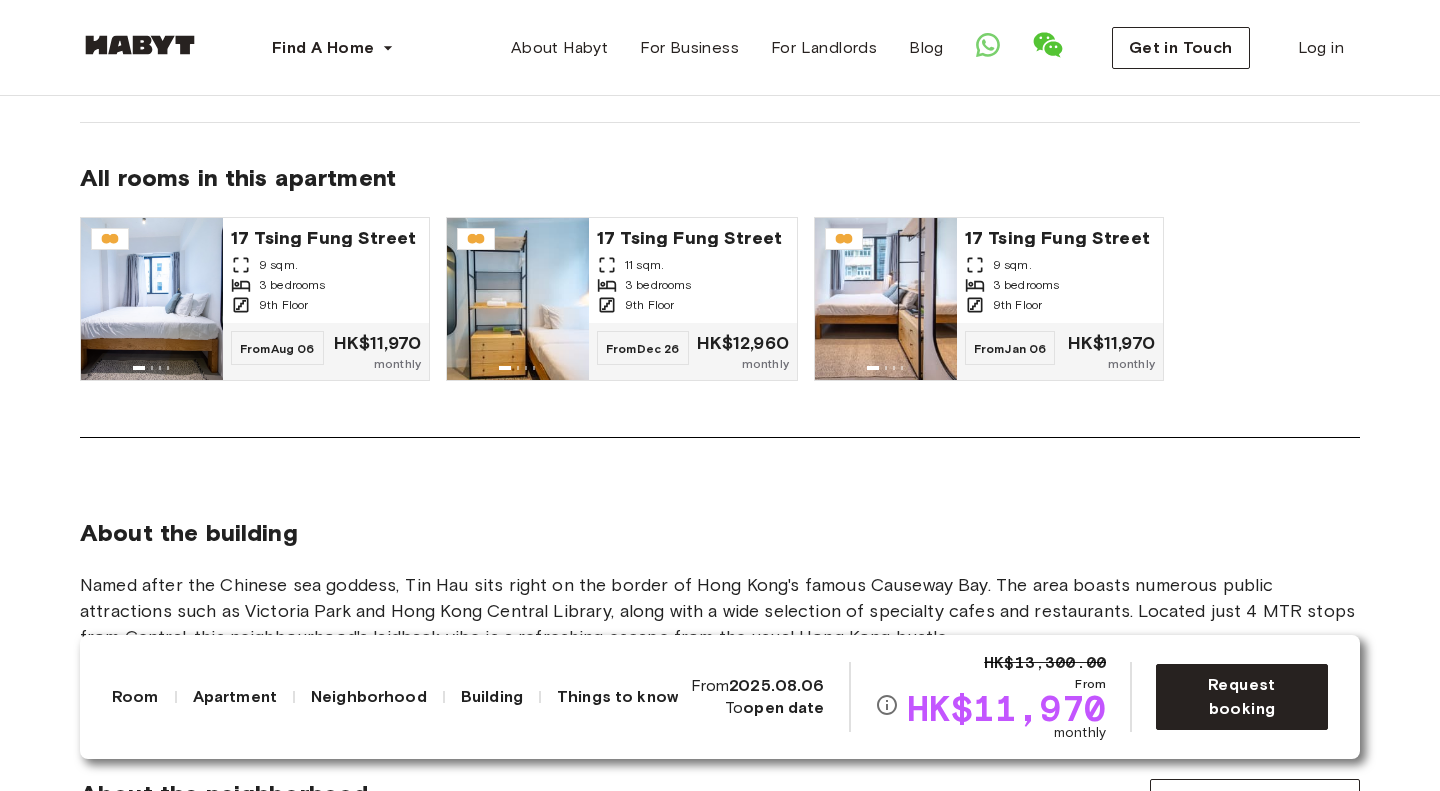 click on "About the apartment Our 3 bedroom apartment type can house up to 6 people at a time. Ideal for professionals with bigger families  HK$0 Deposit options are now available for all Hong Kong accommodations. Learn more  here . 59 sqm. 9th Floor 3 bedrooms Sofa Coffee table Shared community space Dining room In-unit laundry Fully-equipped kitchen All rooms in this apartment 17 Tsing Fung Street 9 sqm. 3 bedrooms 9th Floor From  Aug 06 HK$11,970 monthly 17 Tsing Fung Street 11 sqm. 3 bedrooms 9th Floor From  Dec 26 HK$12,960 monthly 17 Tsing Fung Street 9 sqm. 3 bedrooms 9th Floor From  Jan 06 HK$11,970 monthly" at bounding box center (720, 53) 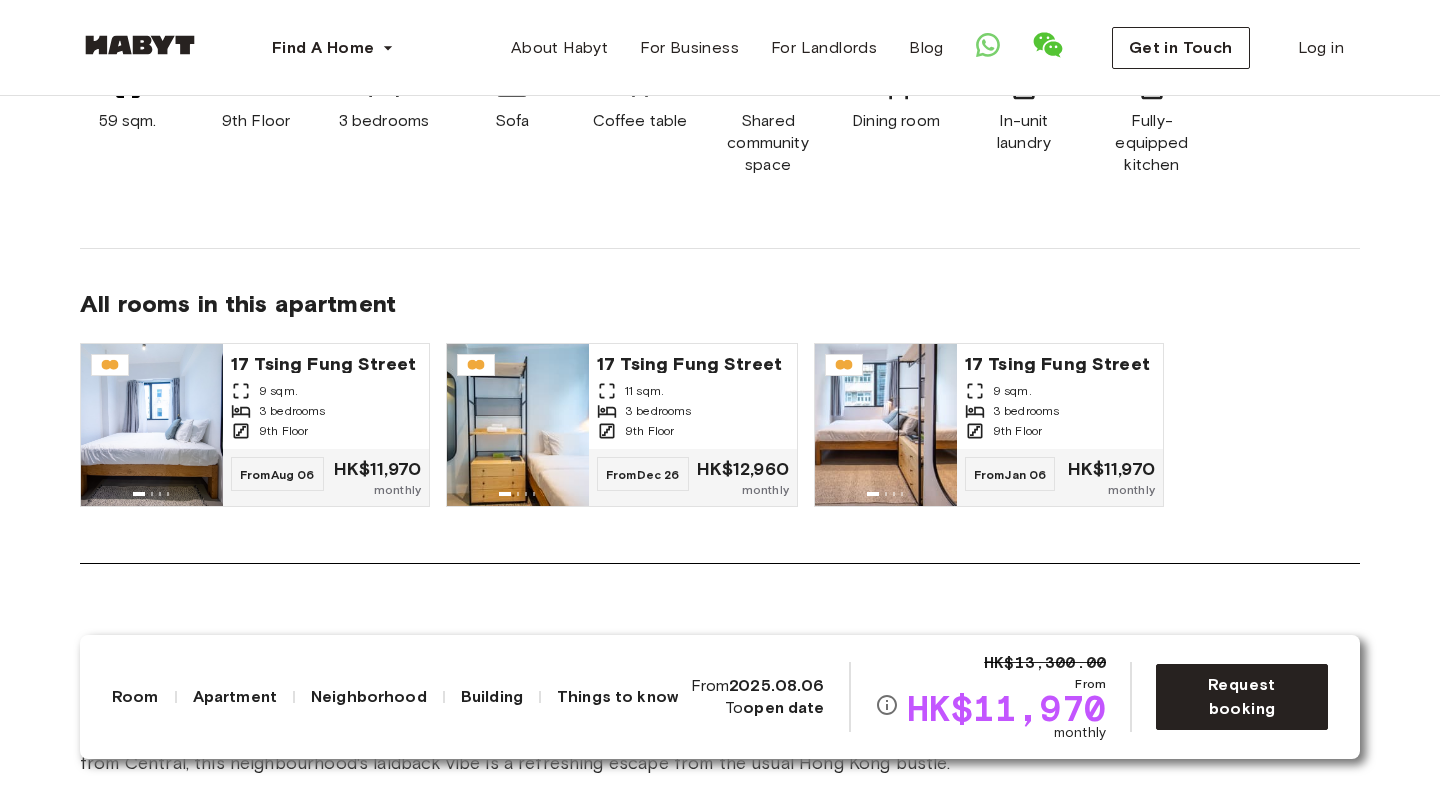 scroll, scrollTop: 1558, scrollLeft: 0, axis: vertical 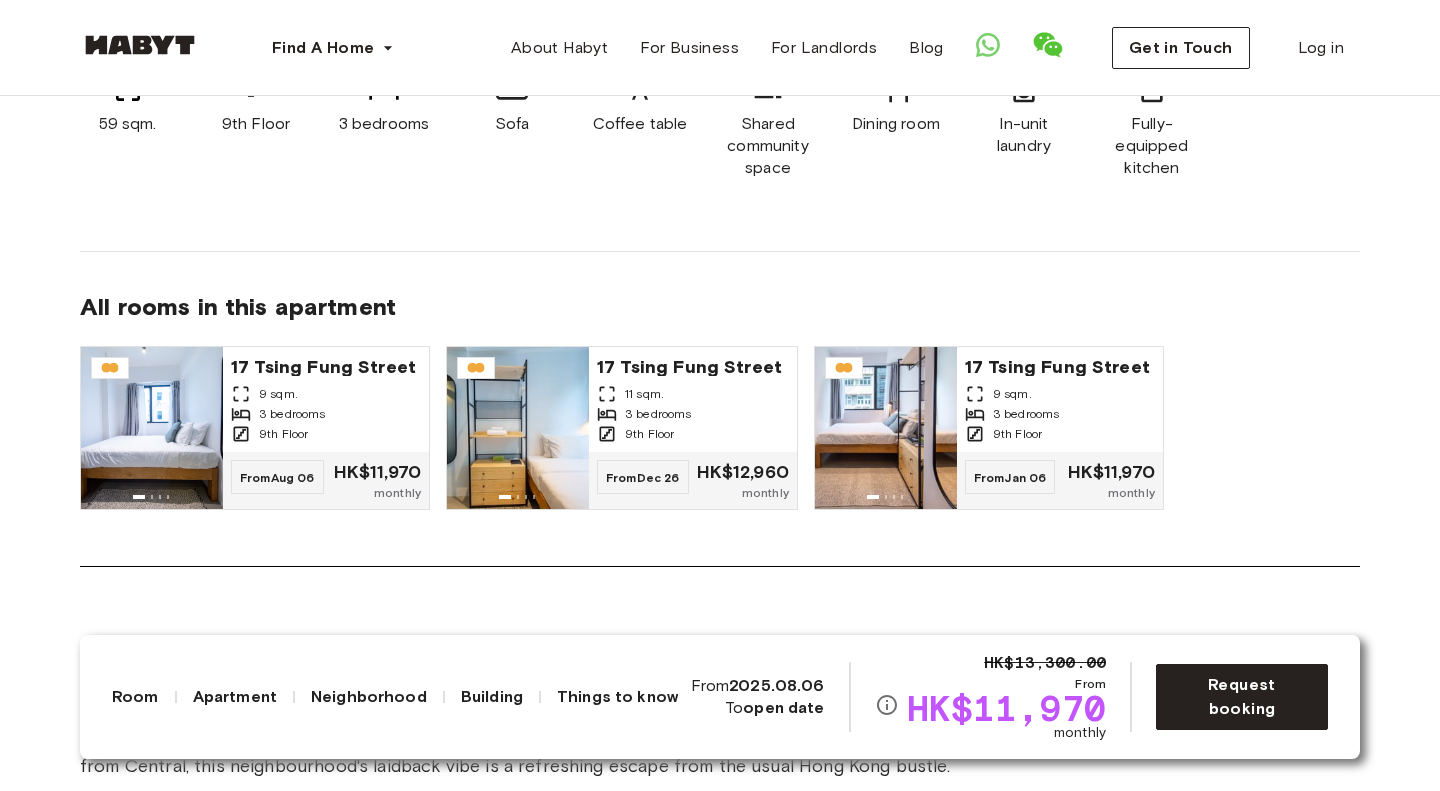 click on "About the apartment Our 3 bedroom apartment type can house up to 6 people at a time. Ideal for professionals with bigger families  HK$0 Deposit options are now available for all Hong Kong accommodations. Learn more  here . 59 sqm. 9th Floor 3 bedrooms Sofa Coffee table Shared community space Dining room In-unit laundry Fully-equipped kitchen All rooms in this apartment 17 Tsing Fung Street 9 sqm. 3 bedrooms 9th Floor From  Aug 06 HK$11,970 monthly 17 Tsing Fung Street 11 sqm. 3 bedrooms 9th Floor From  Dec 26 HK$12,960 monthly 17 Tsing Fung Street 9 sqm. 3 bedrooms 9th Floor From  Jan 06 HK$11,970 monthly" at bounding box center (720, 182) 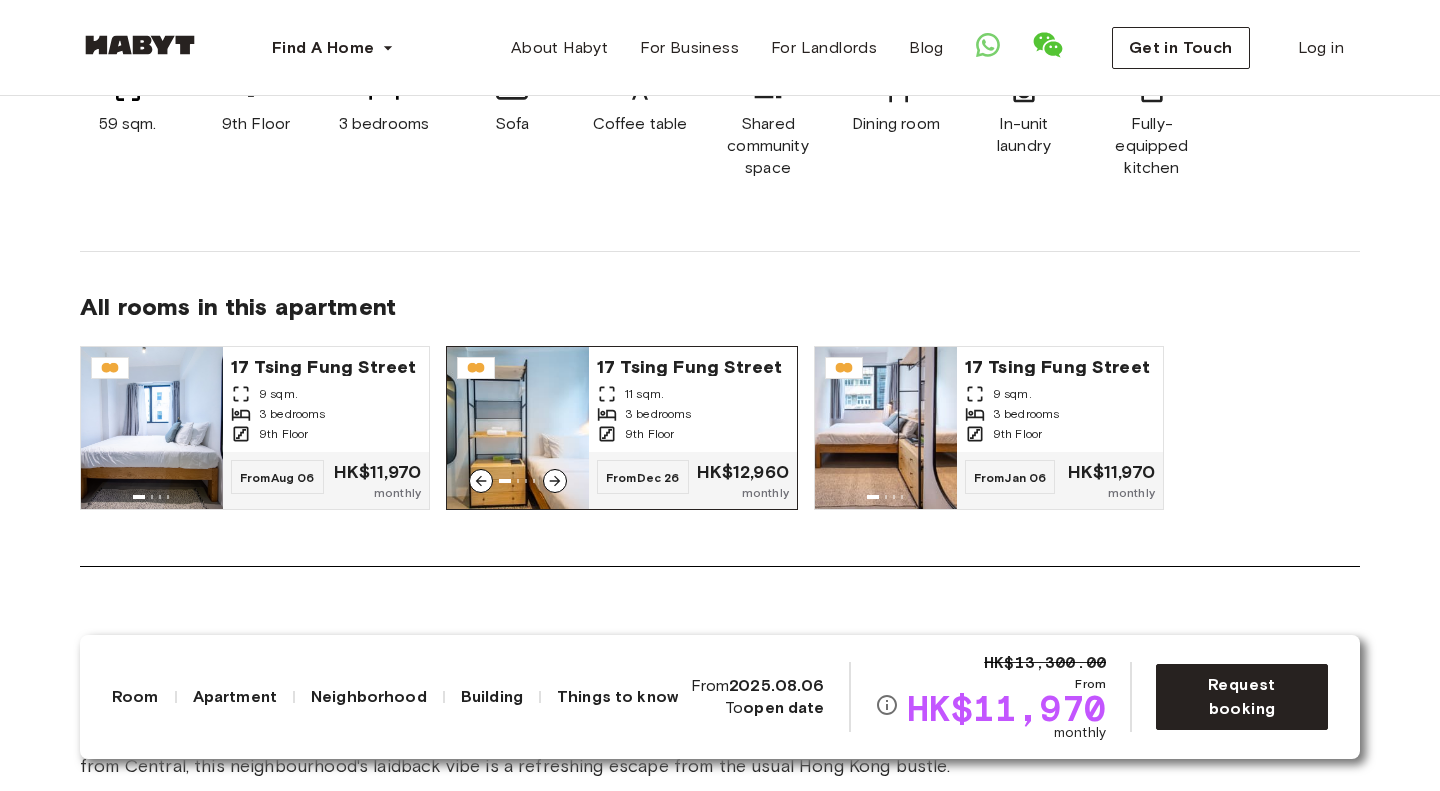 click 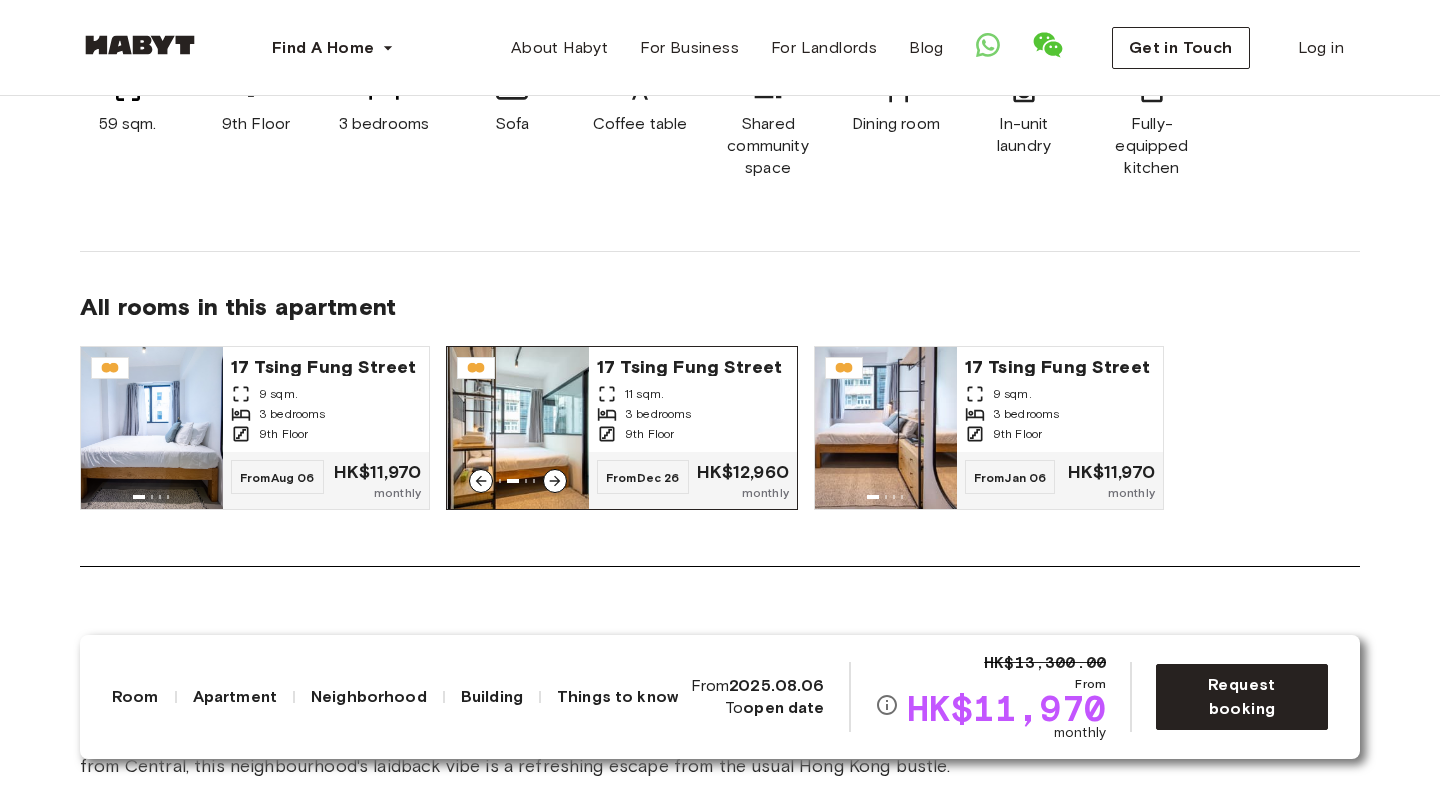 click 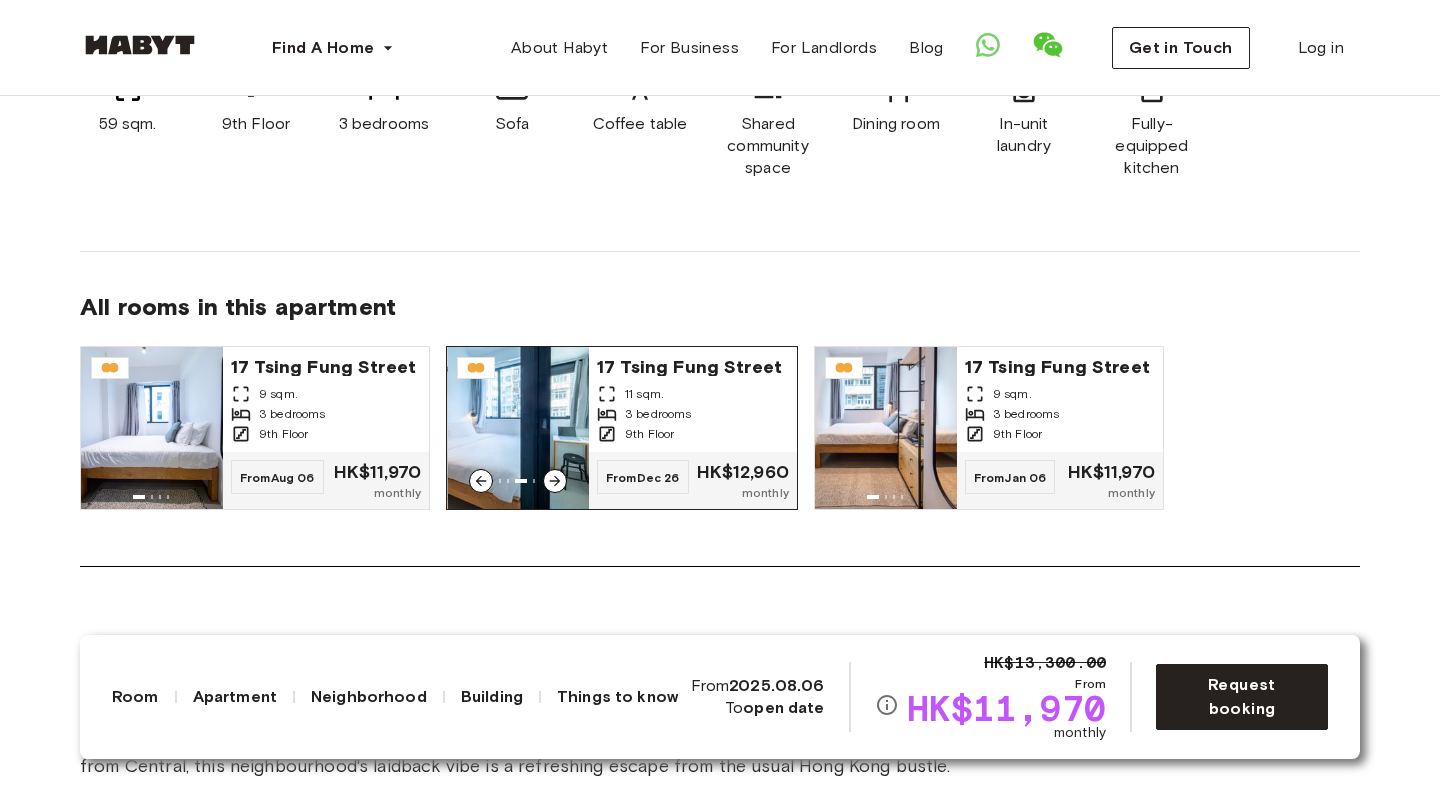 click 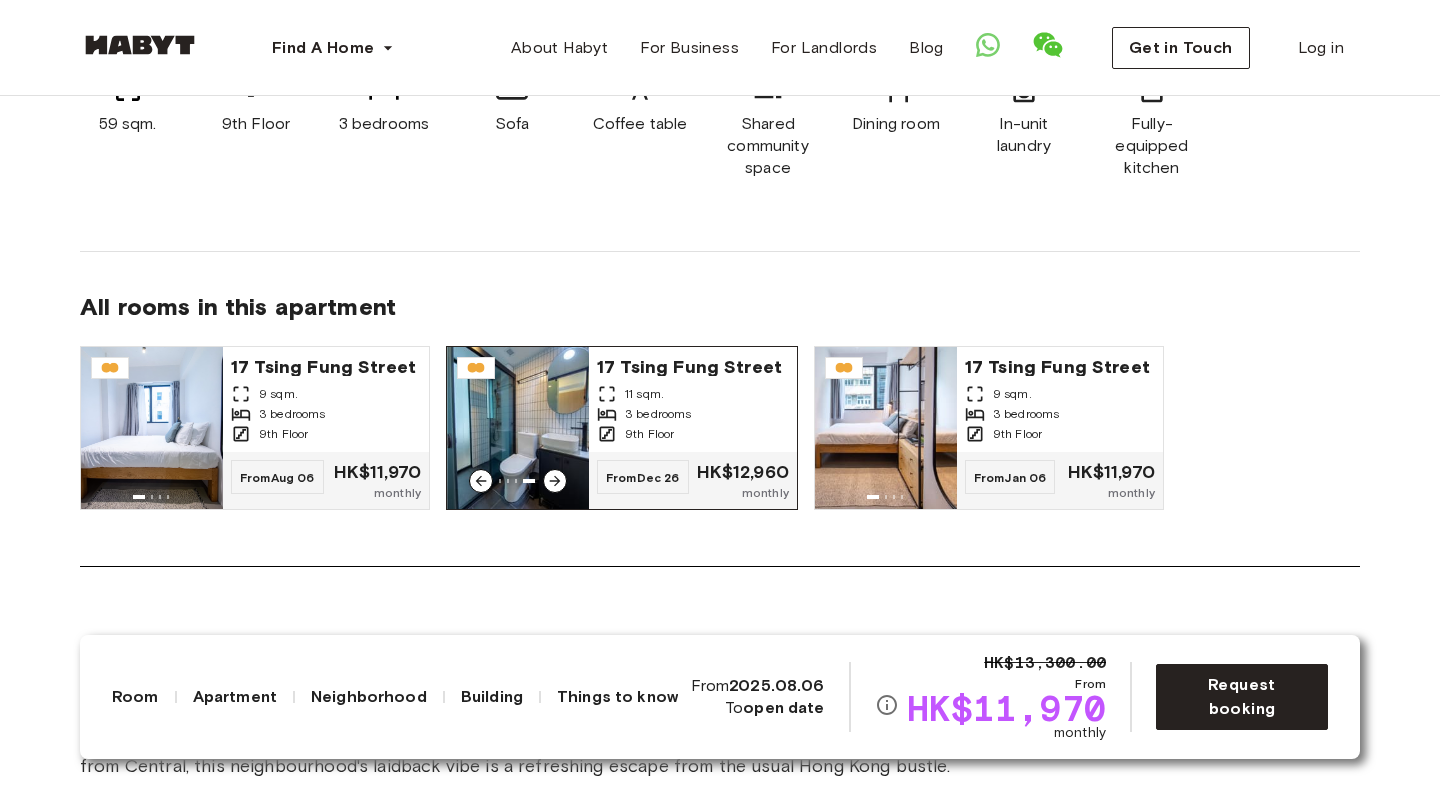 click 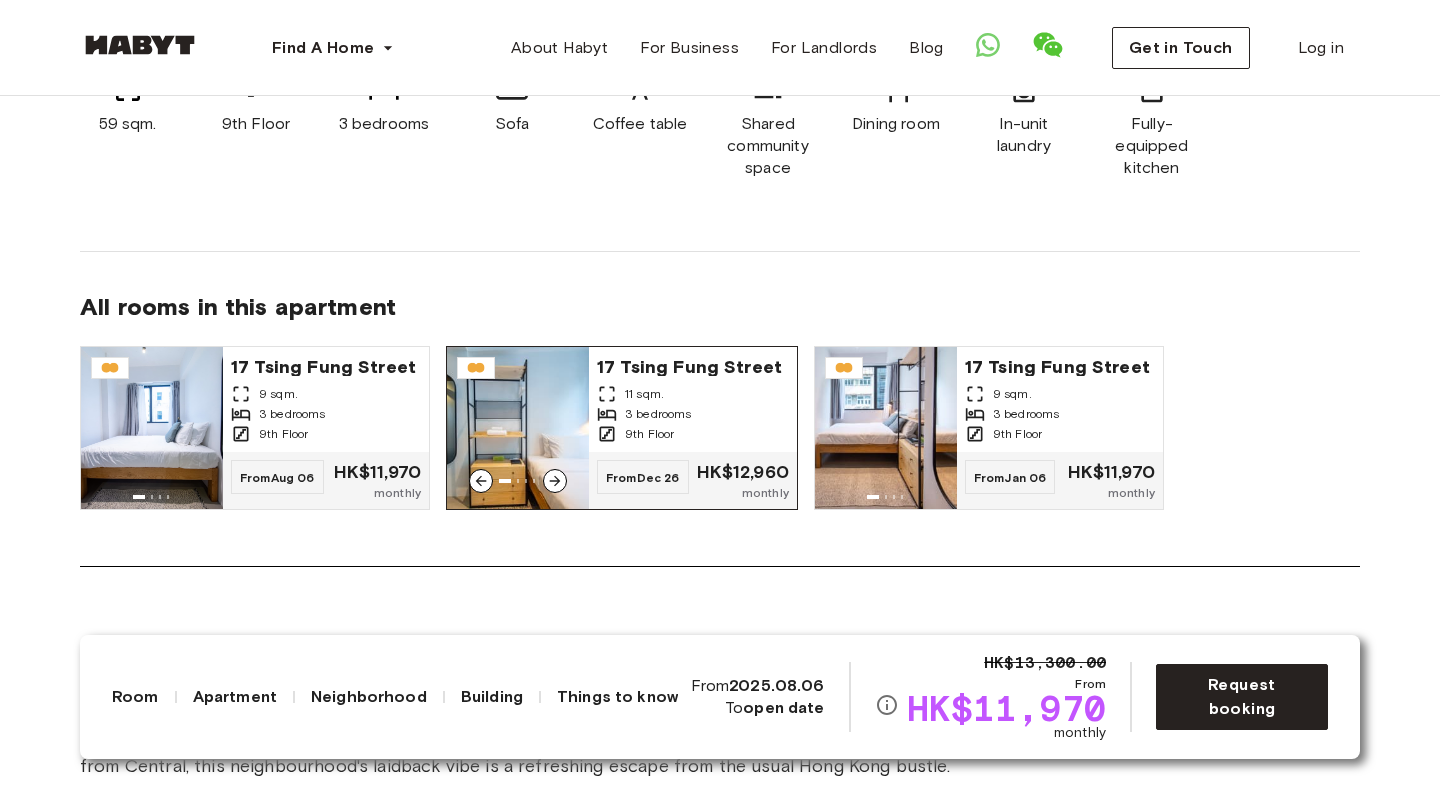 click 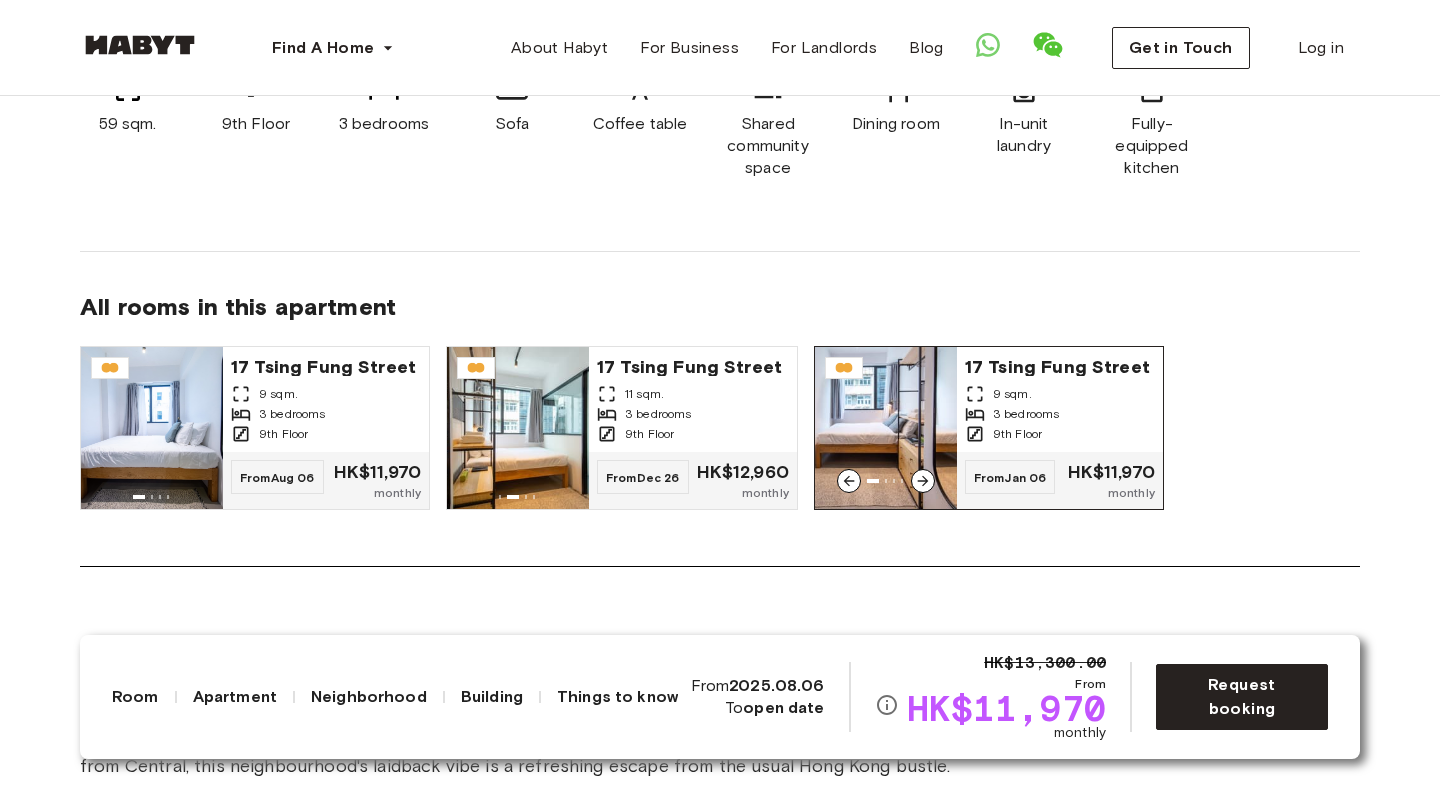 click 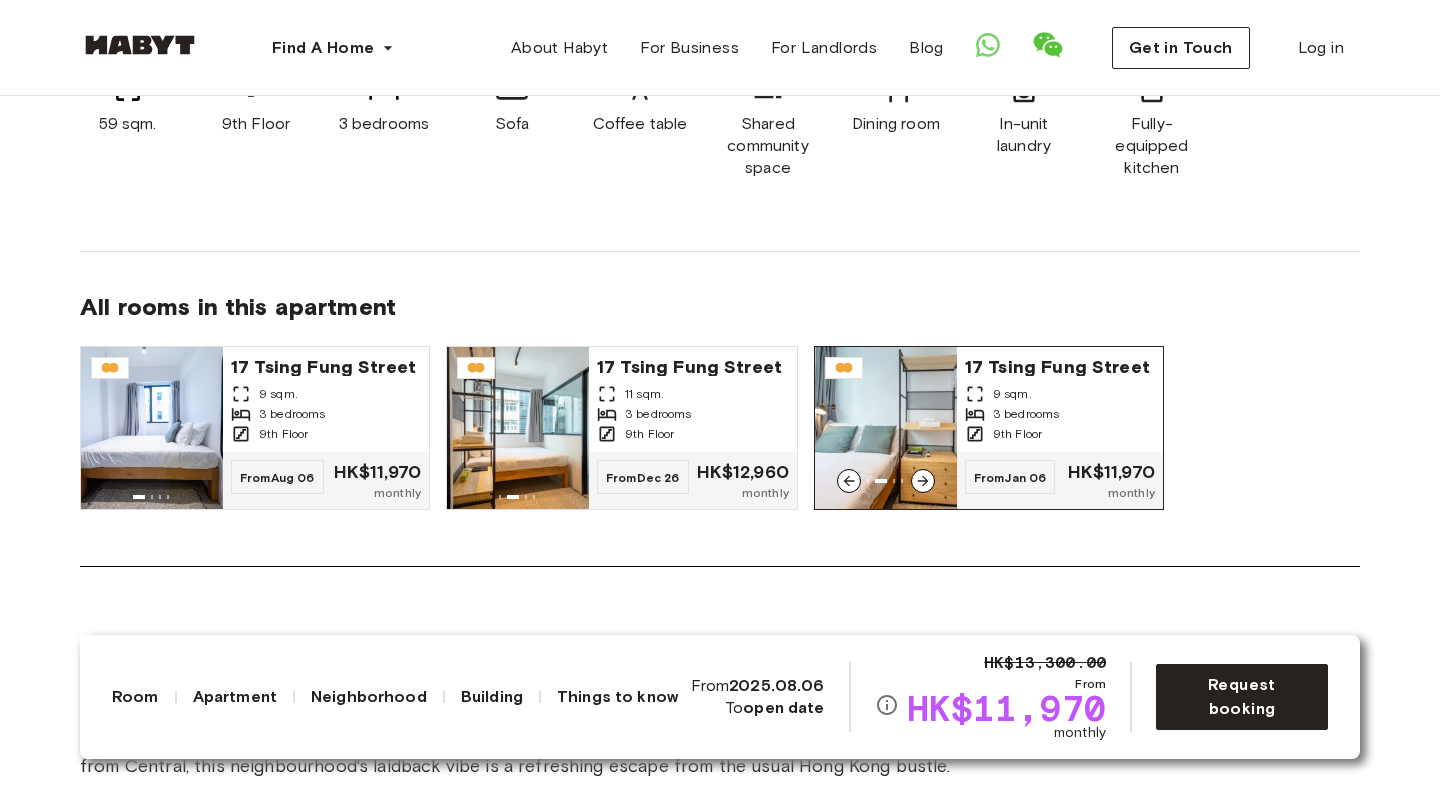 click 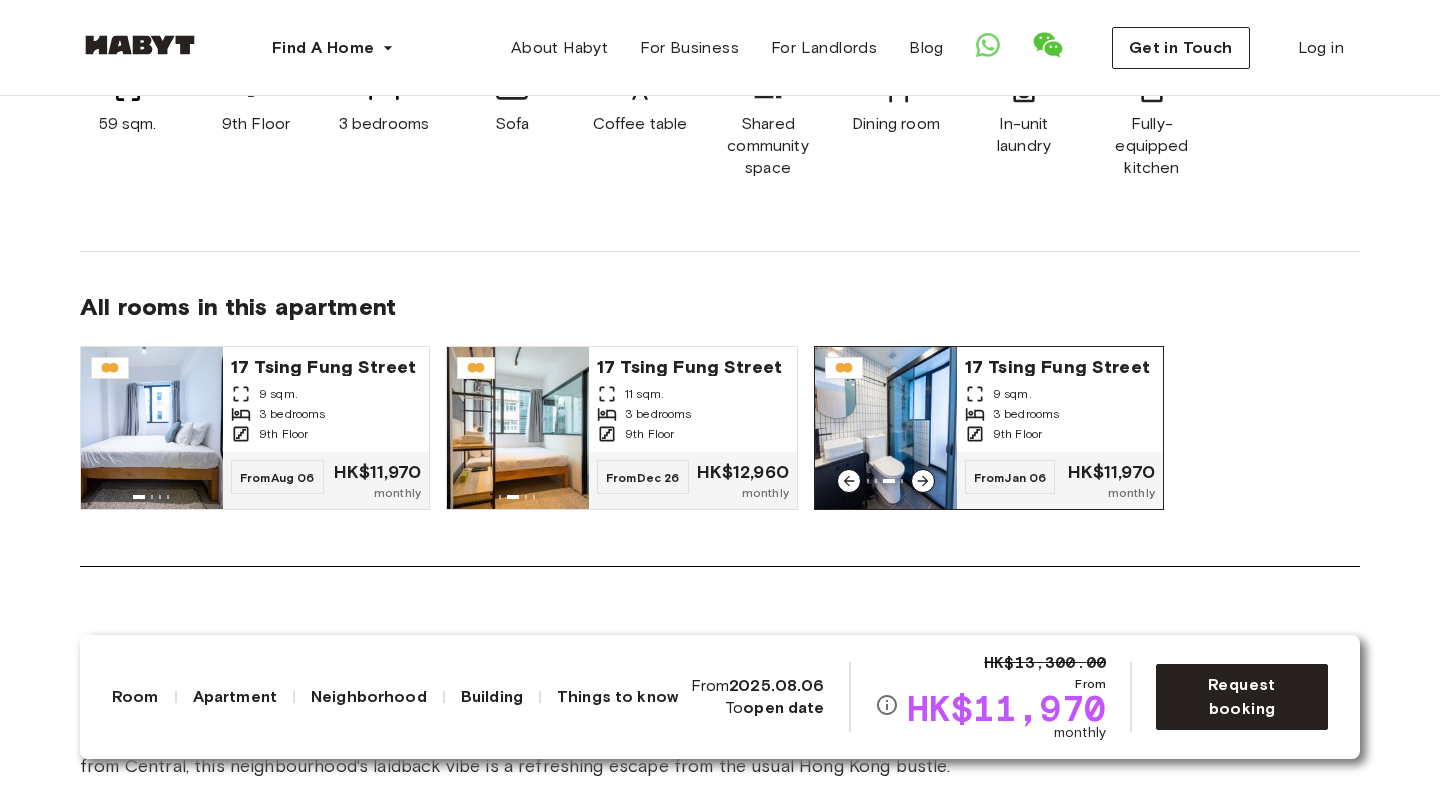 click 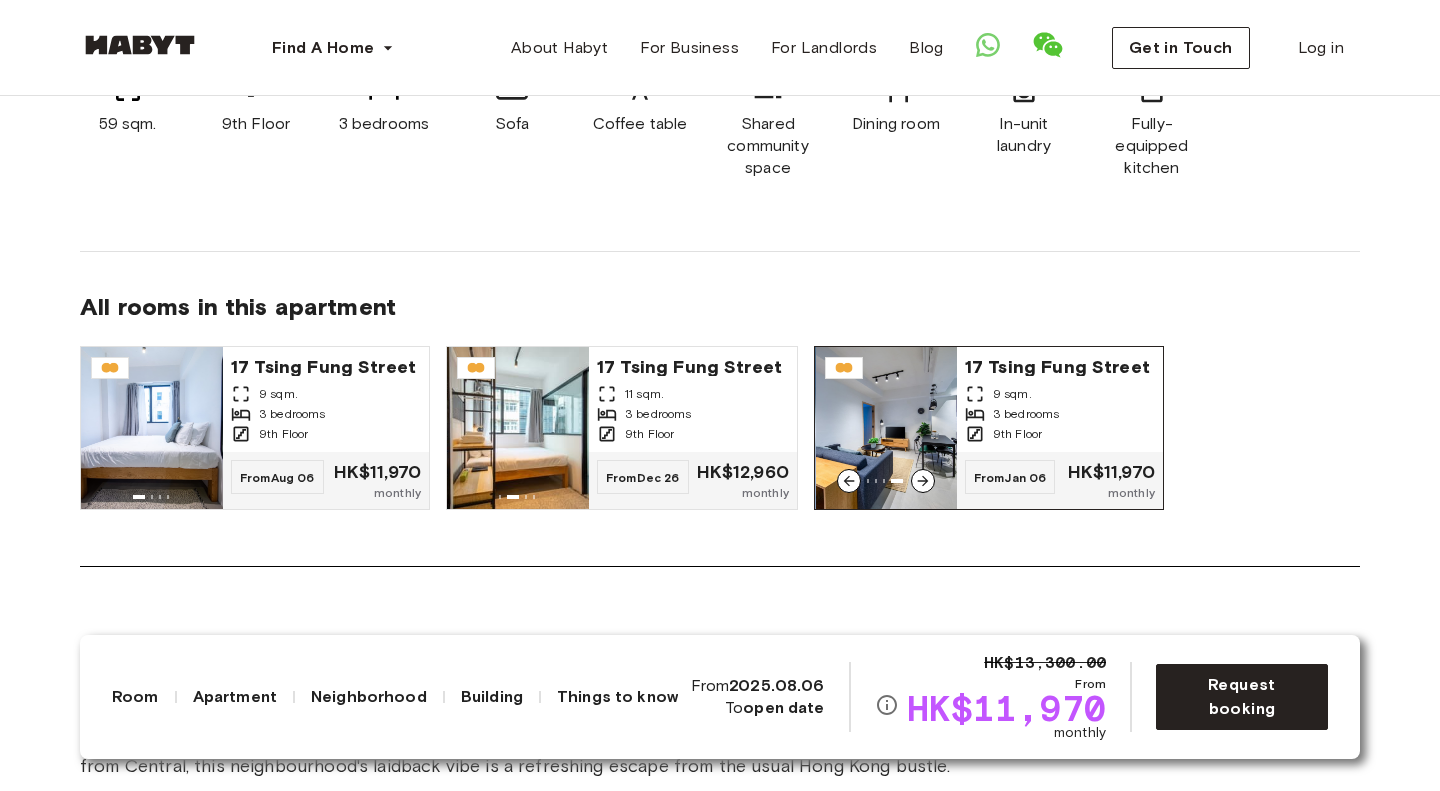 click 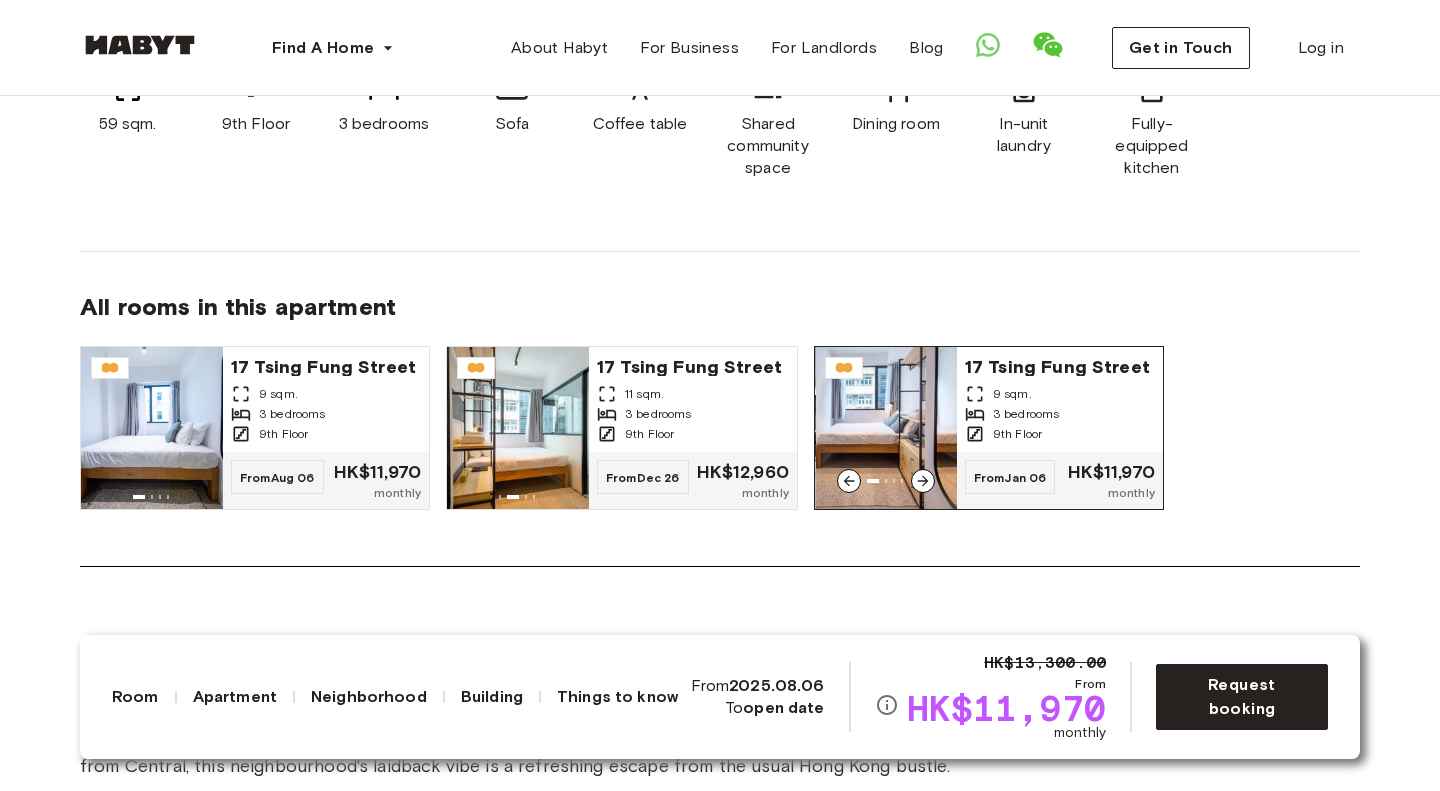click 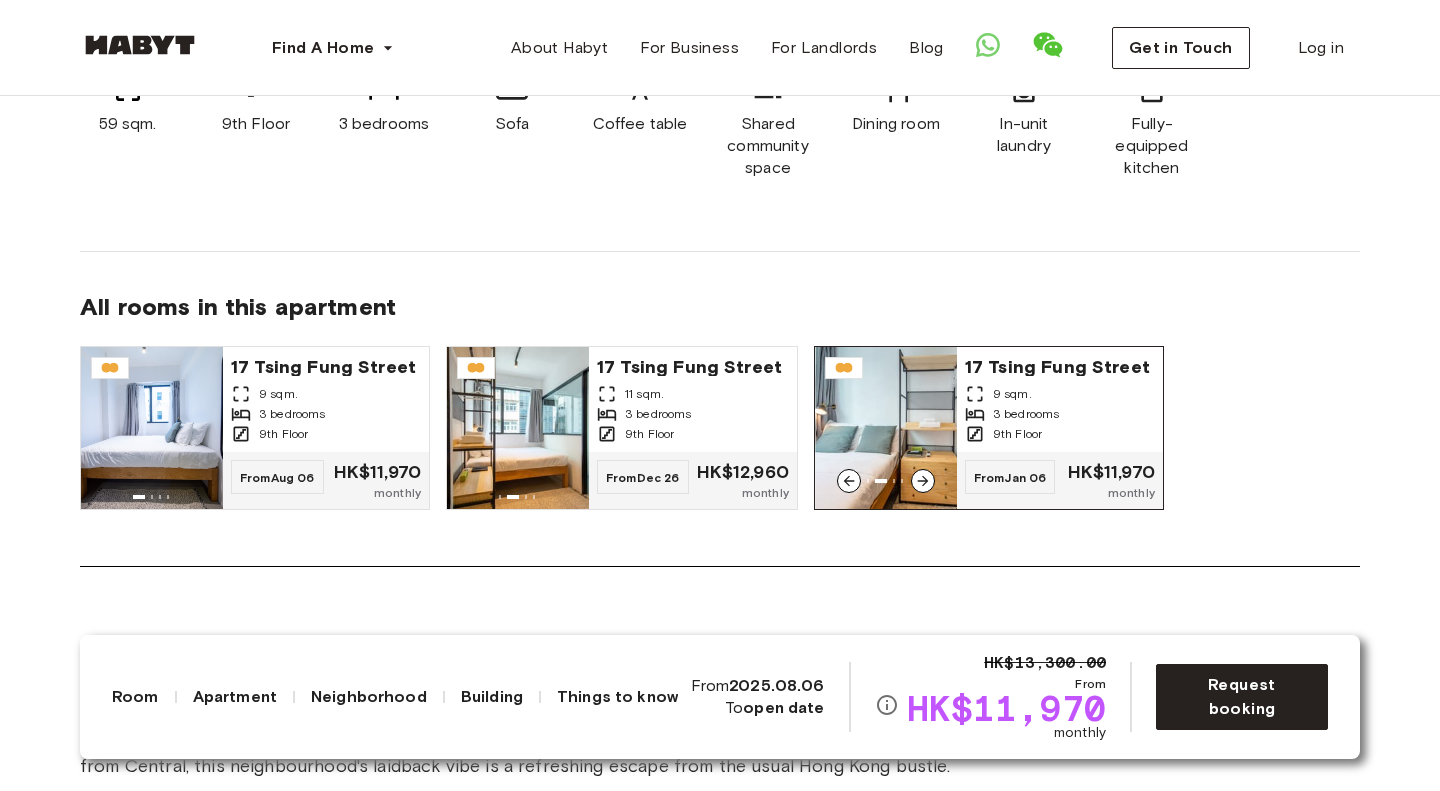 click 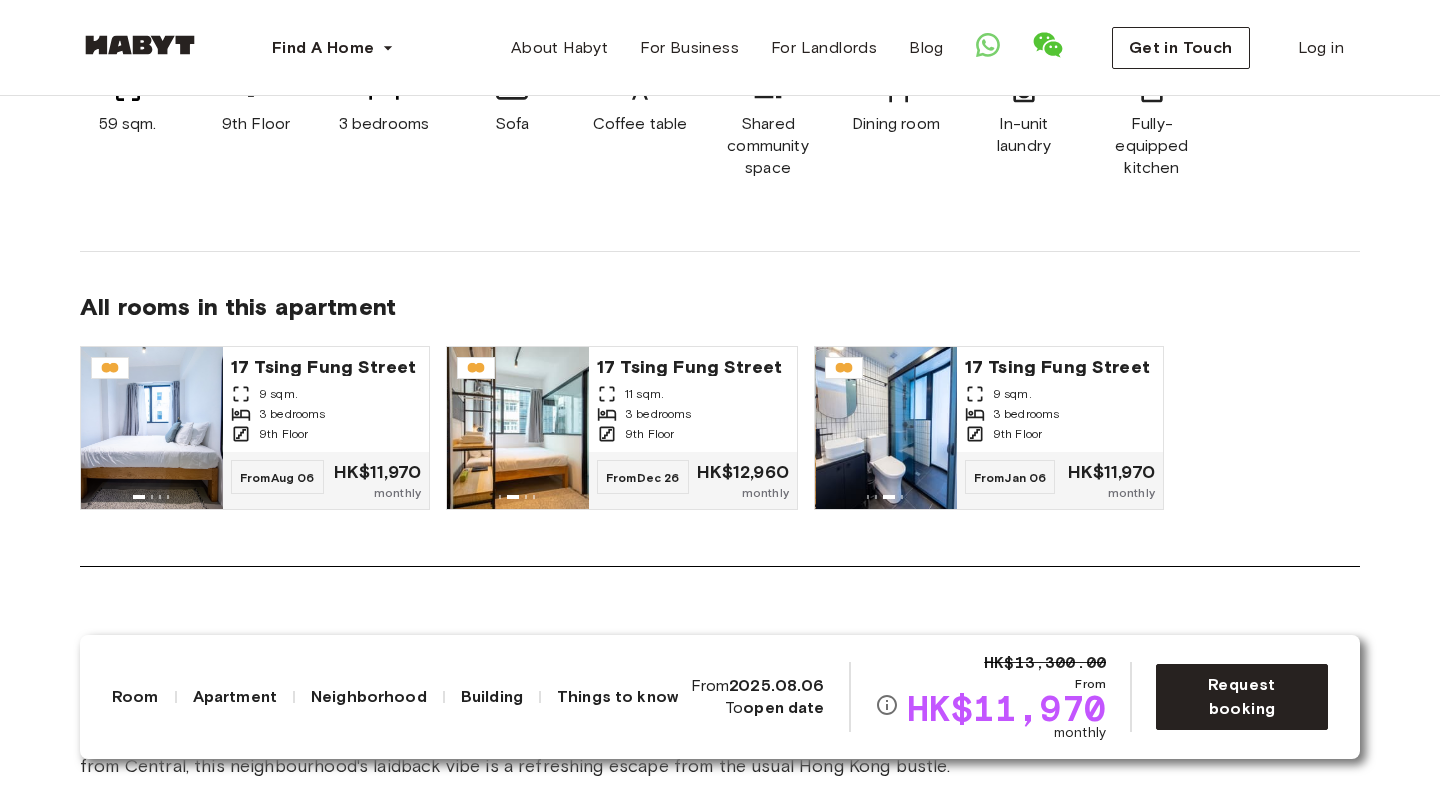 click on "All rooms in this apartment" at bounding box center (720, 311) 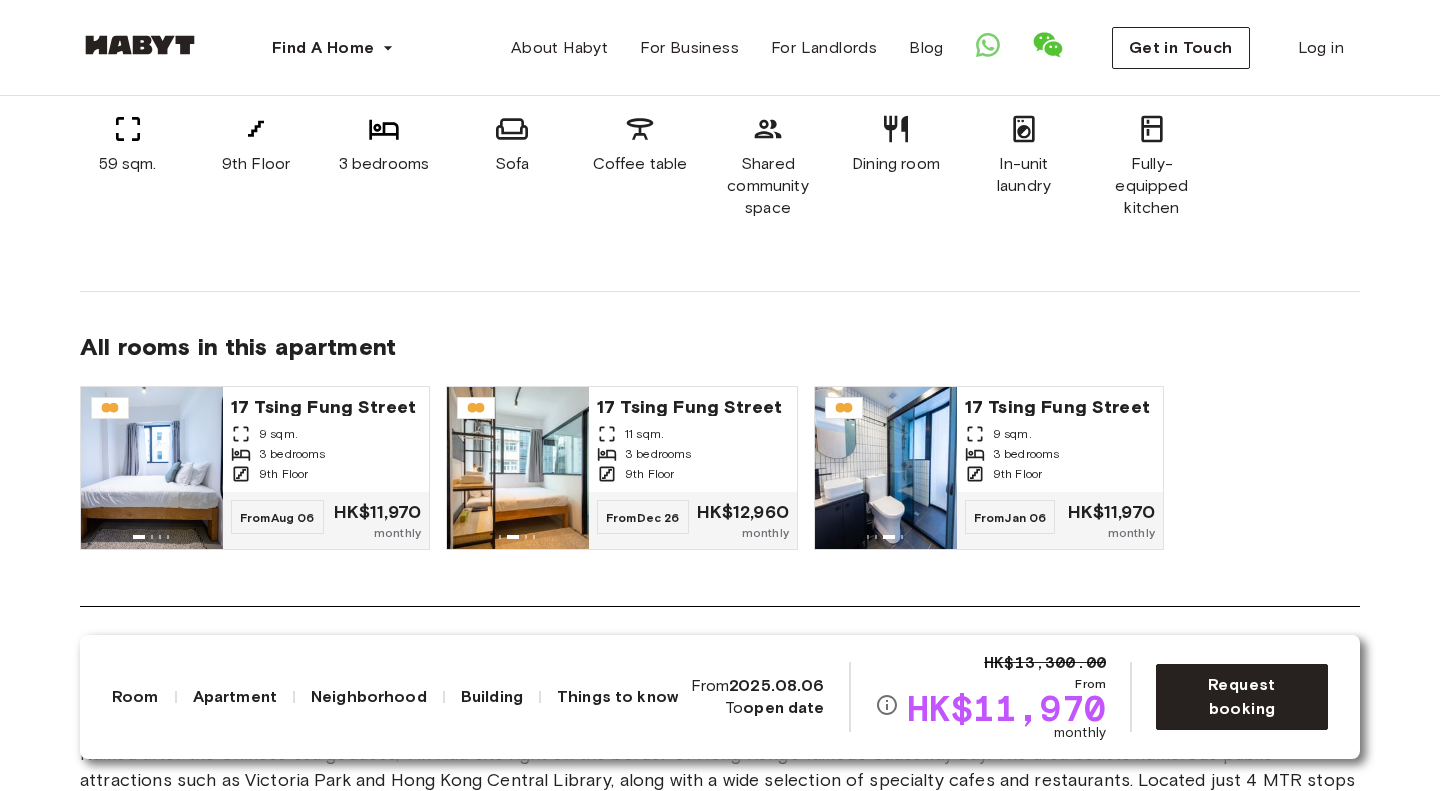 scroll, scrollTop: 1516, scrollLeft: 0, axis: vertical 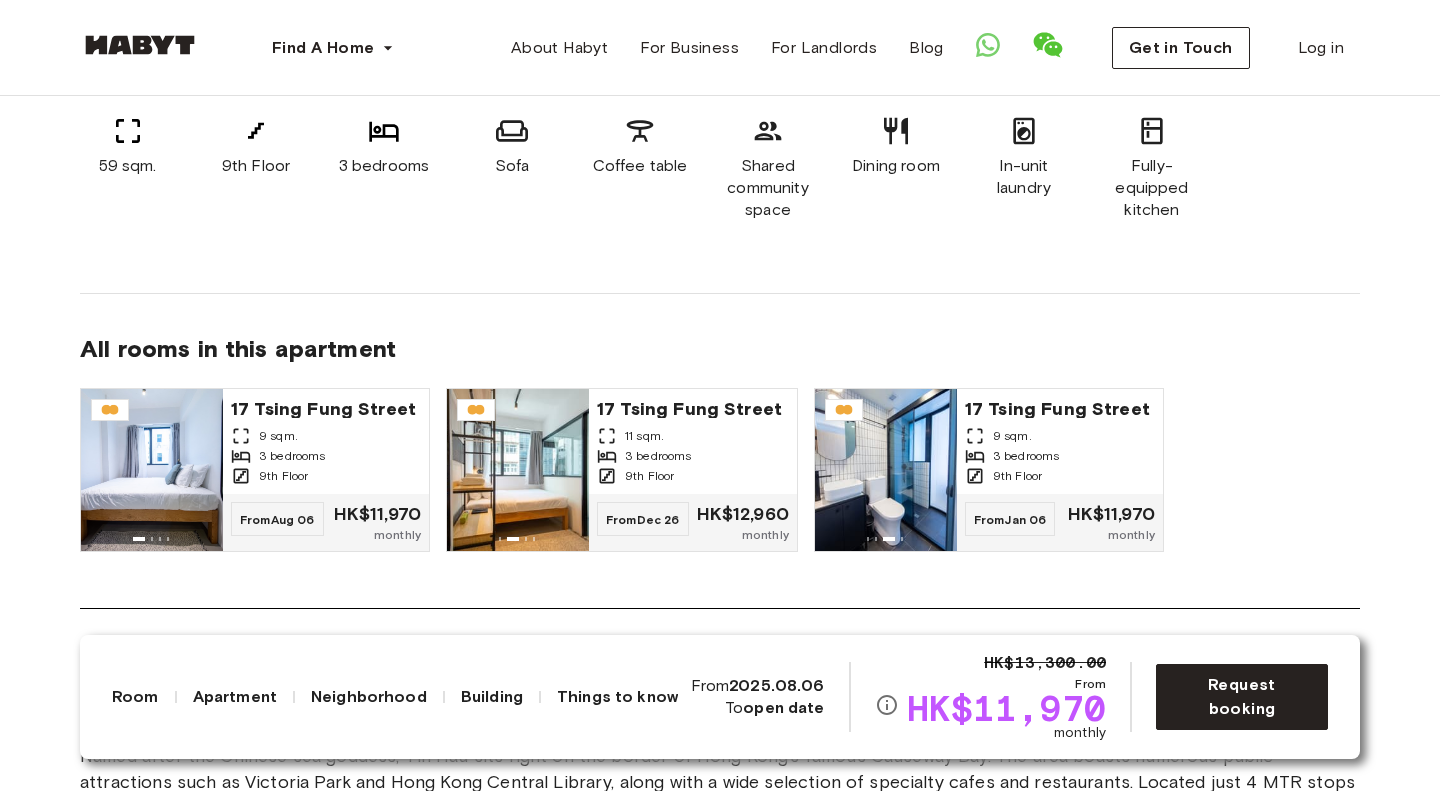 click on "All rooms in this apartment" at bounding box center [720, 353] 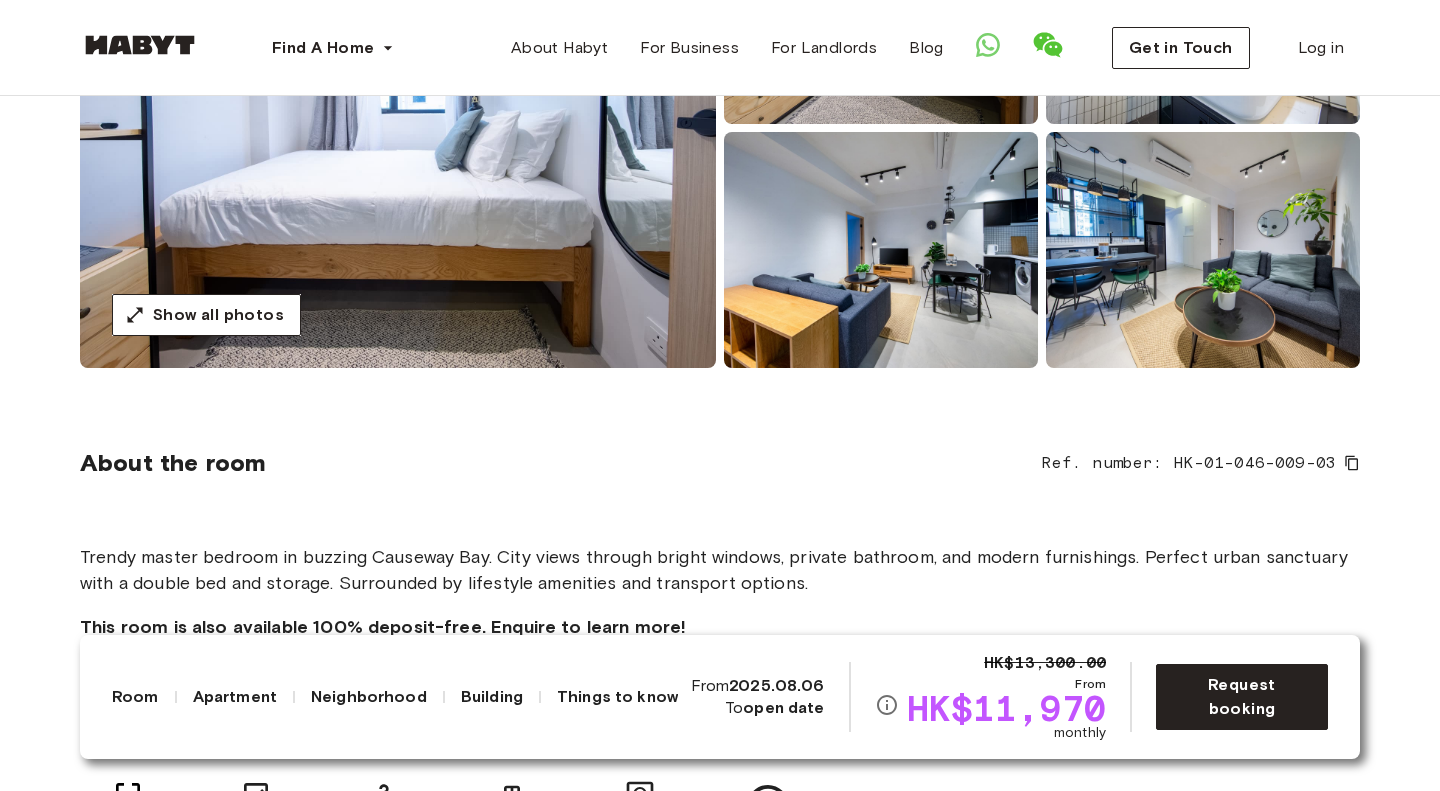 scroll, scrollTop: 68, scrollLeft: 0, axis: vertical 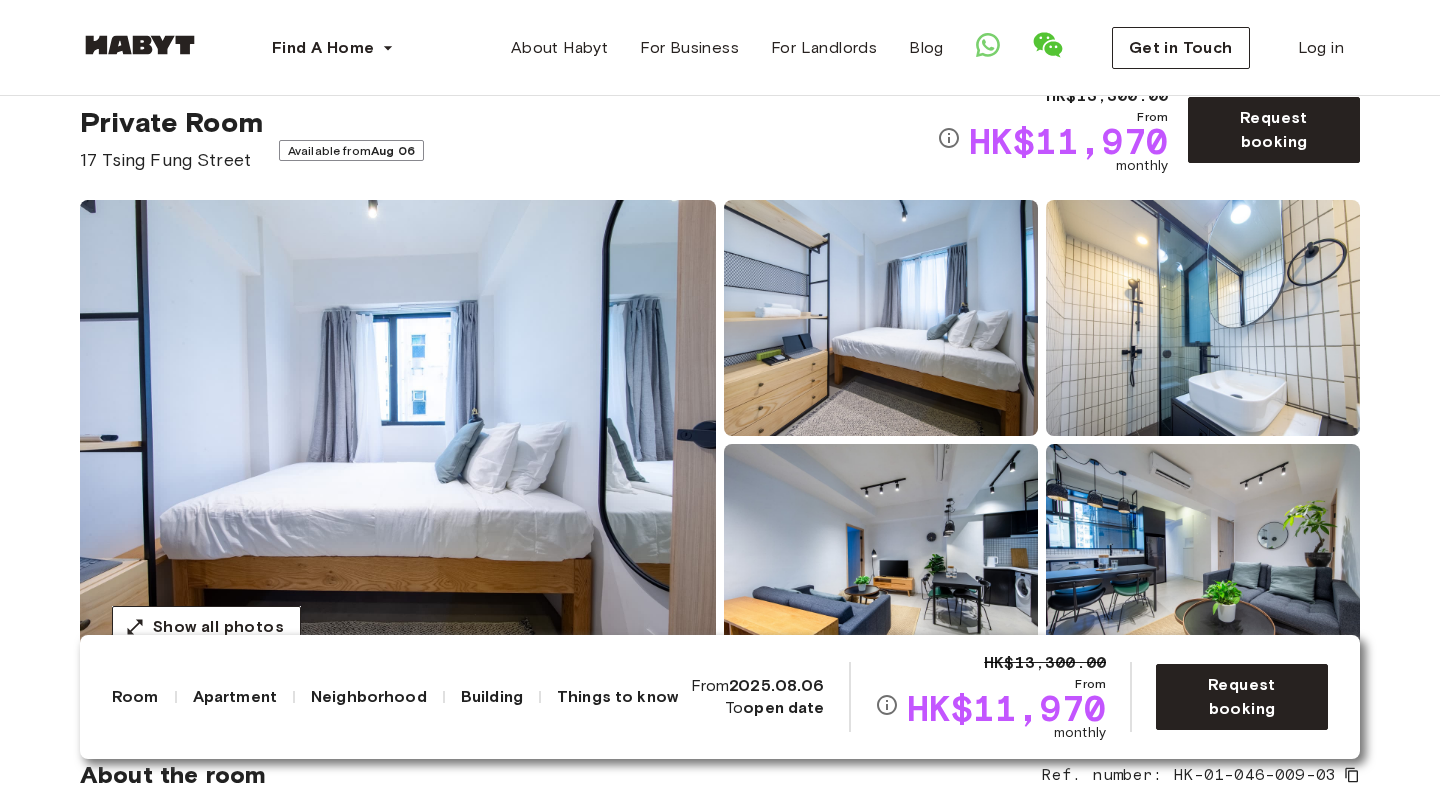 click at bounding box center [398, 440] 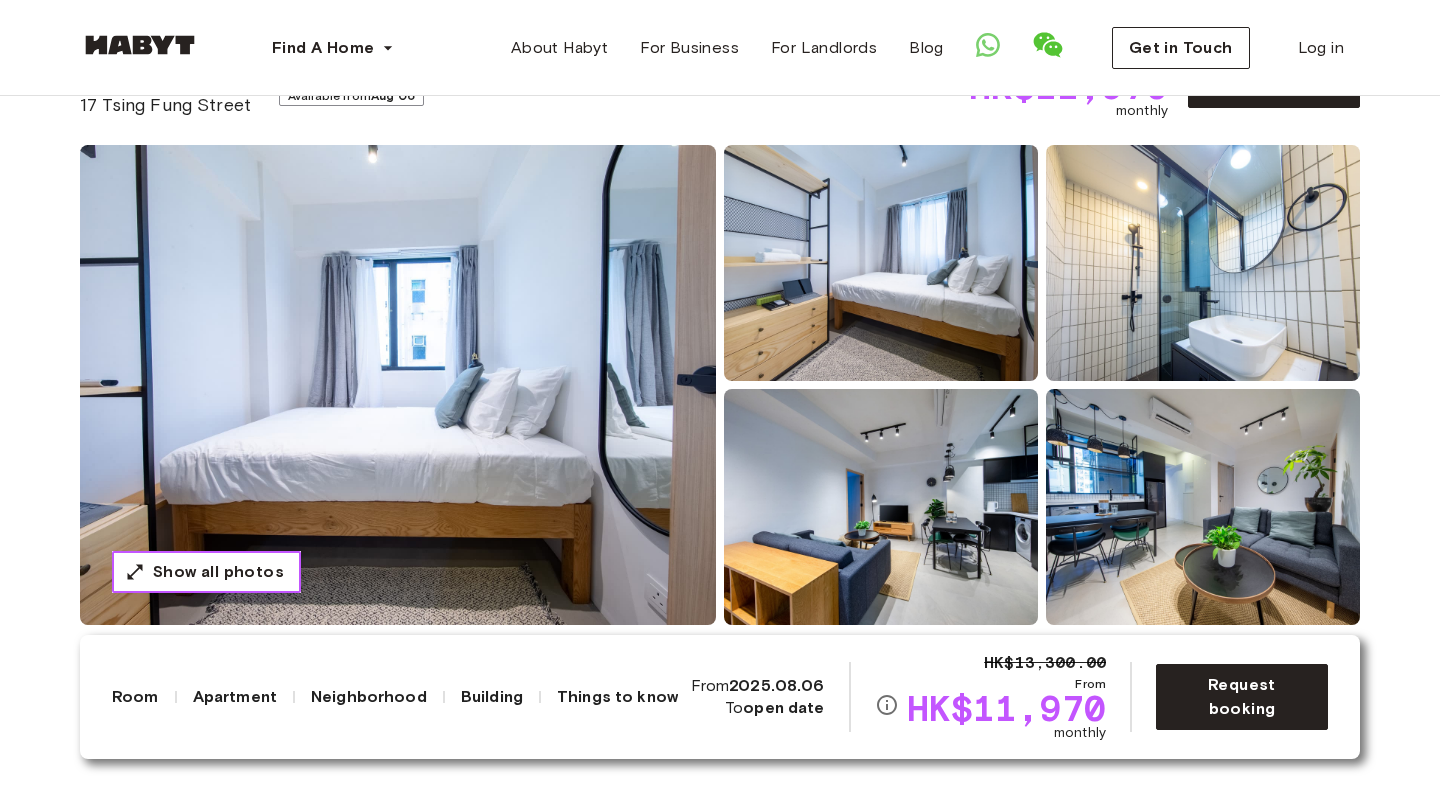 click on "Show all photos" at bounding box center (218, 572) 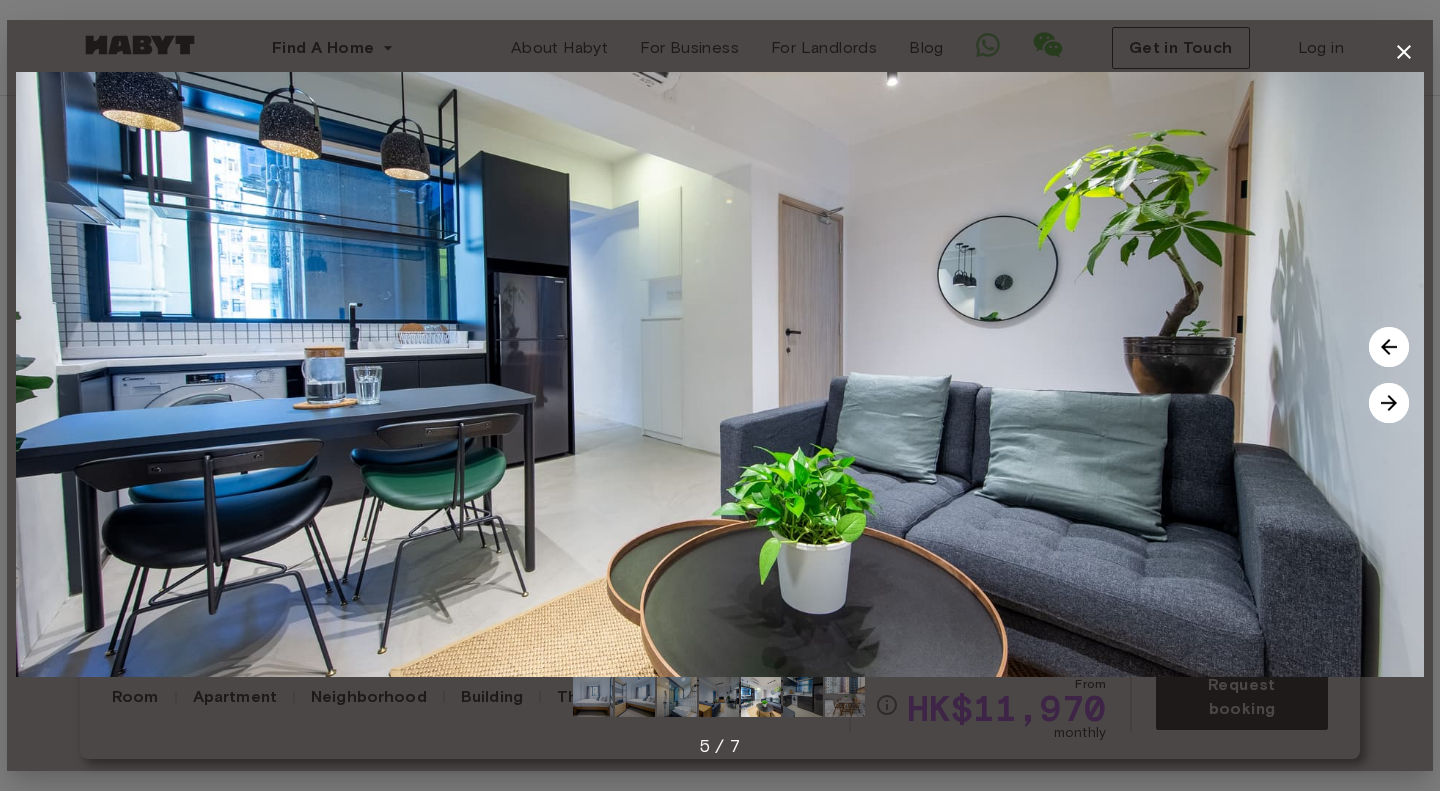 click 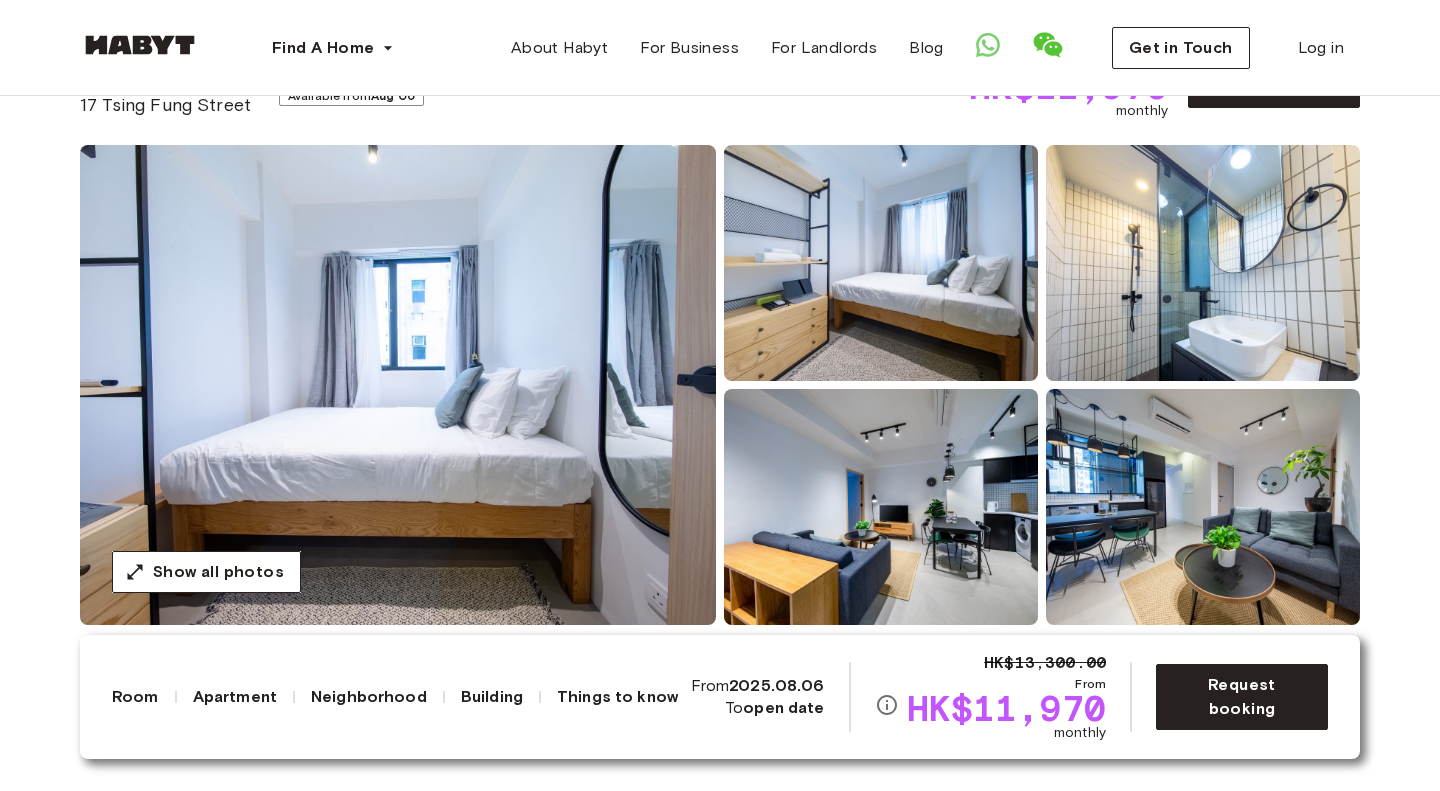 click on "Show all photos" at bounding box center (720, 385) 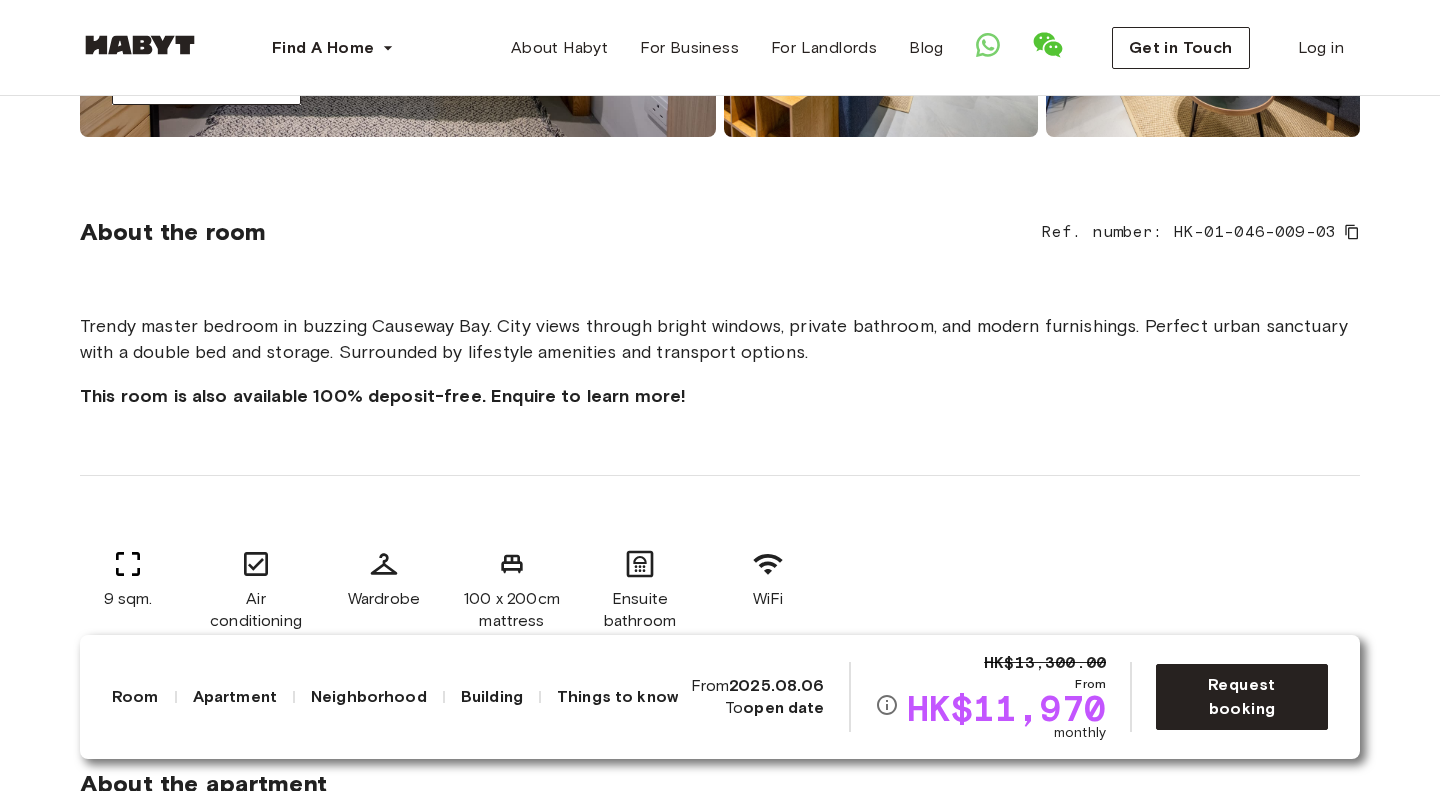 click on "About the room Ref. number:   HK-01-046-009-03 Trendy master bedroom in buzzing Causeway Bay. City views through bright windows, private bathroom, and modern furnishings. Perfect urban sanctuary with a double bed and storage. Surrounded by lifestyle amenities and transport options. This room is also available 100% deposit-free. Enquire to learn more! 9 sqm. Air conditioning Wardrobe 100 x 200cm mattress Ensuite bathroom WiFi" at bounding box center [720, 421] 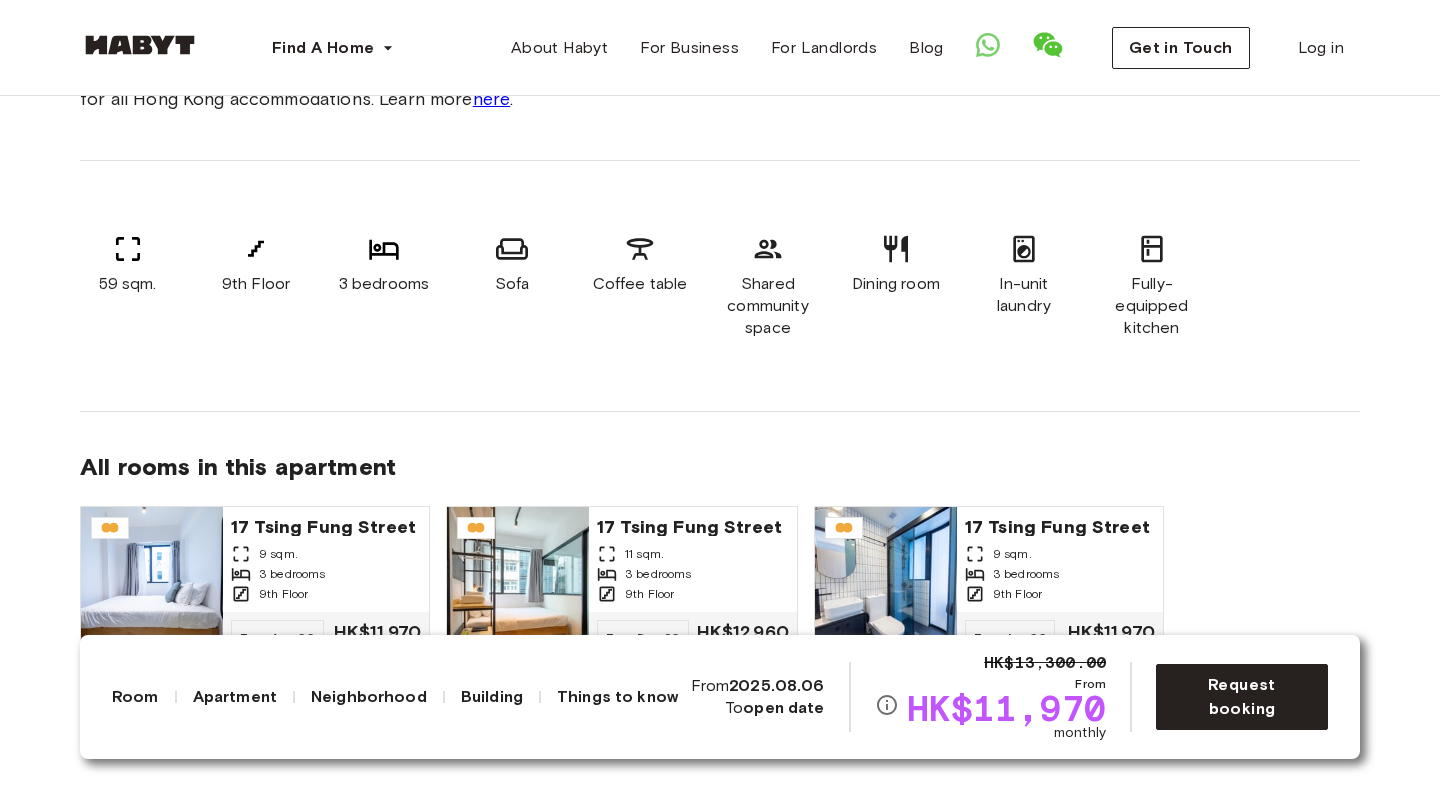 scroll, scrollTop: 1405, scrollLeft: 0, axis: vertical 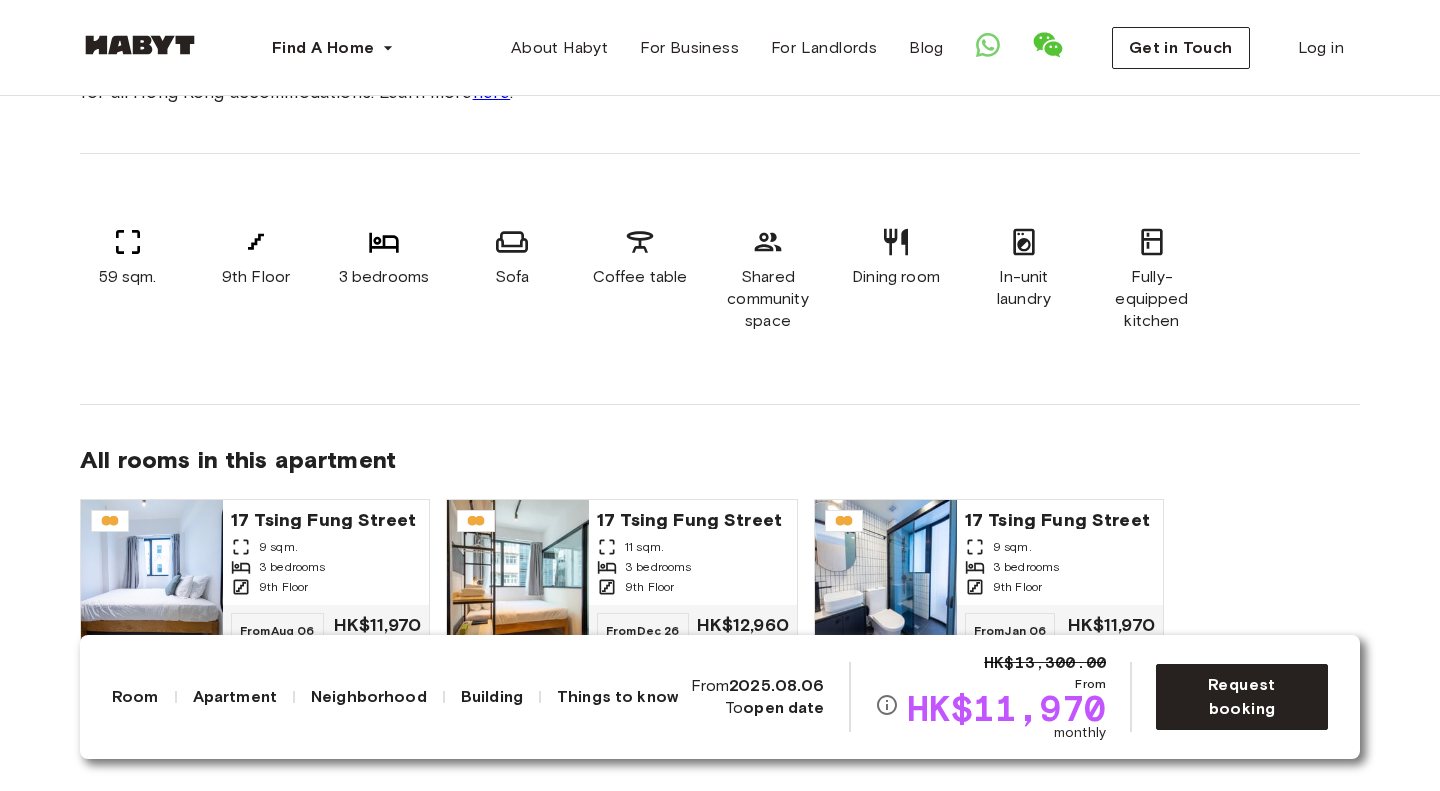 click on "About the apartment Our 3 bedroom apartment type can house up to 6 people at a time. Ideal for professionals with bigger families  HK$0 Deposit options are now available for all Hong Kong accommodations. Learn more  here . 59 sqm. 9th Floor 3 bedrooms Sofa Coffee table Shared community space Dining room In-unit laundry Fully-equipped kitchen All rooms in this apartment 17 Tsing Fung Street 9 sqm. 3 bedrooms 9th Floor From  Aug 06 HK$11,970 monthly 17 Tsing Fung Street 11 sqm. 3 bedrooms 9th Floor From  Dec 26 HK$12,960 monthly 17 Tsing Fung Street 9 sqm. 3 bedrooms 9th Floor From  Jan 06 HK$11,970 monthly" at bounding box center (720, 335) 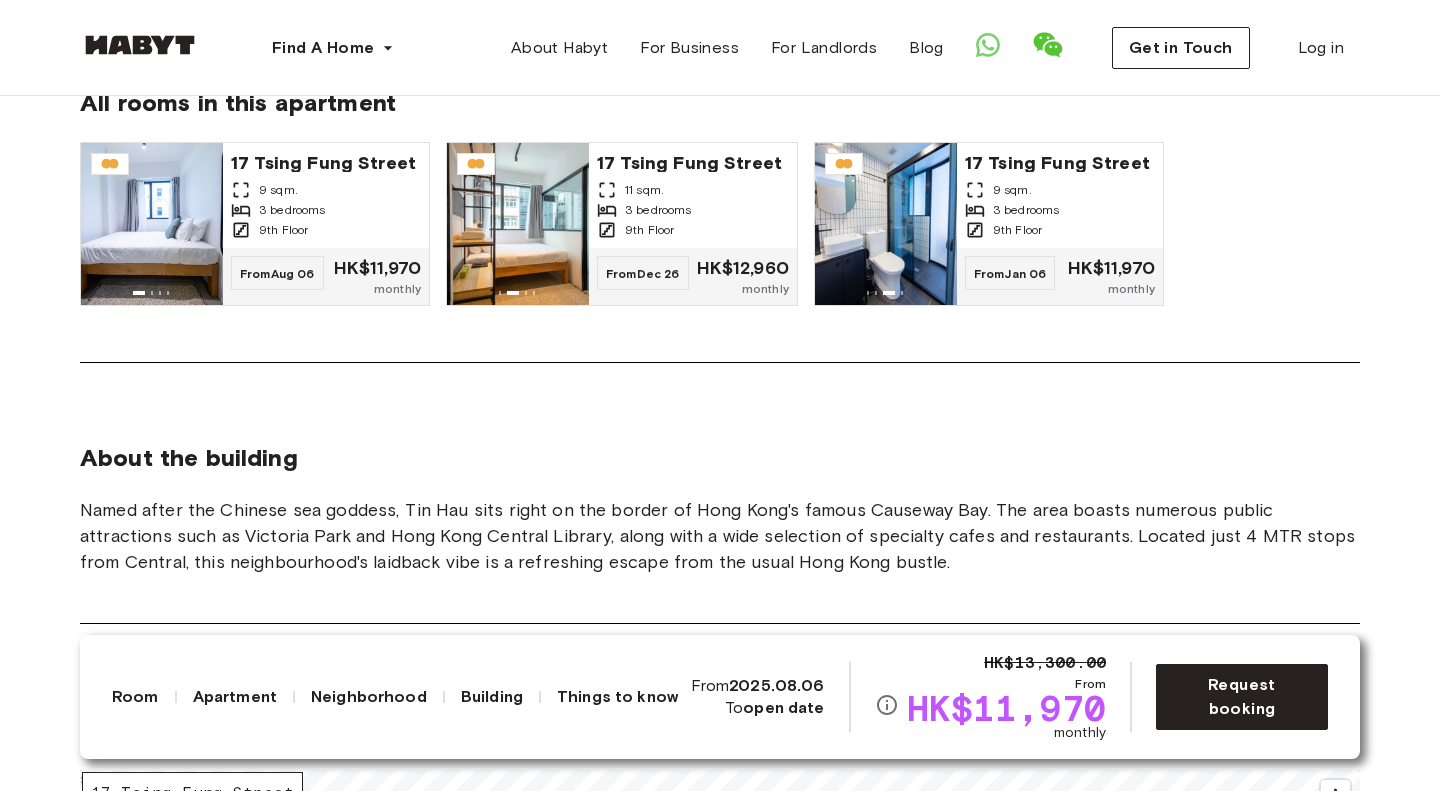 scroll, scrollTop: 1764, scrollLeft: 0, axis: vertical 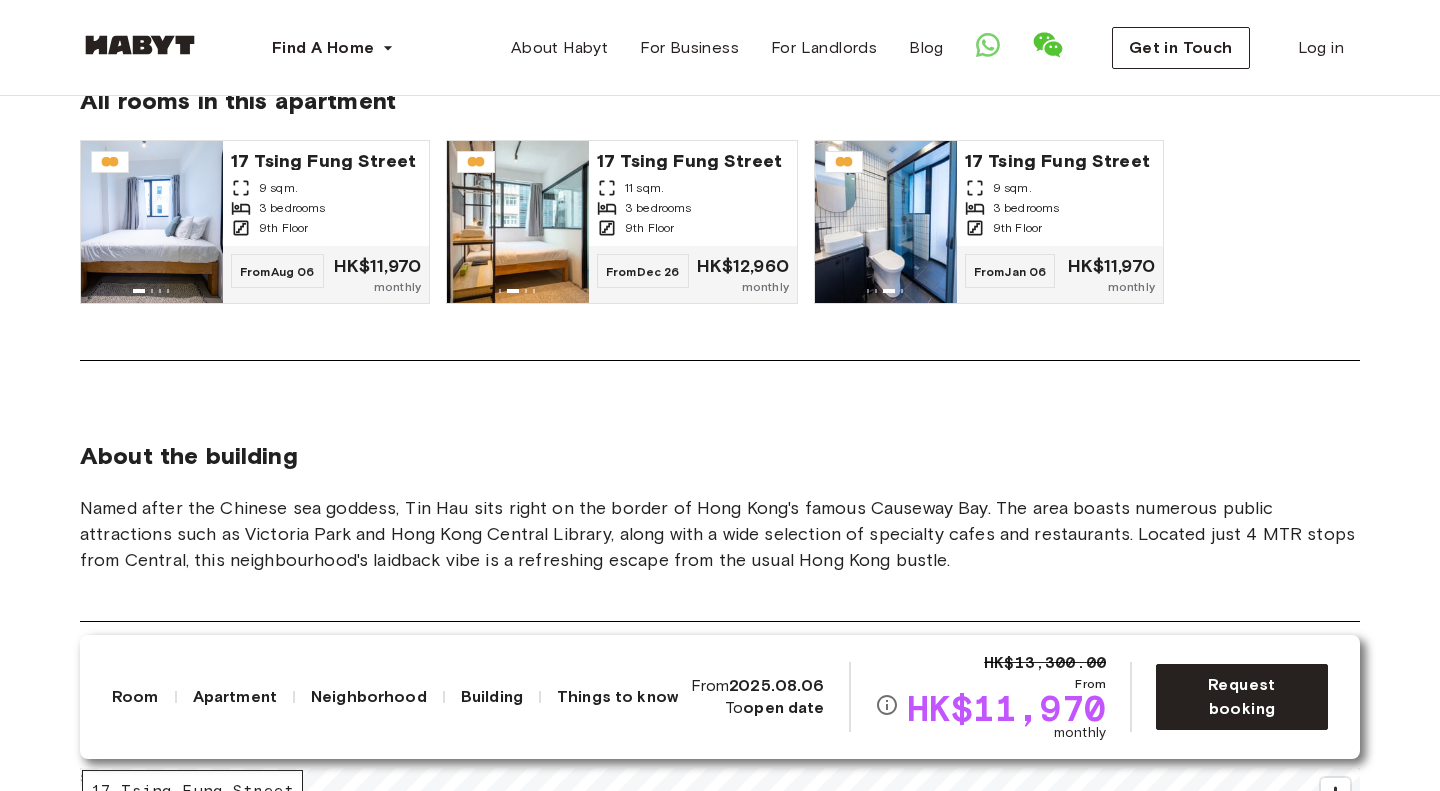 click on "About the building Named after the Chinese sea goddess, Tin Hau sits right on the border of Hong Kong's famous Causeway Bay. The area boasts numerous public attractions such as Victoria Park and Hong Kong Central Library, along with a wide selection of specialty cafes and restaurants. Located just 4 MTR stops from Central, this neighbourhood's laidback vibe is a refreshing escape from the usual Hong Kong bustle." at bounding box center (720, 479) 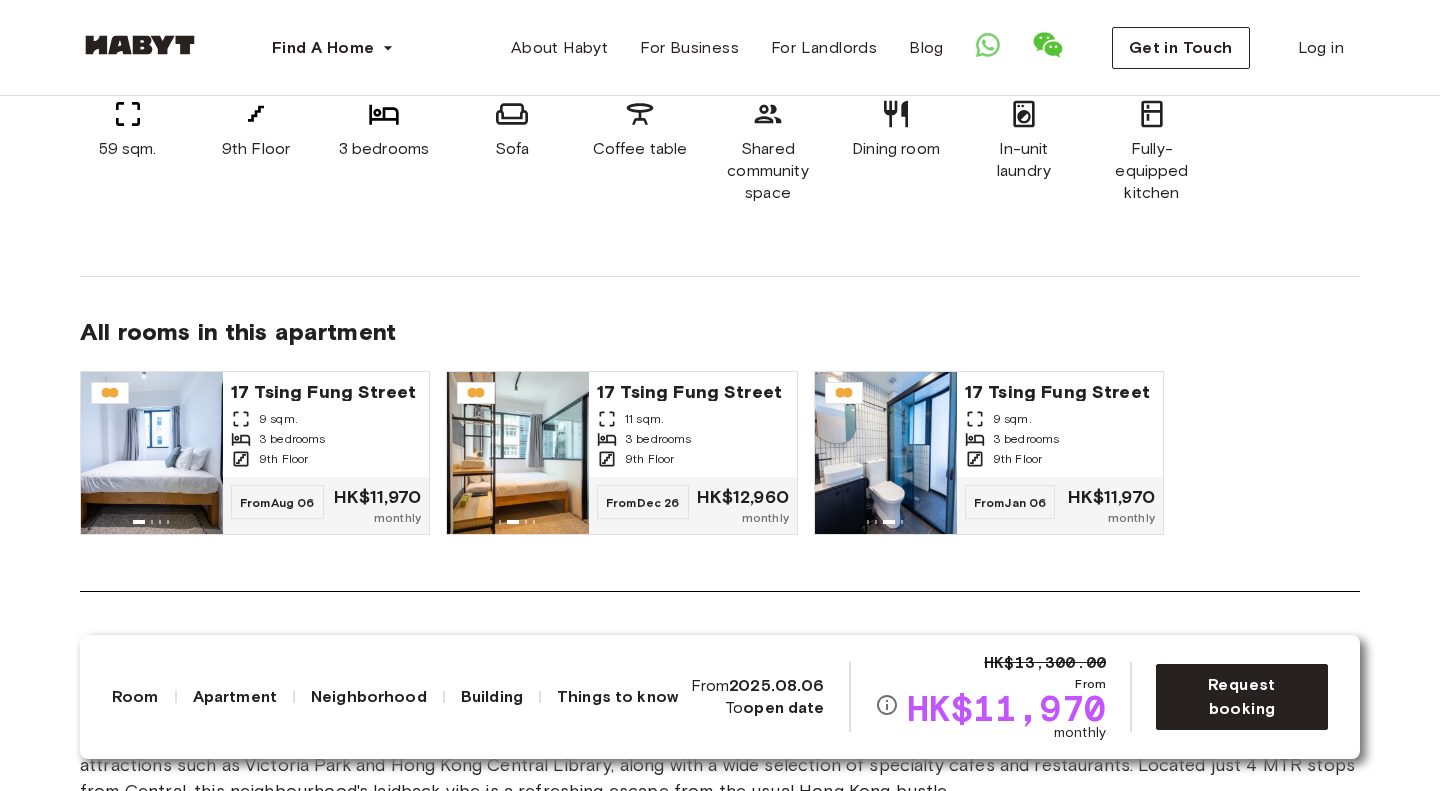 scroll, scrollTop: 1532, scrollLeft: 0, axis: vertical 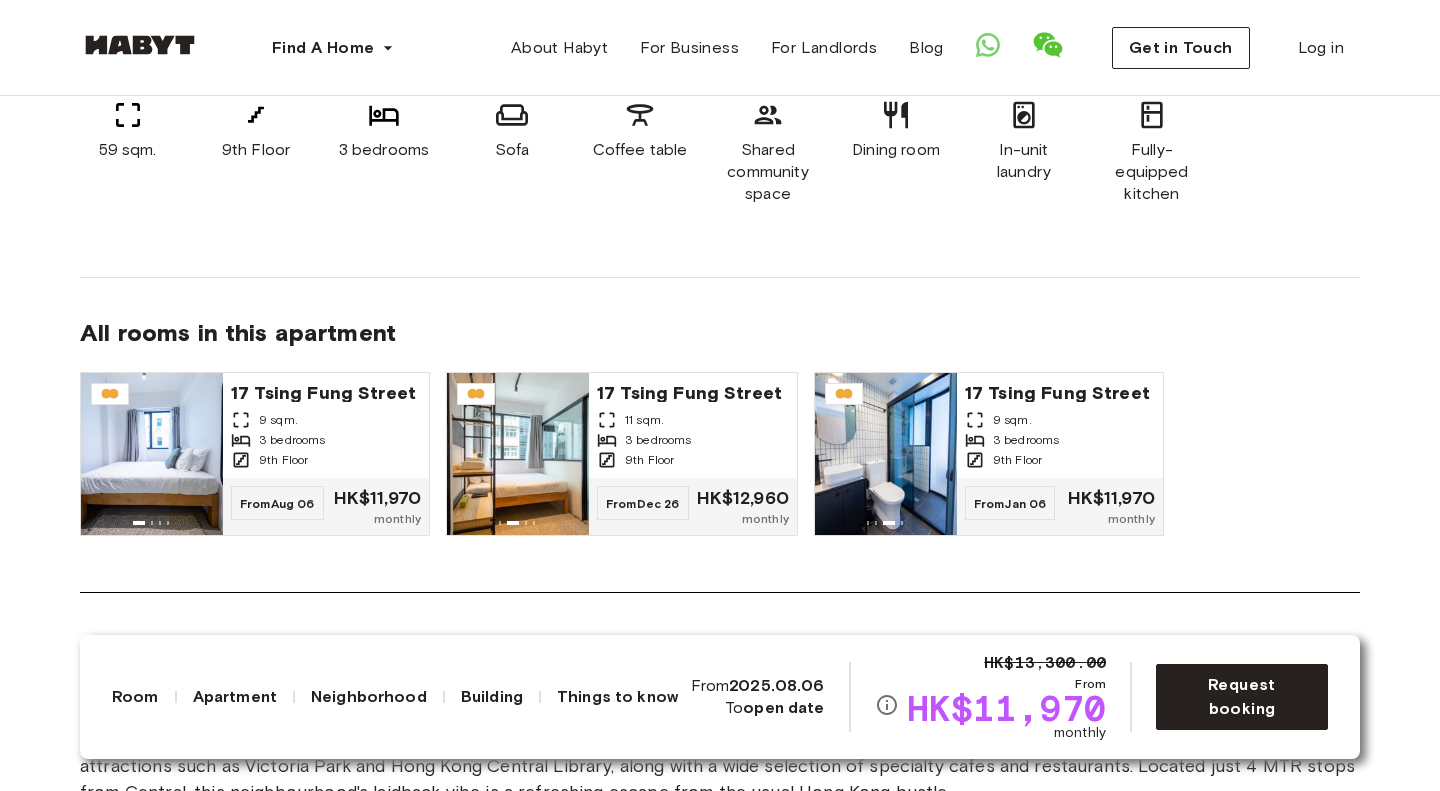 click on "About the apartment Our 3 bedroom apartment type can house up to 6 people at a time. Ideal for professionals with bigger families  HK$0 Deposit options are now available for all Hong Kong accommodations. Learn more  here . 59 sqm. 9th Floor 3 bedrooms Sofa Coffee table Shared community space Dining room In-unit laundry Fully-equipped kitchen All rooms in this apartment 17 Tsing Fung Street 9 sqm. 3 bedrooms 9th Floor From  Aug 06 HK$11,970 monthly 17 Tsing Fung Street 11 sqm. 3 bedrooms 9th Floor From  Dec 26 HK$12,960 monthly 17 Tsing Fung Street 9 sqm. 3 bedrooms 9th Floor From  Jan 06 HK$11,970 monthly" at bounding box center (720, 208) 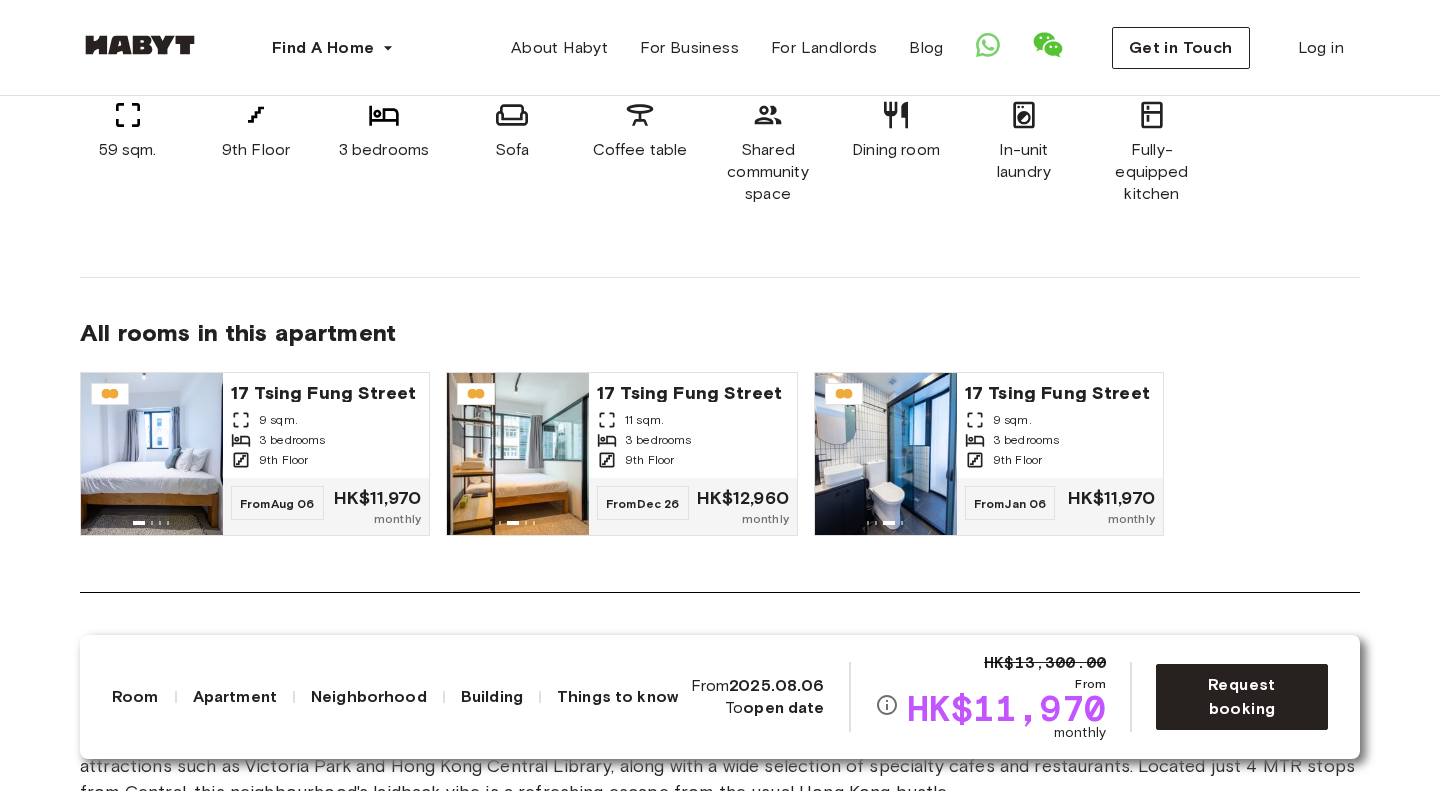 click on "All rooms in this apartment" at bounding box center (720, 337) 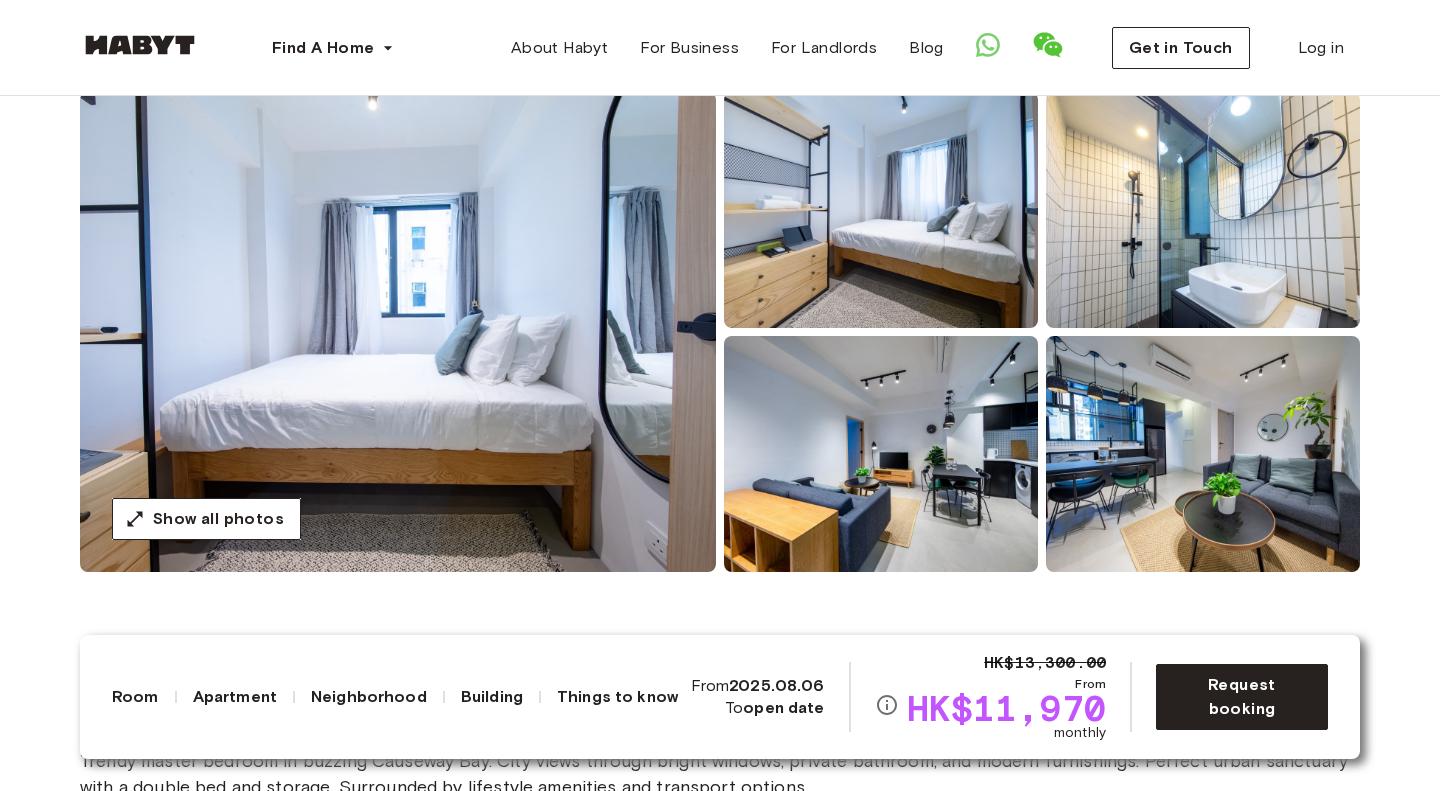 scroll, scrollTop: 0, scrollLeft: 0, axis: both 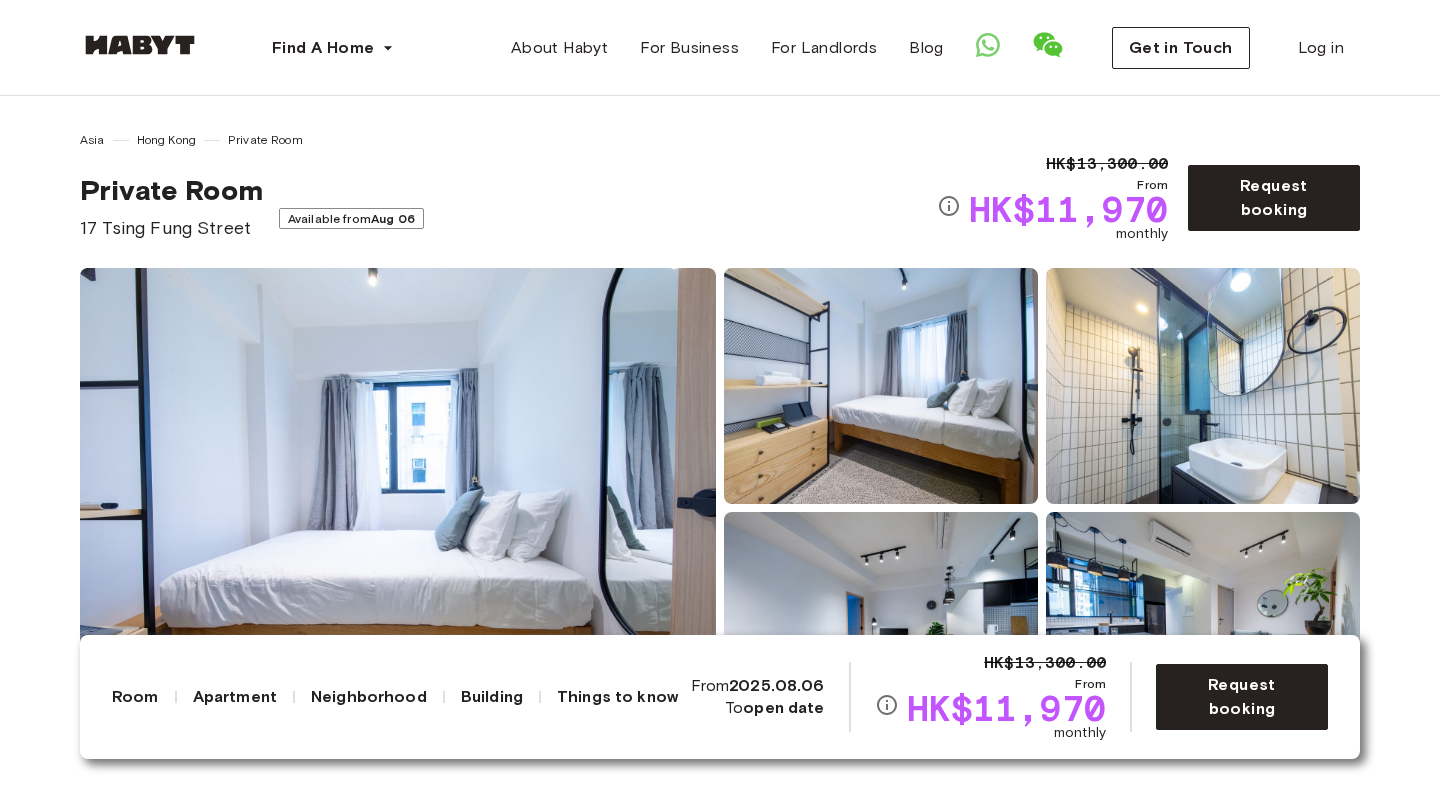 click on "Show all photos" at bounding box center [720, 508] 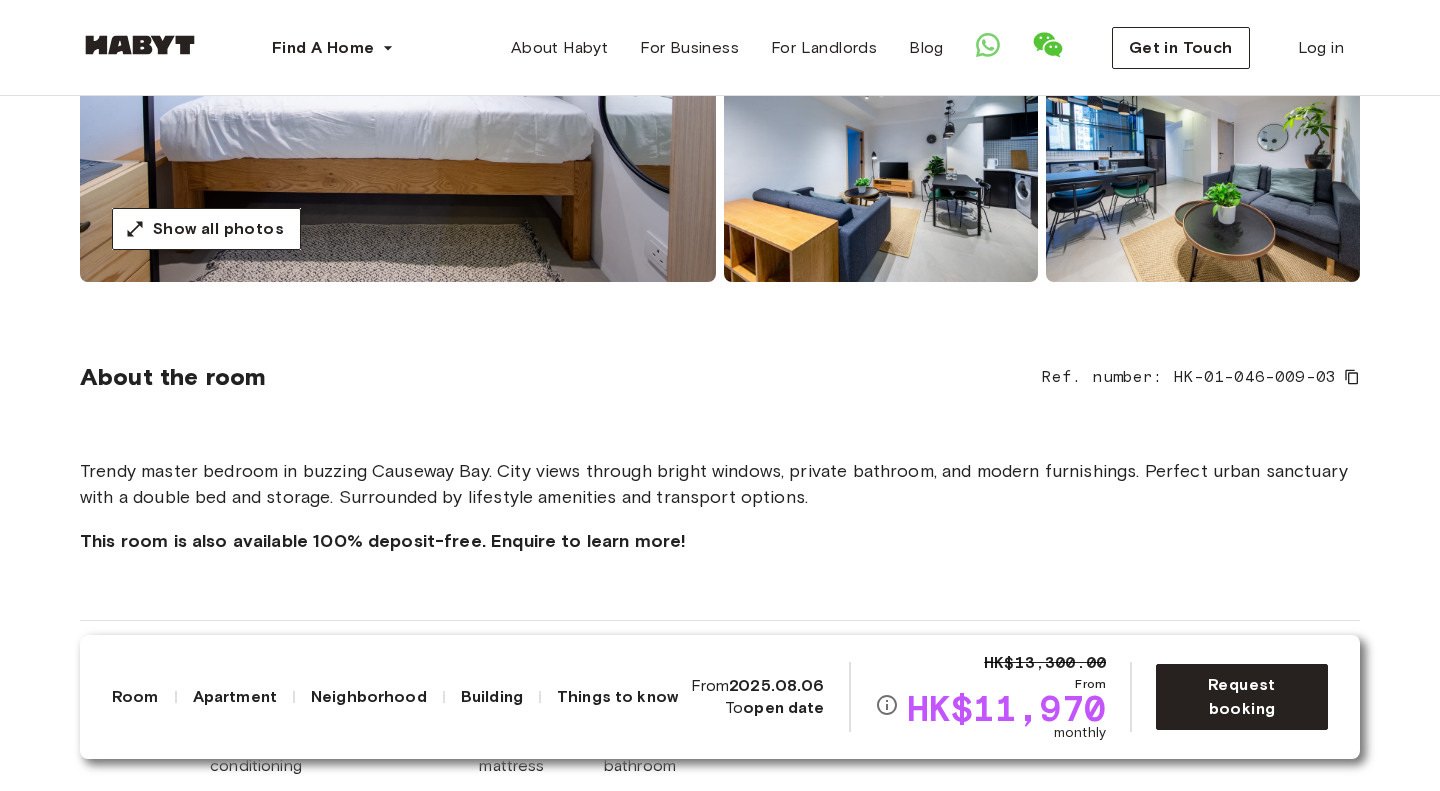 scroll, scrollTop: 467, scrollLeft: 0, axis: vertical 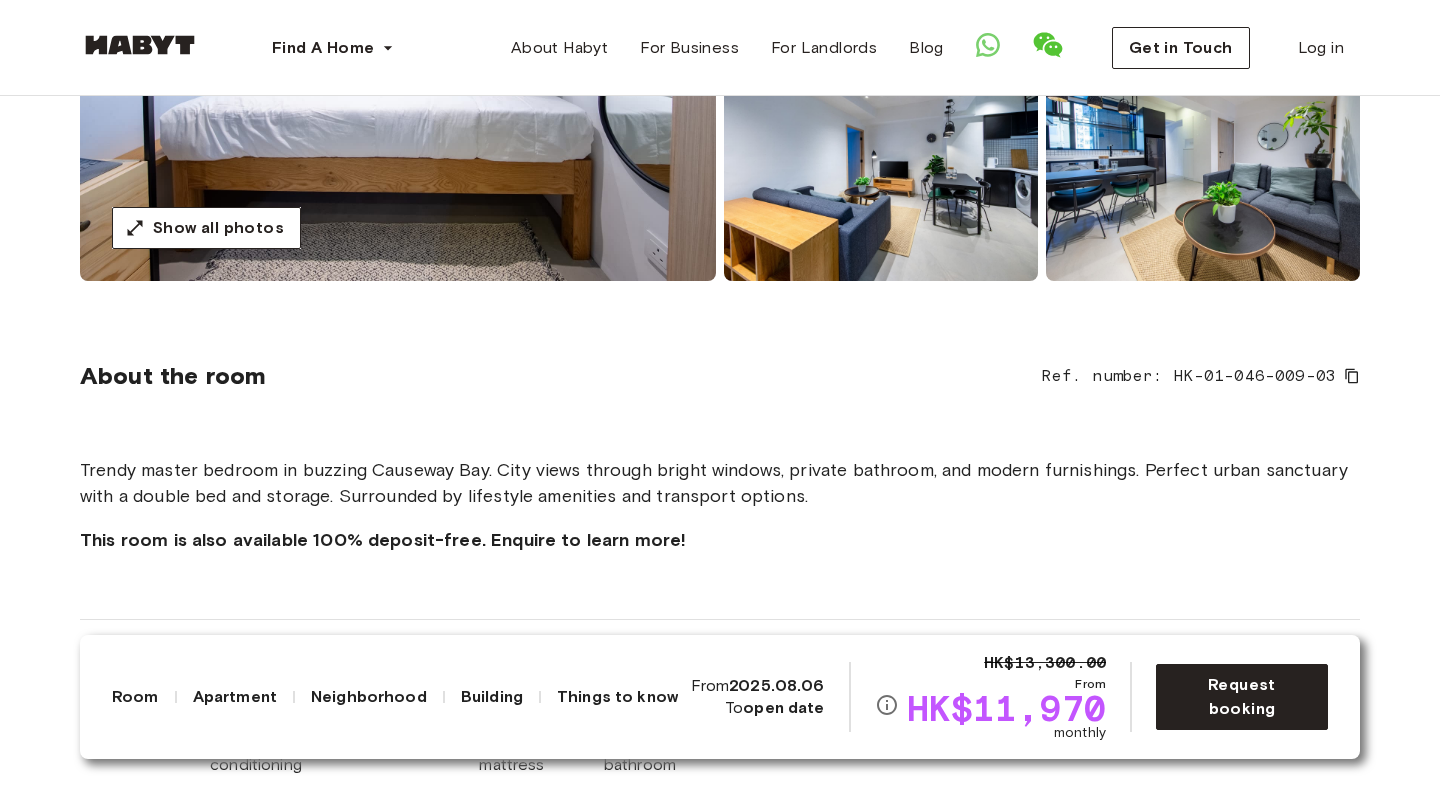 click on "About the room Ref. number:   HK-01-046-009-03 Trendy master bedroom in buzzing Causeway Bay. City views through bright windows, private bathroom, and modern furnishings. Perfect urban sanctuary with a double bed and storage. Surrounded by lifestyle amenities and transport options. This room is also available 100% deposit-free. Enquire to learn more! 9 sqm. Air conditioning Wardrobe 100 x 200cm mattress Ensuite bathroom WiFi" at bounding box center (720, 565) 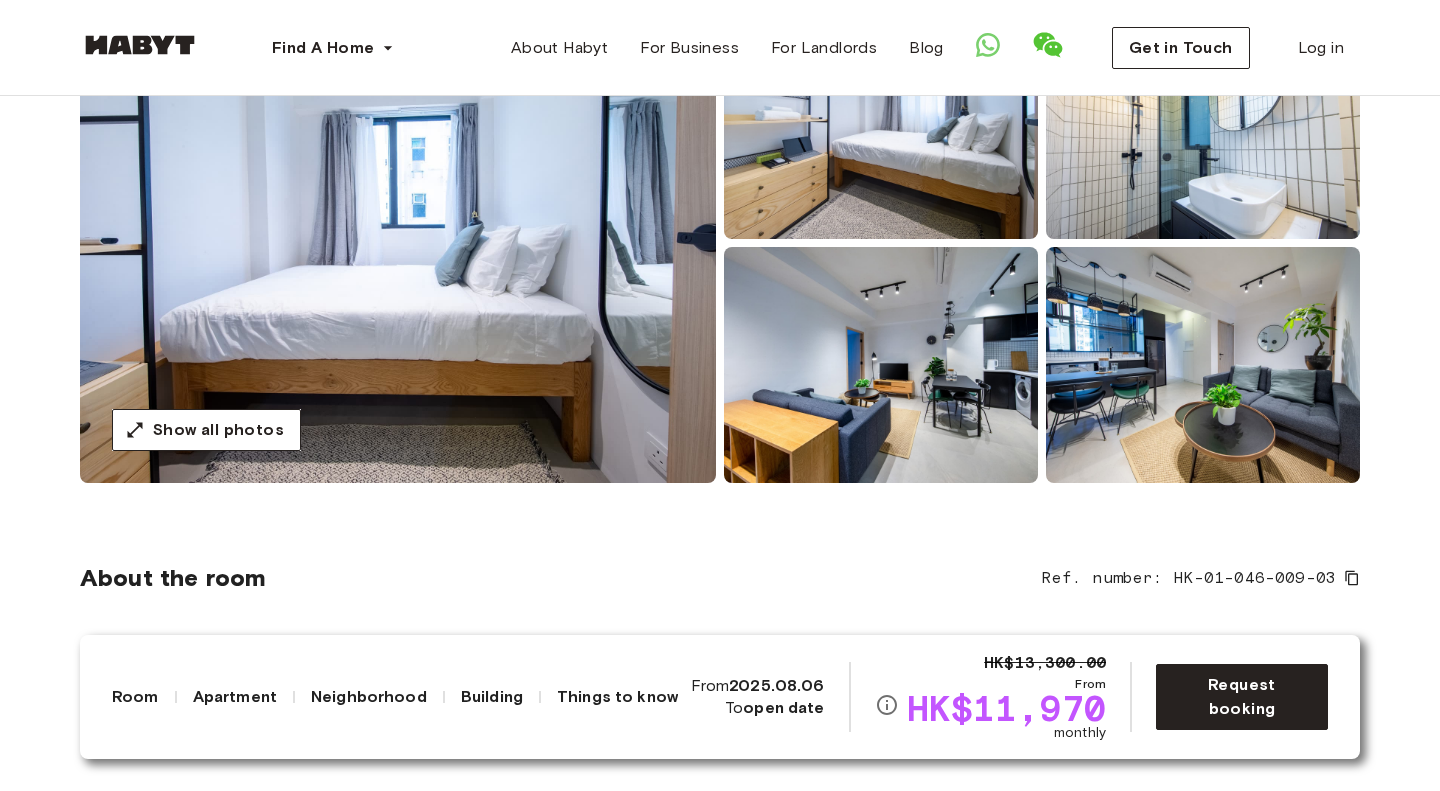 scroll, scrollTop: 0, scrollLeft: 0, axis: both 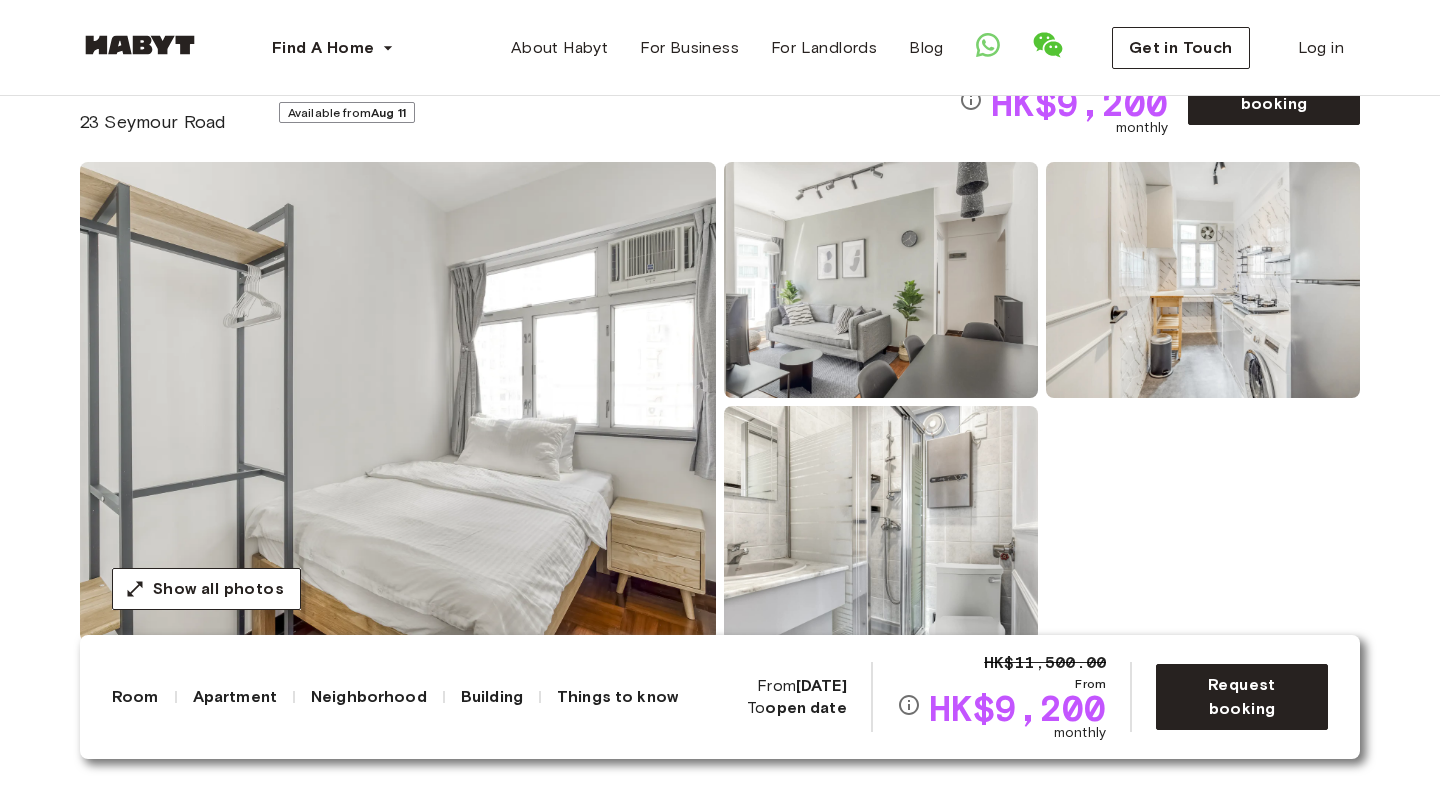 click at bounding box center (398, 402) 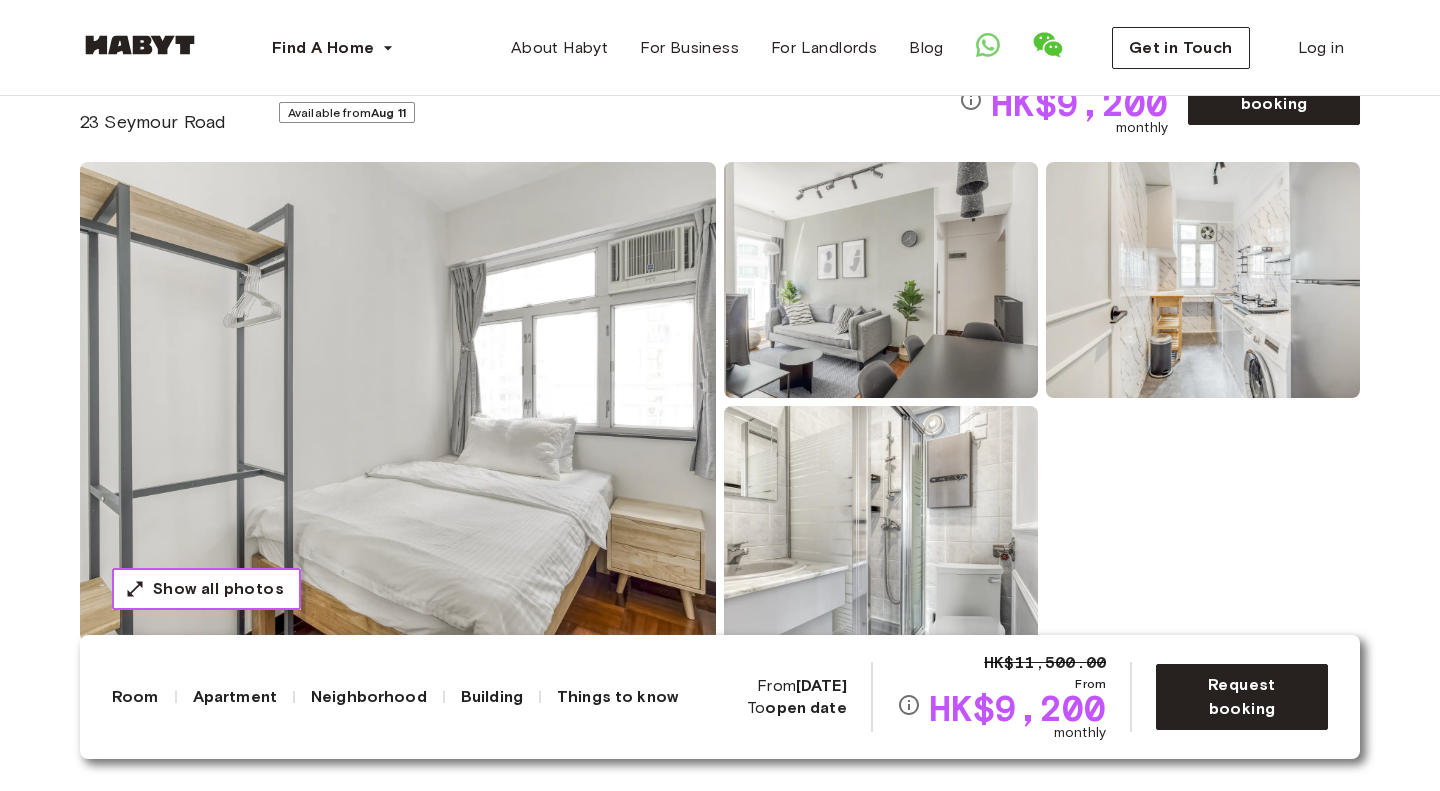 click on "Show all photos" at bounding box center (218, 589) 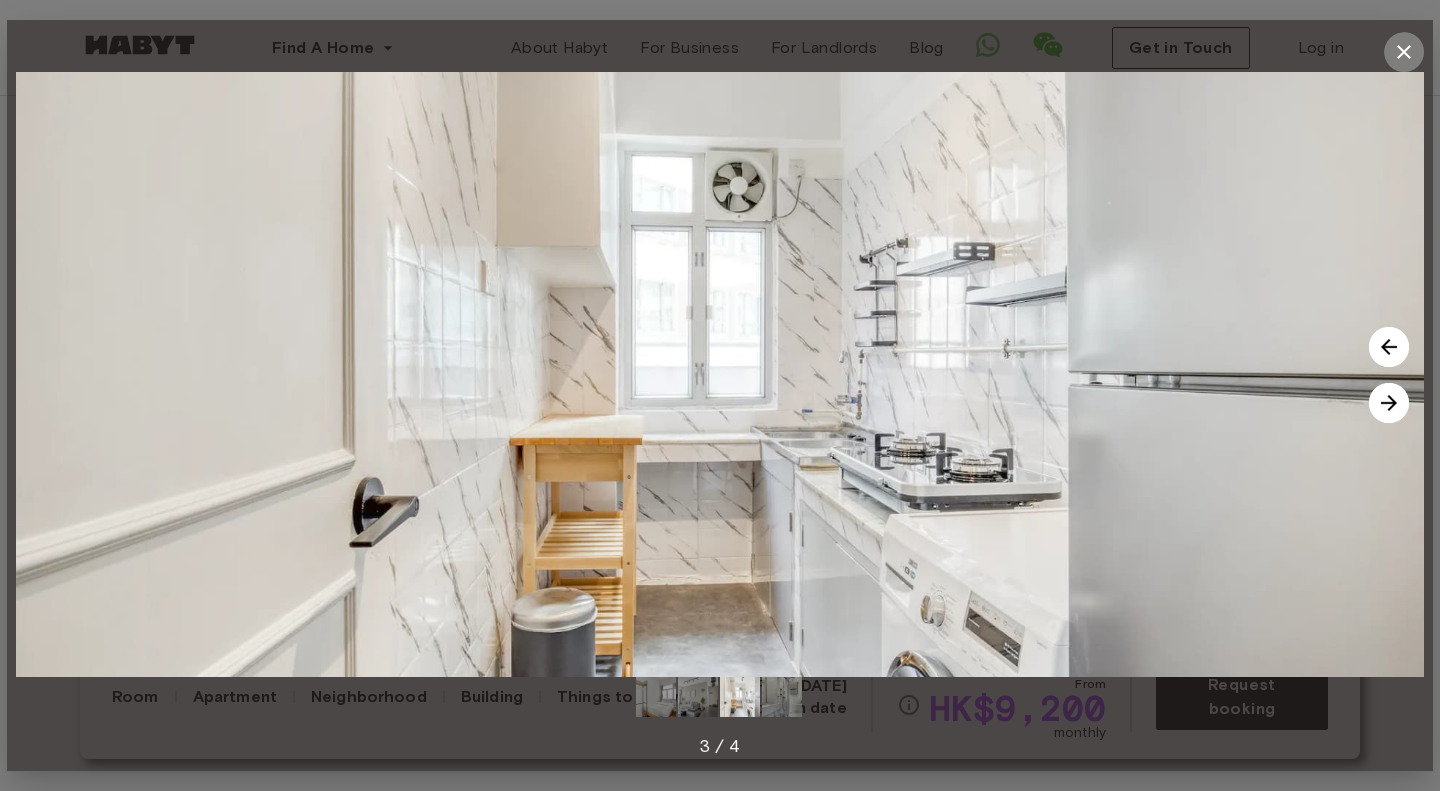 click 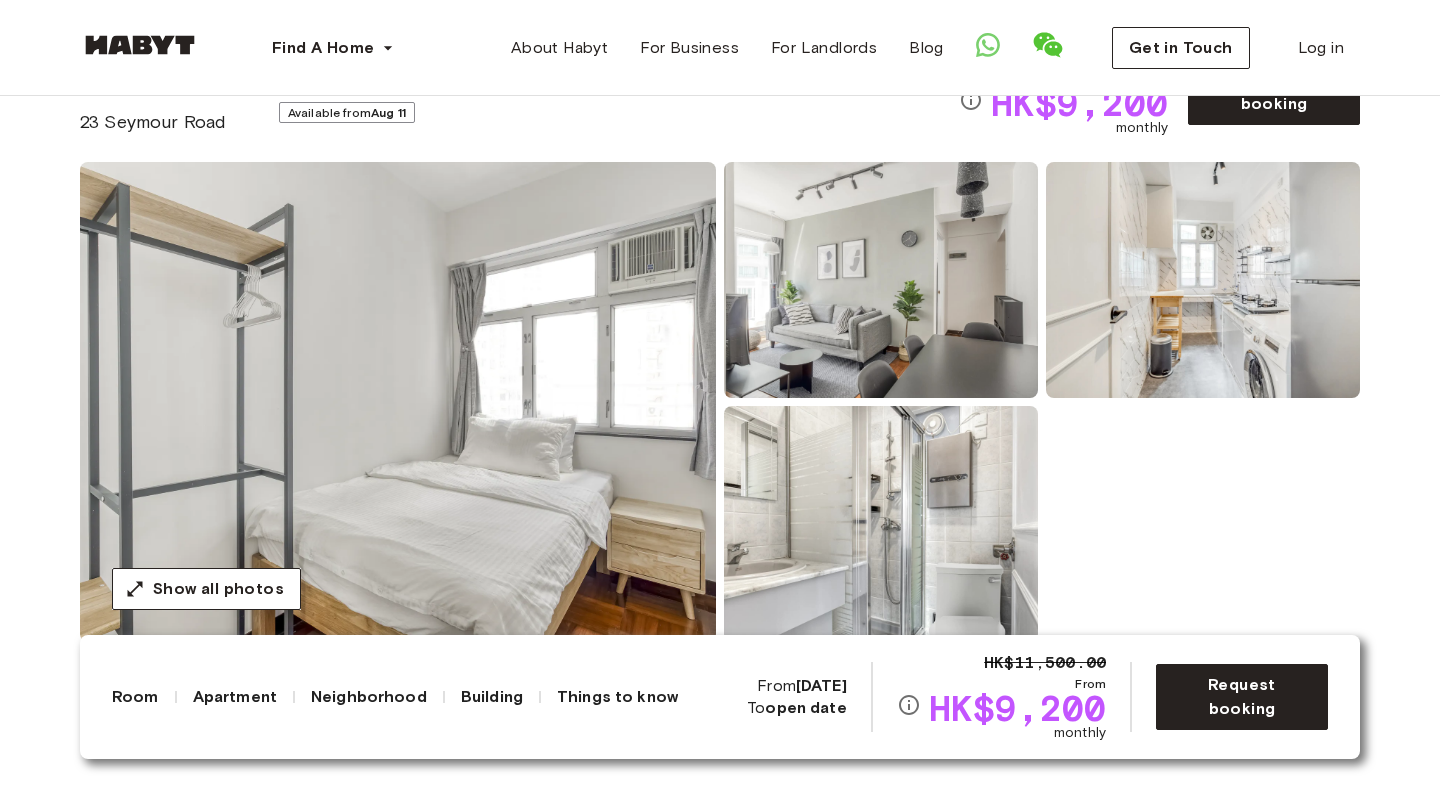 click on "Show all photos" at bounding box center [720, 402] 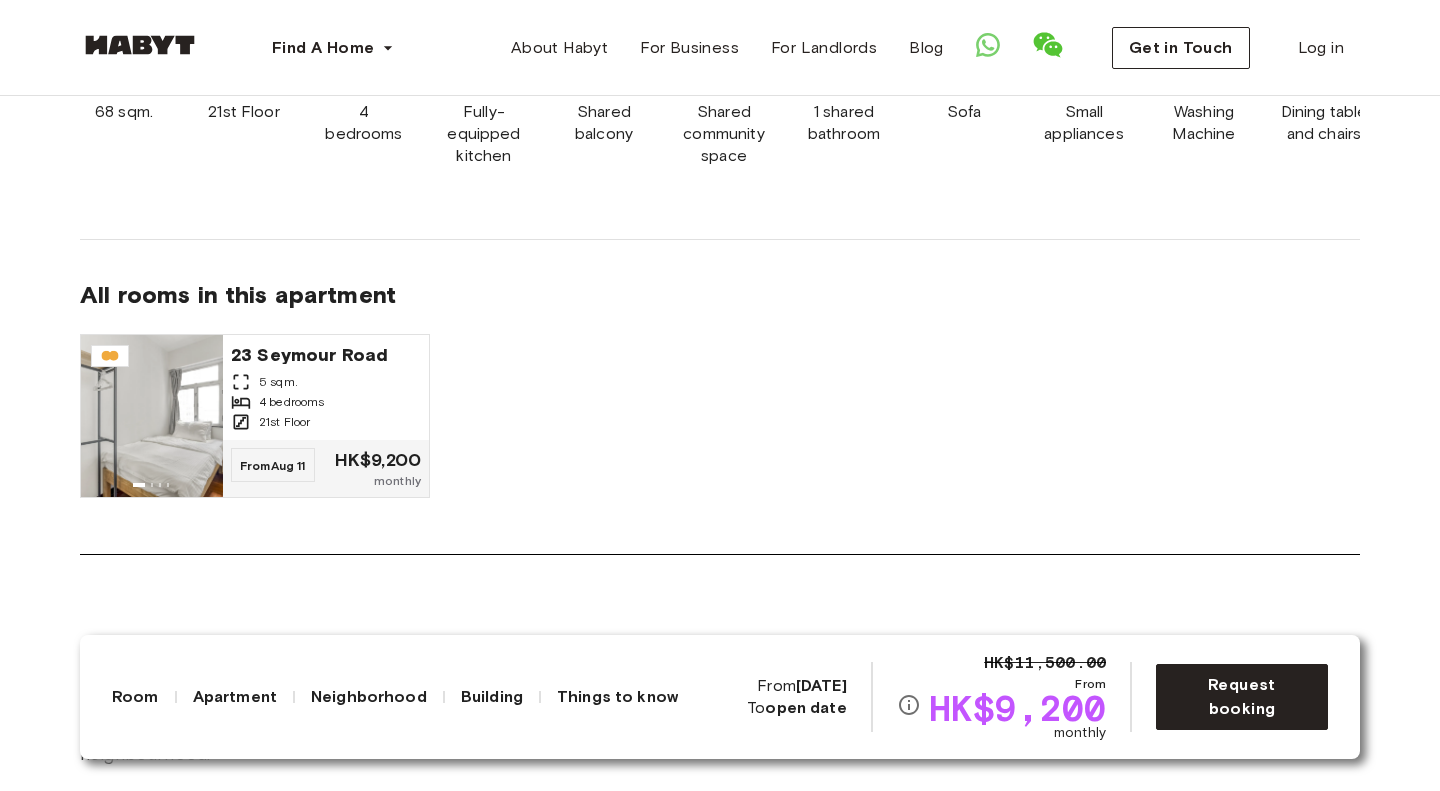 scroll, scrollTop: 1492, scrollLeft: 0, axis: vertical 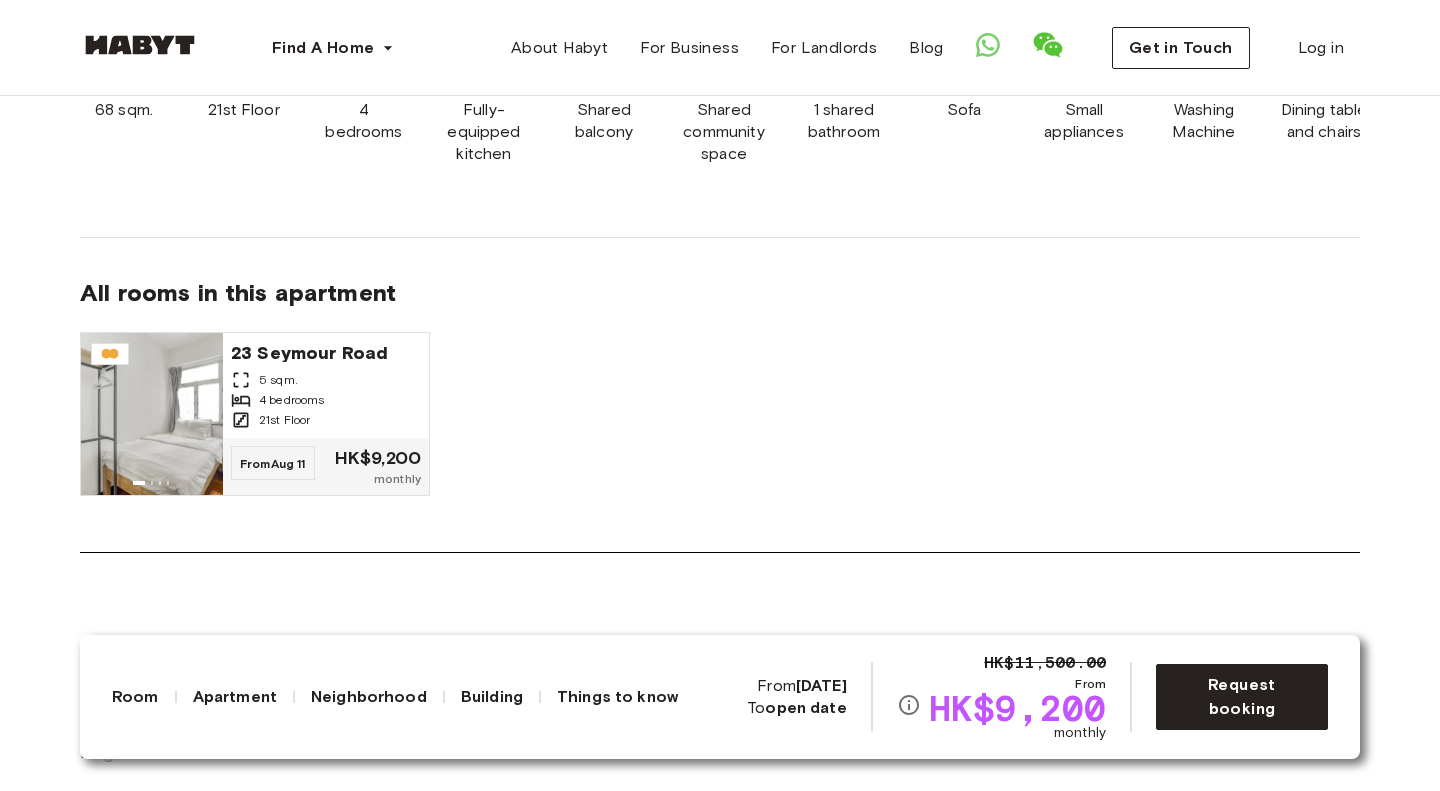 click on "23 Seymour Road 5 sqm. 4 bedrooms 21st Floor From  Aug 11 HK$9,200 monthly" at bounding box center [720, 430] 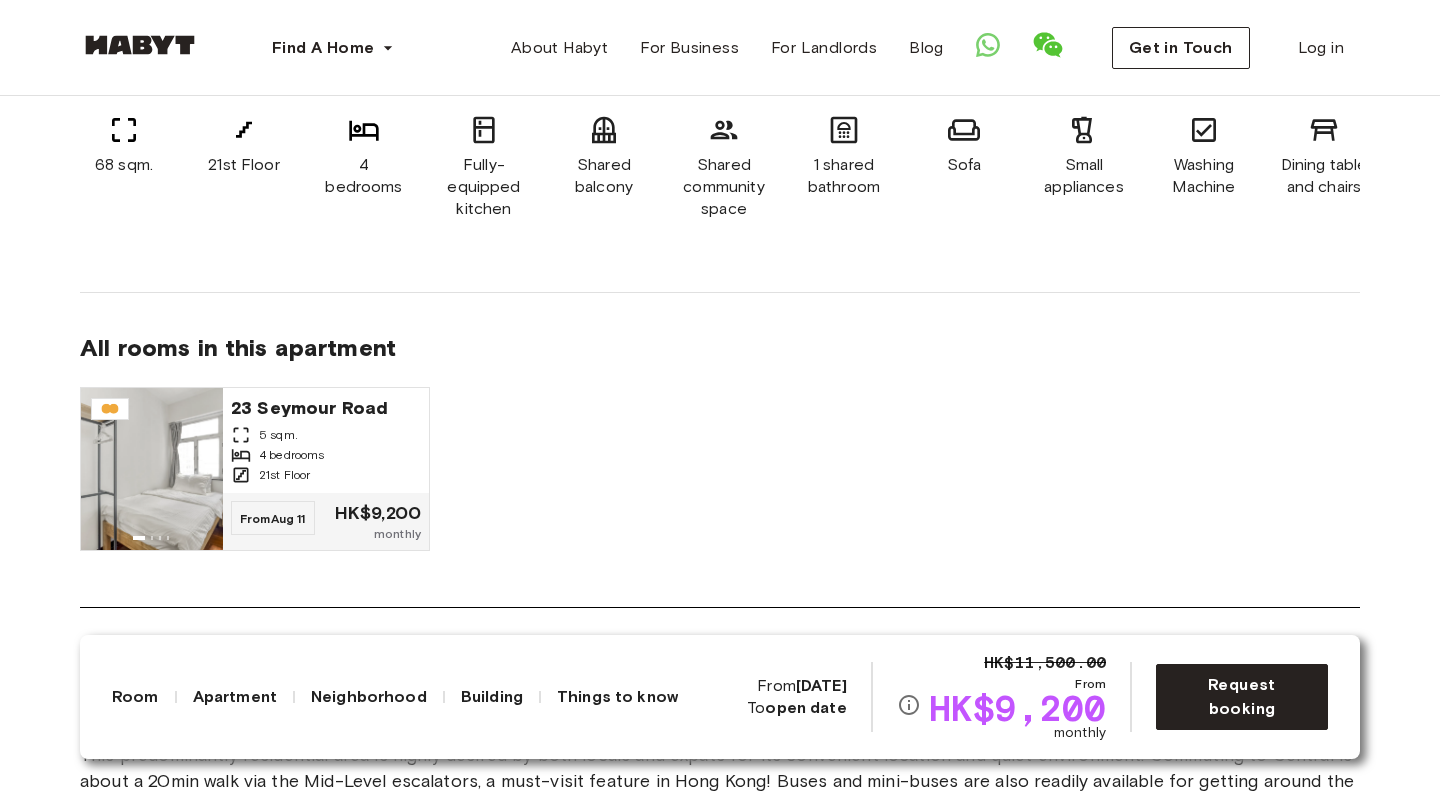 scroll, scrollTop: 1436, scrollLeft: 0, axis: vertical 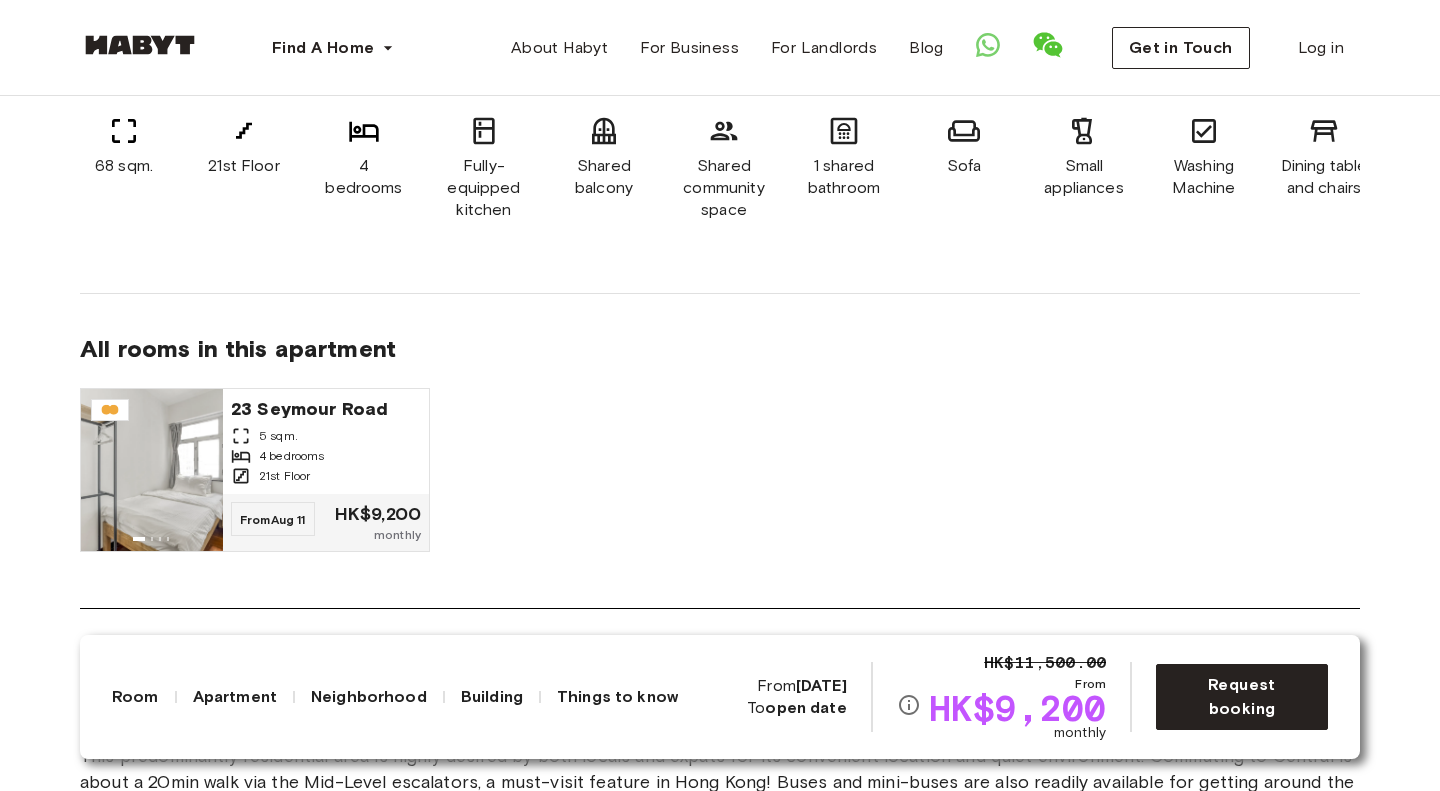 click on "23 Seymour Road 5 sqm. 4 bedrooms 21st Floor From  Aug 11 HK$9,200 monthly" at bounding box center [720, 486] 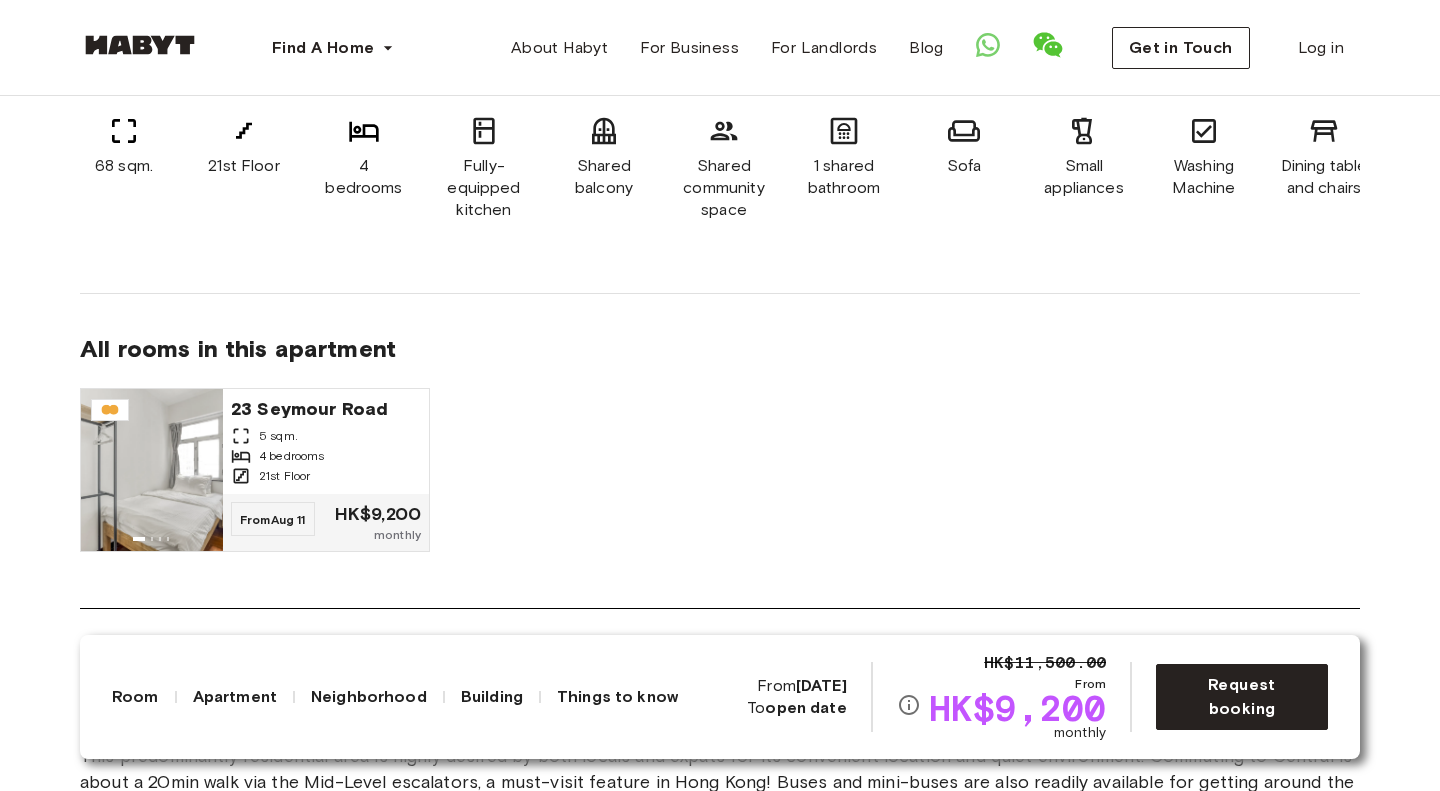 click on "23 Seymour Road 5 sqm. 4 bedrooms 21st Floor From  Aug 11 HK$9,200 monthly" at bounding box center (720, 486) 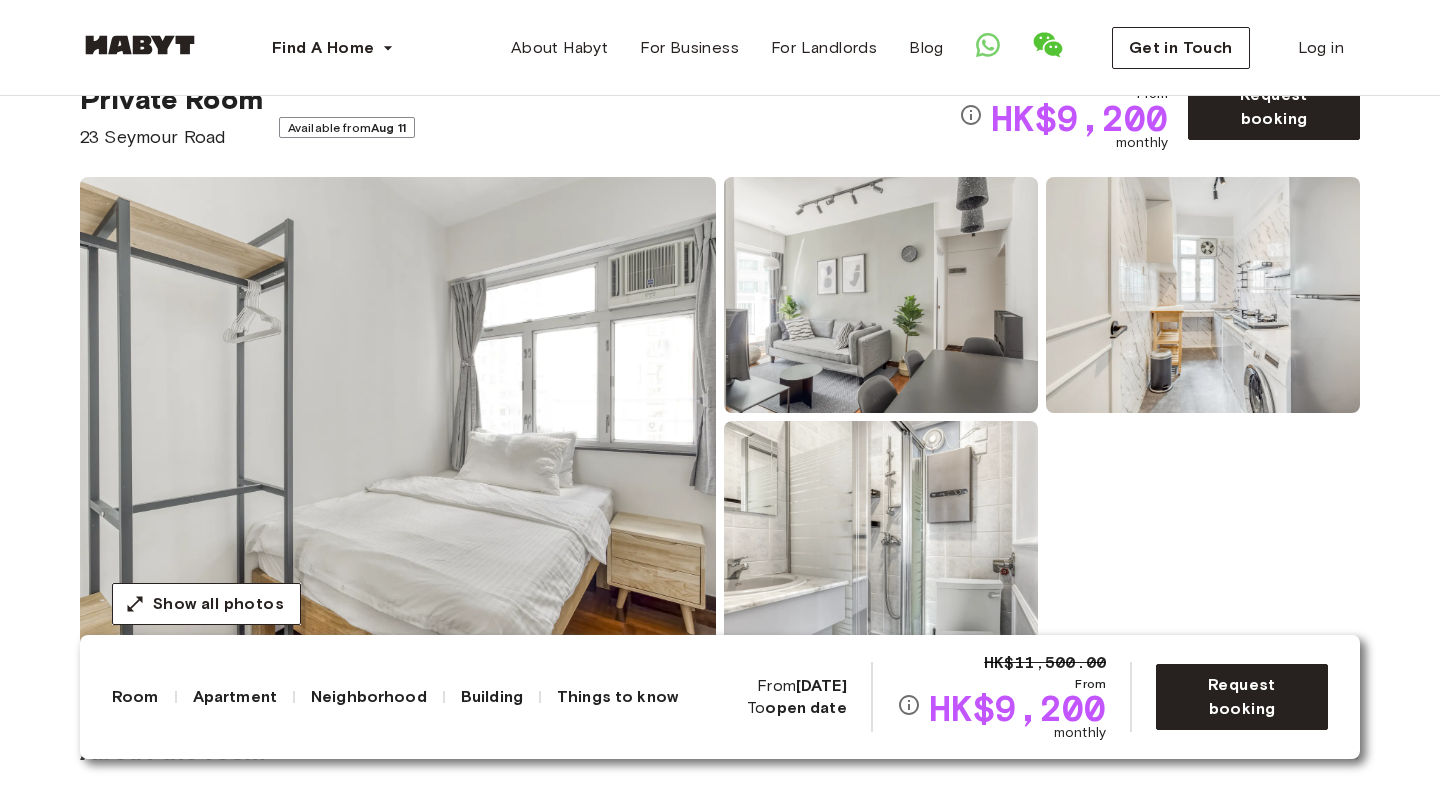 scroll, scrollTop: 0, scrollLeft: 0, axis: both 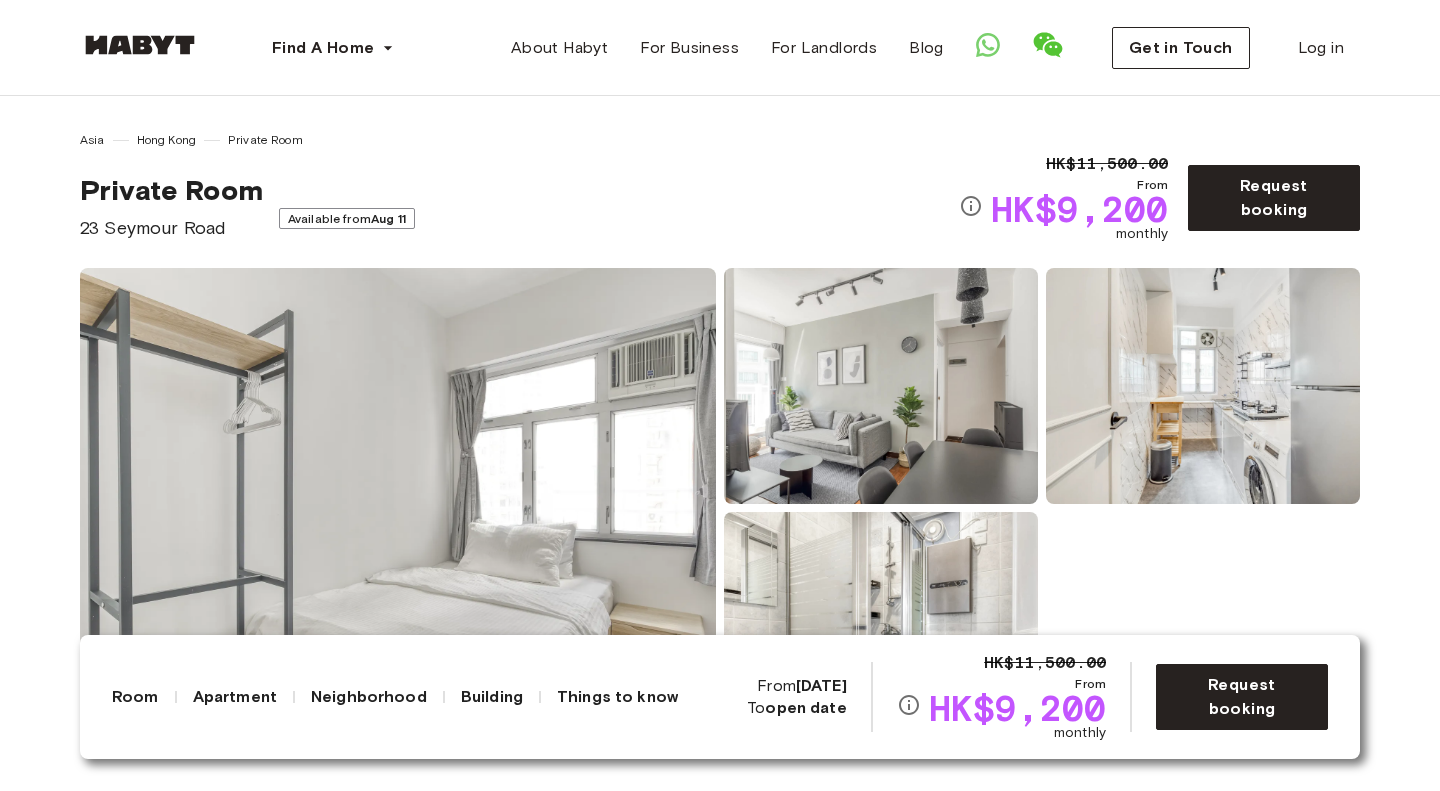 click on "Show all photos" at bounding box center (720, 508) 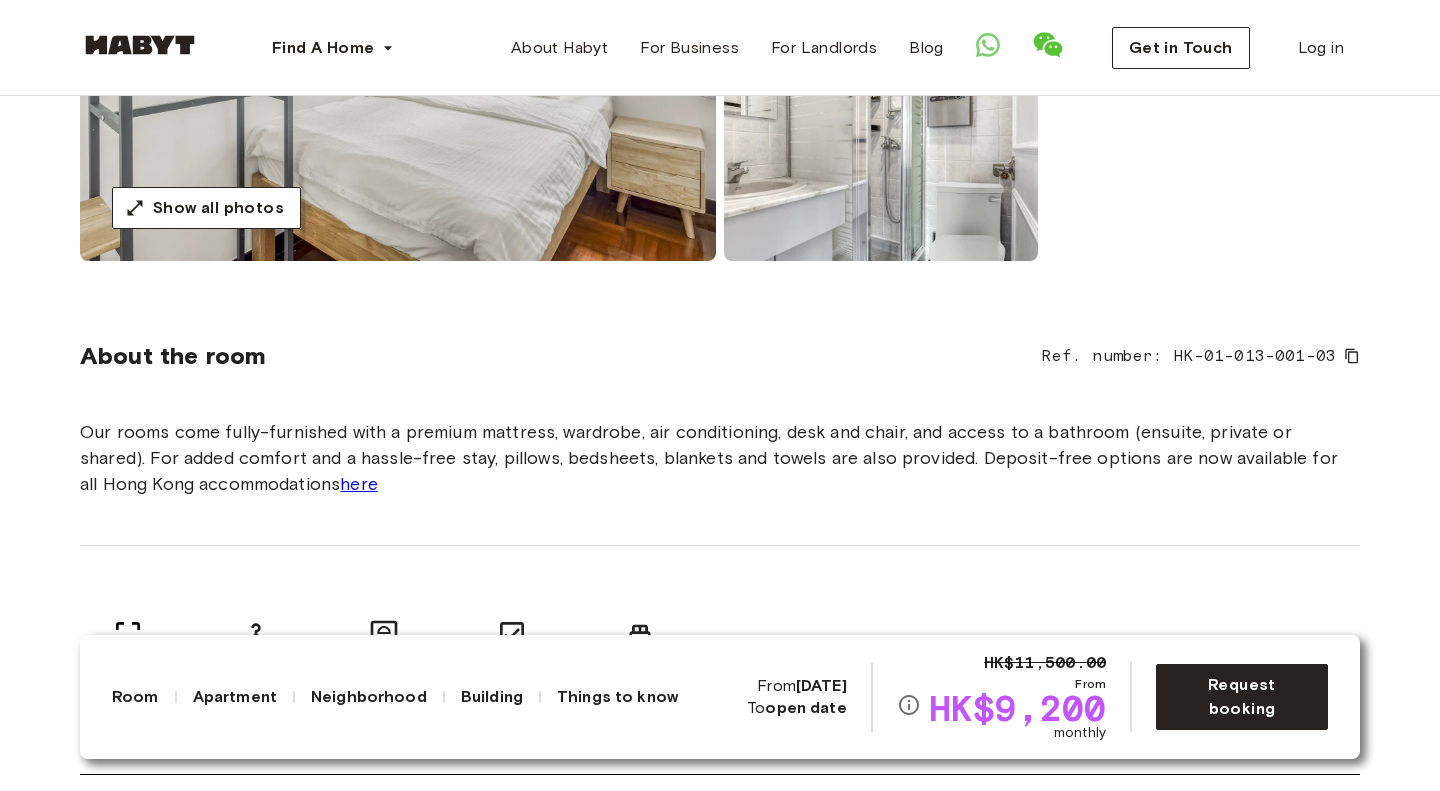 scroll, scrollTop: 499, scrollLeft: 0, axis: vertical 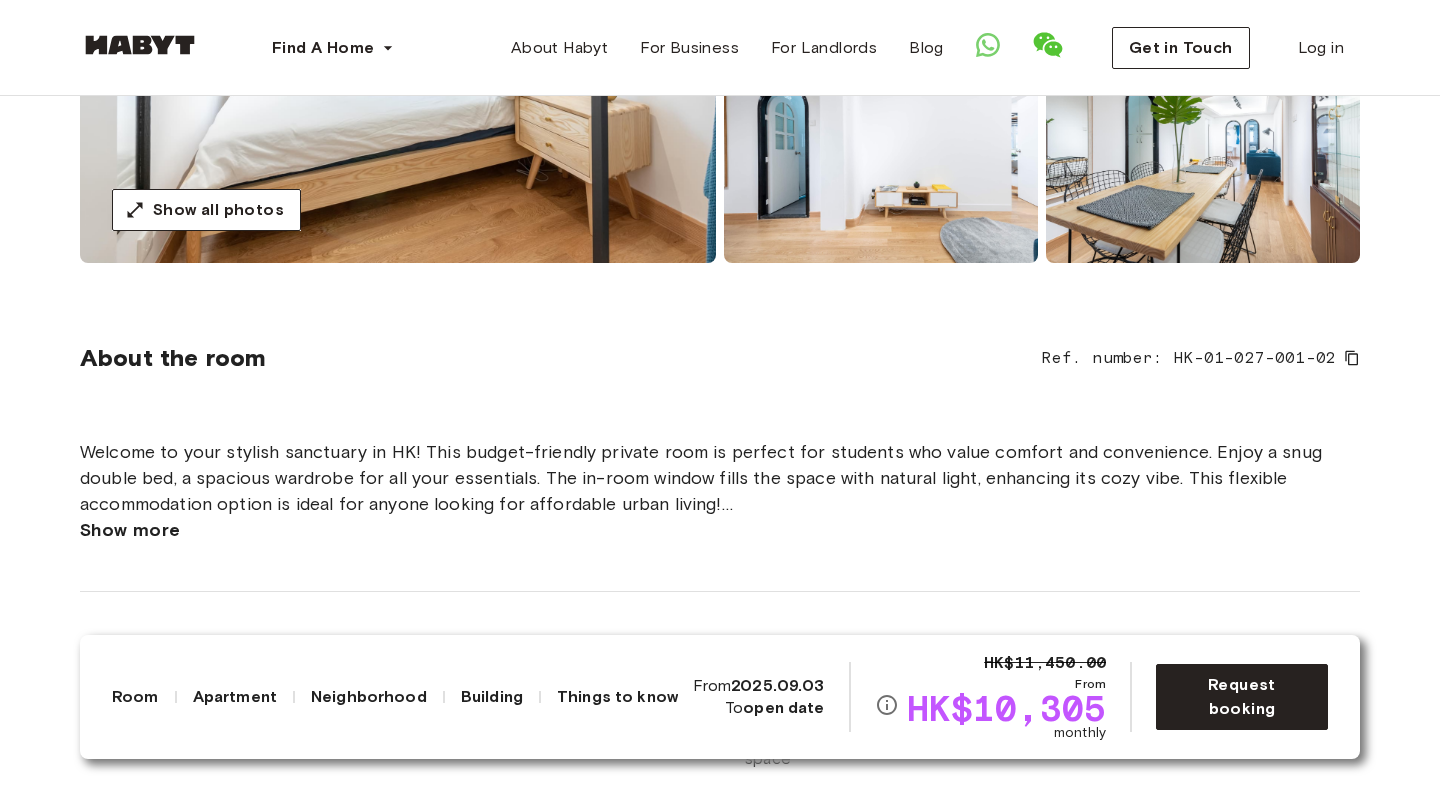 click on "About the room Ref. number:   [REF]" at bounding box center [720, 358] 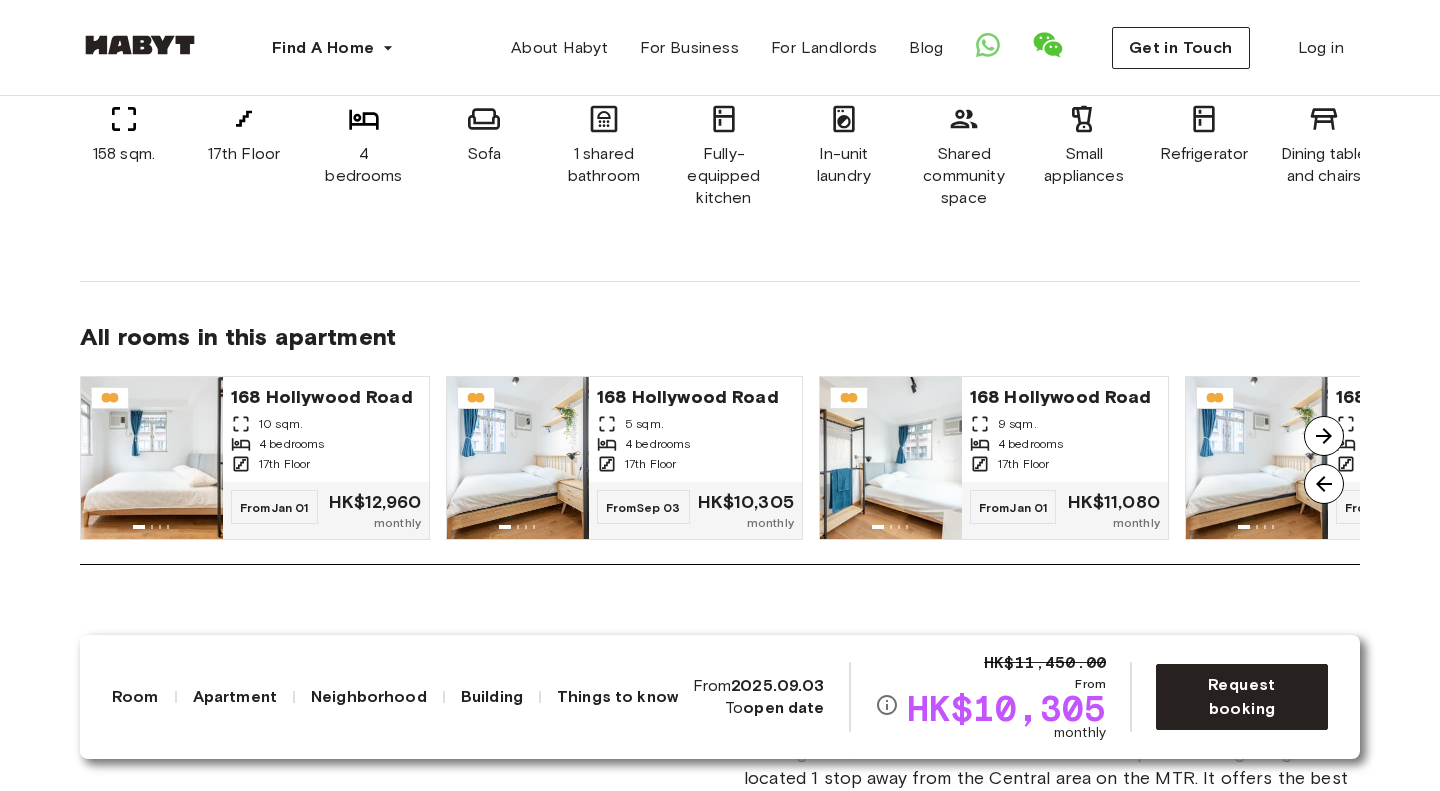 scroll, scrollTop: 1563, scrollLeft: 0, axis: vertical 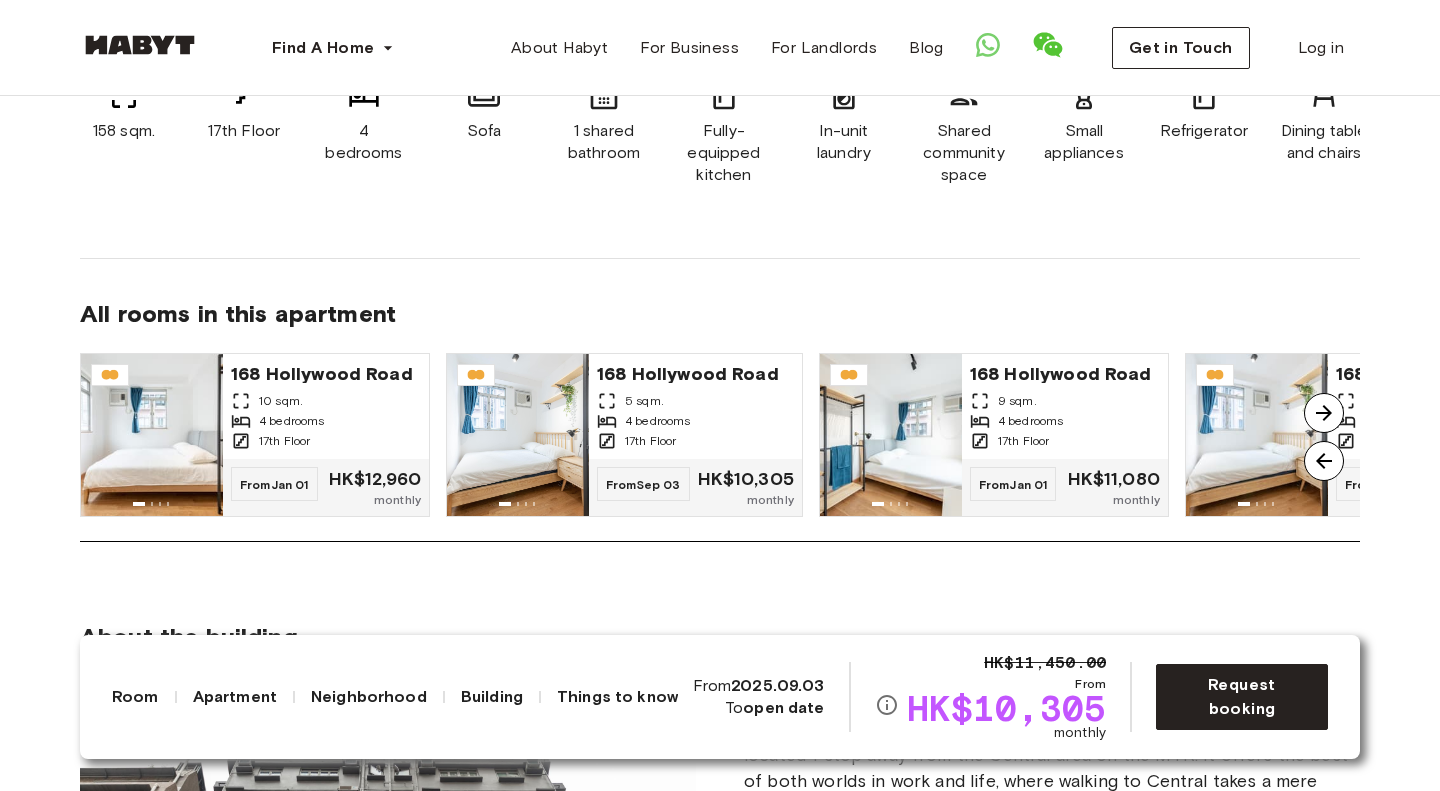 click on "About the apartment Our biggest apartment type can house up to 8 people at a time. ideal for professionals with families  HK$0 Deposit options are now available for all Hong Kong accommodations. Learn more  here . 158 sqm. 17th Floor 4 bedrooms Sofa 1 shared bathroom Fully-equipped kitchen In-unit laundry Shared community space Small appliances Refrigerator Dining table and chairs Washing Machine Smart TV All rooms in this apartment 168 Hollywood Road 10 sqm. 4 bedrooms 17th Floor From  Jan 01 HK$12,960 monthly 168 Hollywood Road 5 sqm. 4 bedrooms 17th Floor From  Sep 03 HK$10,305 monthly 168 Hollywood Road 9 sqm. 4 bedrooms 17th Floor From  Jan 01 HK$11,080 monthly 168 Hollywood Road 9 sqm. 4 bedrooms 17th Floor From  Jan 01 HK$10,800 monthly" at bounding box center (720, 173) 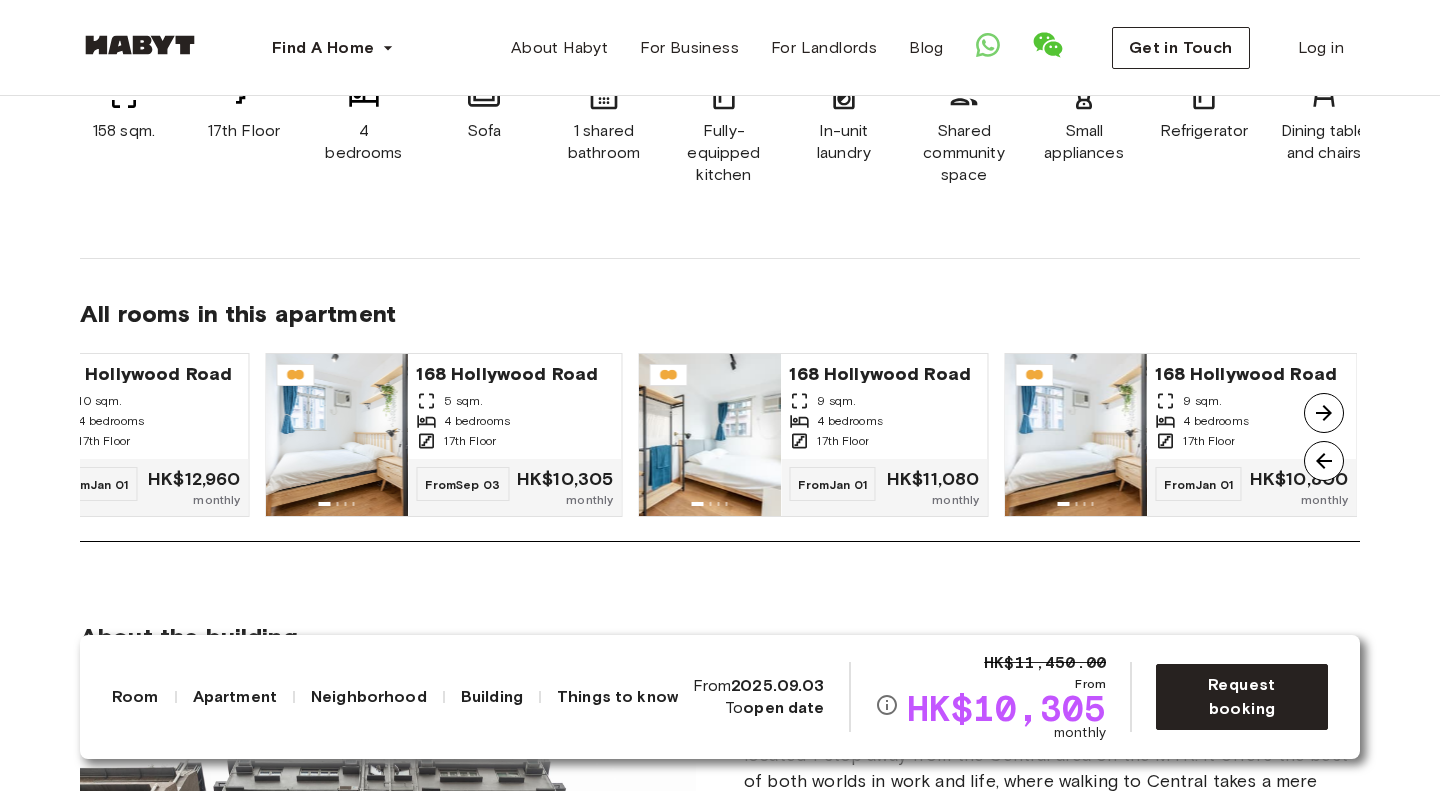 click at bounding box center (1324, 413) 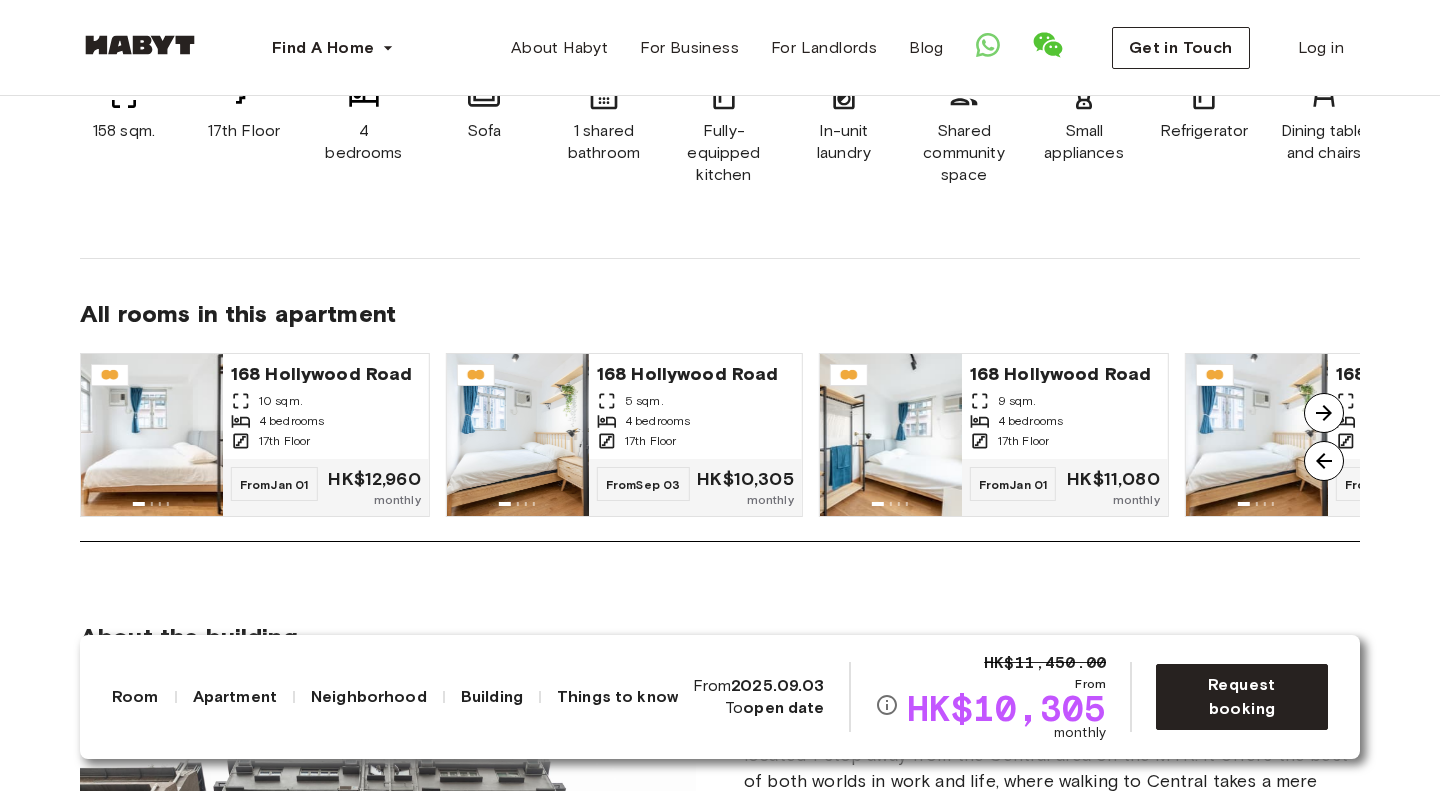 click on "About the apartment Our biggest apartment type can house up to 8 people at a time. ideal for professionals with families  HK$0 Deposit options are now available for all Hong Kong accommodations. Learn more  here . 158 sqm. 17th Floor 4 bedrooms Sofa 1 shared bathroom Fully-equipped kitchen In-unit laundry Shared community space Small appliances Refrigerator Dining table and chairs Washing Machine Smart TV All rooms in this apartment 168 Hollywood Road 10 sqm. 4 bedrooms 17th Floor From  Jan 01 HK$12,960 monthly 168 Hollywood Road 5 sqm. 4 bedrooms 17th Floor From  Sep 03 HK$10,305 monthly 168 Hollywood Road 9 sqm. 4 bedrooms 17th Floor From  Jan 01 HK$11,080 monthly 168 Hollywood Road 9 sqm. 4 bedrooms 17th Floor From  Jan 01 HK$10,800 monthly" at bounding box center [720, 173] 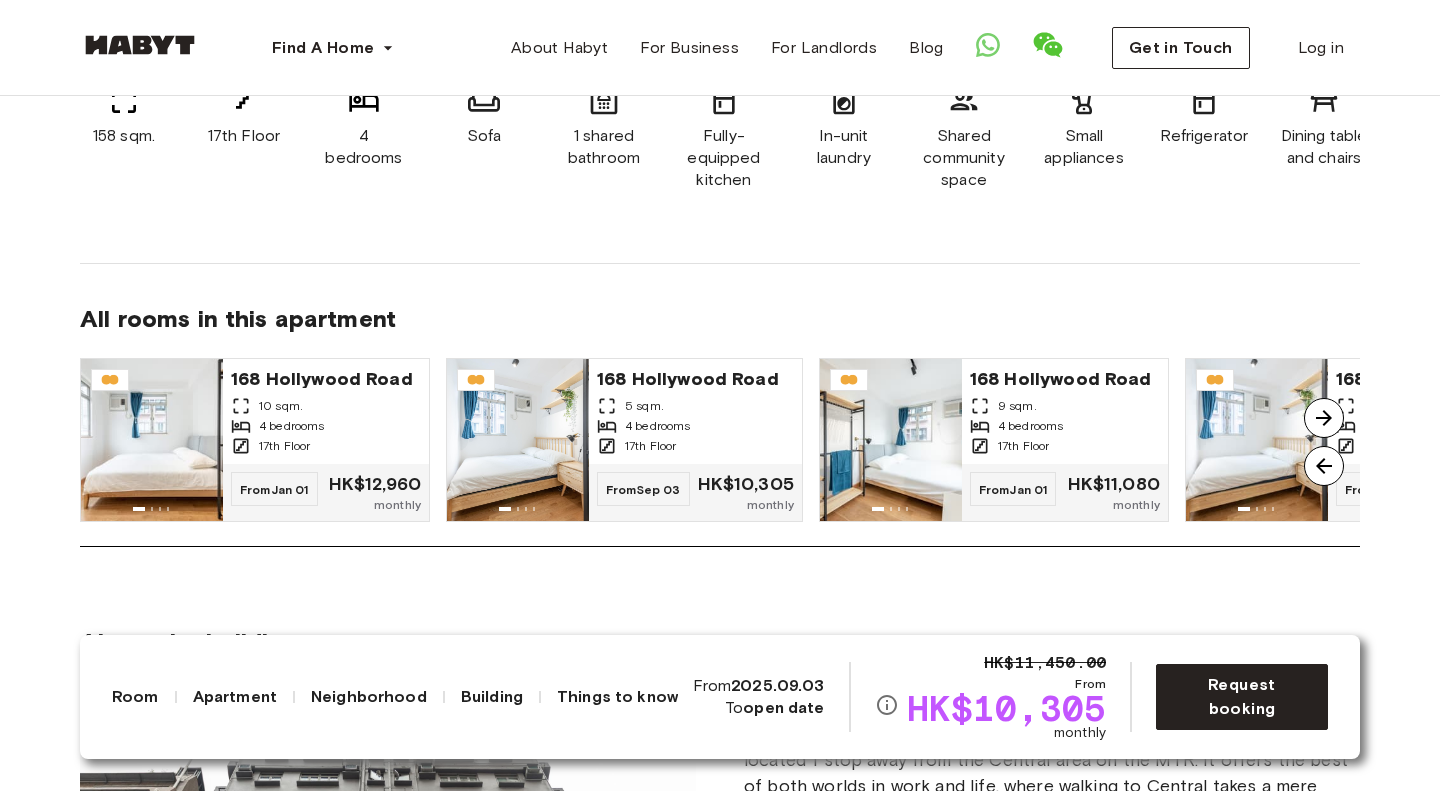 scroll, scrollTop: 1537, scrollLeft: 0, axis: vertical 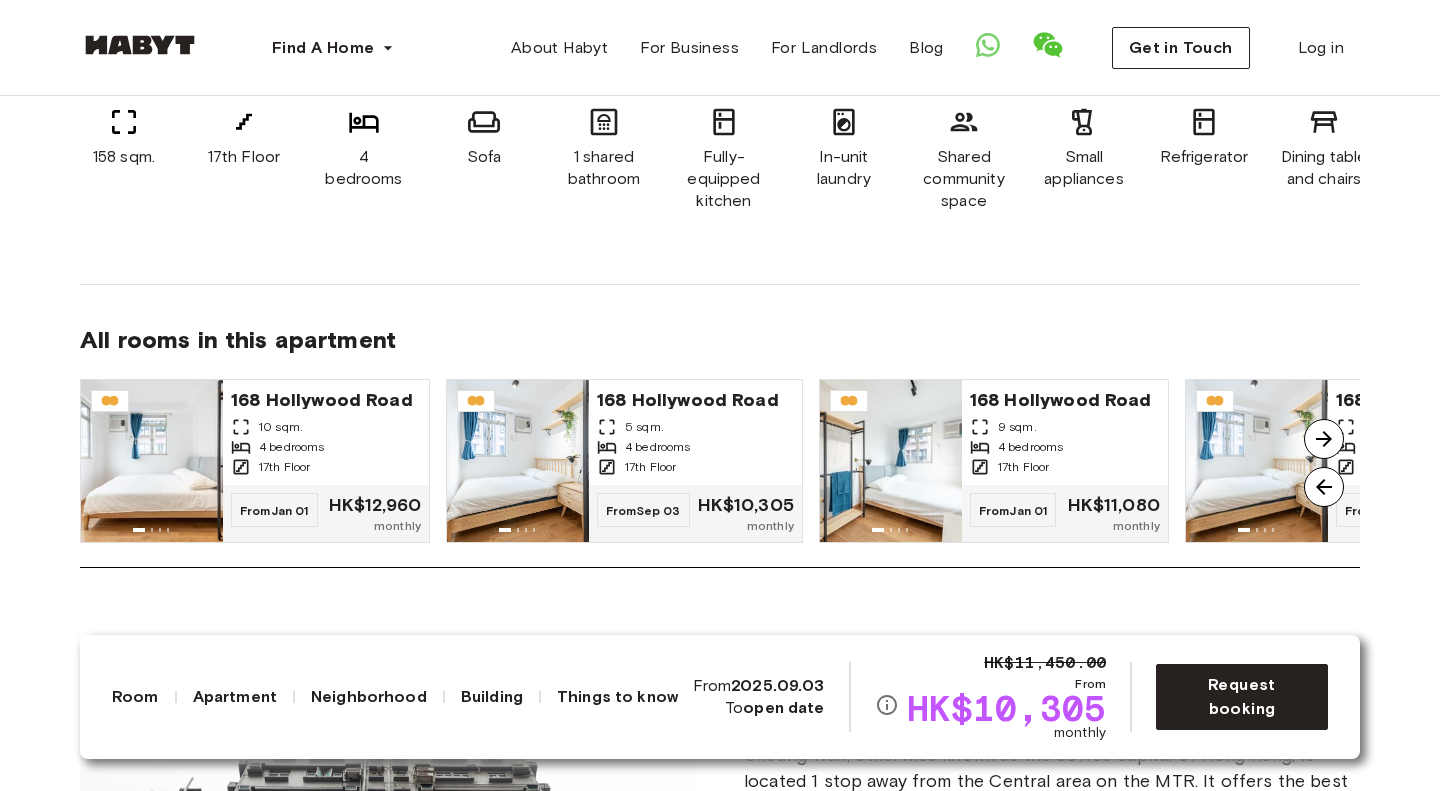 click on "About the apartment Our biggest apartment type can house up to 8 people at a time. ideal for professionals with families  HK$0 Deposit options are now available for all Hong Kong accommodations. Learn more  here . 158 sqm. 17th Floor 4 bedrooms Sofa 1 shared bathroom Fully-equipped kitchen In-unit laundry Shared community space Small appliances Refrigerator Dining table and chairs Washing Machine Smart TV All rooms in this apartment 168 Hollywood Road 10 sqm. 4 bedrooms 17th Floor From  Jan 01 HK$12,960 monthly 168 Hollywood Road 5 sqm. 4 bedrooms 17th Floor From  Sep 03 HK$10,305 monthly 168 Hollywood Road 9 sqm. 4 bedrooms 17th Floor From  Jan 01 HK$11,080 monthly 168 Hollywood Road 9 sqm. 4 bedrooms 17th Floor From  Jan 01 HK$10,800 monthly" at bounding box center (720, 199) 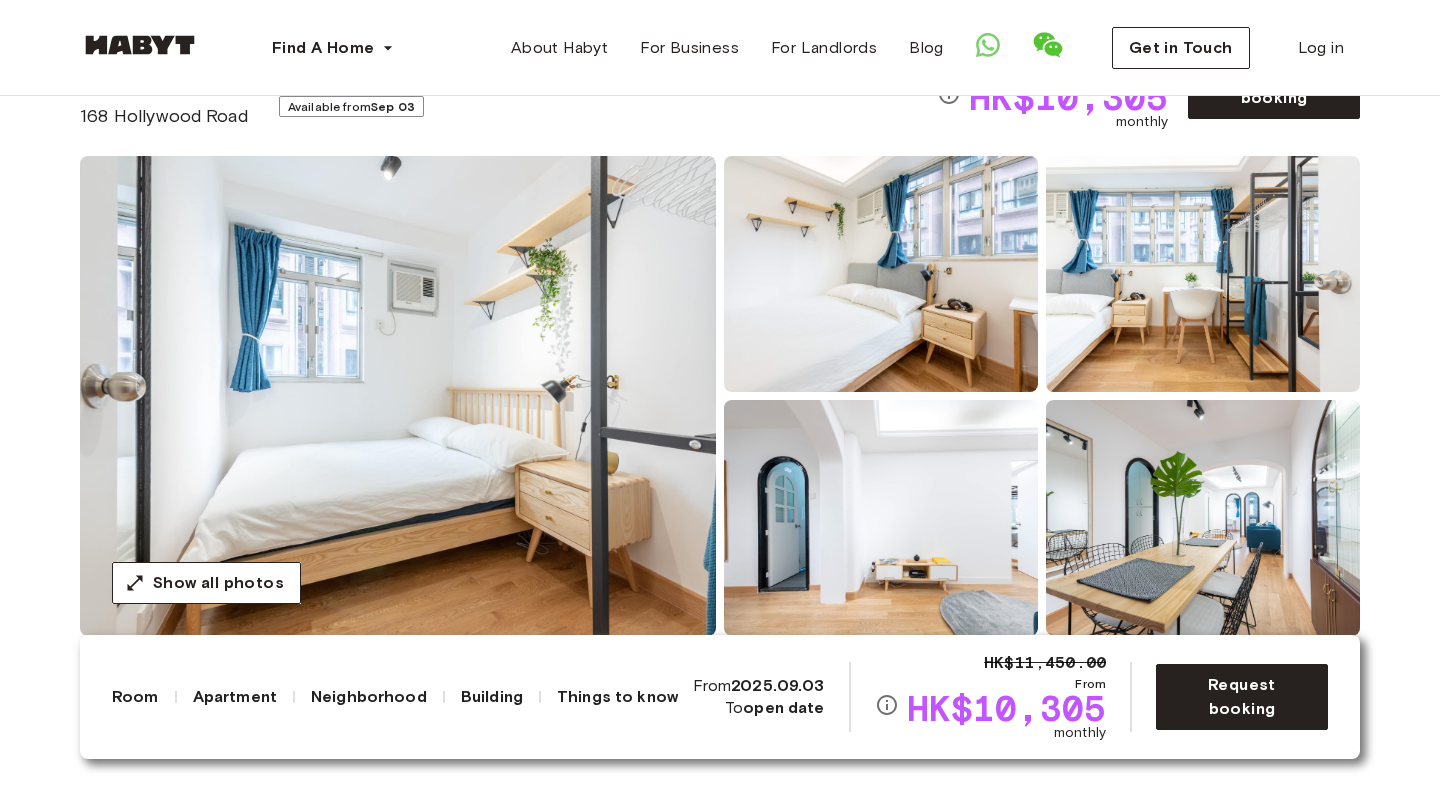scroll, scrollTop: 0, scrollLeft: 0, axis: both 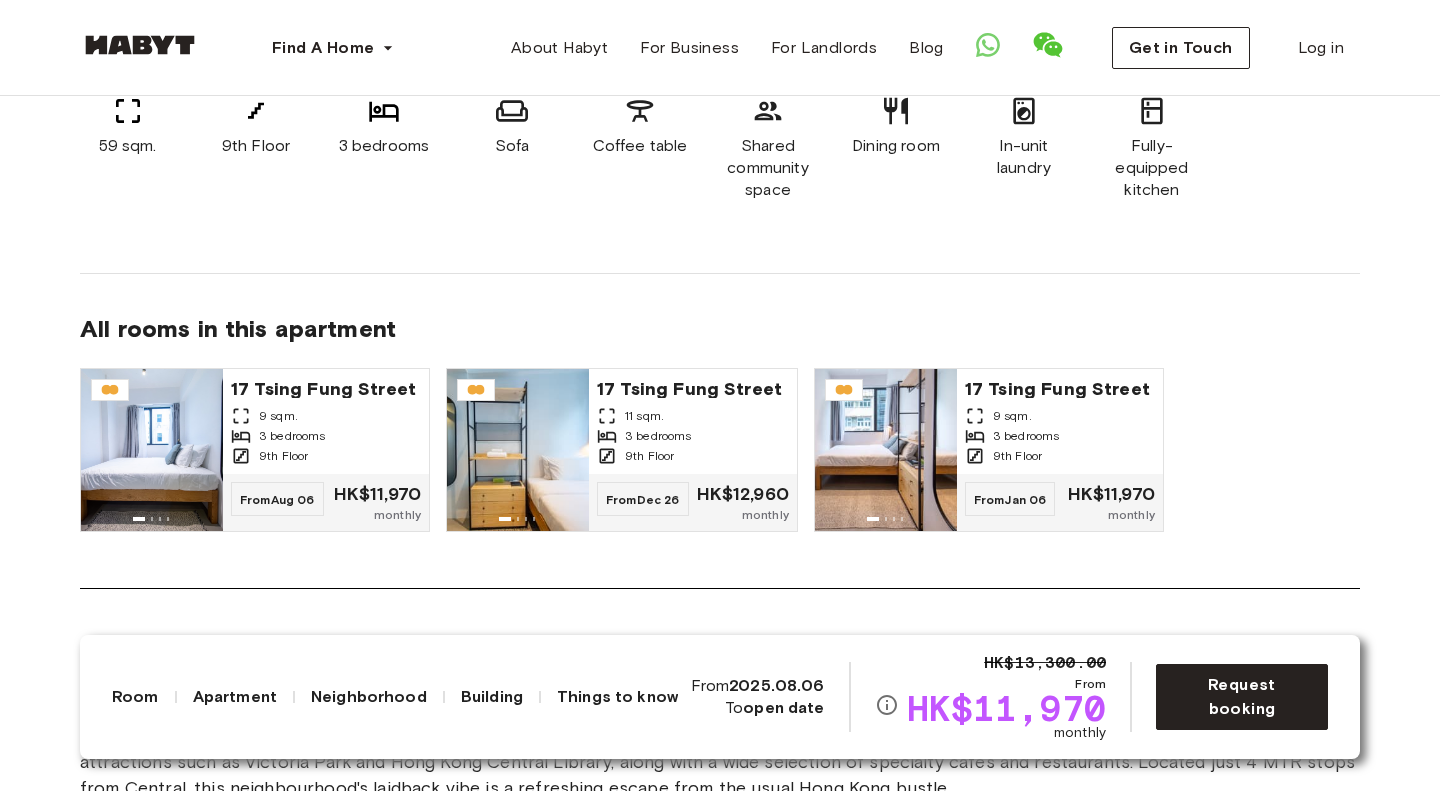 click on "All rooms in this apartment [NUMBER] [STREET] [NUMBER] sqm. 3 bedrooms 9th Floor From Aug 06 HK$[PRICE] monthly [NUMBER] [STREET] [NUMBER] sqm. 3 bedrooms 9th Floor From Dec 26 HK$[PRICE] monthly [NUMBER] [STREET] [NUMBER] sqm. 3 bedrooms 9th Floor From Jan 06 HK$[PRICE] monthly" at bounding box center [720, 406] 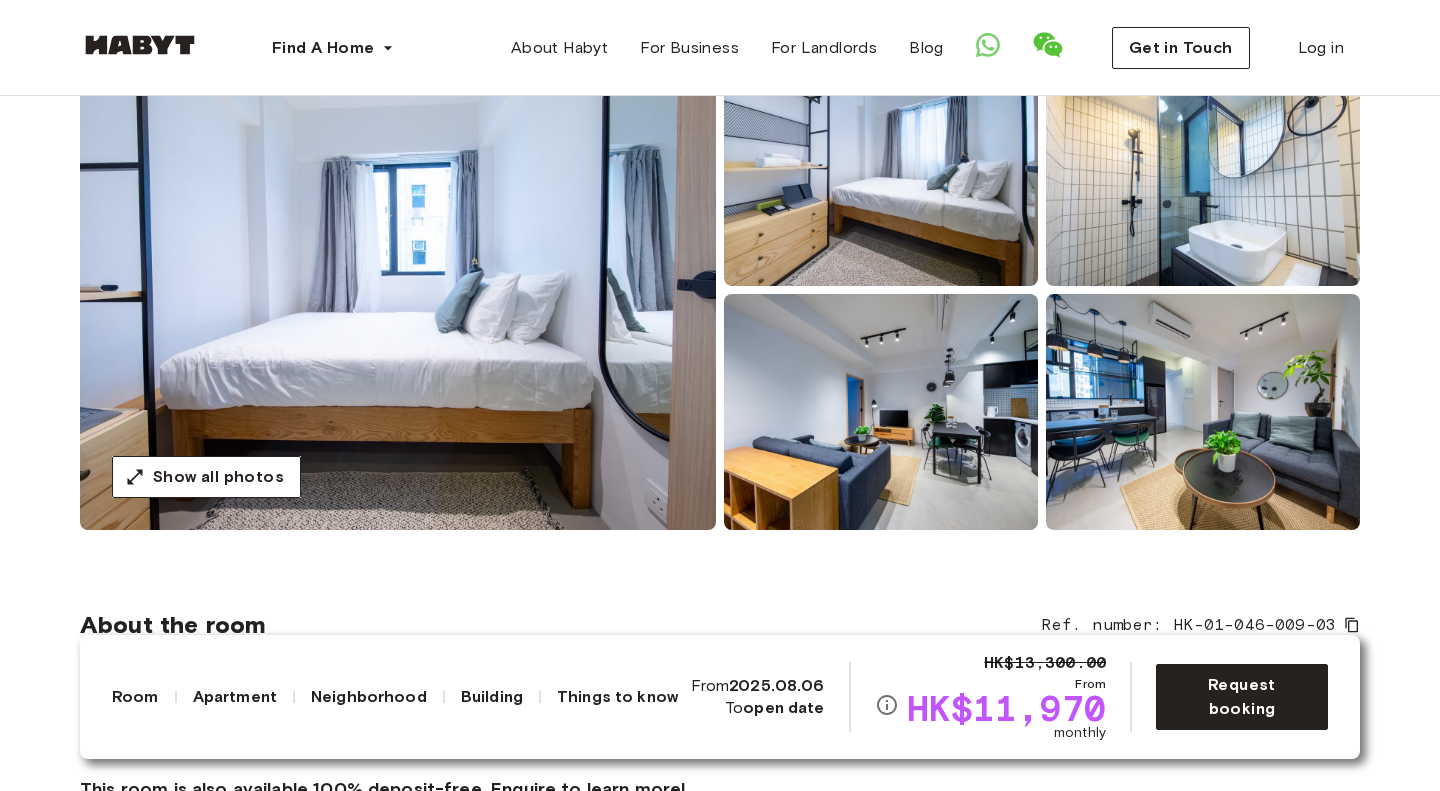 scroll, scrollTop: 0, scrollLeft: 0, axis: both 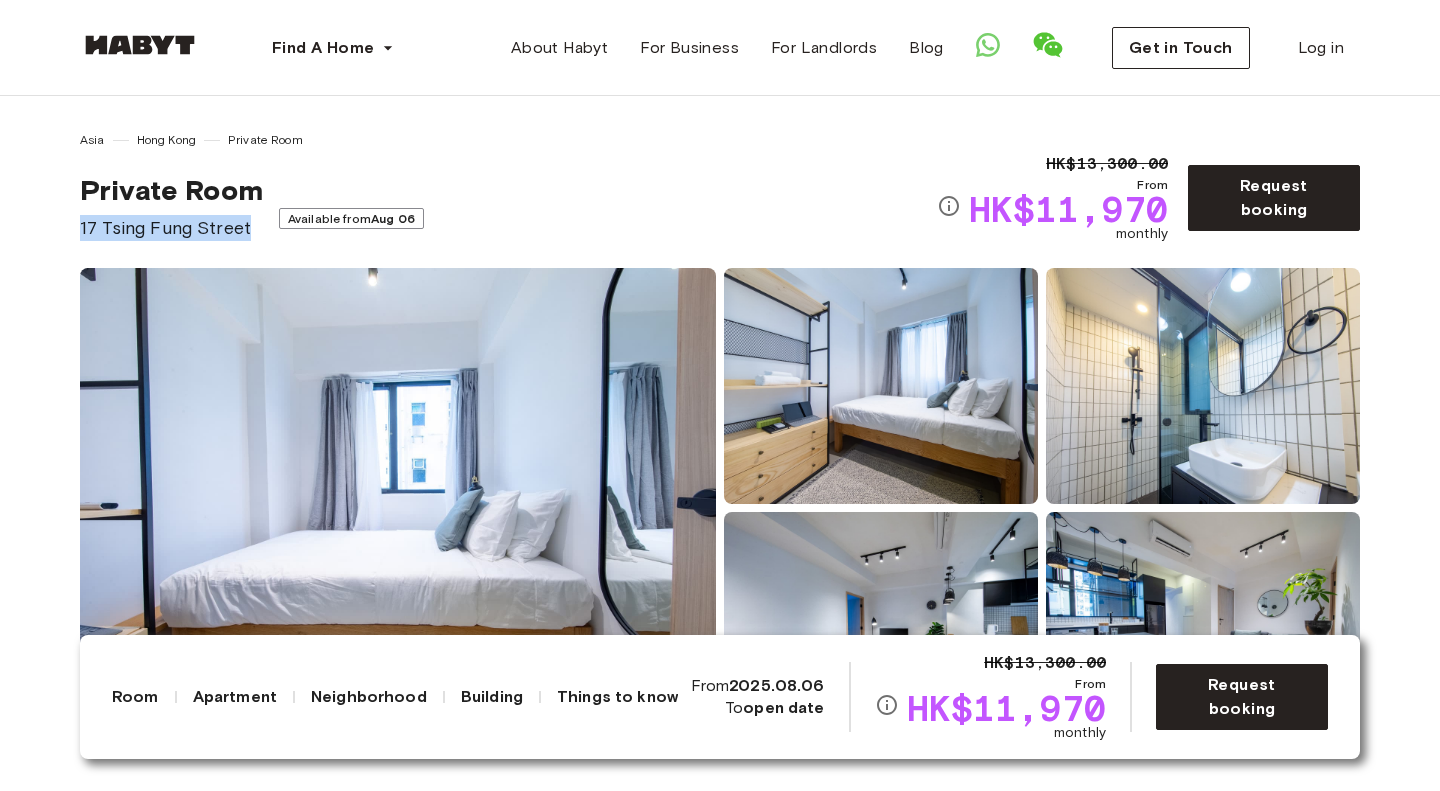 drag, startPoint x: 250, startPoint y: 235, endPoint x: 63, endPoint y: 215, distance: 188.06648 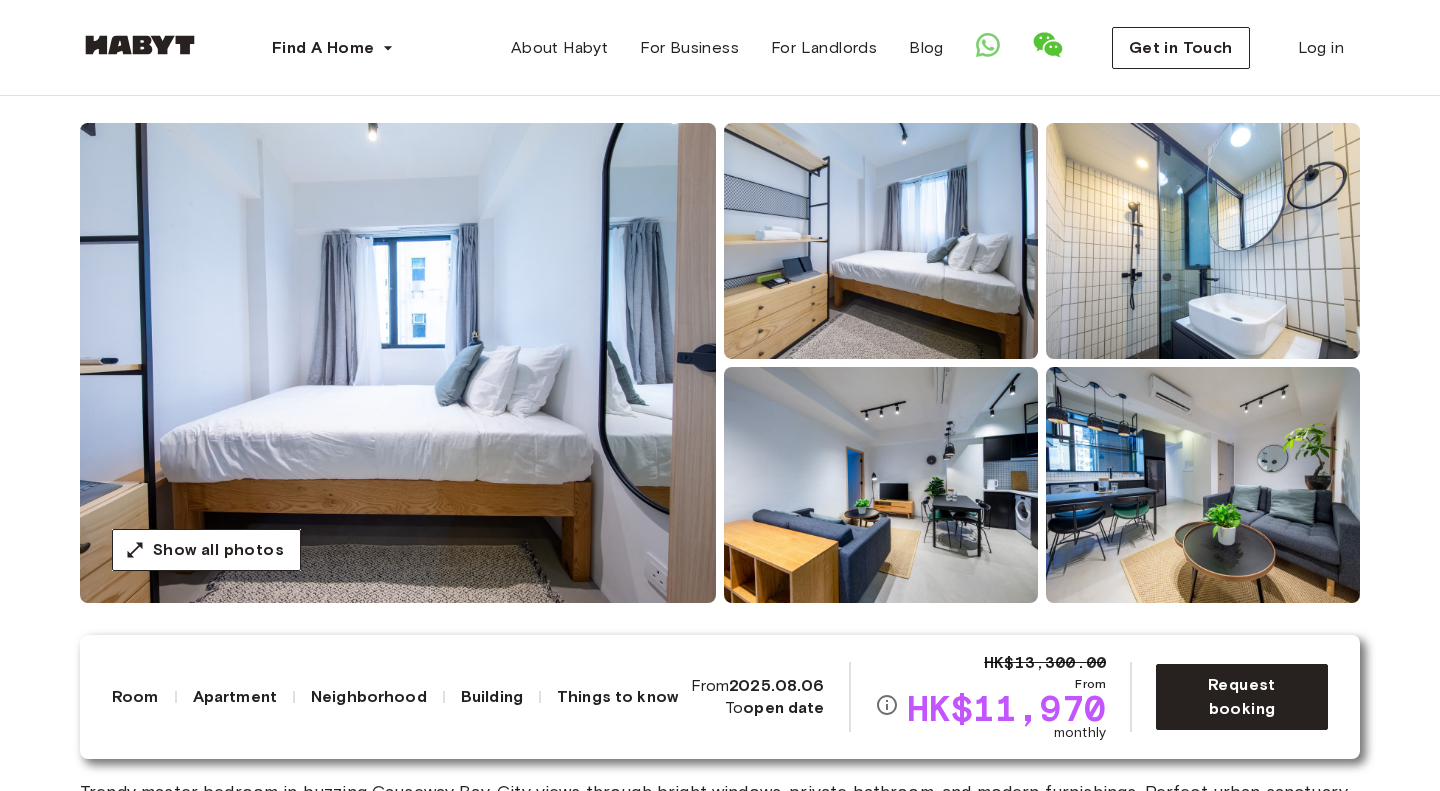 scroll, scrollTop: 0, scrollLeft: 0, axis: both 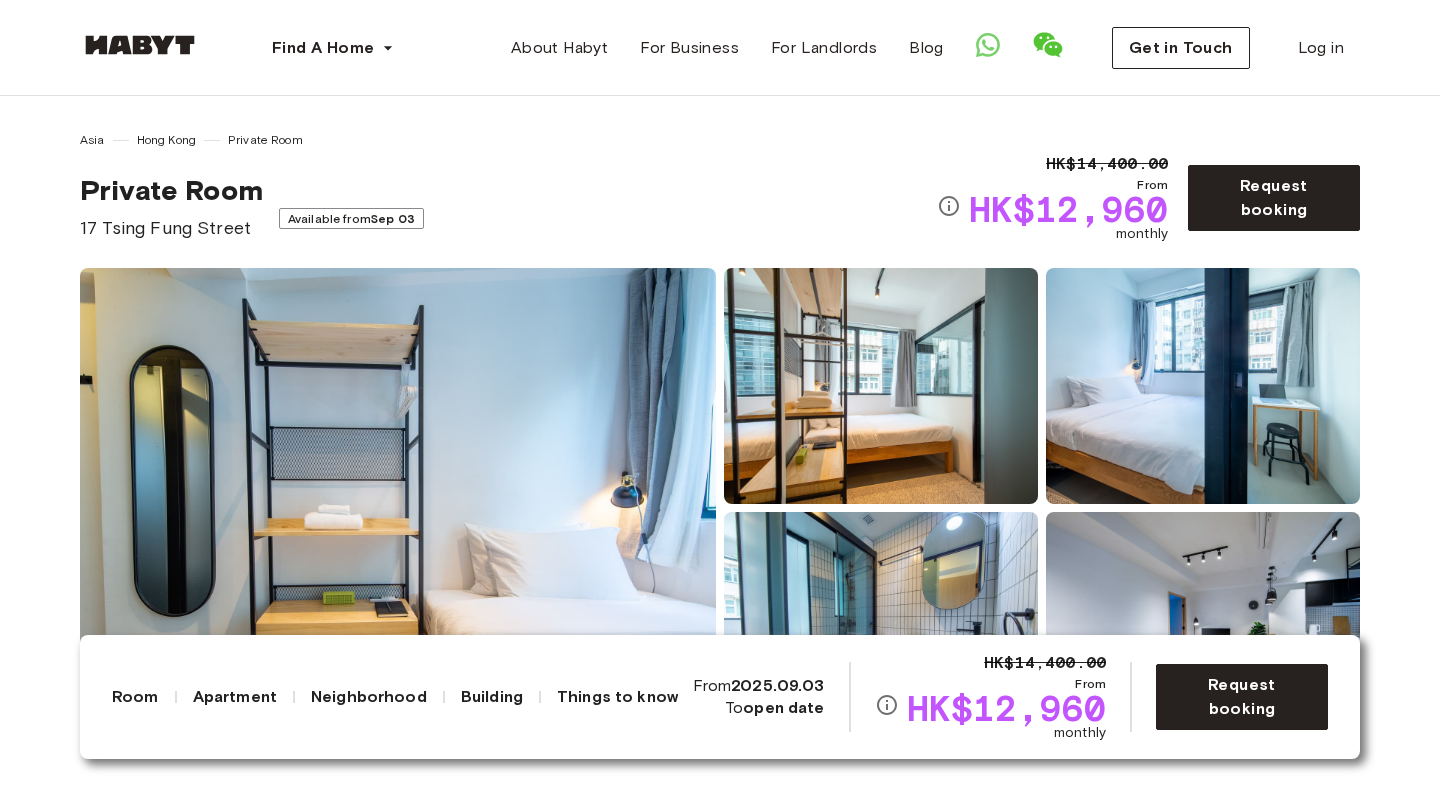 click on "Private Room [NUMBER] [STREET] Available from Sep 03" at bounding box center (508, 207) 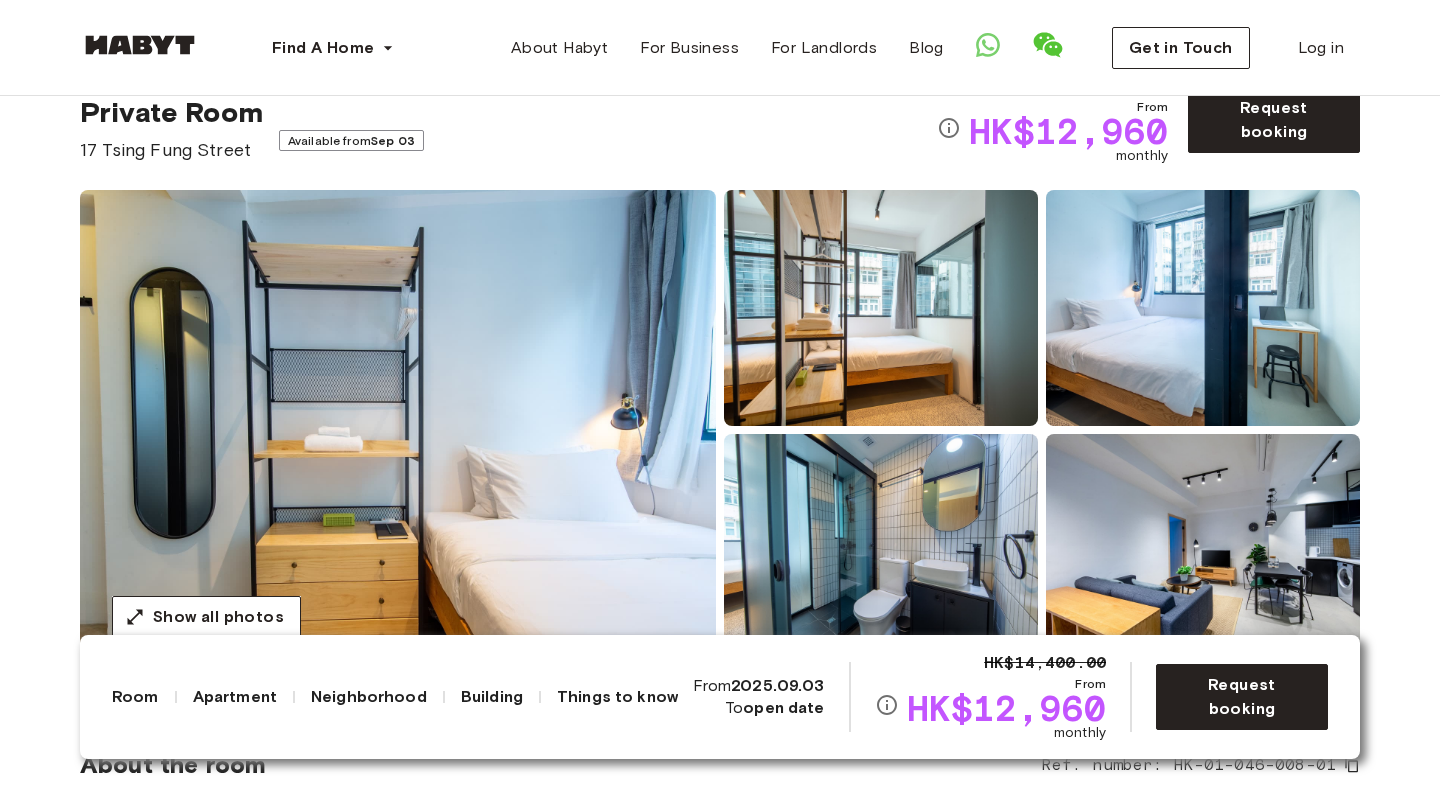 click on "Show all photos" at bounding box center [720, 430] 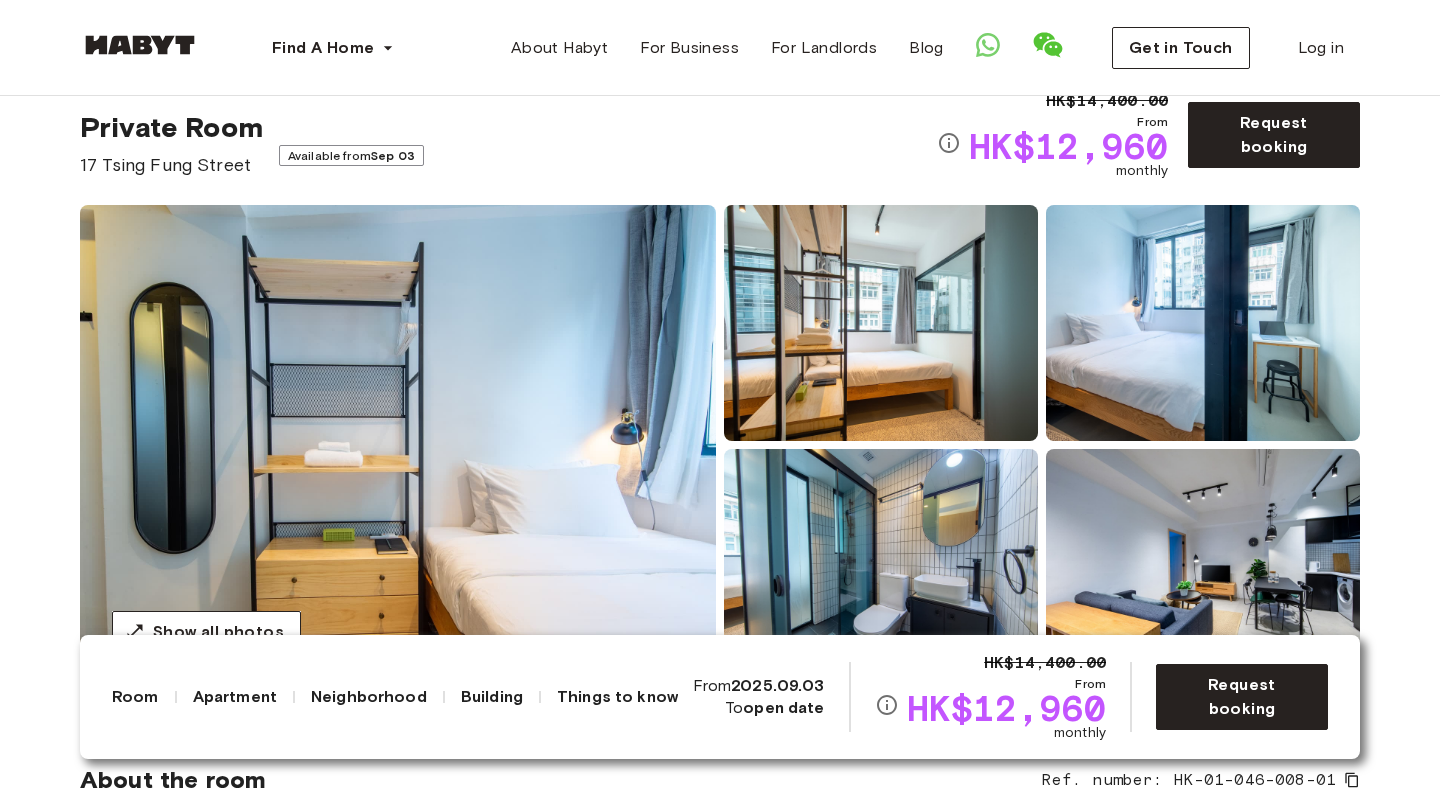 scroll, scrollTop: 68, scrollLeft: 0, axis: vertical 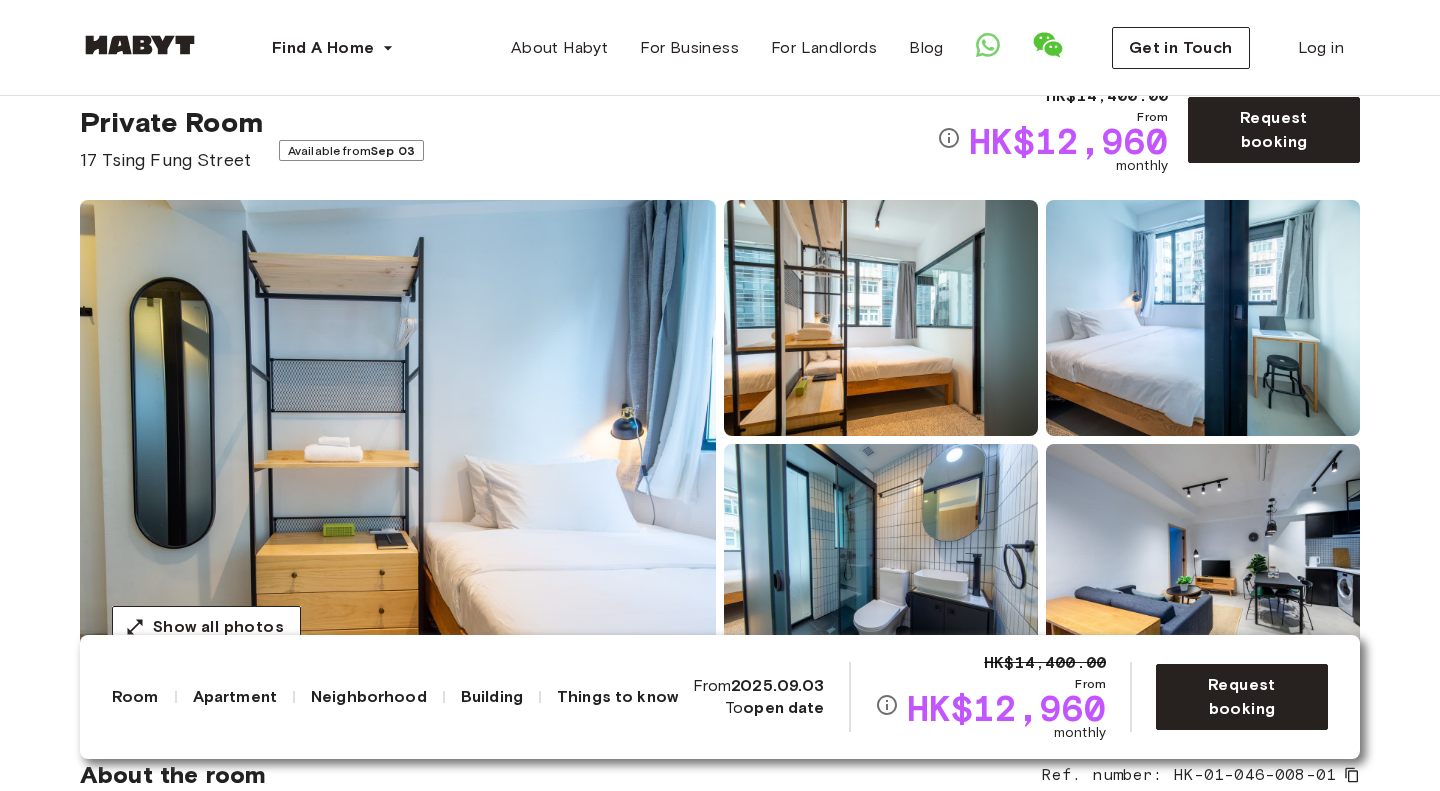 click on "Show all photos" at bounding box center [720, 440] 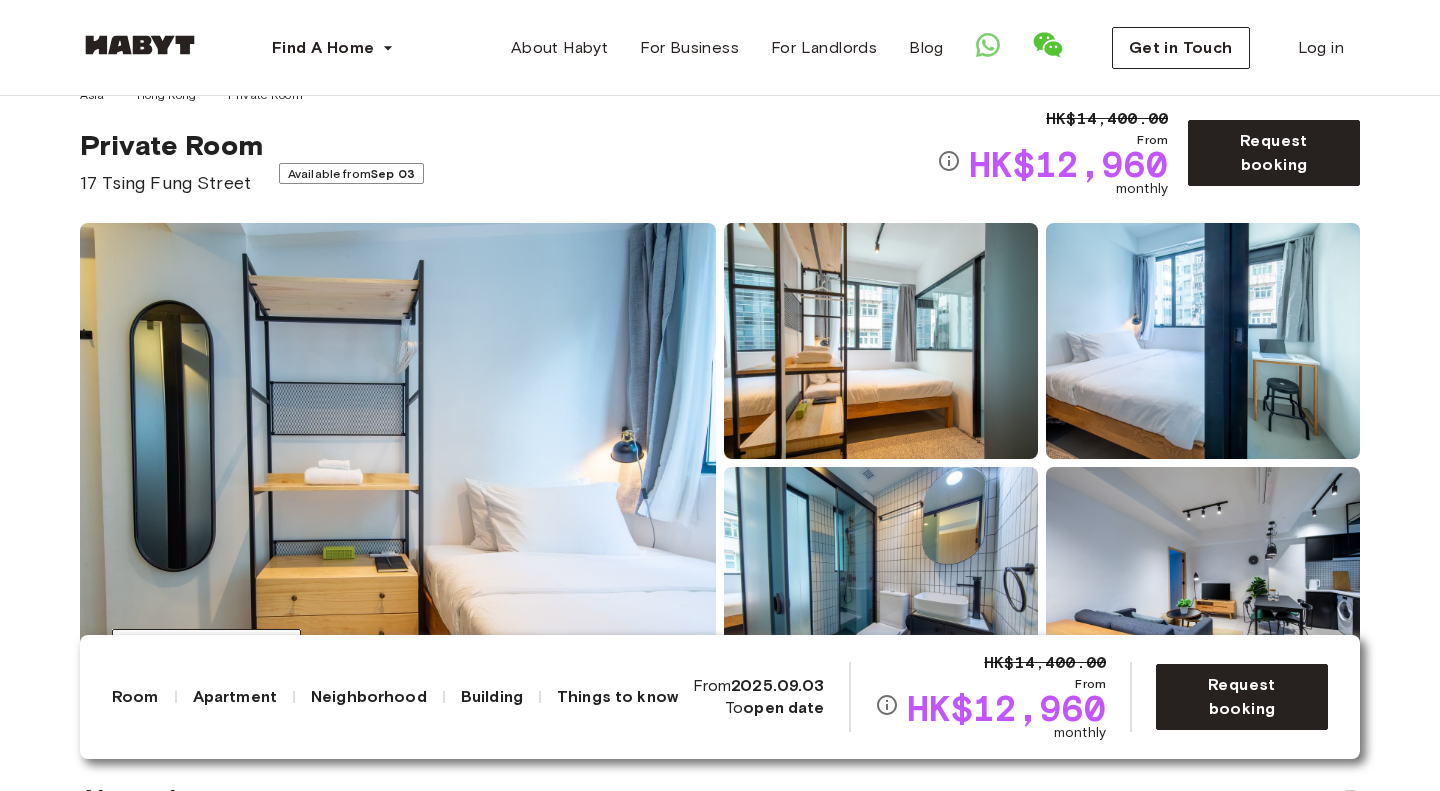 scroll, scrollTop: 52, scrollLeft: 0, axis: vertical 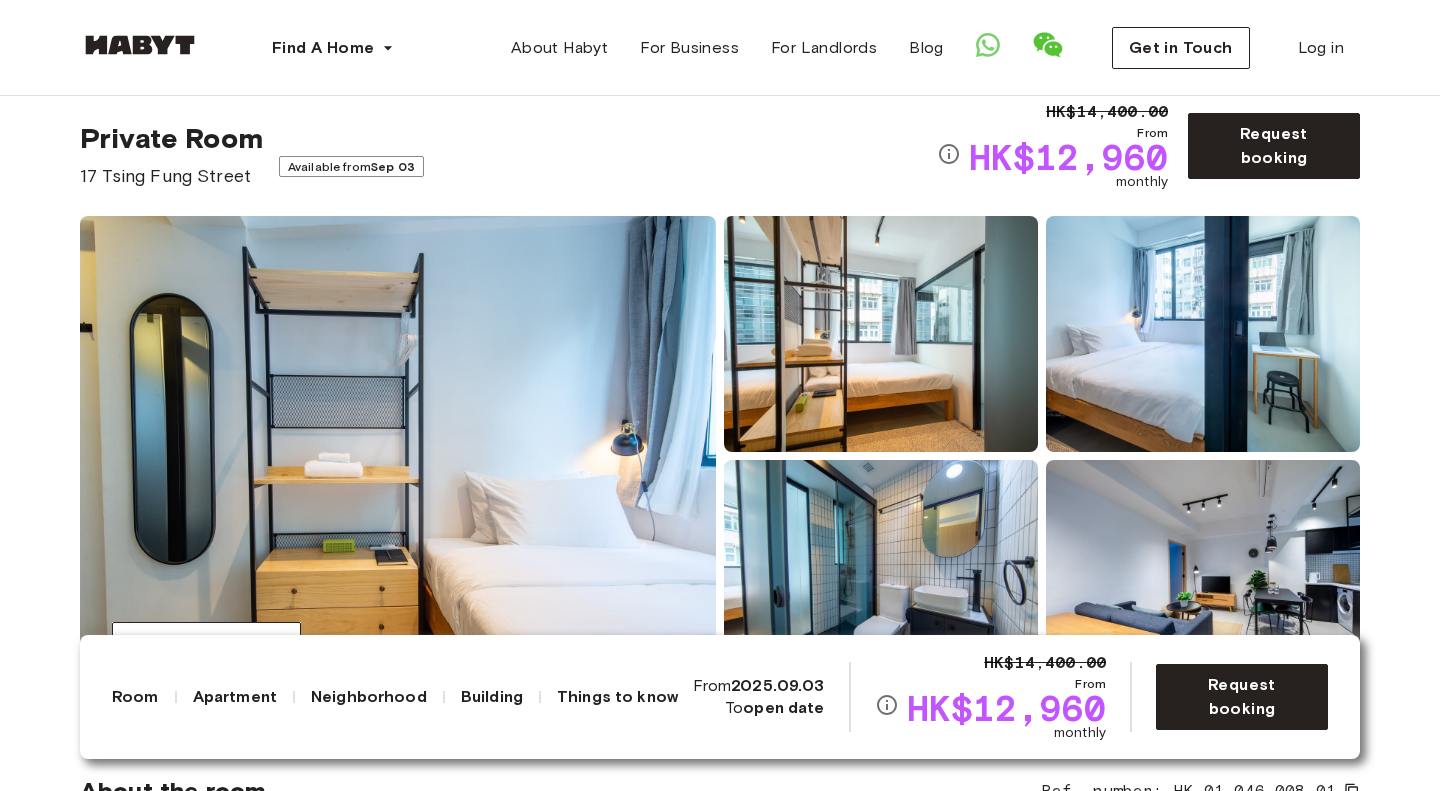 click on "Show all photos" at bounding box center [720, 456] 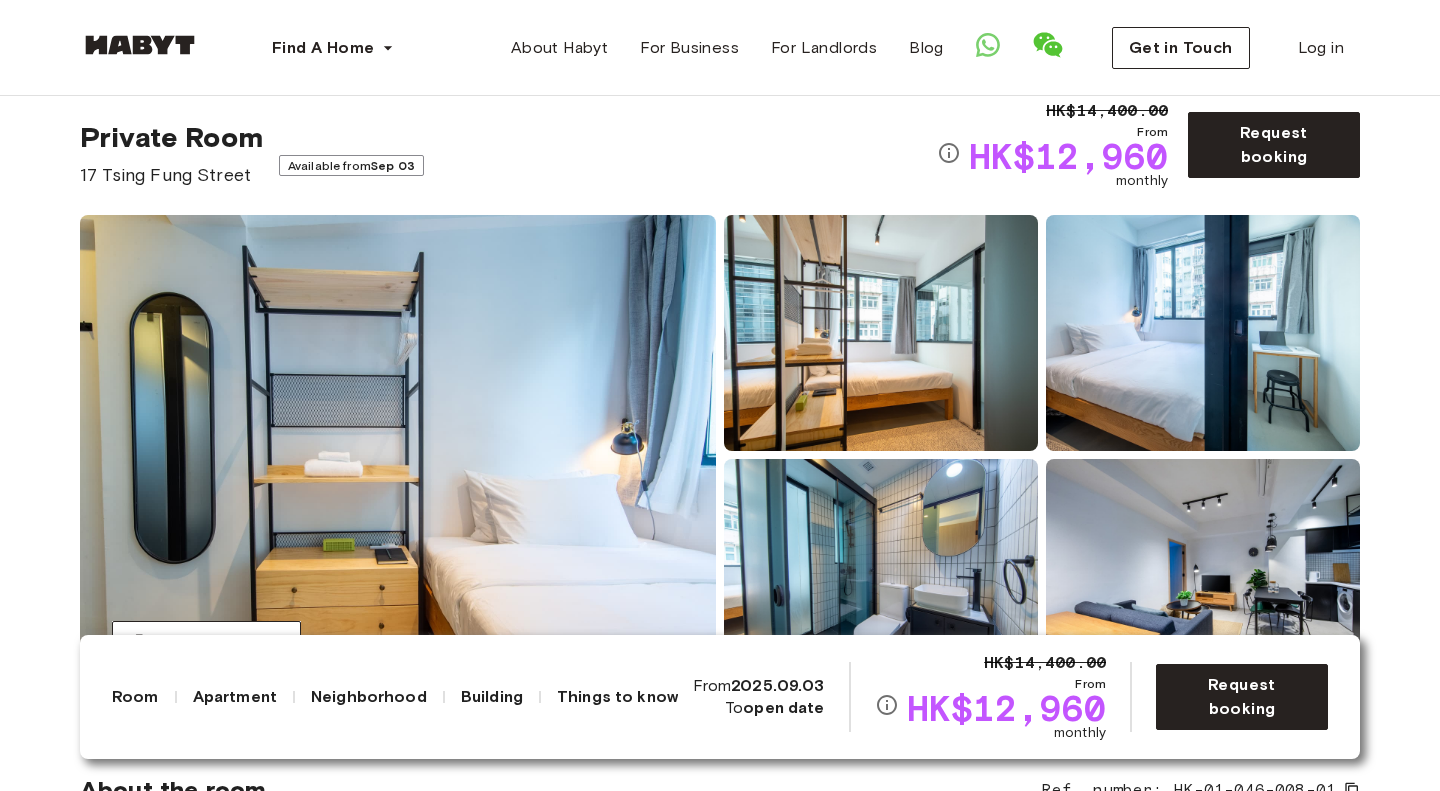 scroll, scrollTop: 57, scrollLeft: 0, axis: vertical 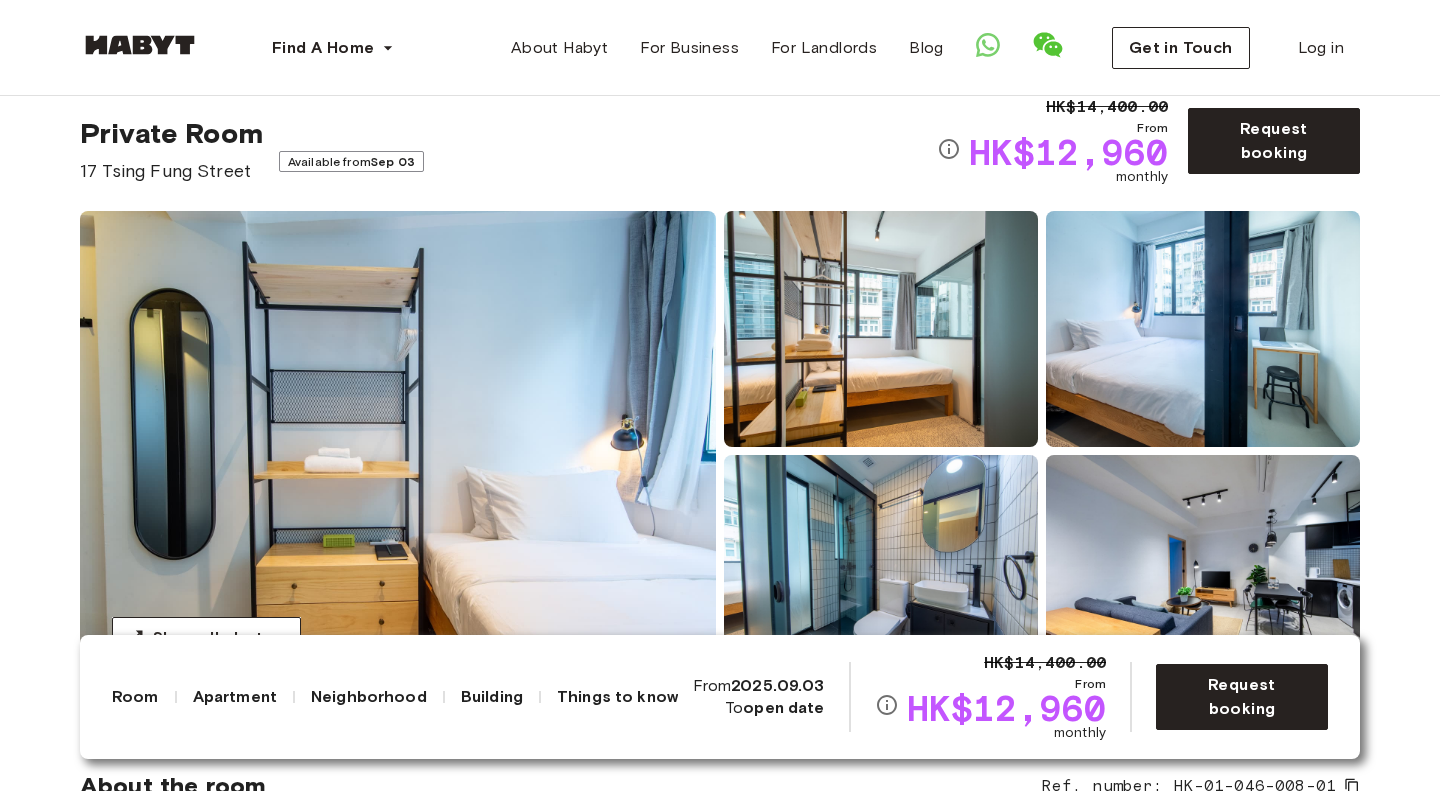 click on "Show all photos" at bounding box center (720, 451) 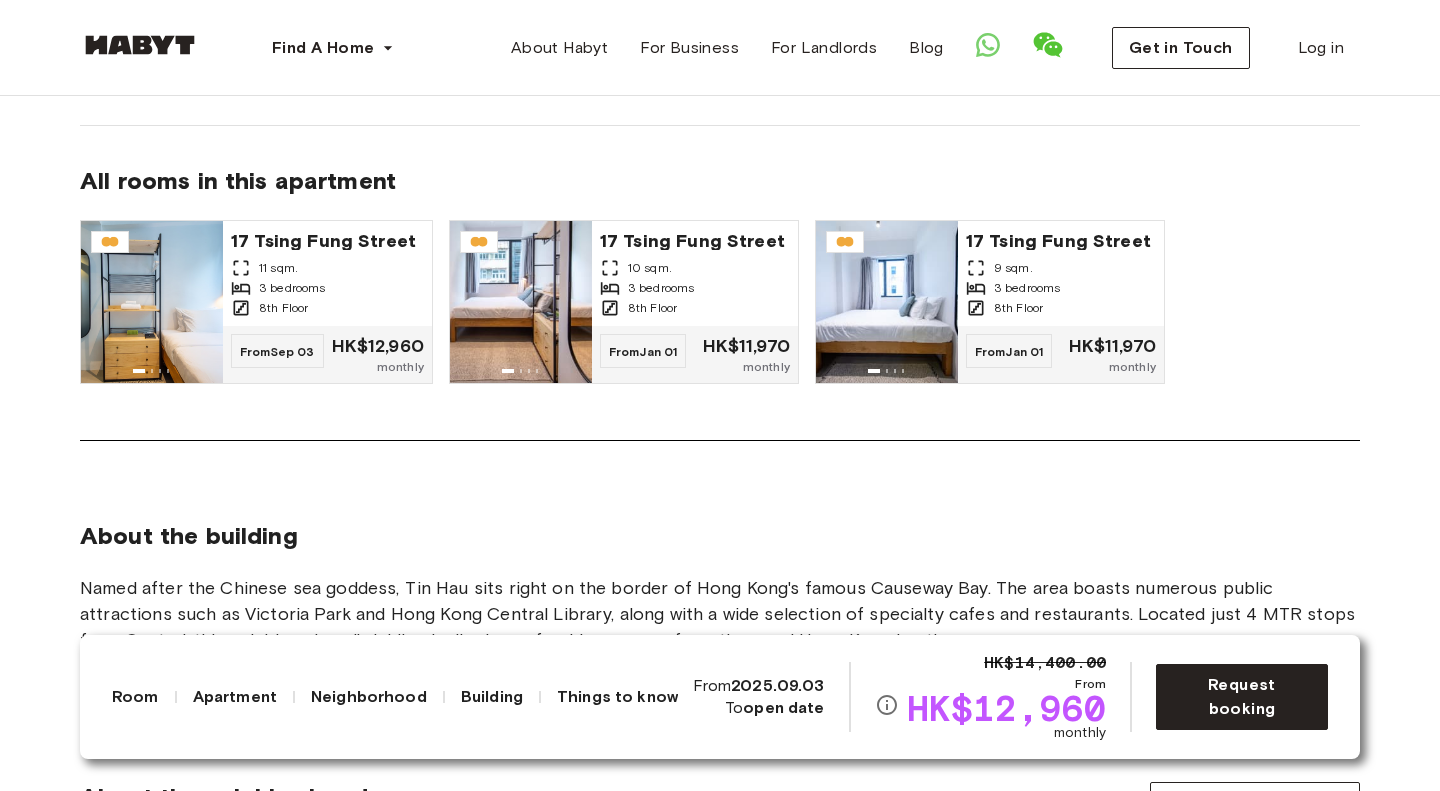 scroll, scrollTop: 1631, scrollLeft: 0, axis: vertical 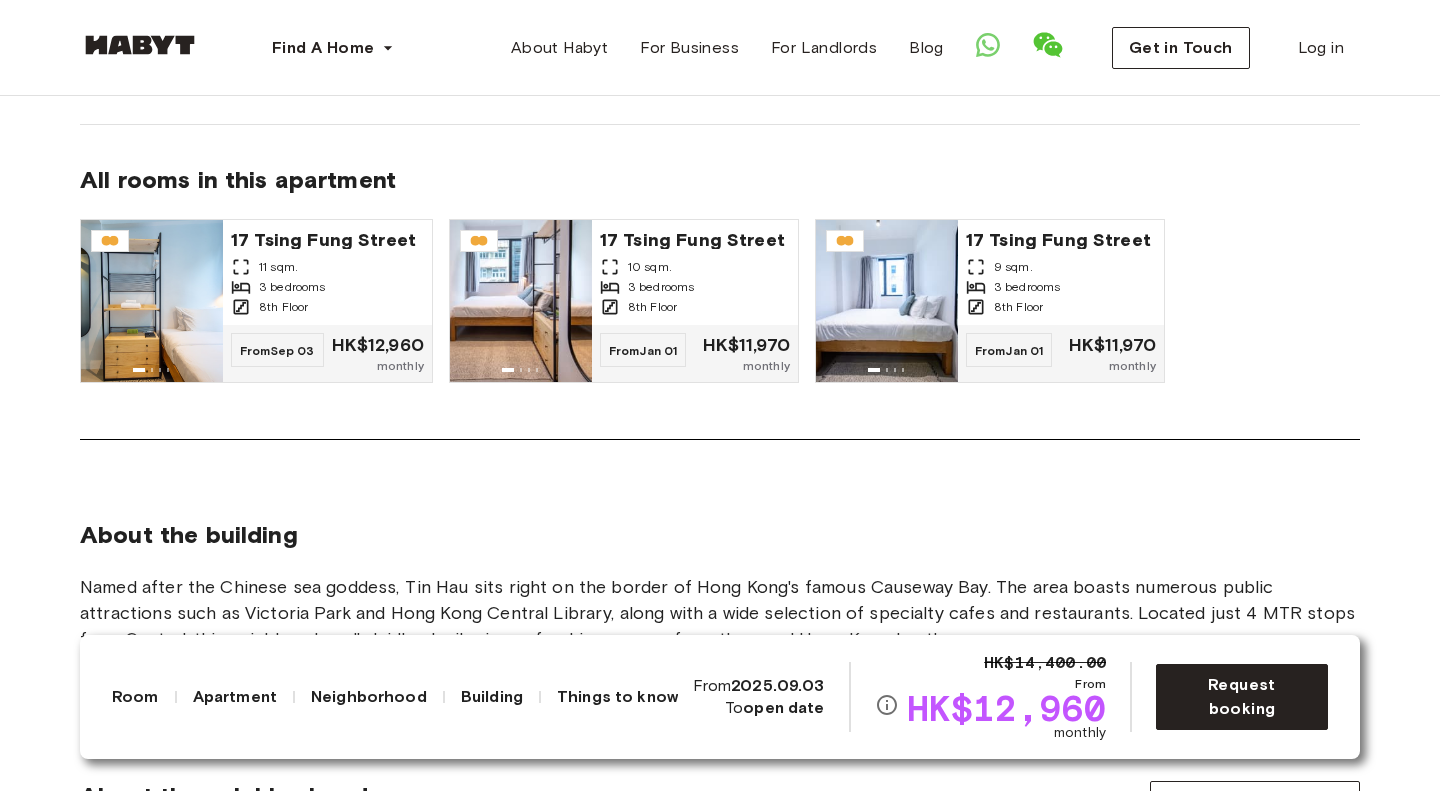 click on "About the apartment Our 3 bedroom apartment type can house up to 6 people at a time. Ideal for professionals with bigger families HK$[PRICE] Deposit options are now available for all [CITY] accommodations. Learn more here. [SQM] 8th Floor 3 bedrooms Fully-equipped kitchen Shared community space Sofa Coffee table In-unit laundry Dining room All rooms in this apartment [NUMBER] [STREET] [SQM] 3 bedrooms 8th Floor From Sep 03 HK$[PRICE] monthly [NUMBER] [STREET] [SQM] 3 bedrooms 8th Floor From Jan 01 HK$[PRICE] monthly [NUMBER] [STREET] [SQM] 3 bedrooms 8th Floor From Jan 01 HK$[PRICE] monthly" at bounding box center (720, 55) 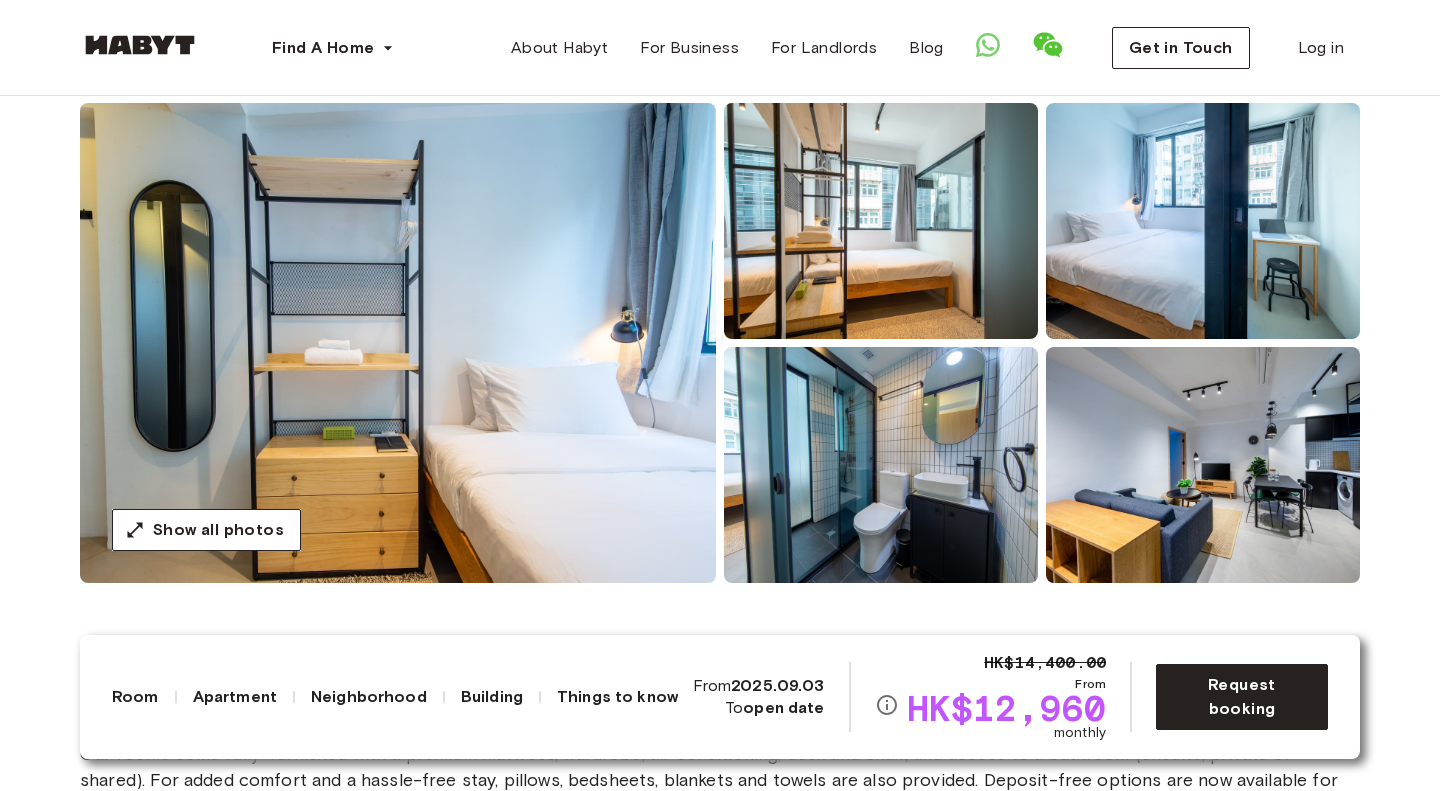 scroll, scrollTop: 89, scrollLeft: 0, axis: vertical 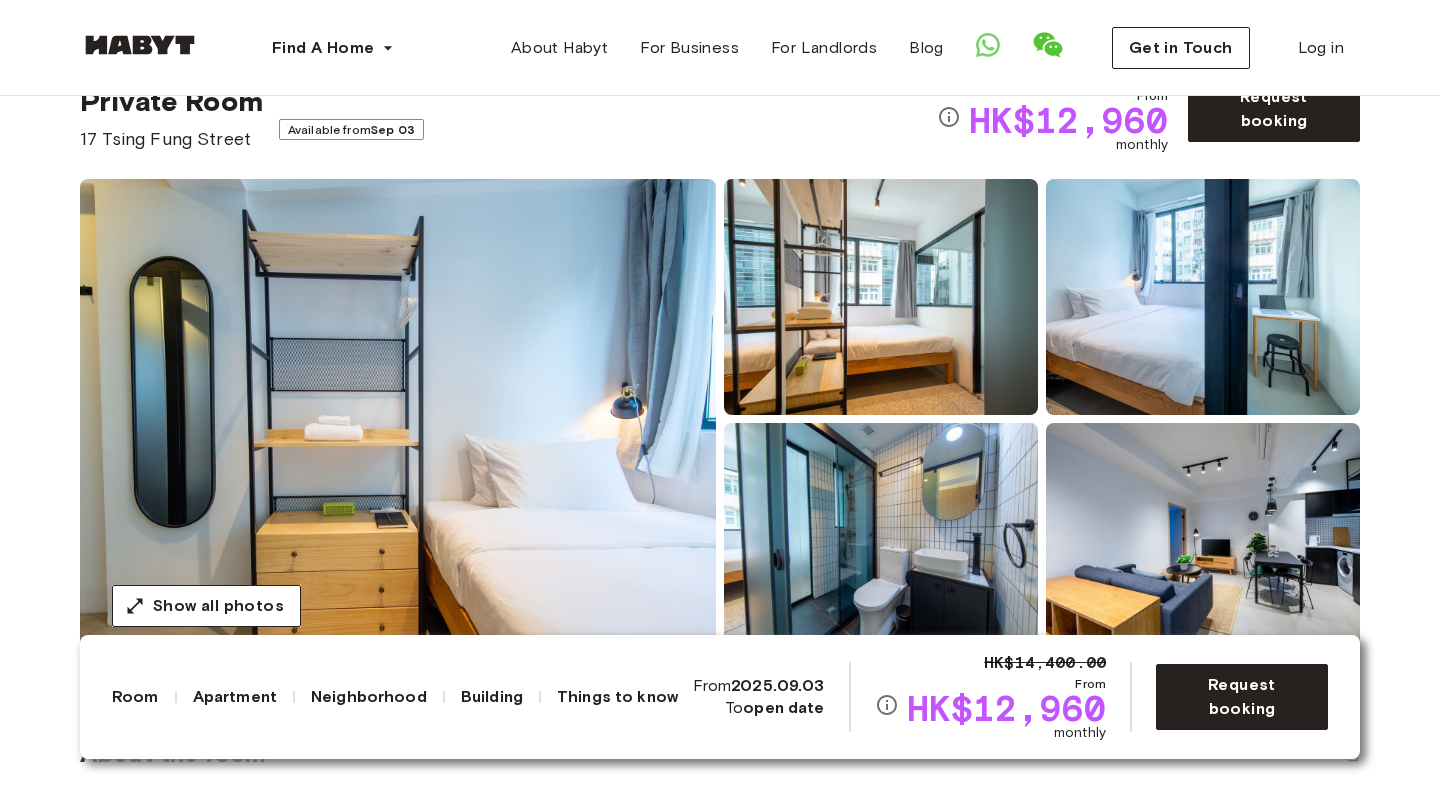 click at bounding box center (398, 419) 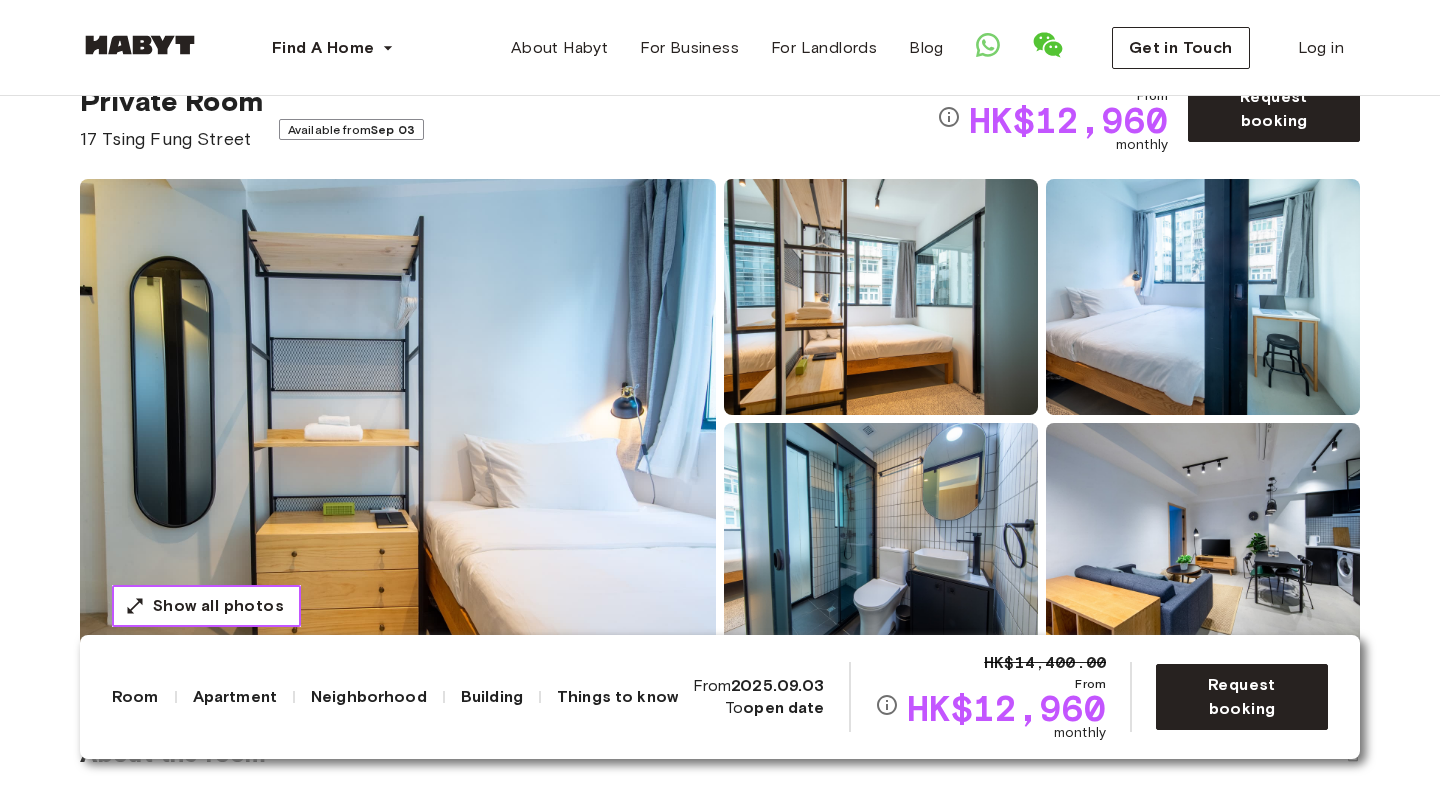 click on "Show all photos" at bounding box center [218, 606] 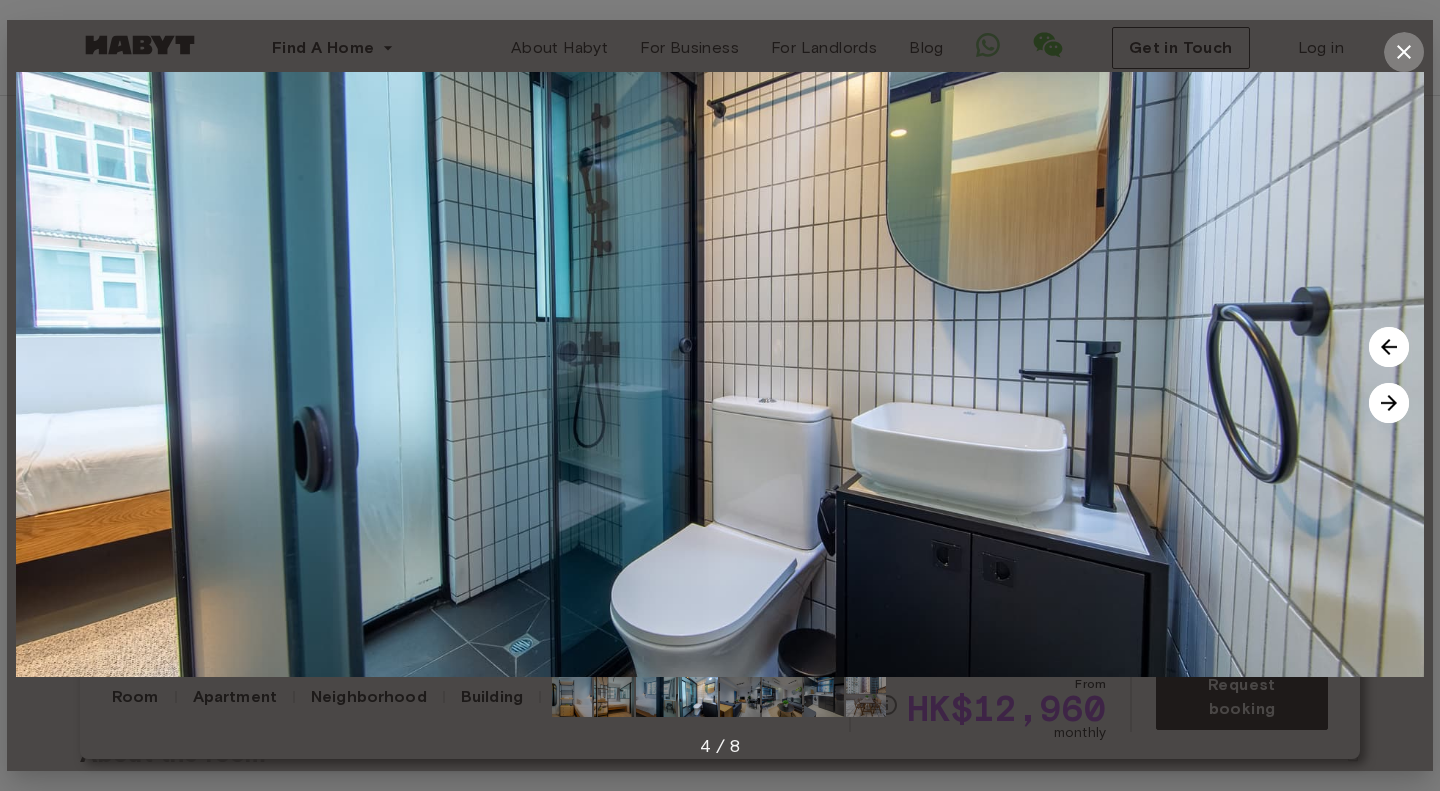 click 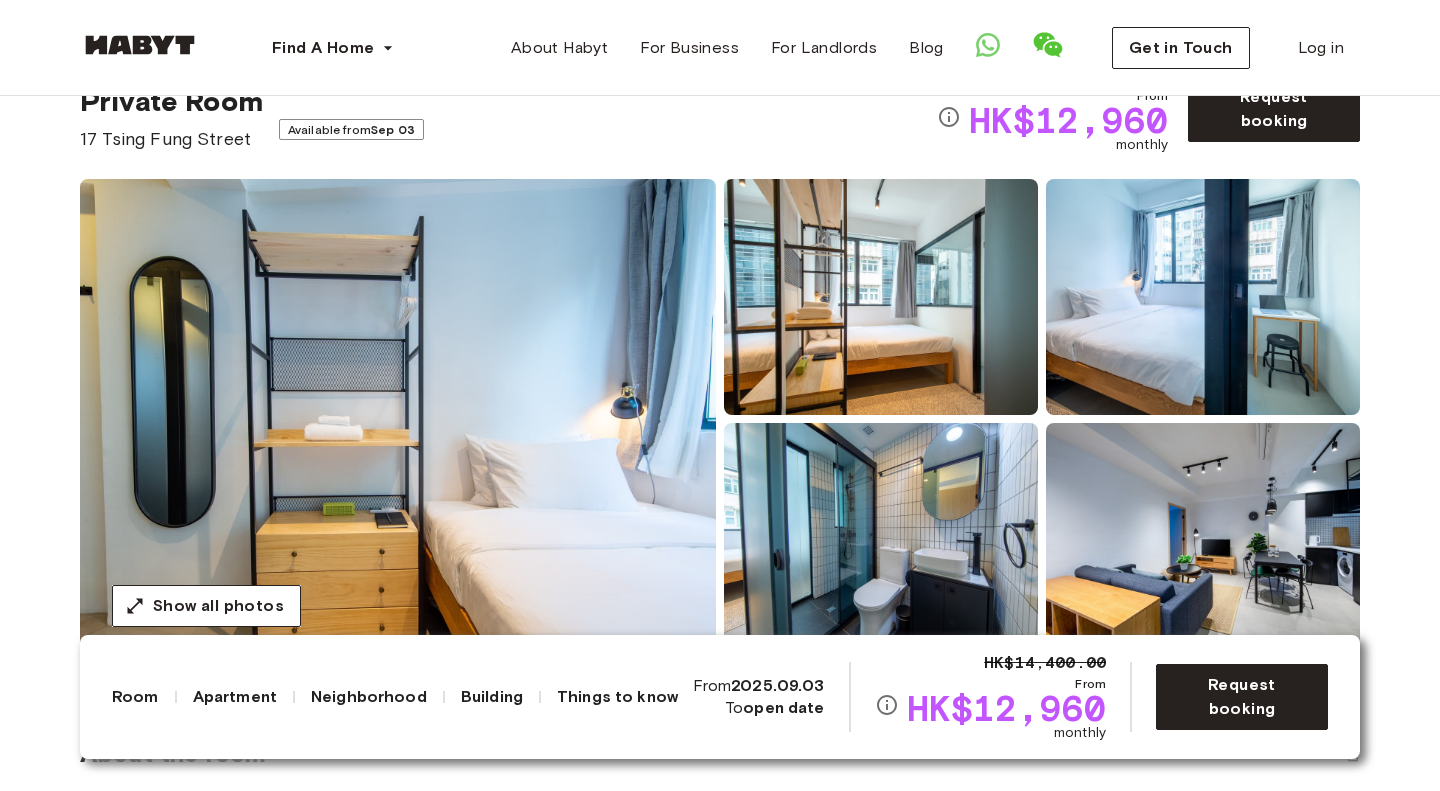 click on "Show all photos" at bounding box center [720, 419] 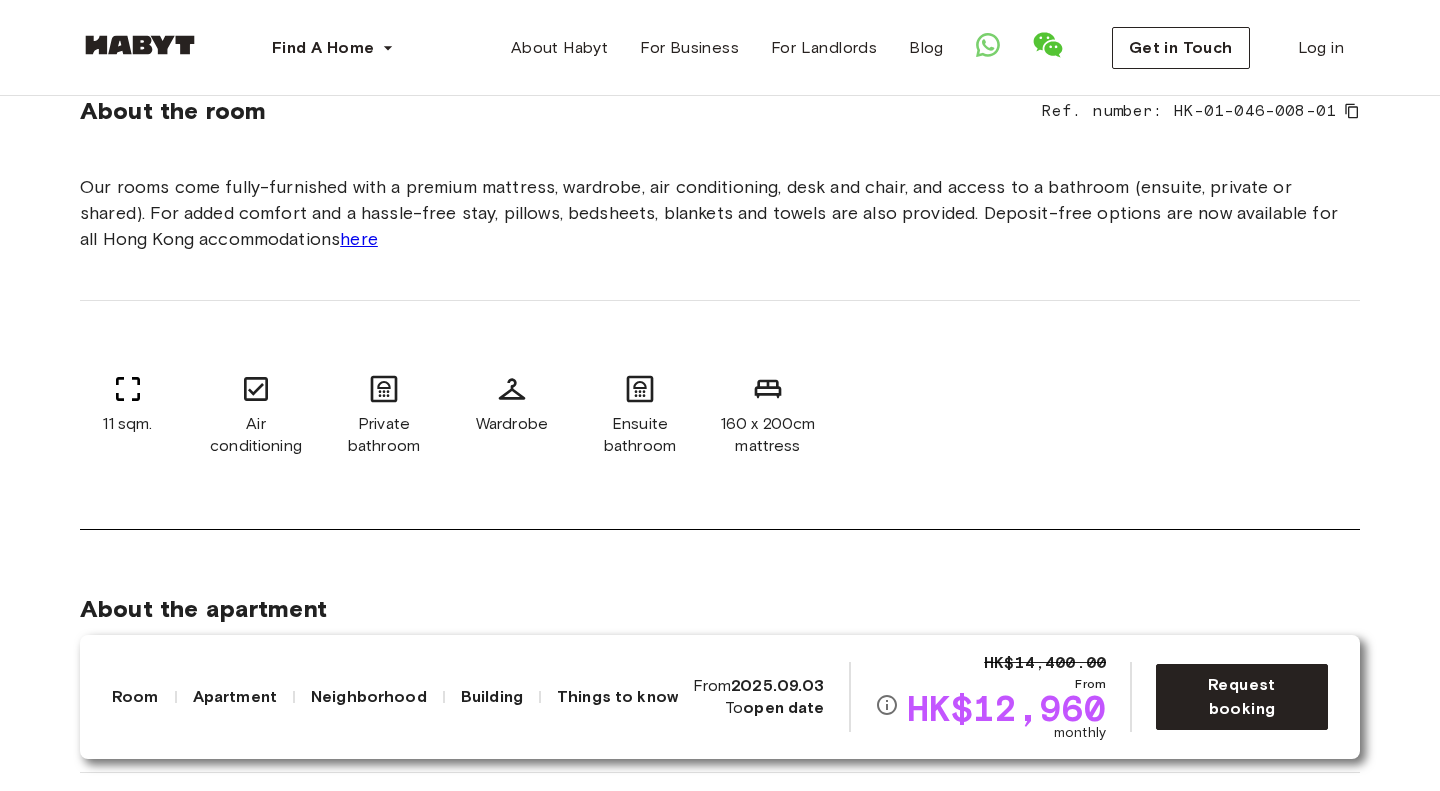 scroll, scrollTop: 733, scrollLeft: 0, axis: vertical 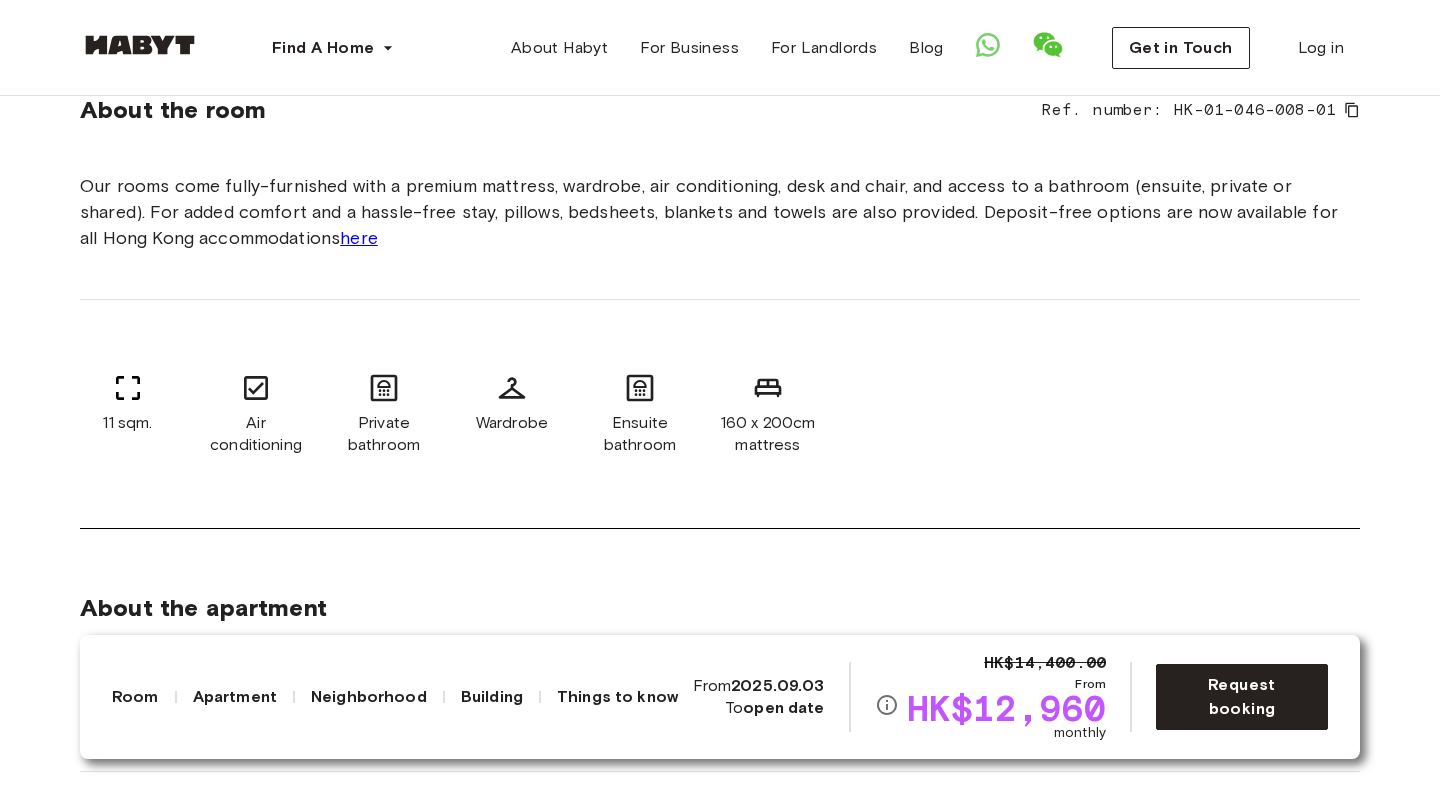 click on "About the room Ref. number: HK-01-046-008-01 Our rooms come fully-furnished with a premium mattress, wardrobe, air conditioning, desk and chair, and access to a bathroom (ensuite, private or shared). For added comfort and a hassle-free stay, pillows, bedsheets, blankets and towels are also provided. Deposit-free options are now available for all [CITY] accommodations here [SQM] Air conditioning Private bathroom Wardrobe Ensuite bathroom 160 x 200cm mattress" at bounding box center (720, 272) 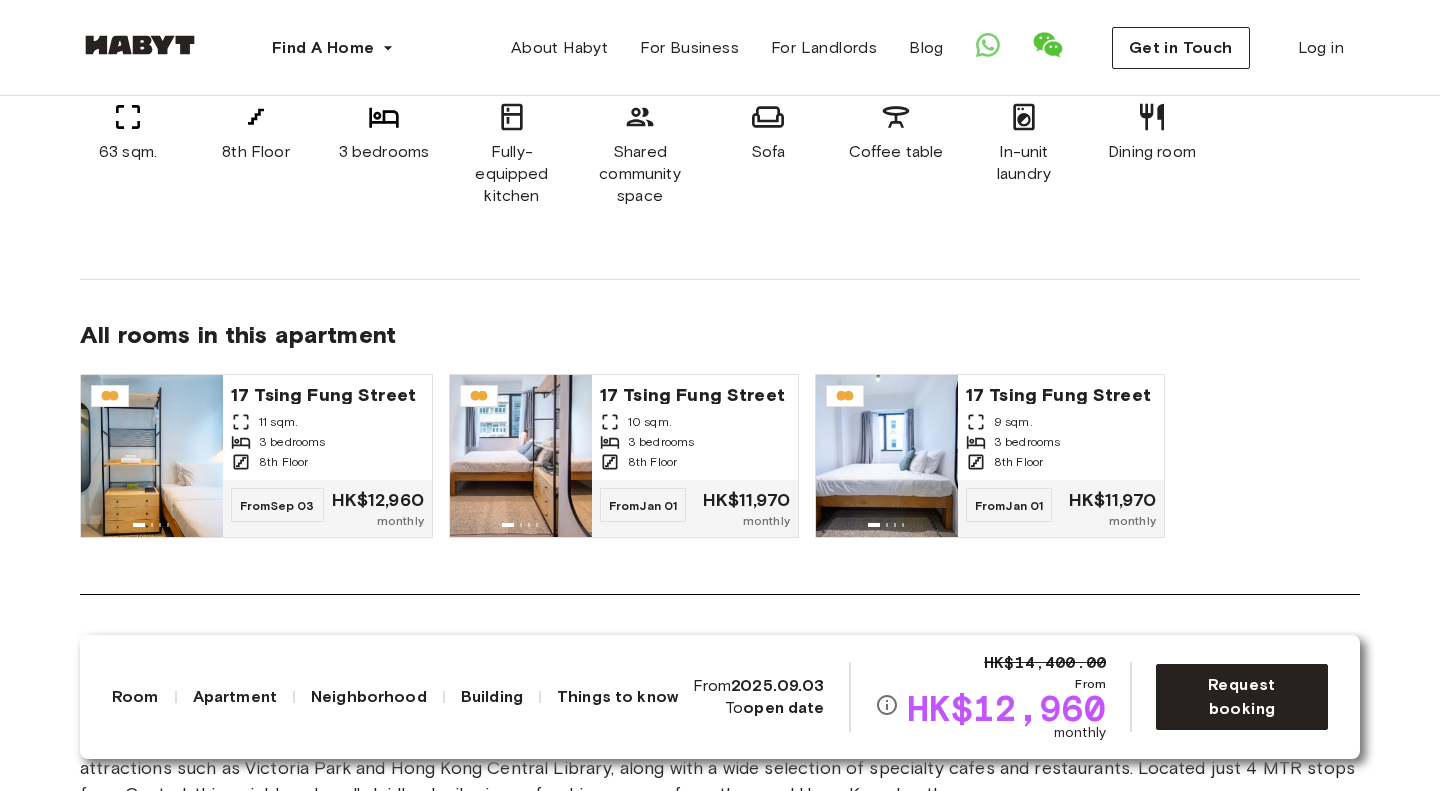 scroll, scrollTop: 1477, scrollLeft: 0, axis: vertical 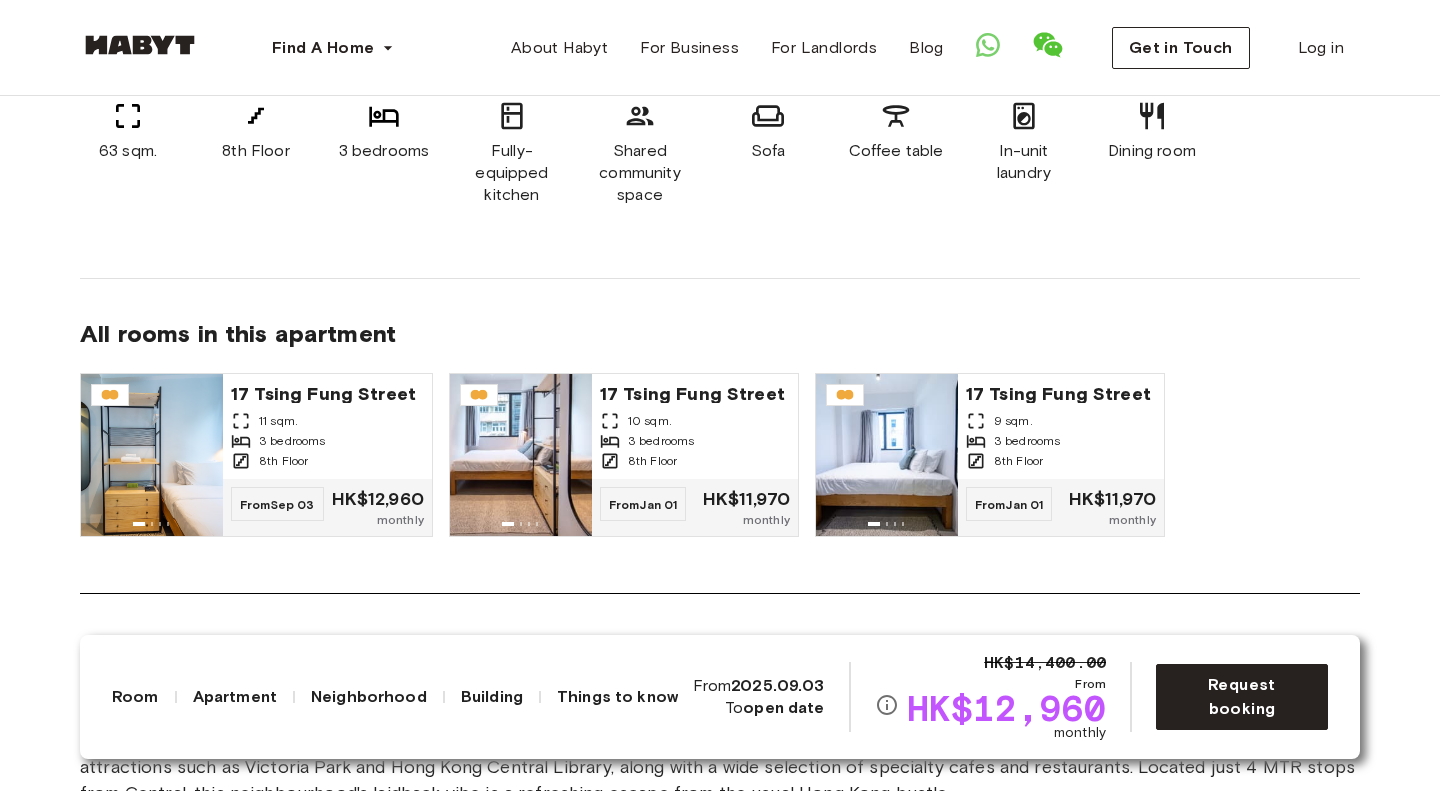click on "About the apartment Our 3 bedroom apartment type can house up to 6 people at a time. Ideal for professionals with bigger families  HK$0 Deposit options are now available for all Hong Kong accommodations. Learn more  here . 63 sqm. 8th Floor 3 bedrooms Fully-equipped kitchen Shared community space Sofa Coffee table In-unit laundry Dining room All rooms in this apartment 17 Tsing Fung Street 11 sqm. 3 bedrooms 8th Floor From  Sep 03 HK$12,960 monthly 17 Tsing Fung Street 10 sqm. 3 bedrooms 8th Floor From  Jan 01 HK$11,970 monthly 17 Tsing Fung Street 9 sqm. 3 bedrooms 8th Floor From  Jan 01 HK$11,970 monthly" at bounding box center (720, 209) 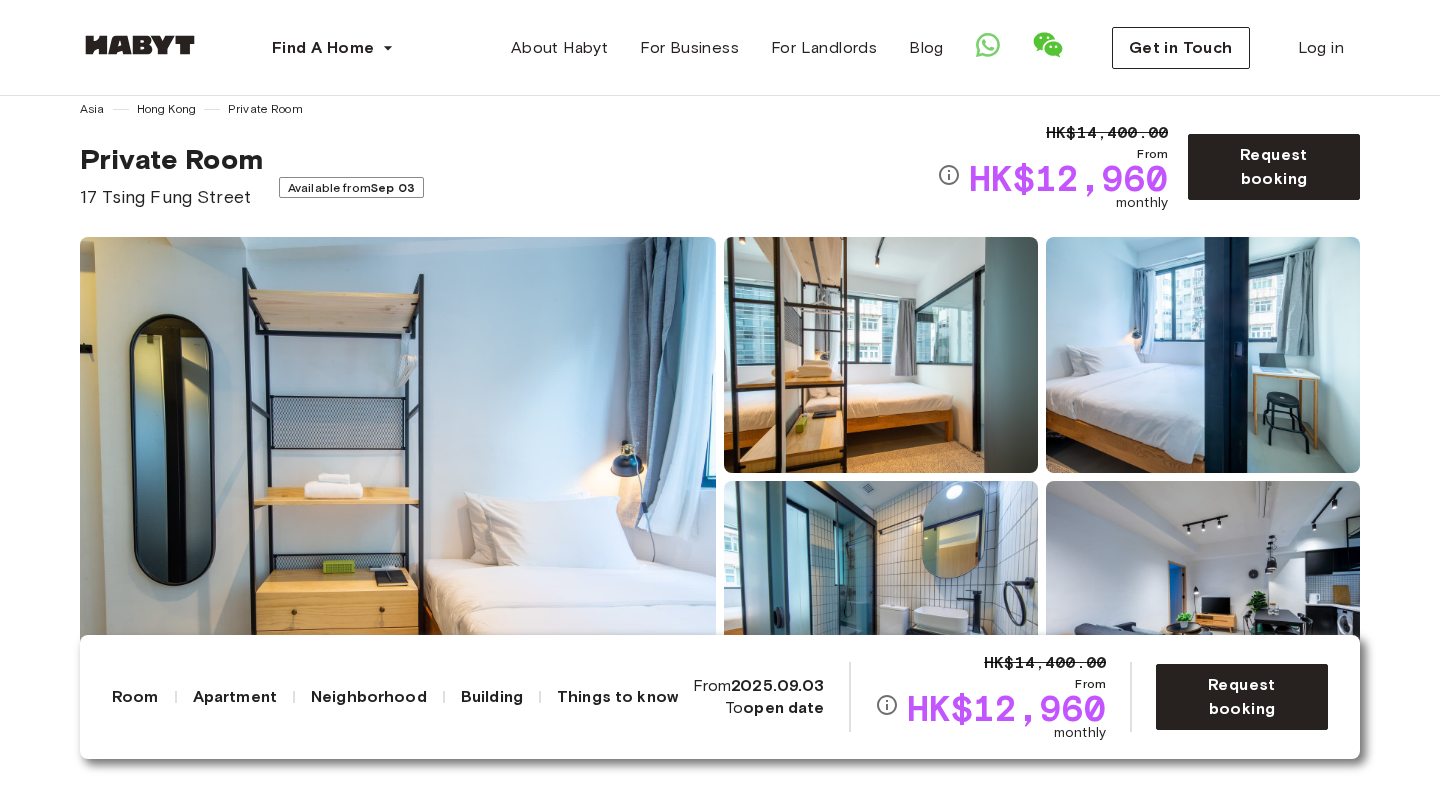 scroll, scrollTop: 30, scrollLeft: 0, axis: vertical 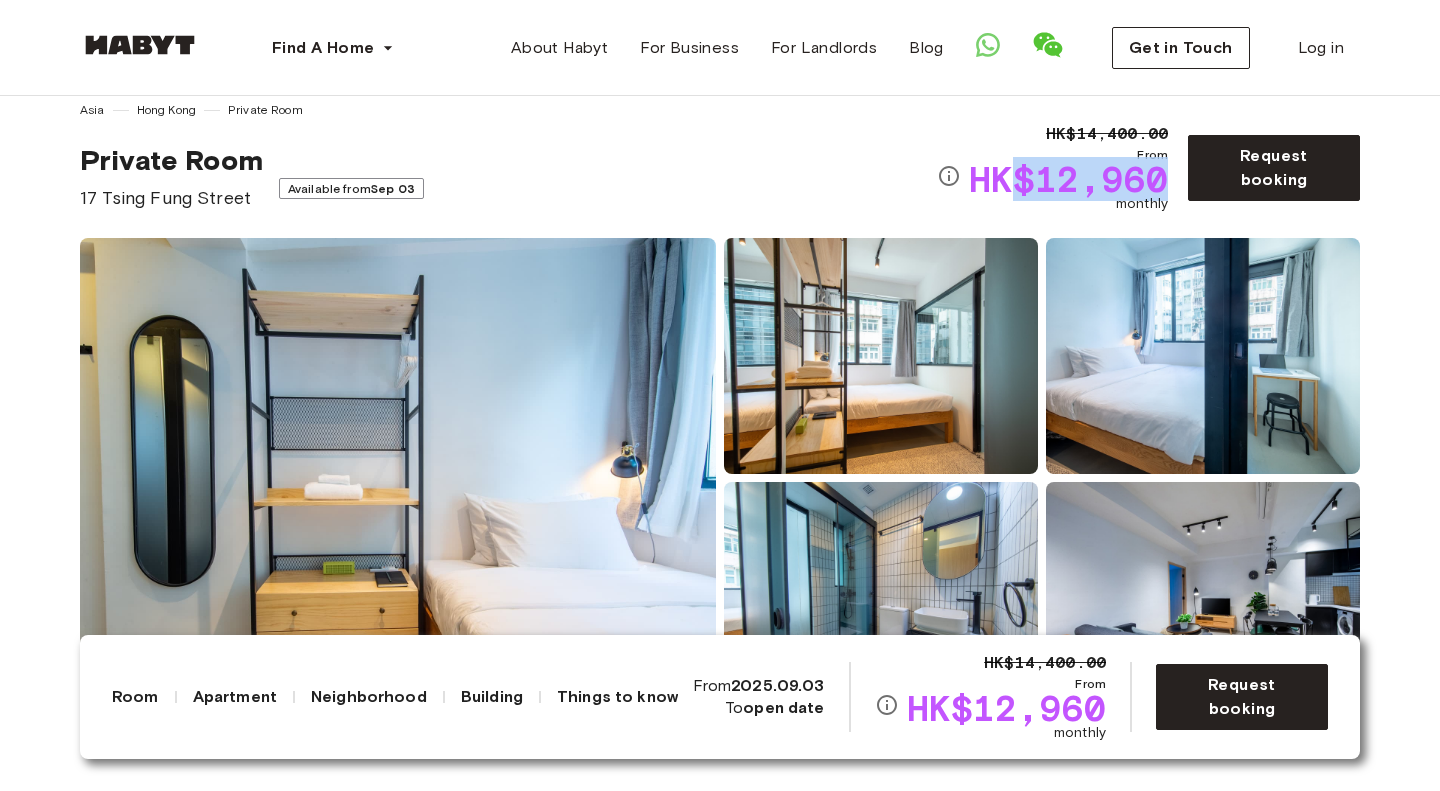drag, startPoint x: 1024, startPoint y: 173, endPoint x: 1167, endPoint y: 187, distance: 143.68369 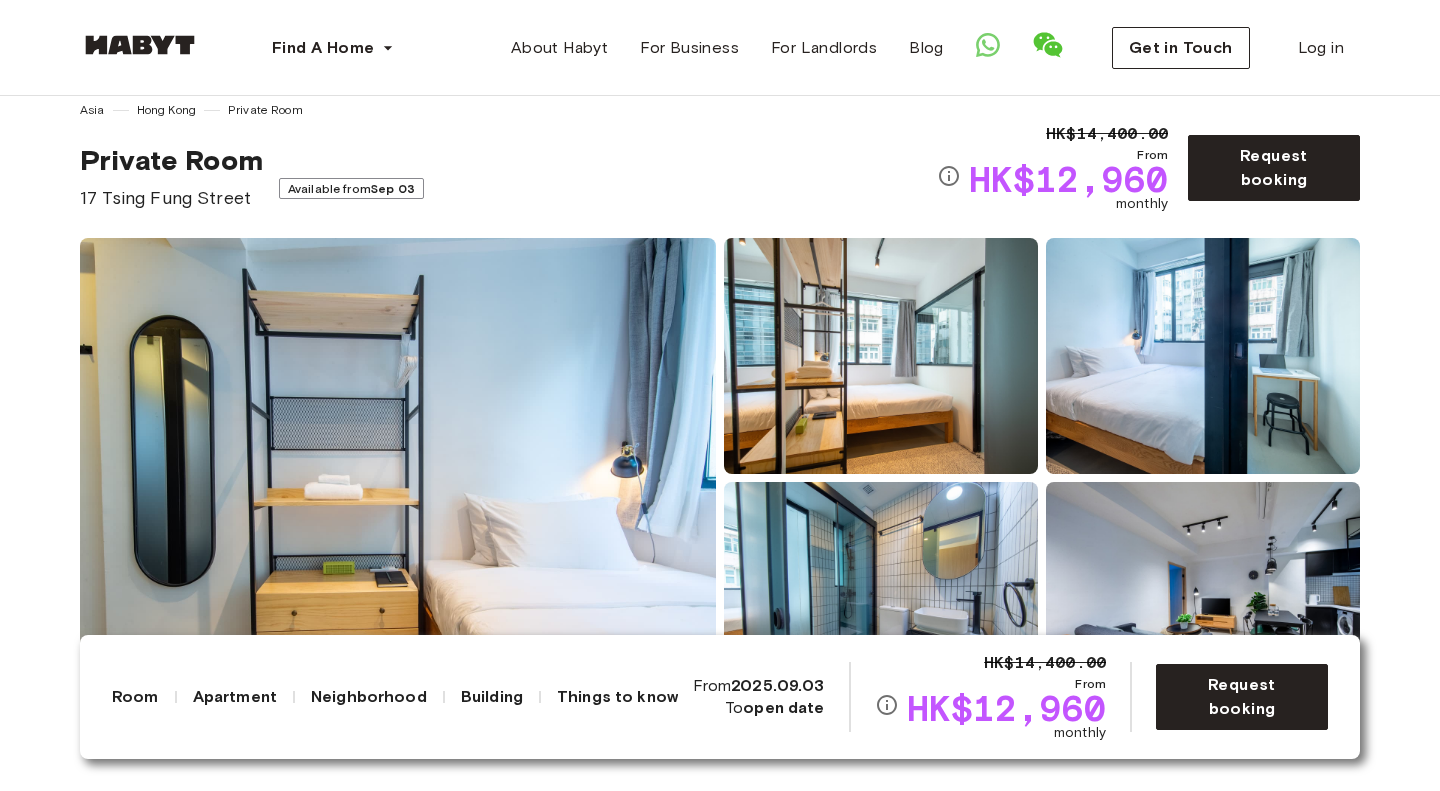 click on "Private Room 17 Tsing Fung Street Available from  Sep 03" at bounding box center (508, 177) 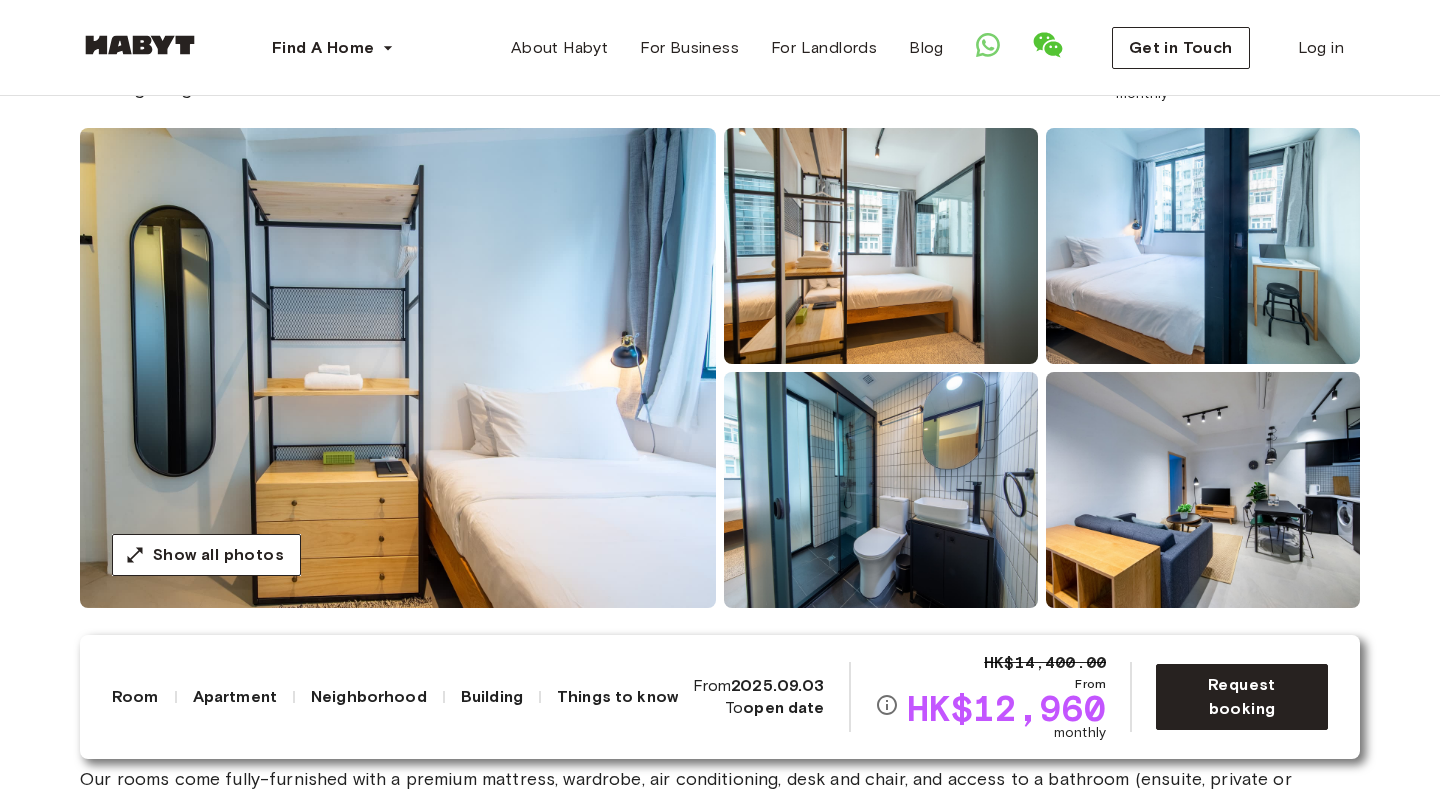 scroll, scrollTop: 0, scrollLeft: 0, axis: both 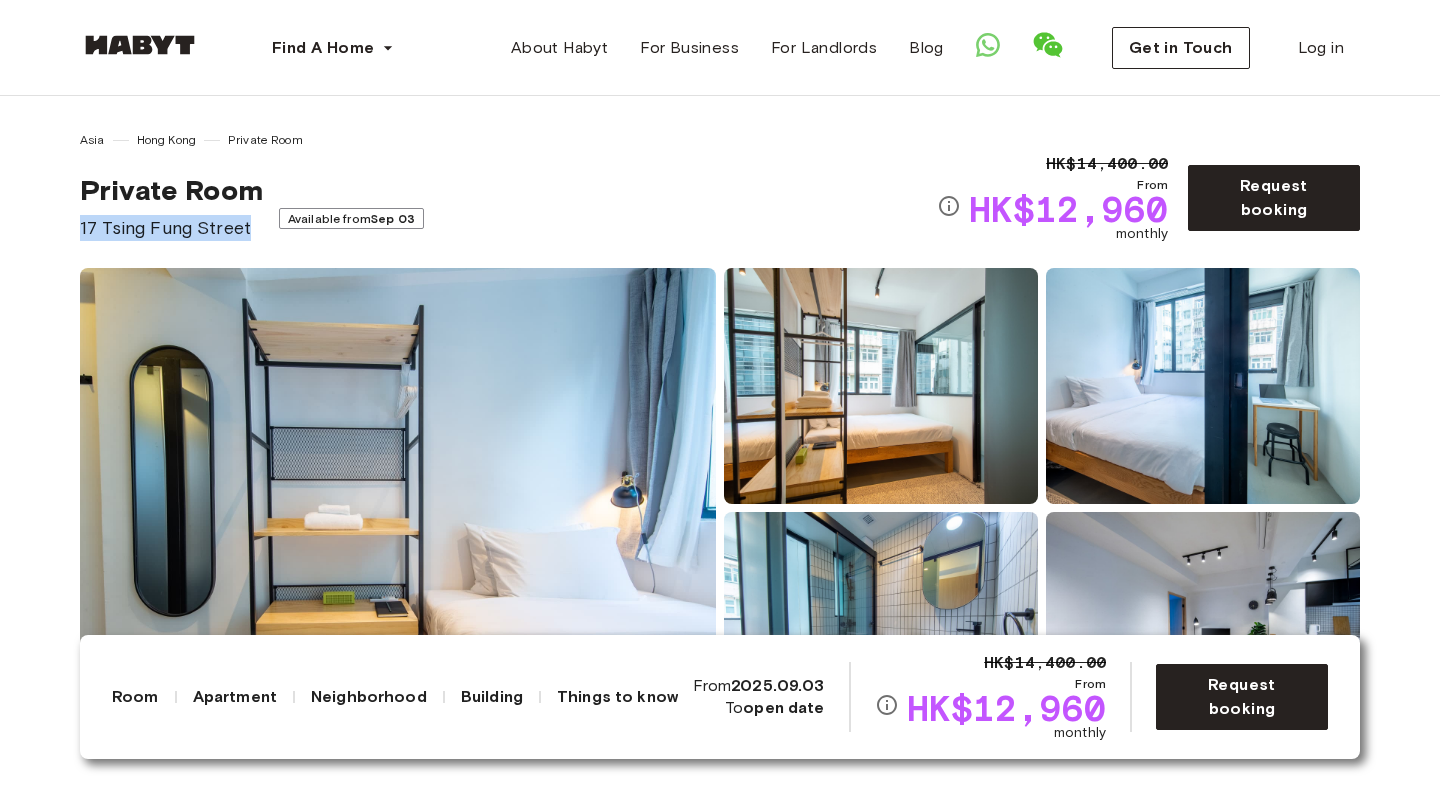 drag, startPoint x: 76, startPoint y: 226, endPoint x: 251, endPoint y: 230, distance: 175.04572 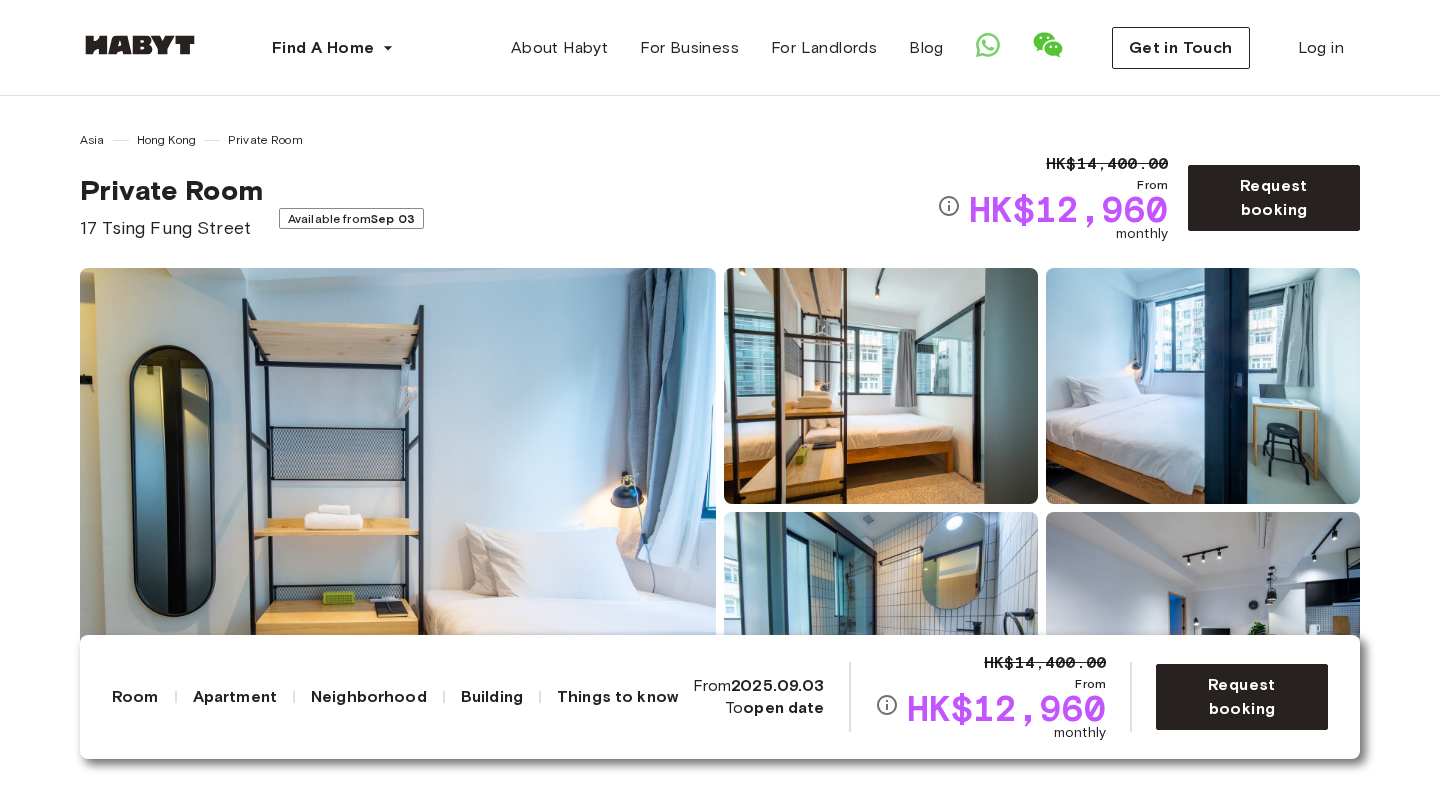 click on "Show all photos" at bounding box center [720, 508] 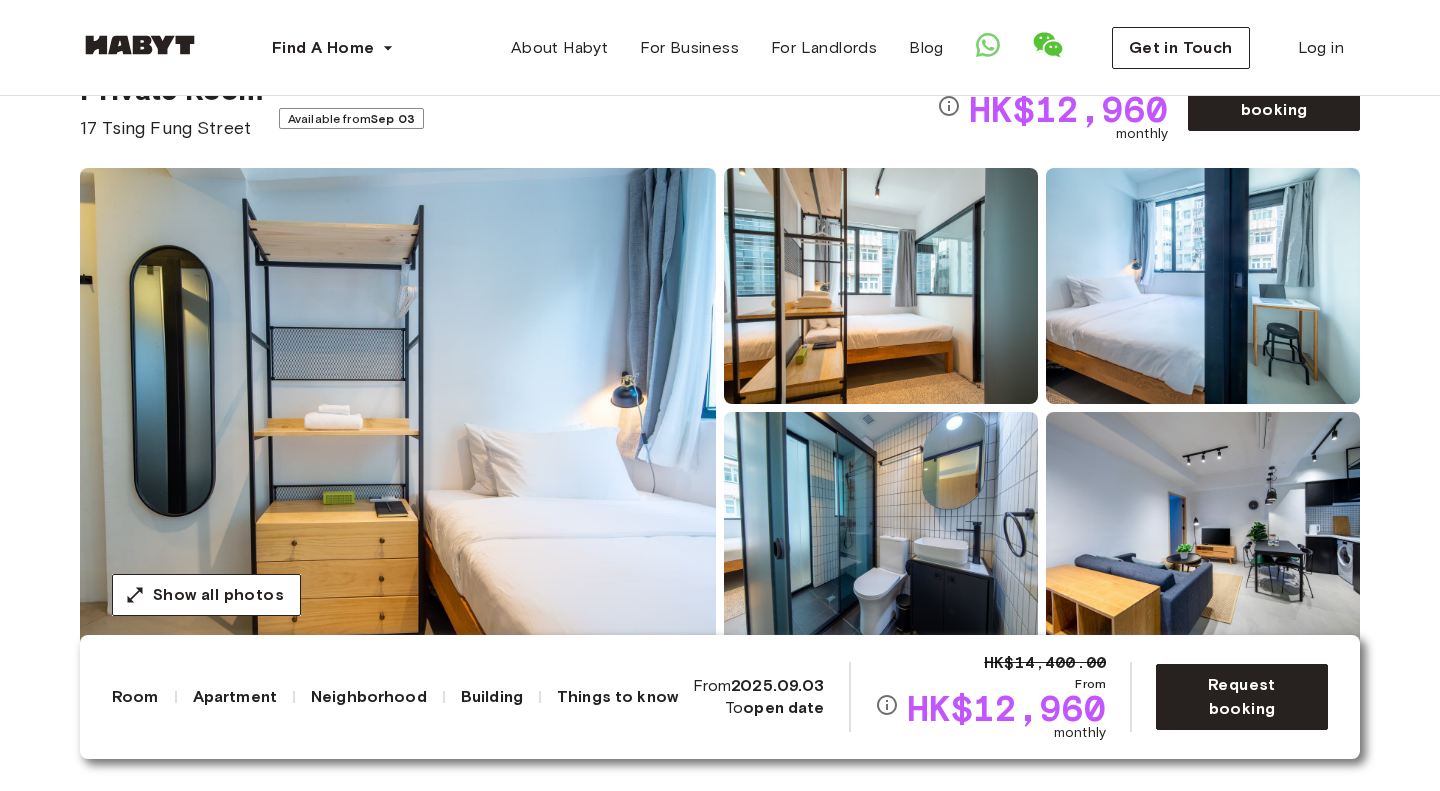 scroll, scrollTop: 99, scrollLeft: 0, axis: vertical 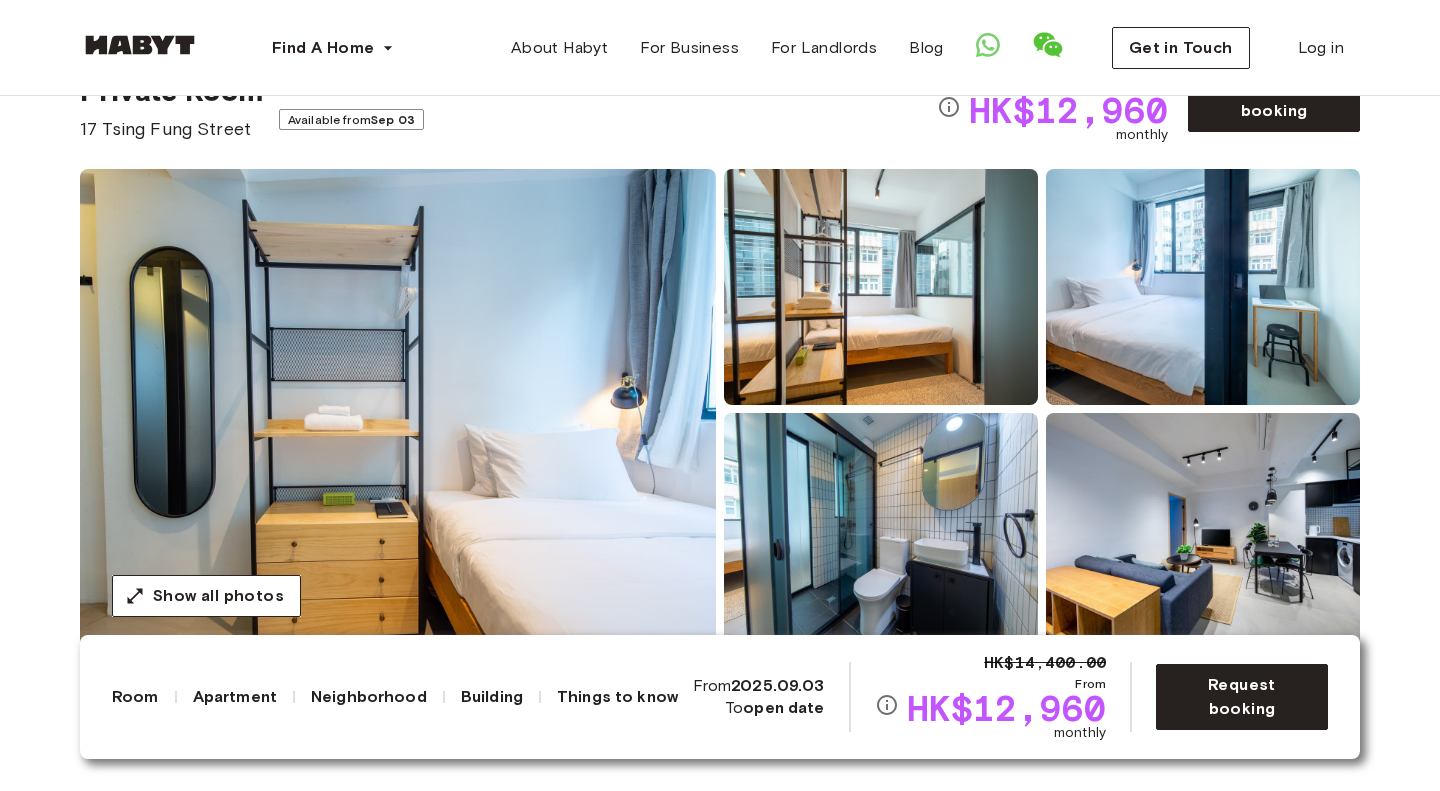 click at bounding box center [398, 409] 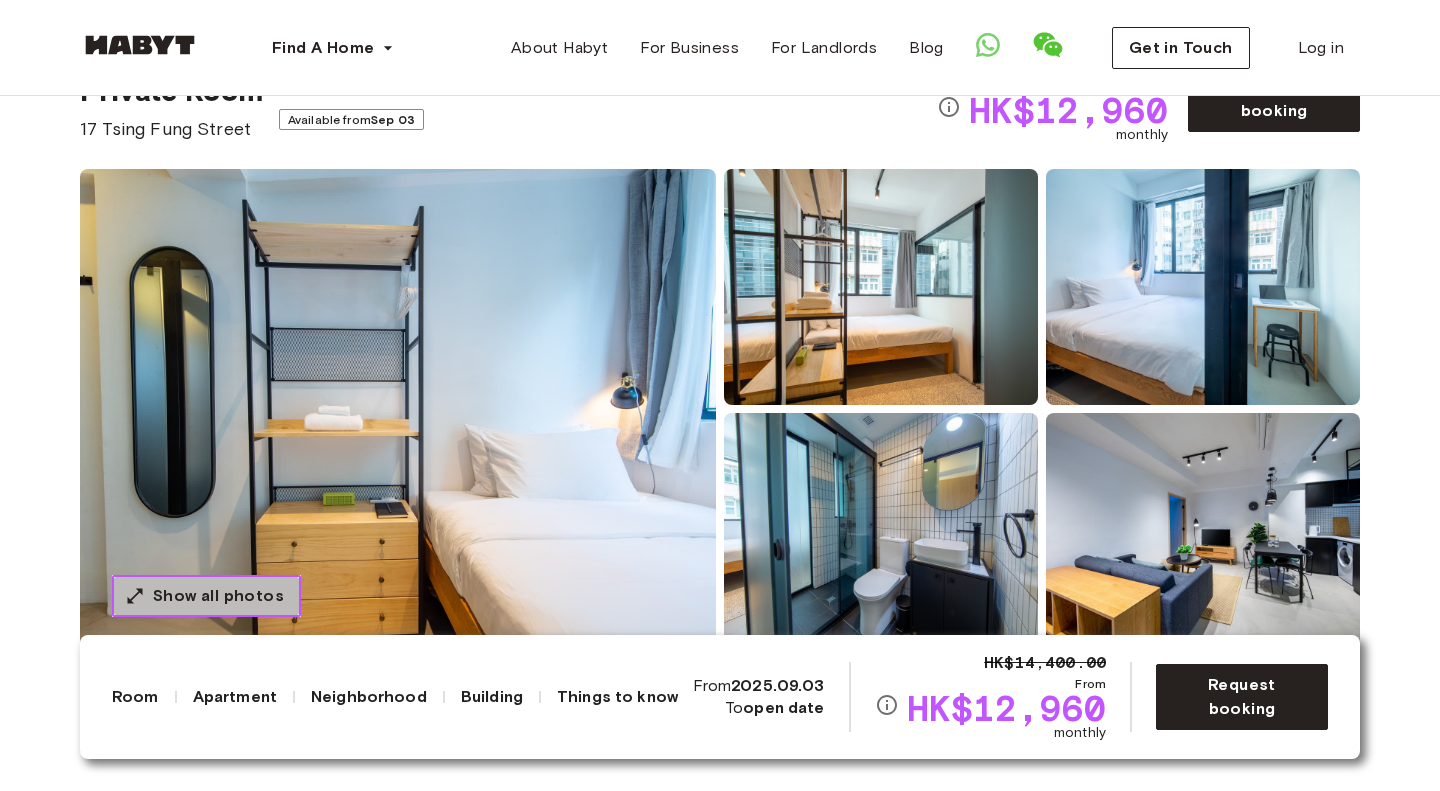 click on "Show all photos" at bounding box center (218, 596) 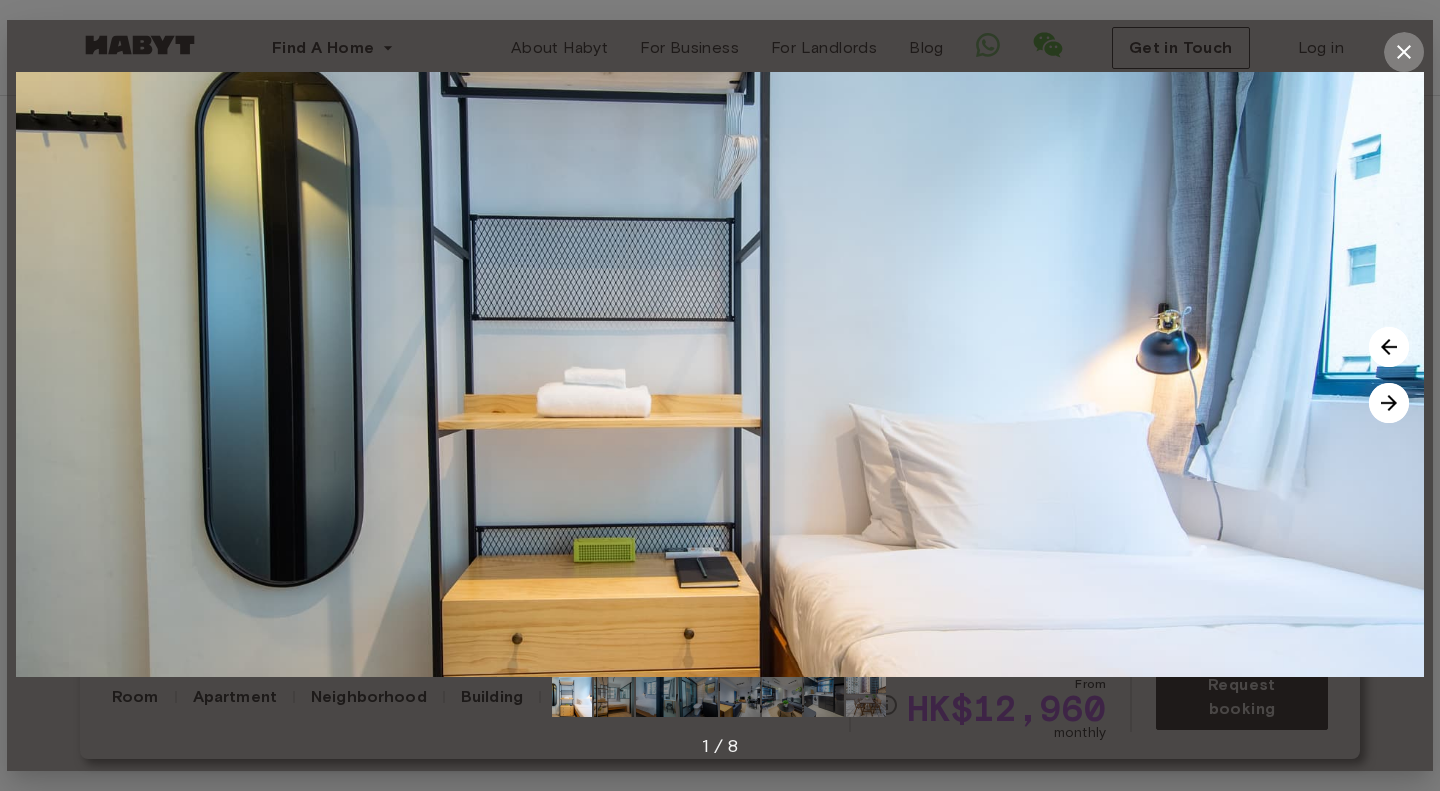 click 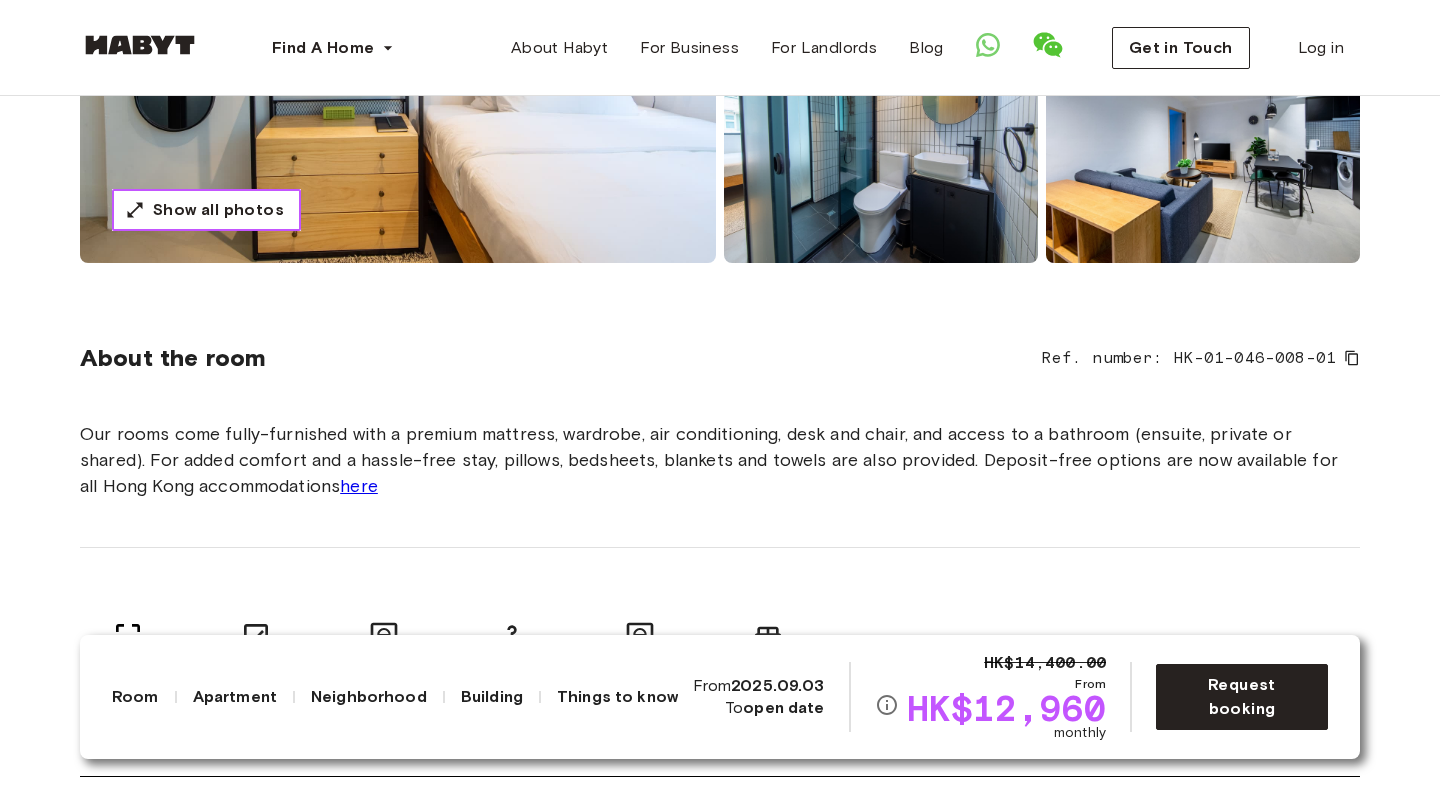 scroll, scrollTop: 493, scrollLeft: 0, axis: vertical 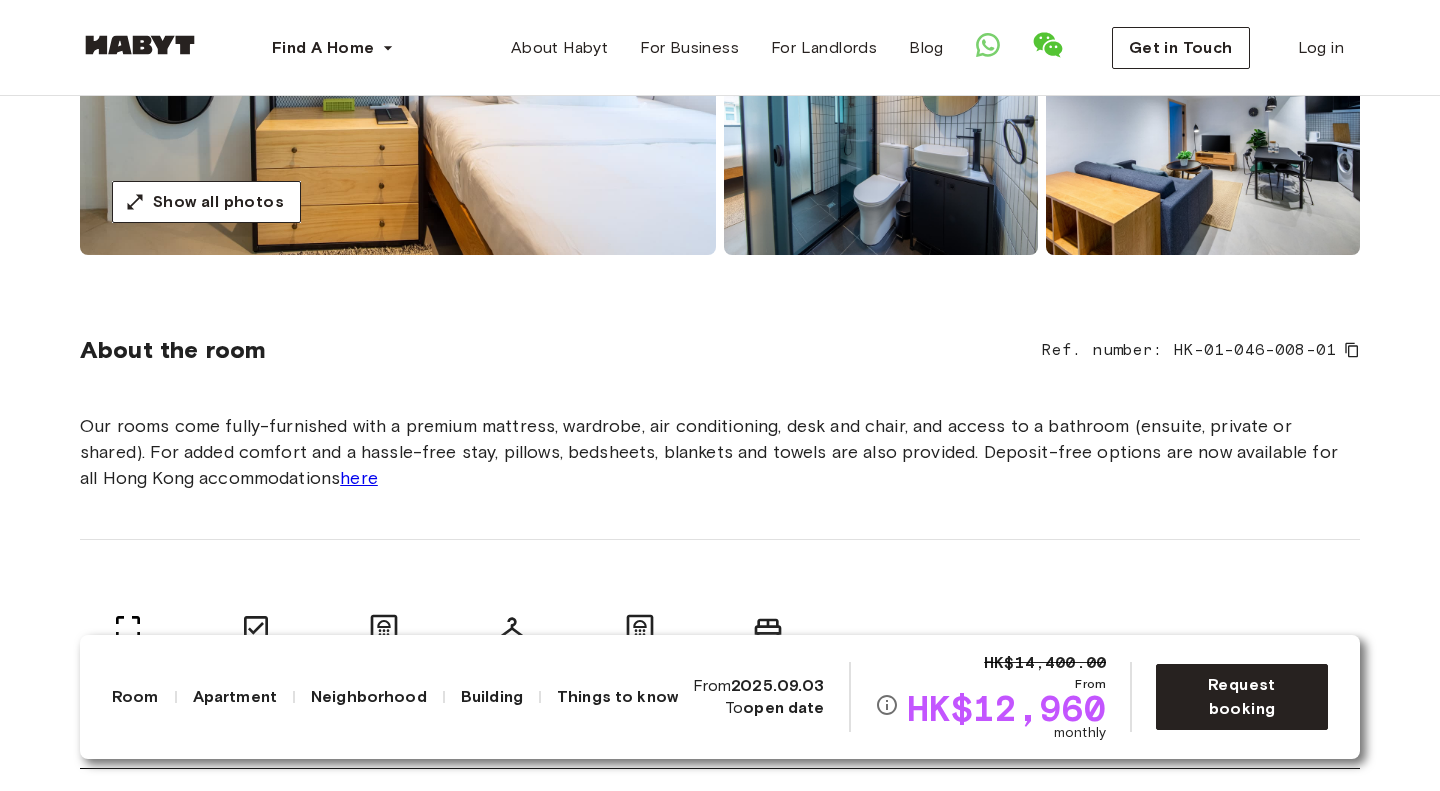 click 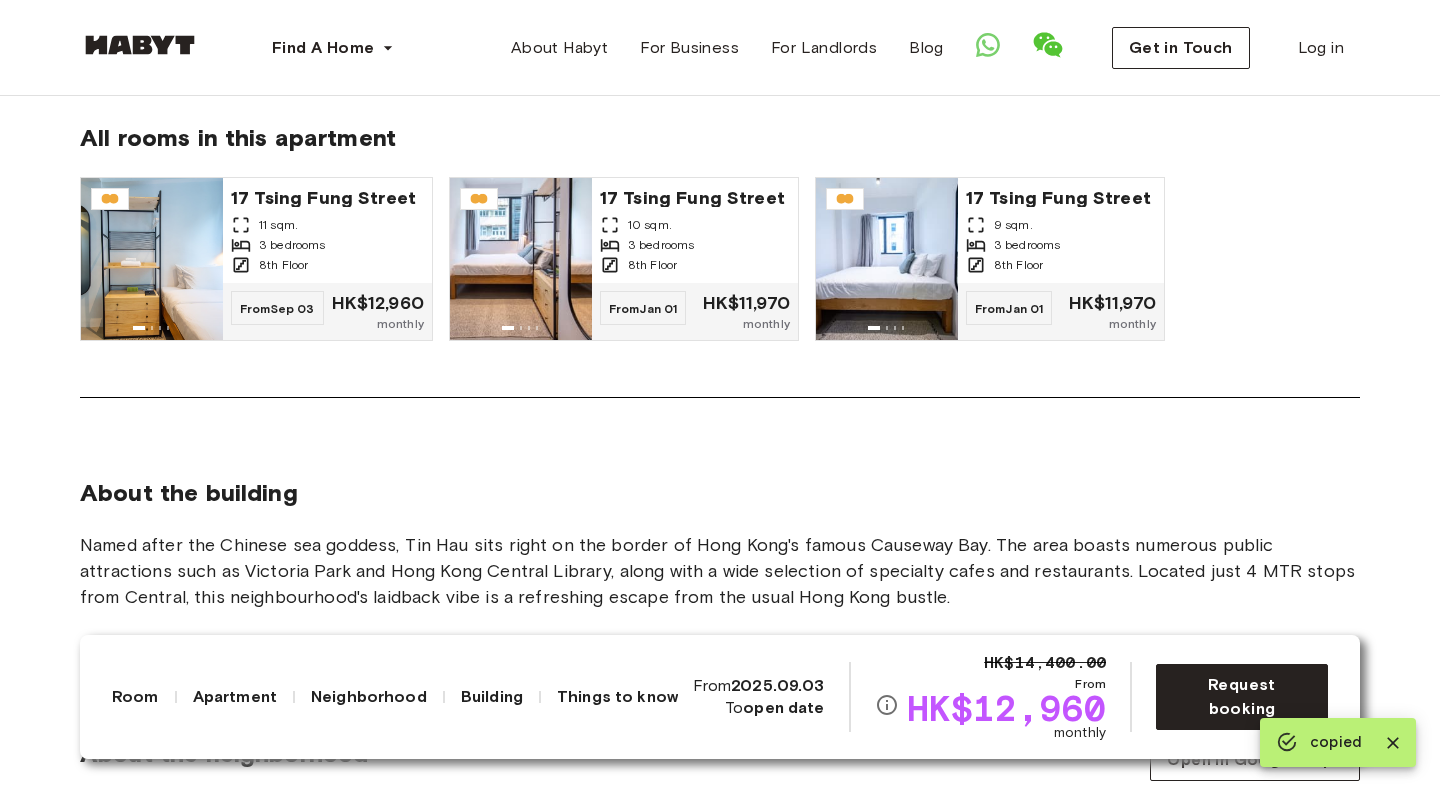 click on "About the building Named after the Chinese sea goddess, Tin Hau sits right on the border of Hong Kong's famous Causeway Bay. The area boasts numerous public attractions such as Victoria Park and Hong Kong Central Library, along with a wide selection of specialty cafes and restaurants. Located just 4 MTR stops from Central, this neighbourhood's laidback vibe is a refreshing escape from the usual Hong Kong bustle." at bounding box center [720, 516] 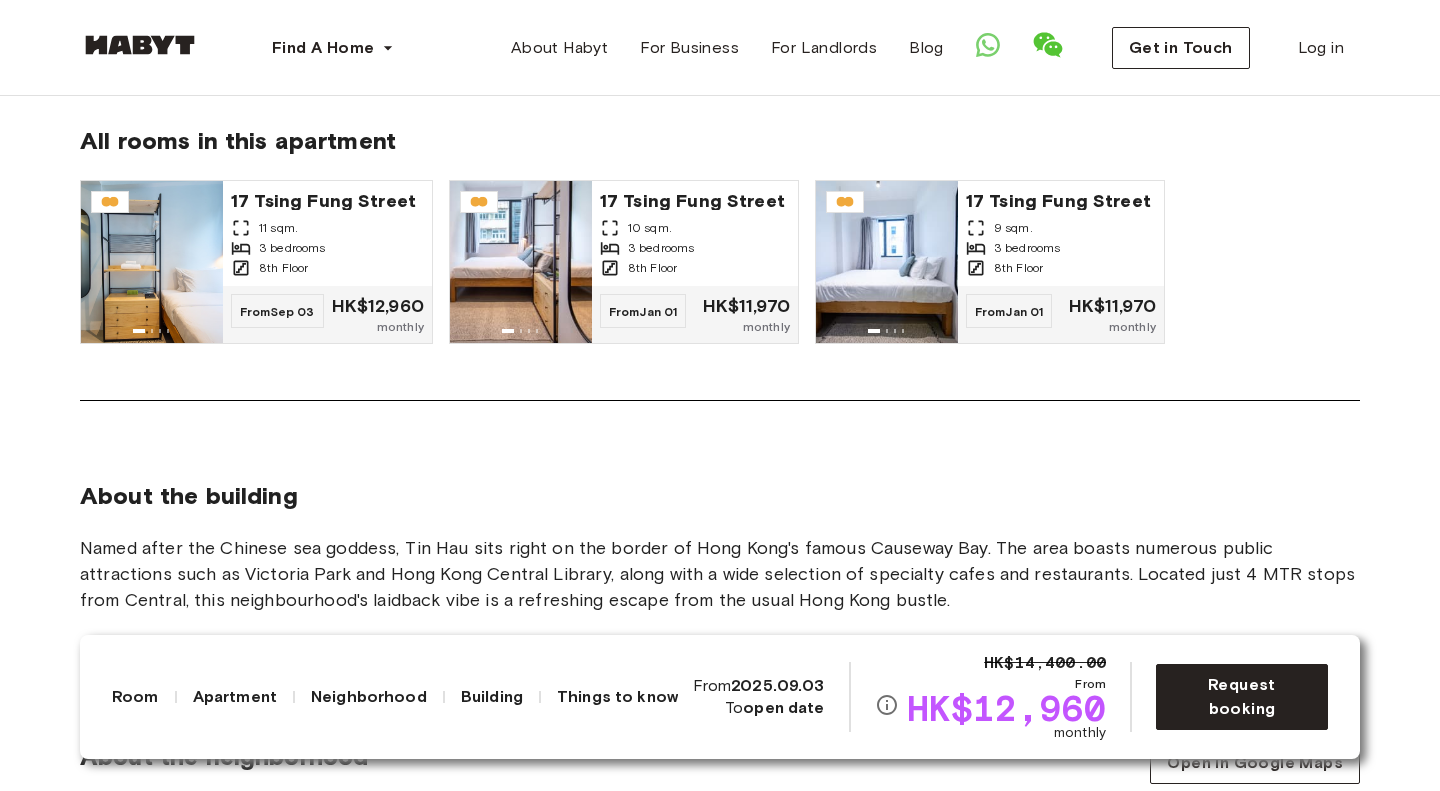 scroll, scrollTop: 1669, scrollLeft: 0, axis: vertical 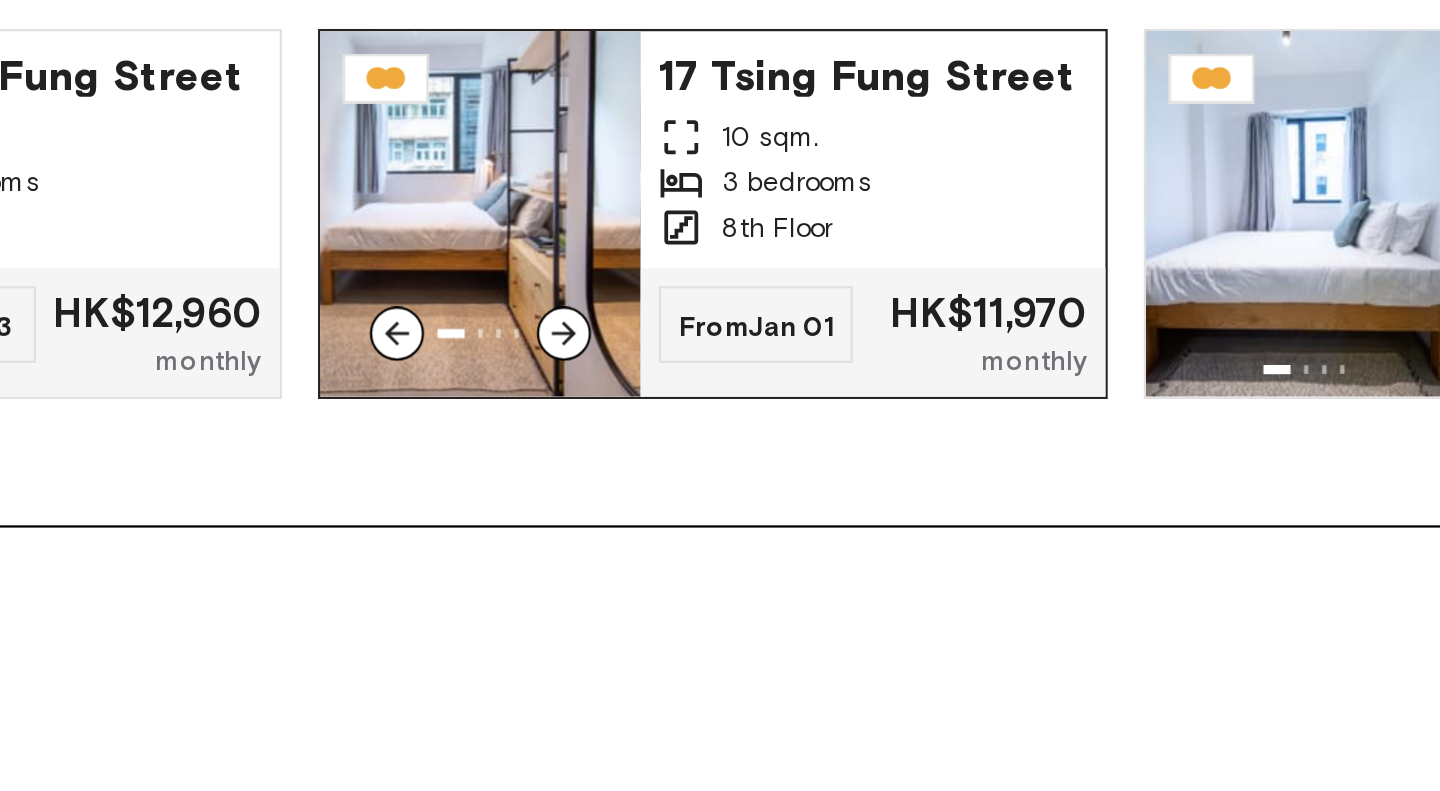 click 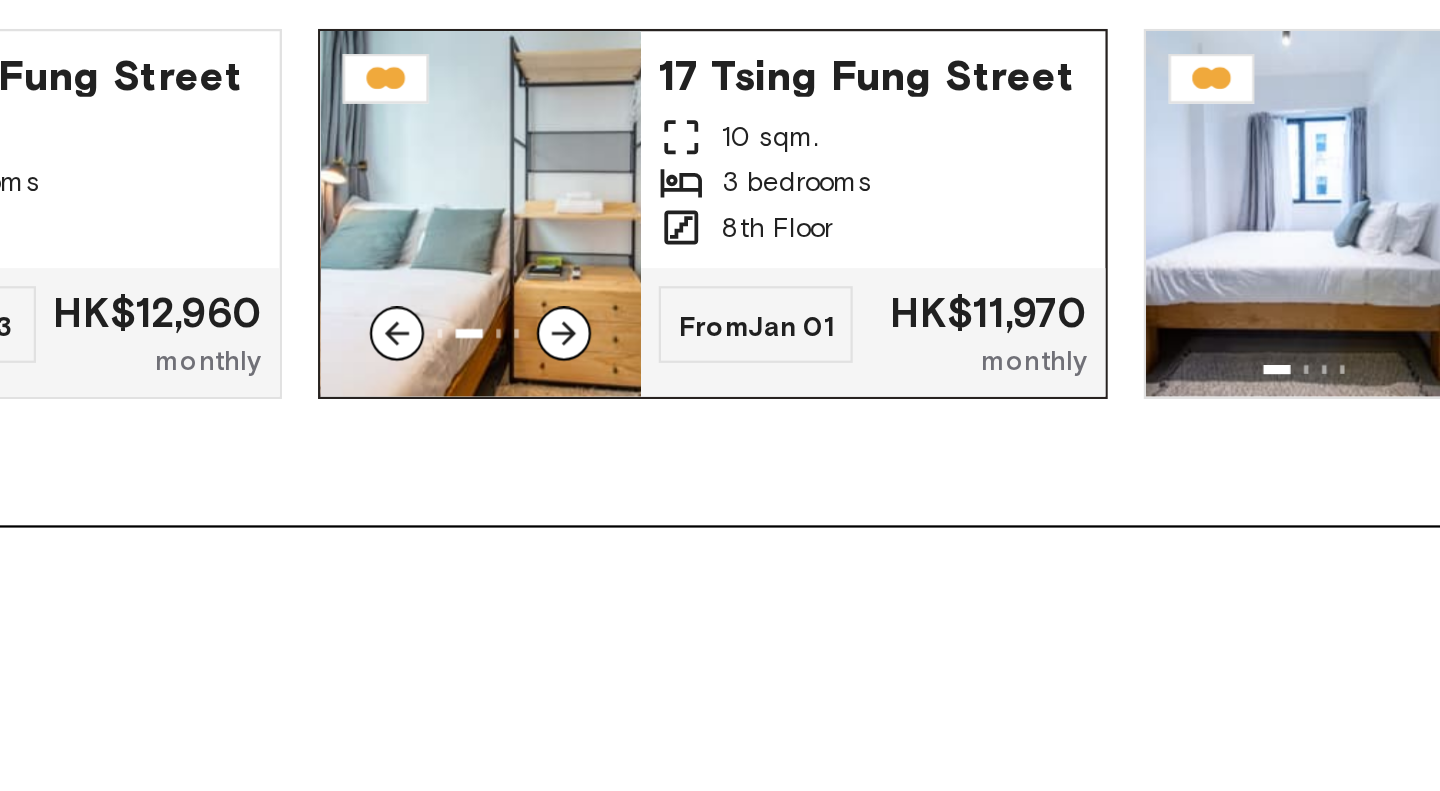 click 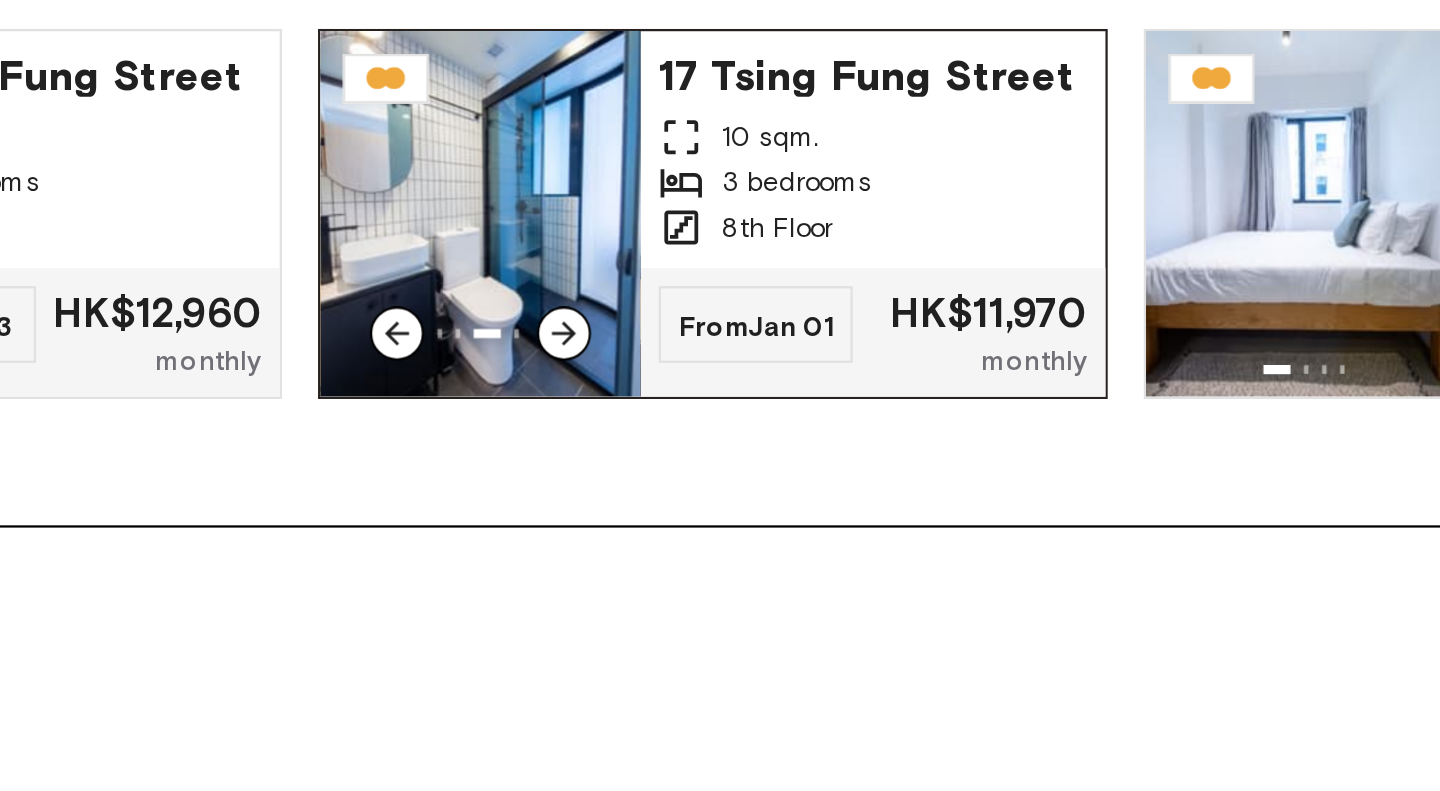 click 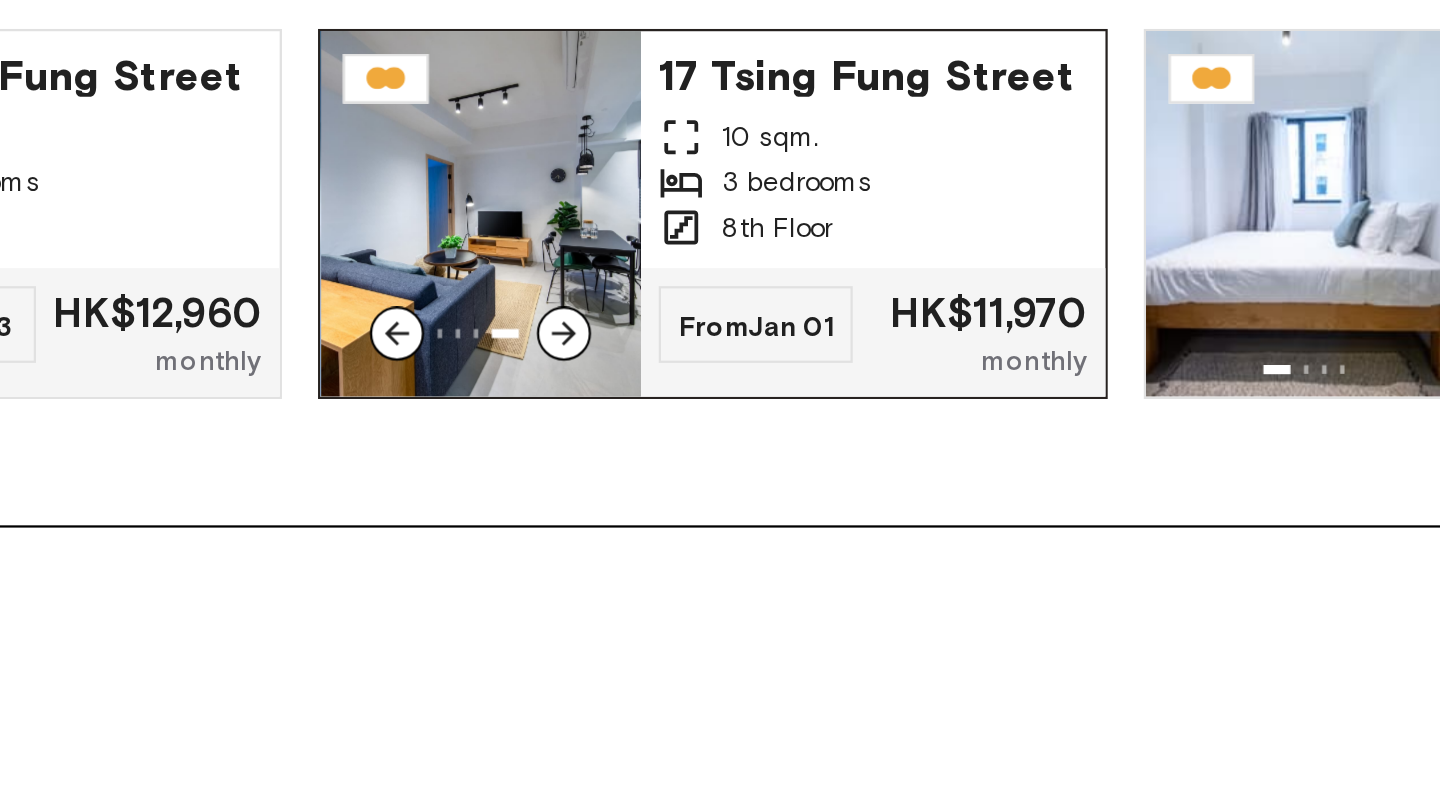 click 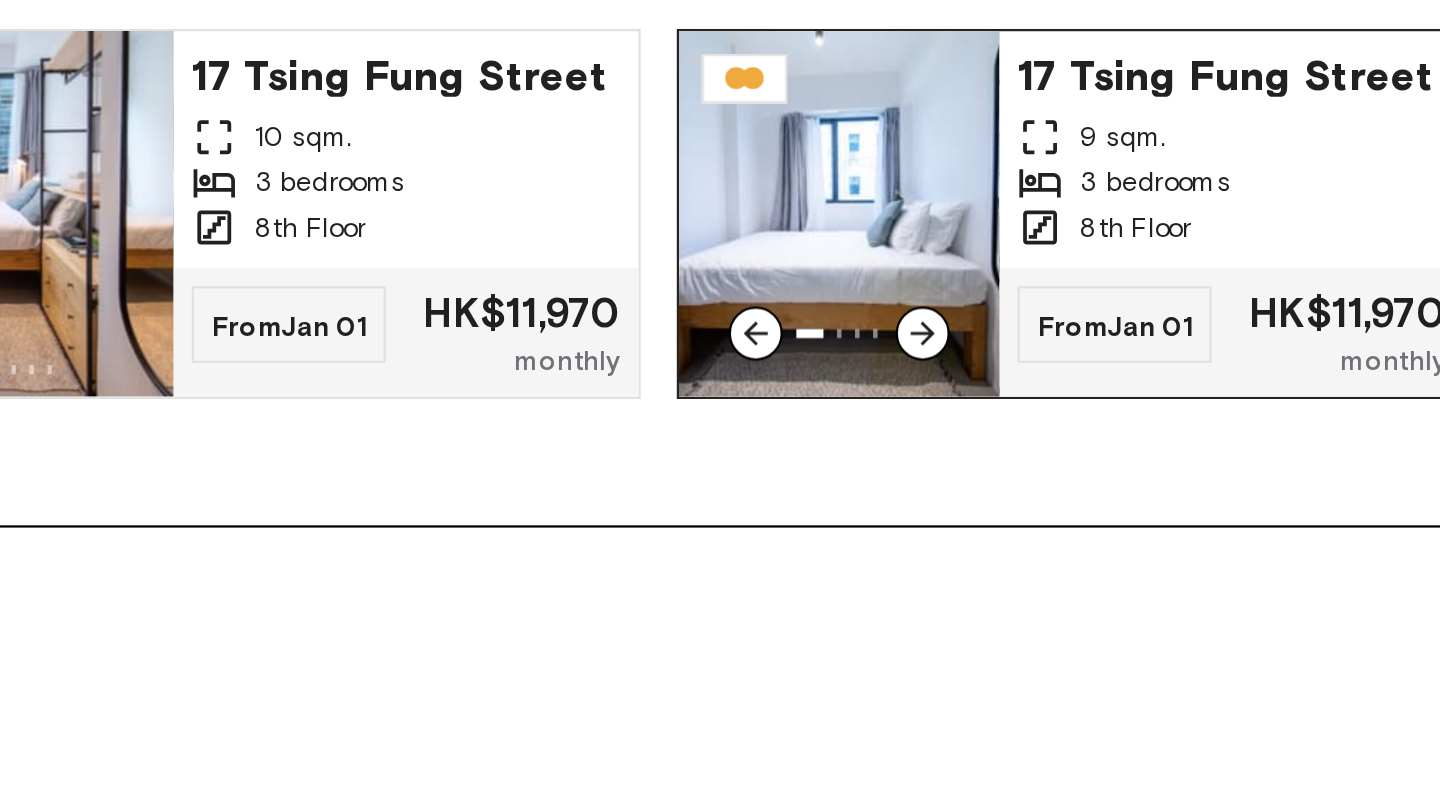 click 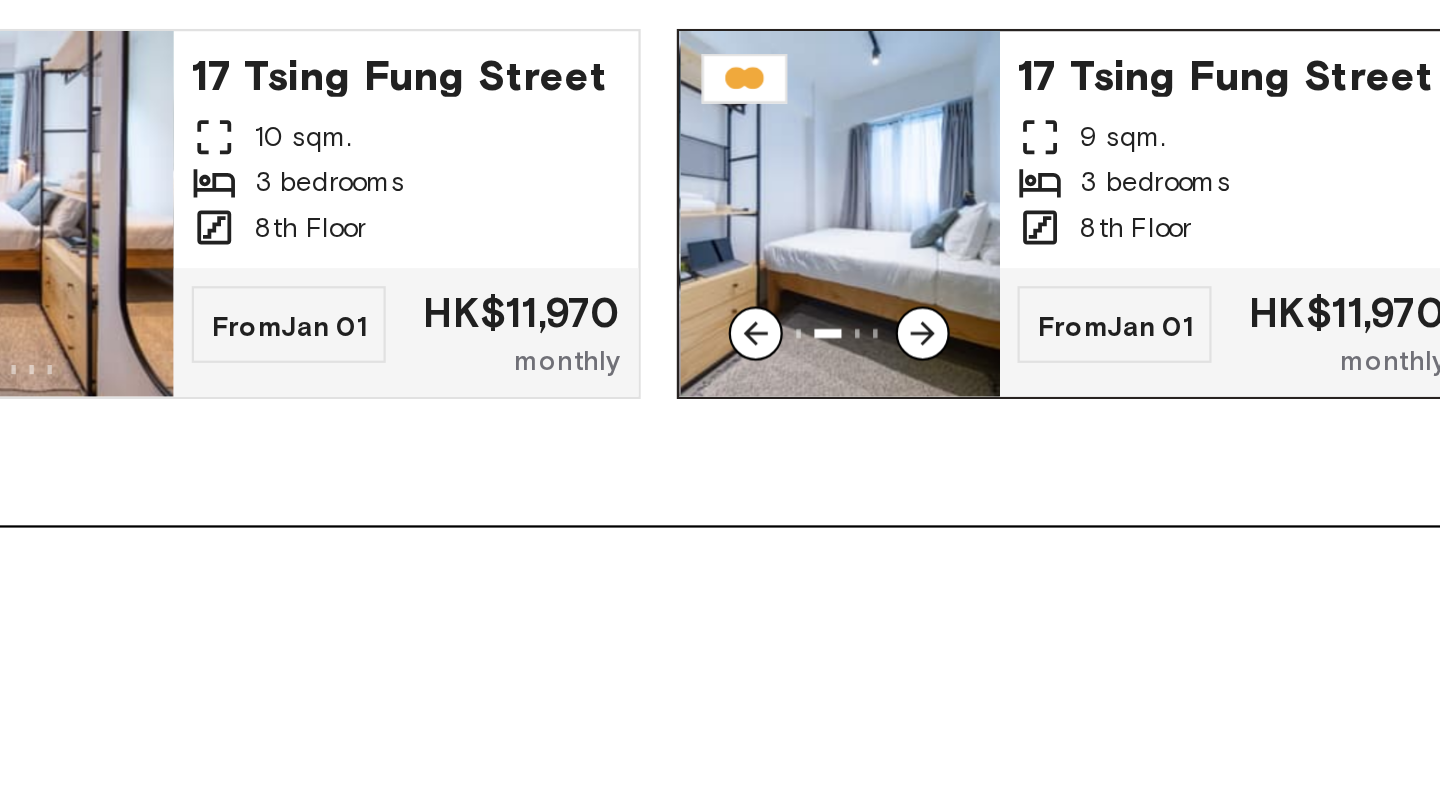 click 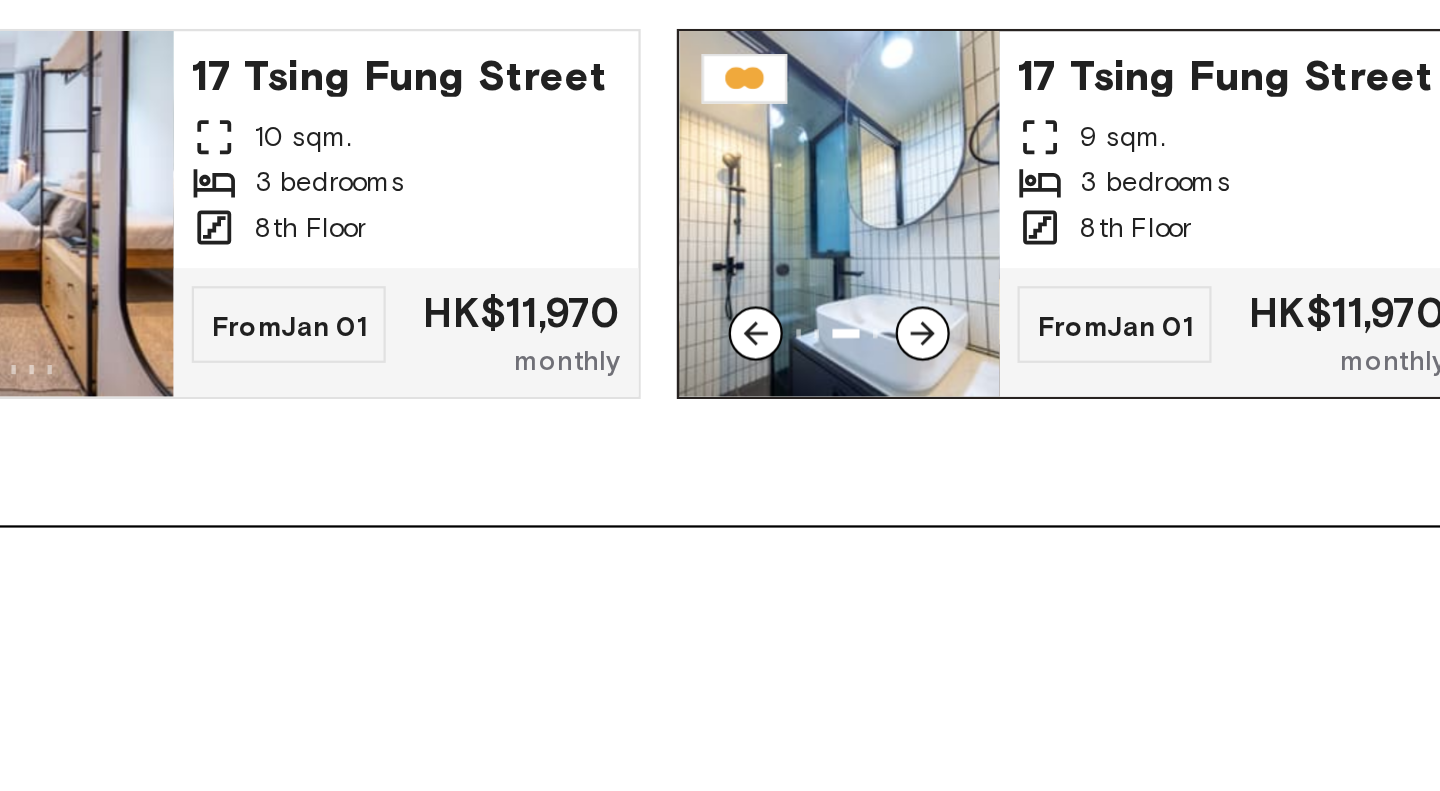 click 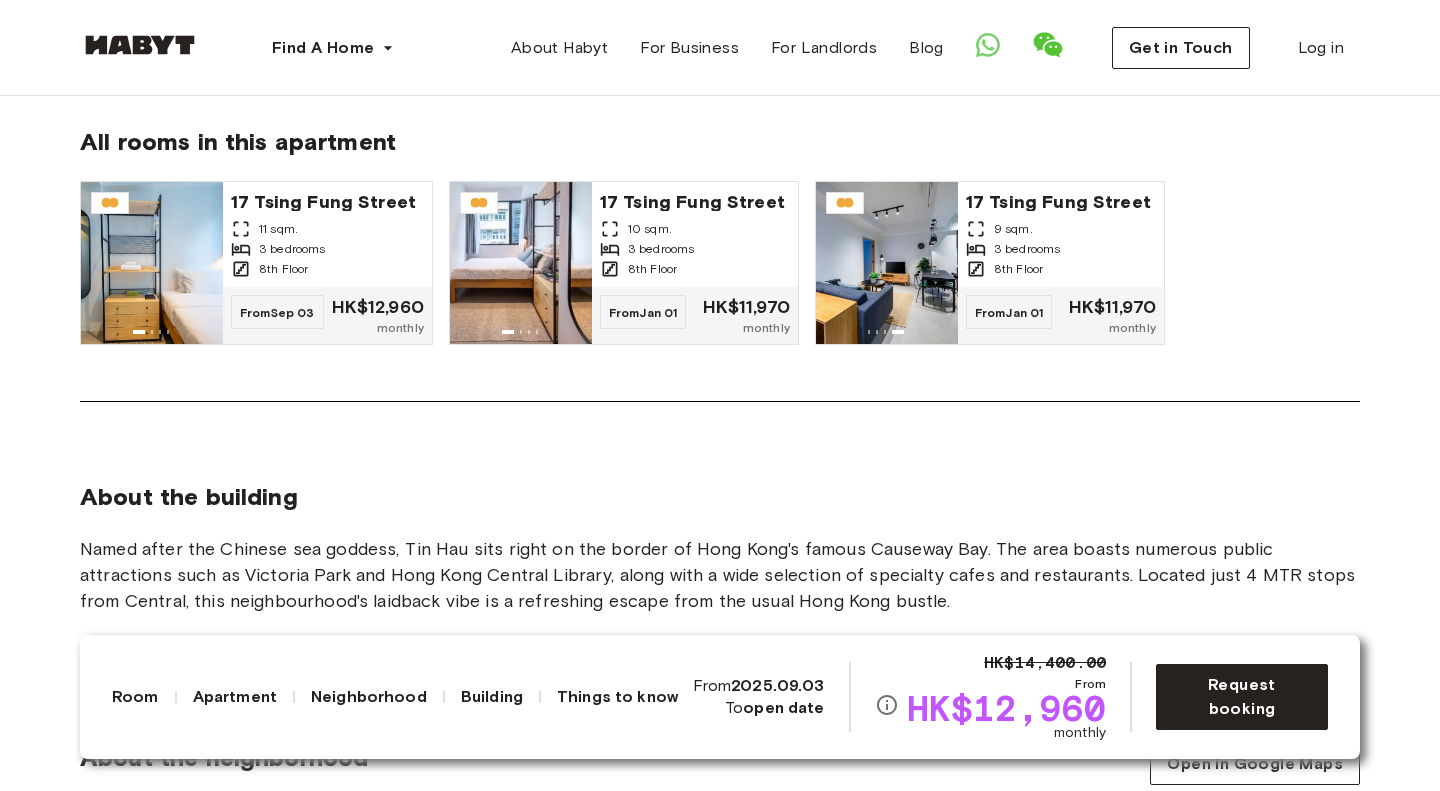 click on "About the building Named after the Chinese sea goddess, Tin Hau sits right on the border of Hong Kong's famous Causeway Bay. The area boasts numerous public attractions such as Victoria Park and Hong Kong Central Library, along with a wide selection of specialty cafes and restaurants. Located just 4 MTR stops from Central, this neighbourhood's laidback vibe is a refreshing escape from the usual Hong Kong bustle." at bounding box center [720, 520] 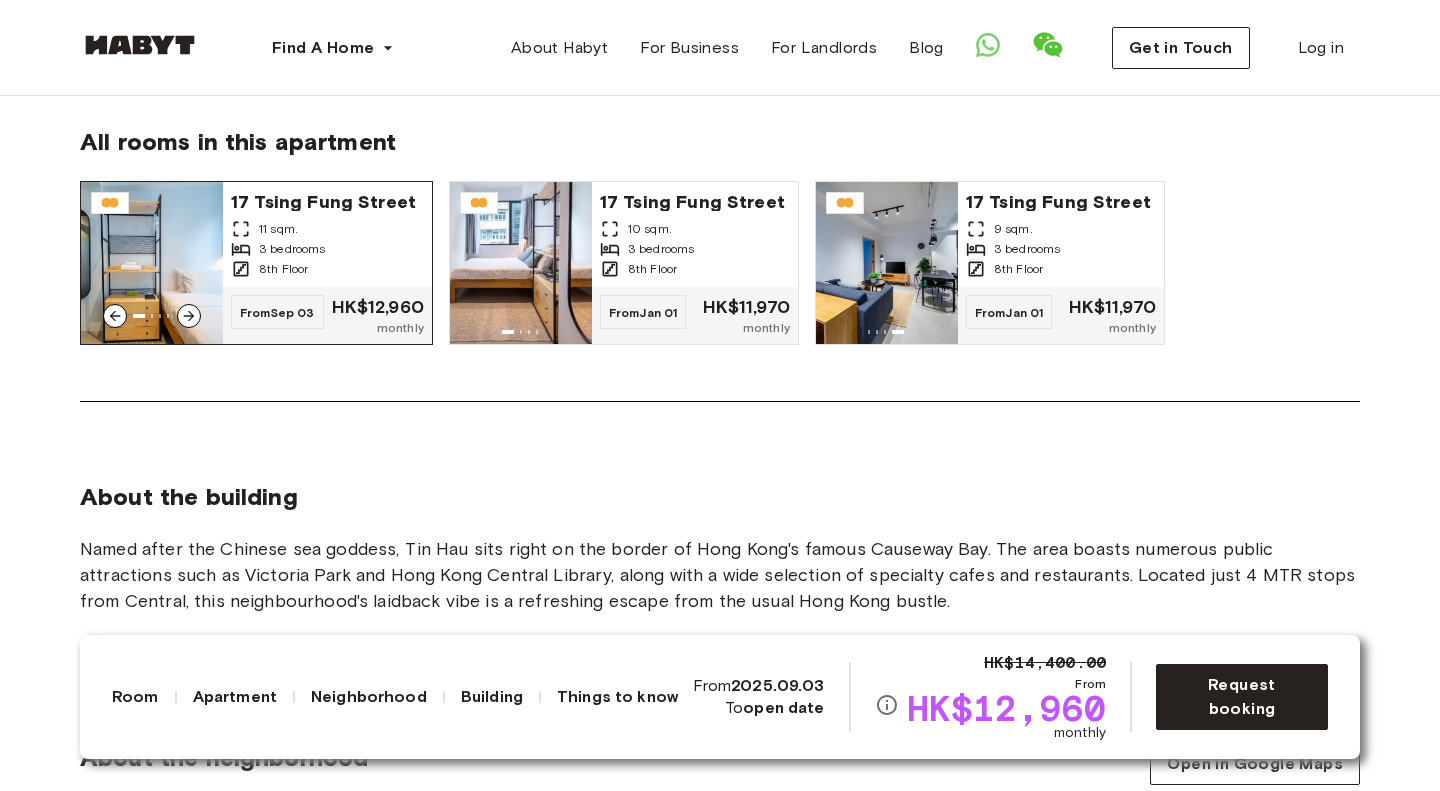 click on "17 Tsing Fung Street" at bounding box center (326, 200) 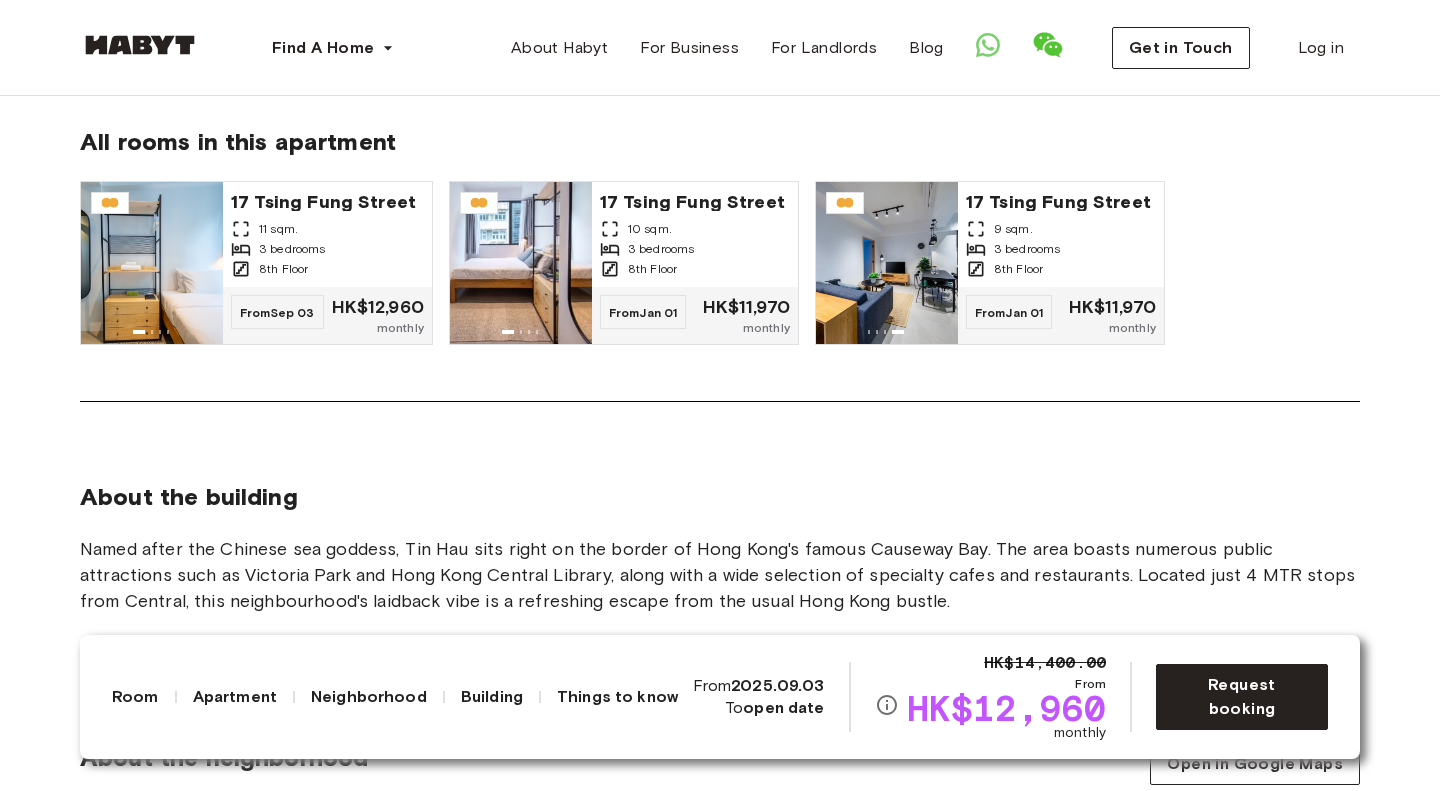 click on "17 Tsing Fung Street 11 sqm. 3 bedrooms 8th Floor From  Sep 03 HK$12,960 monthly 17 Tsing Fung Street 10 sqm. 3 bedrooms 8th Floor From  Jan 01 HK$11,970 monthly 17 Tsing Fung Street 9 sqm. 3 bedrooms 8th Floor From  Jan 01 HK$11,970 monthly" at bounding box center [720, 279] 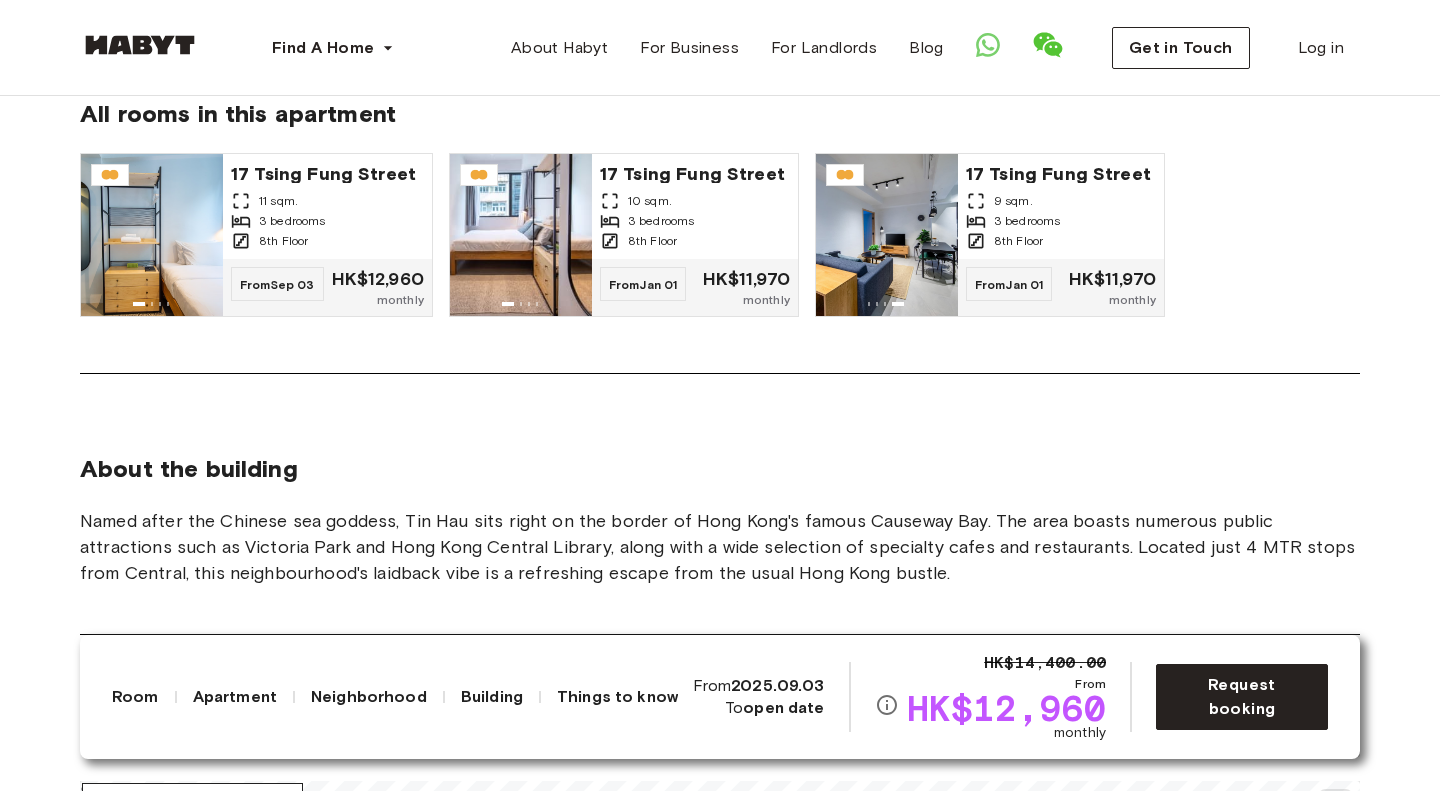click on "About the building Named after the Chinese sea goddess, Tin Hau sits right on the border of Hong Kong's famous Causeway Bay. The area boasts numerous public attractions such as Victoria Park and Hong Kong Central Library, along with a wide selection of specialty cafes and restaurants. Located just 4 MTR stops from Central, this neighbourhood's laidback vibe is a refreshing escape from the usual Hong Kong bustle." at bounding box center (720, 492) 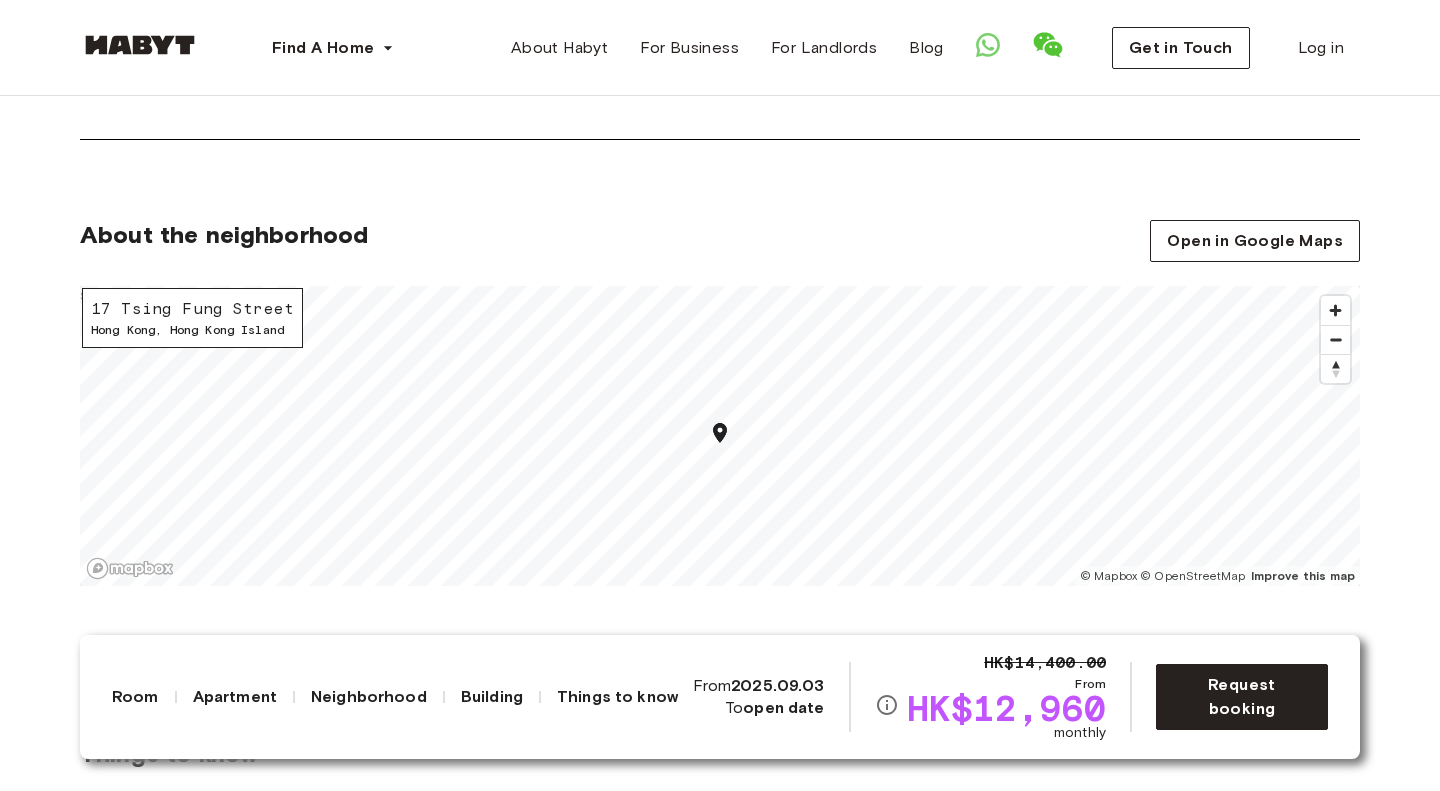 scroll, scrollTop: 2202, scrollLeft: 0, axis: vertical 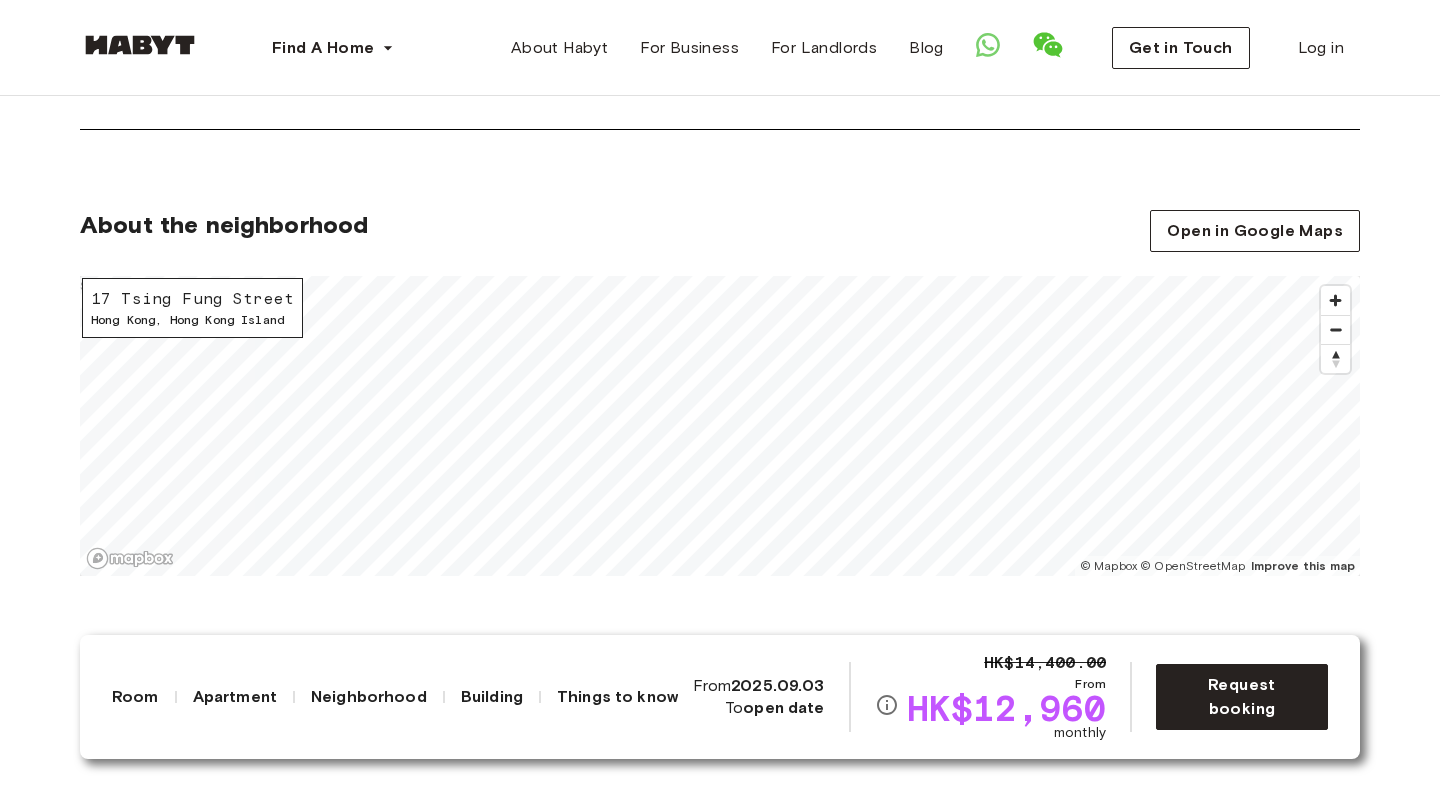 click on "Asia Hong Kong Private Room Private Room 17 Tsing Fung Street Available from  Sep 03 HK$14,400.00 From HK$12,960 monthly Request booking Show all photos About the room Ref. number:   HK-01-046-008-01 Our rooms come fully-furnished with a premium mattress, wardrobe, air conditioning, desk and chair, and access to a bathroom (ensuite, private or shared). For added comfort and a hassle-free stay, pillows, bedsheets, blankets and towels are also provided.  Deposit-free options are now available for all Hong Kong accommodations  here 11 sqm. Air conditioning Private bathroom Wardrobe Ensuite bathroom 160 x 200cm mattress About the apartment Our 3 bedroom apartment type can house up to 6 people at a time. Ideal for professionals with bigger families  HK$0 Deposit options are now available for all Hong Kong accommodations. Learn more  here . 63 sqm. 8th Floor 3 bedrooms Fully-equipped kitchen Shared community space Sofa Coffee table In-unit laundry Dining room All rooms in this apartment 17 Tsing Fung Street 11 sqm." at bounding box center [720, 825] 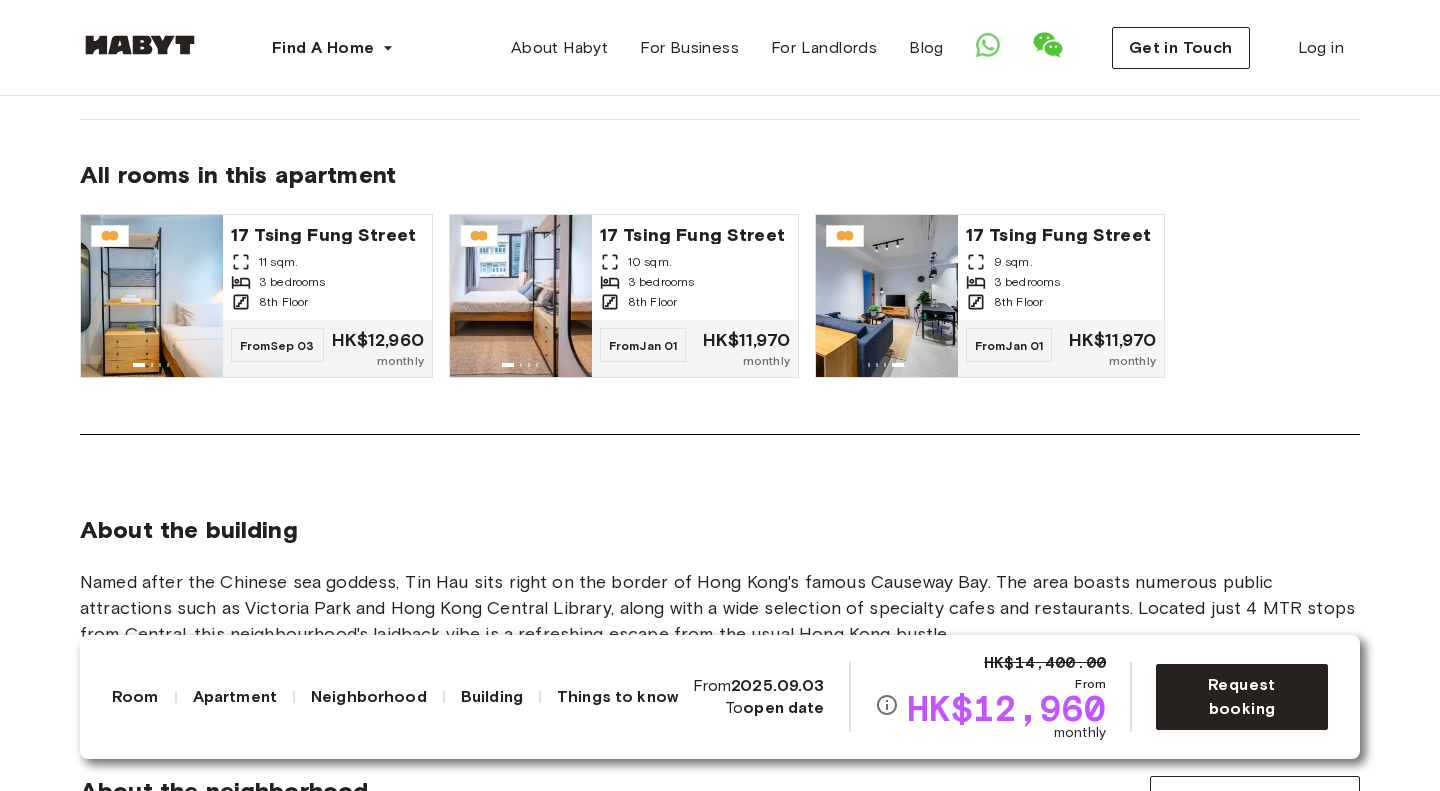 scroll, scrollTop: 1635, scrollLeft: 0, axis: vertical 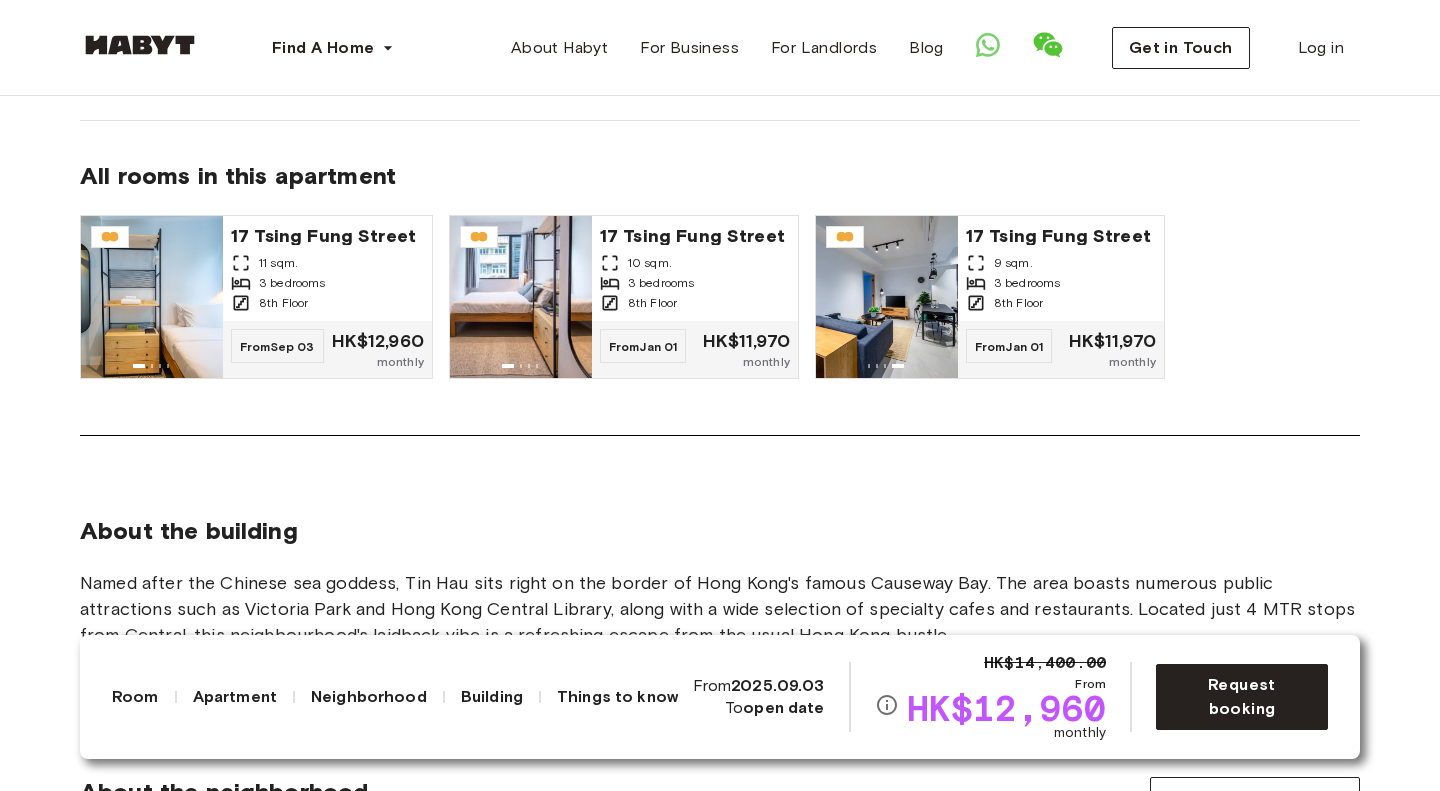click on "All rooms in this apartment" at bounding box center [720, 180] 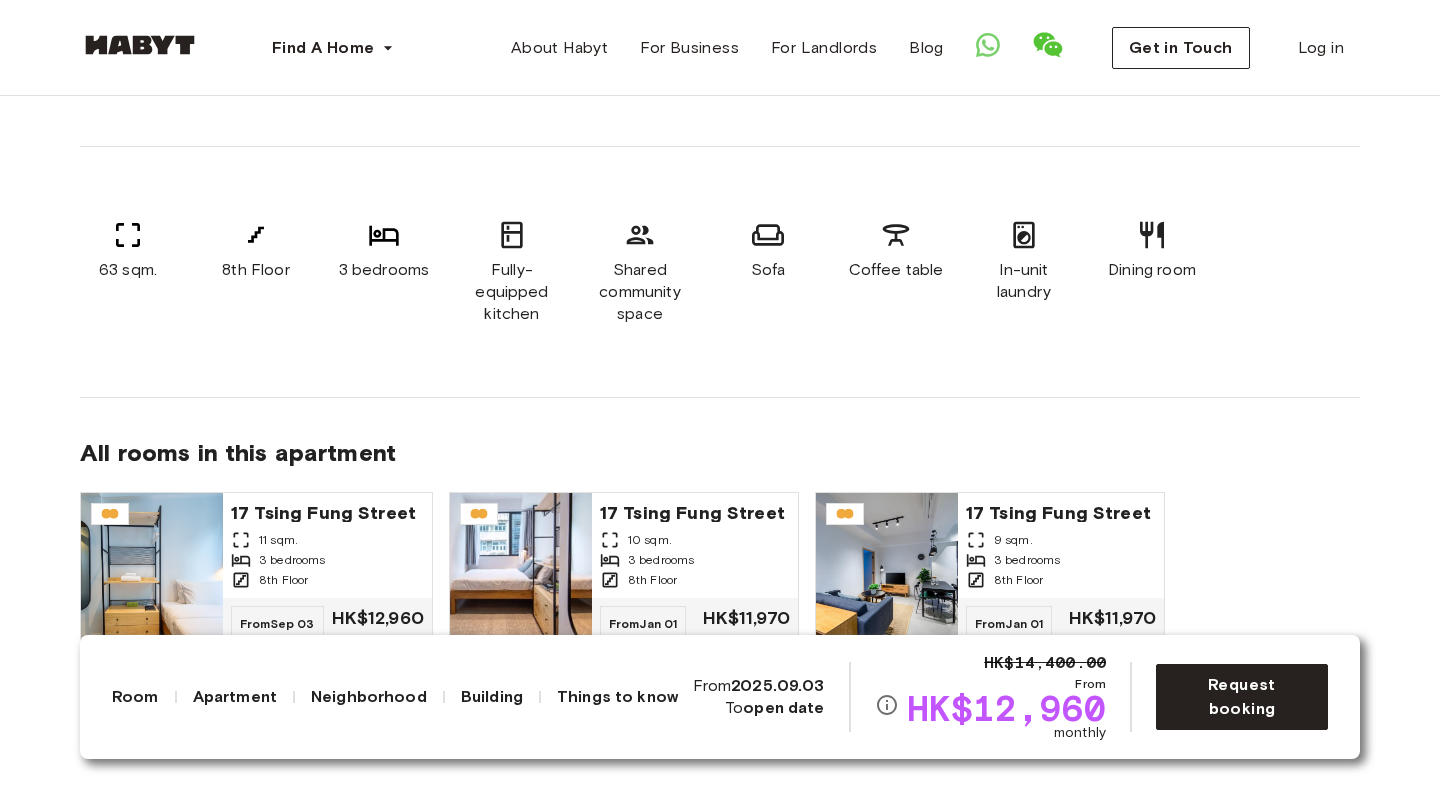 scroll, scrollTop: 1362, scrollLeft: 0, axis: vertical 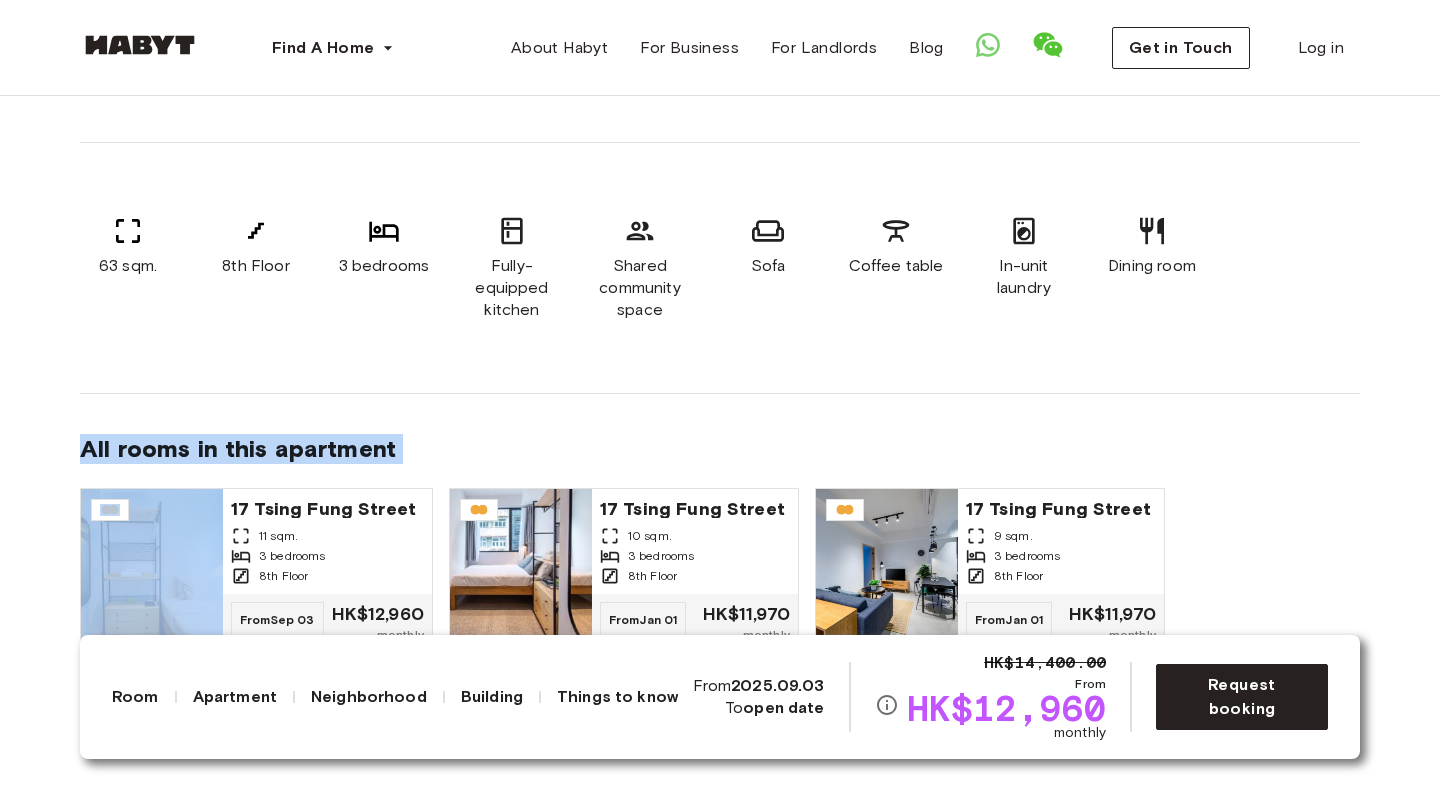 drag, startPoint x: 0, startPoint y: 511, endPoint x: 43, endPoint y: 450, distance: 74.63243 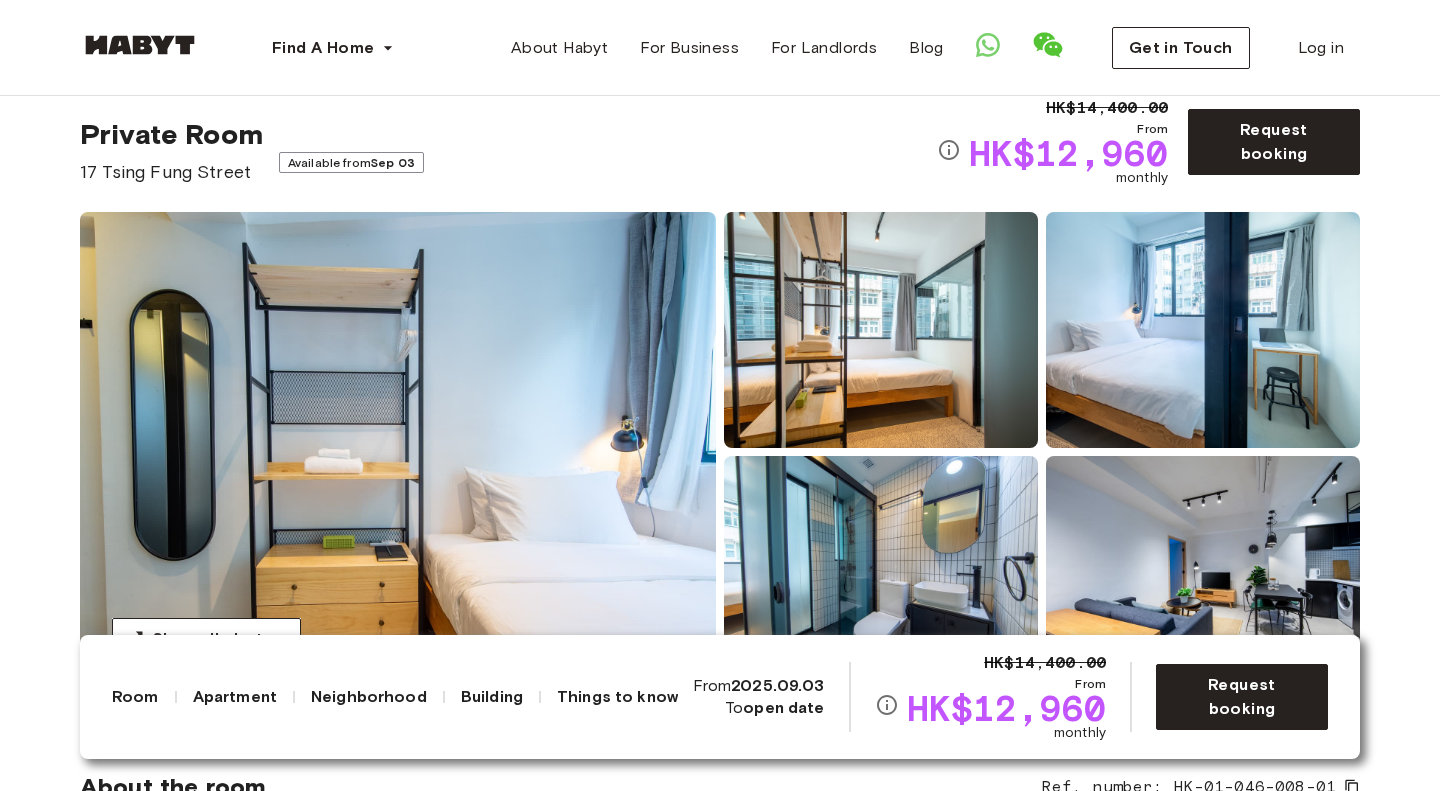 scroll, scrollTop: 68, scrollLeft: 0, axis: vertical 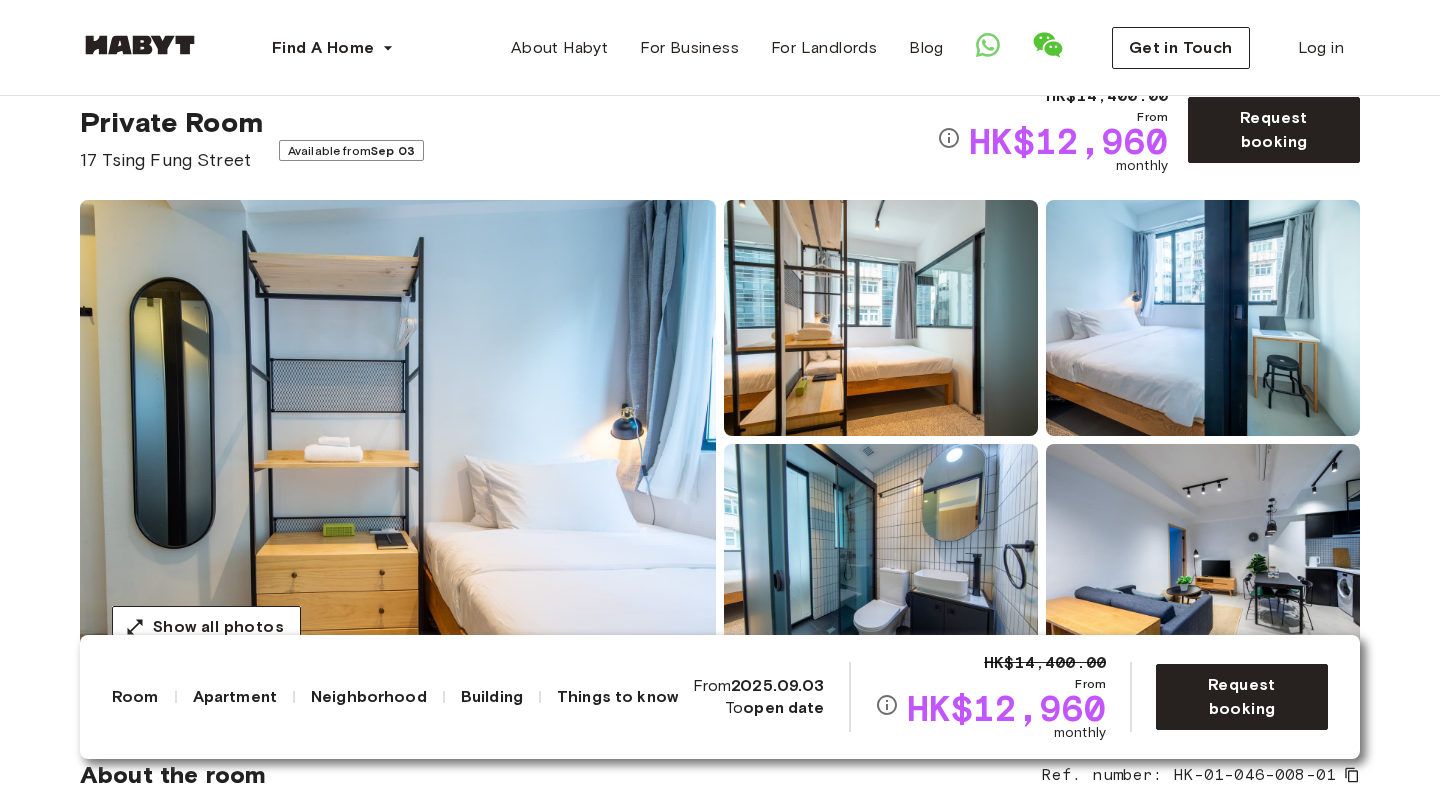 click on "Show all photos" at bounding box center [720, 440] 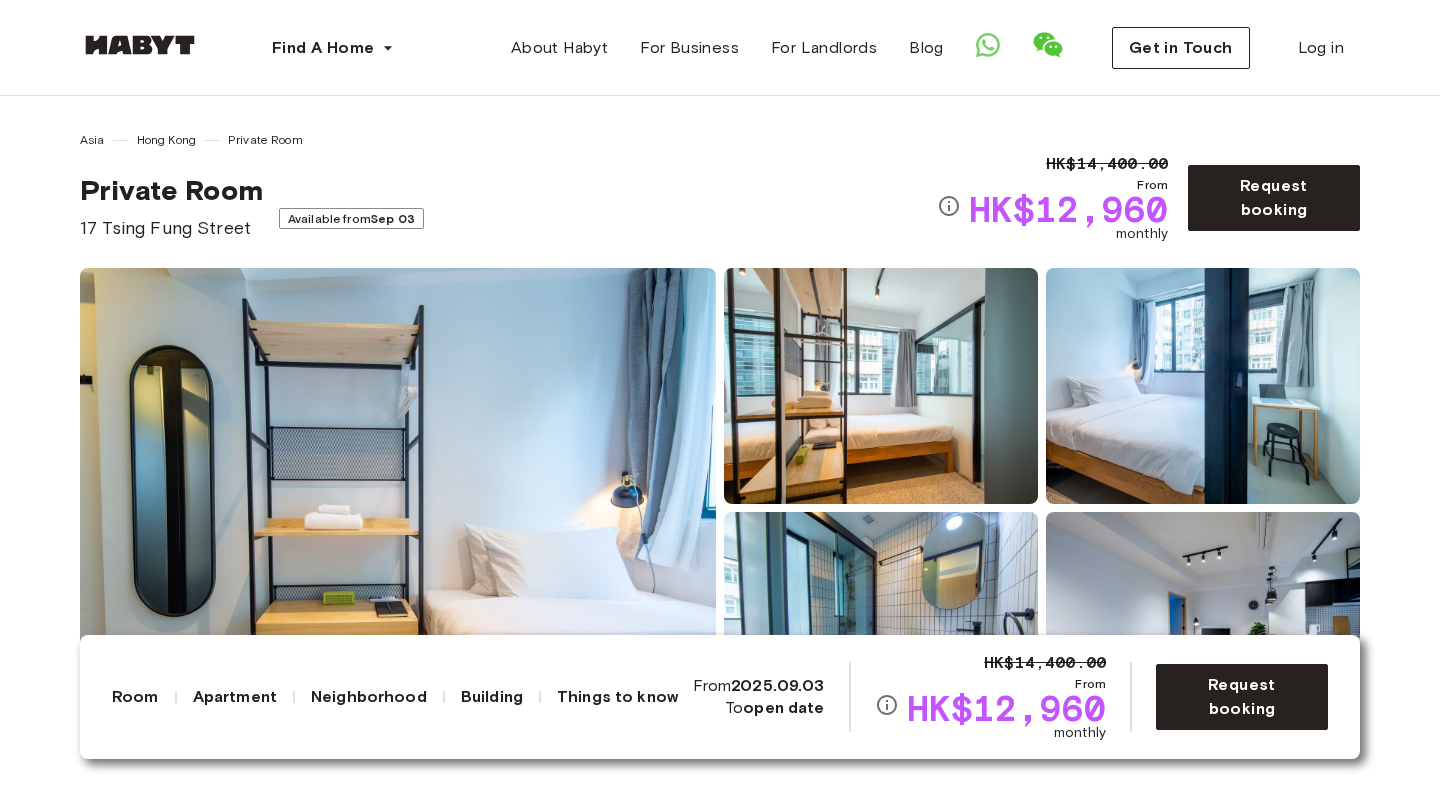 click on "Show all photos" at bounding box center [720, 508] 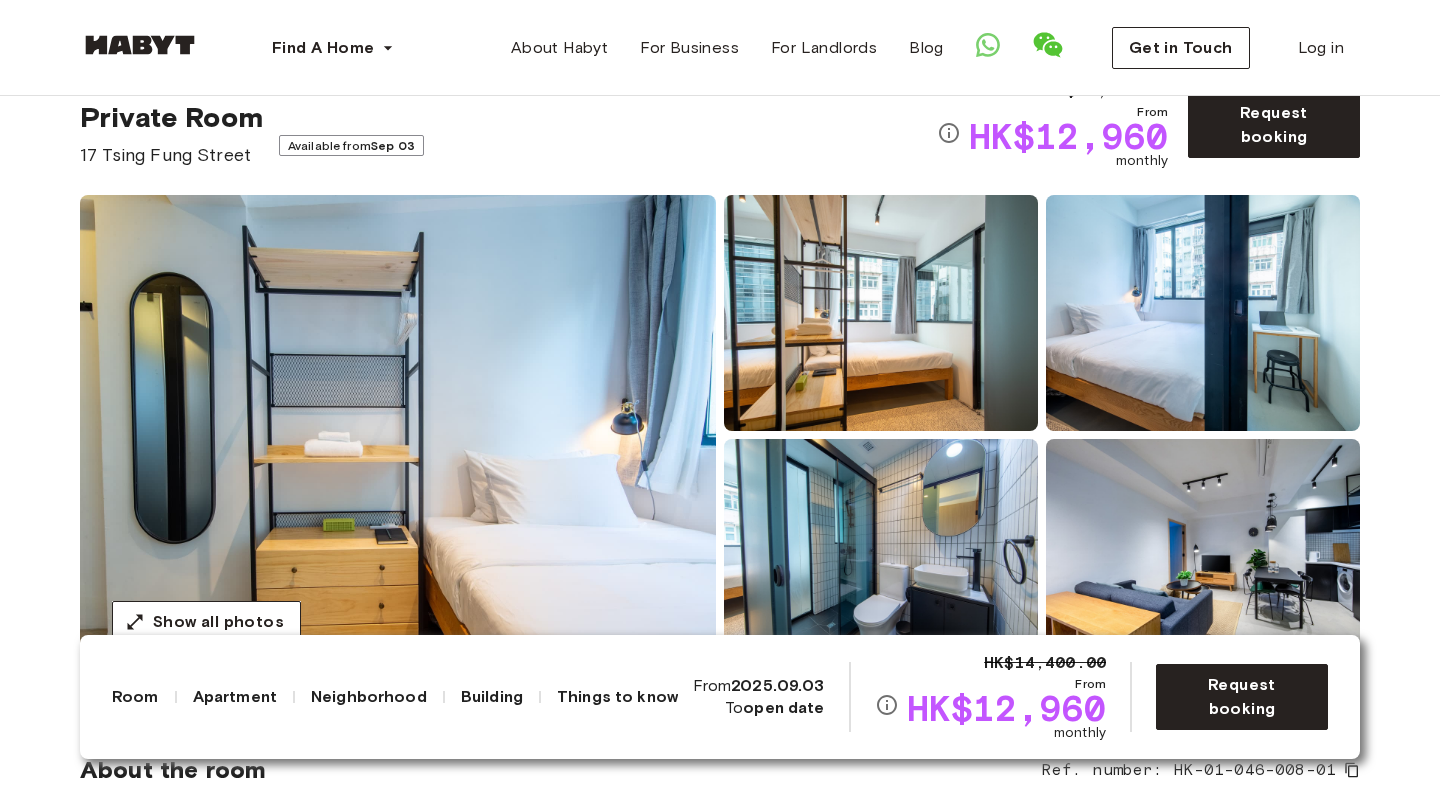 scroll, scrollTop: 80, scrollLeft: 0, axis: vertical 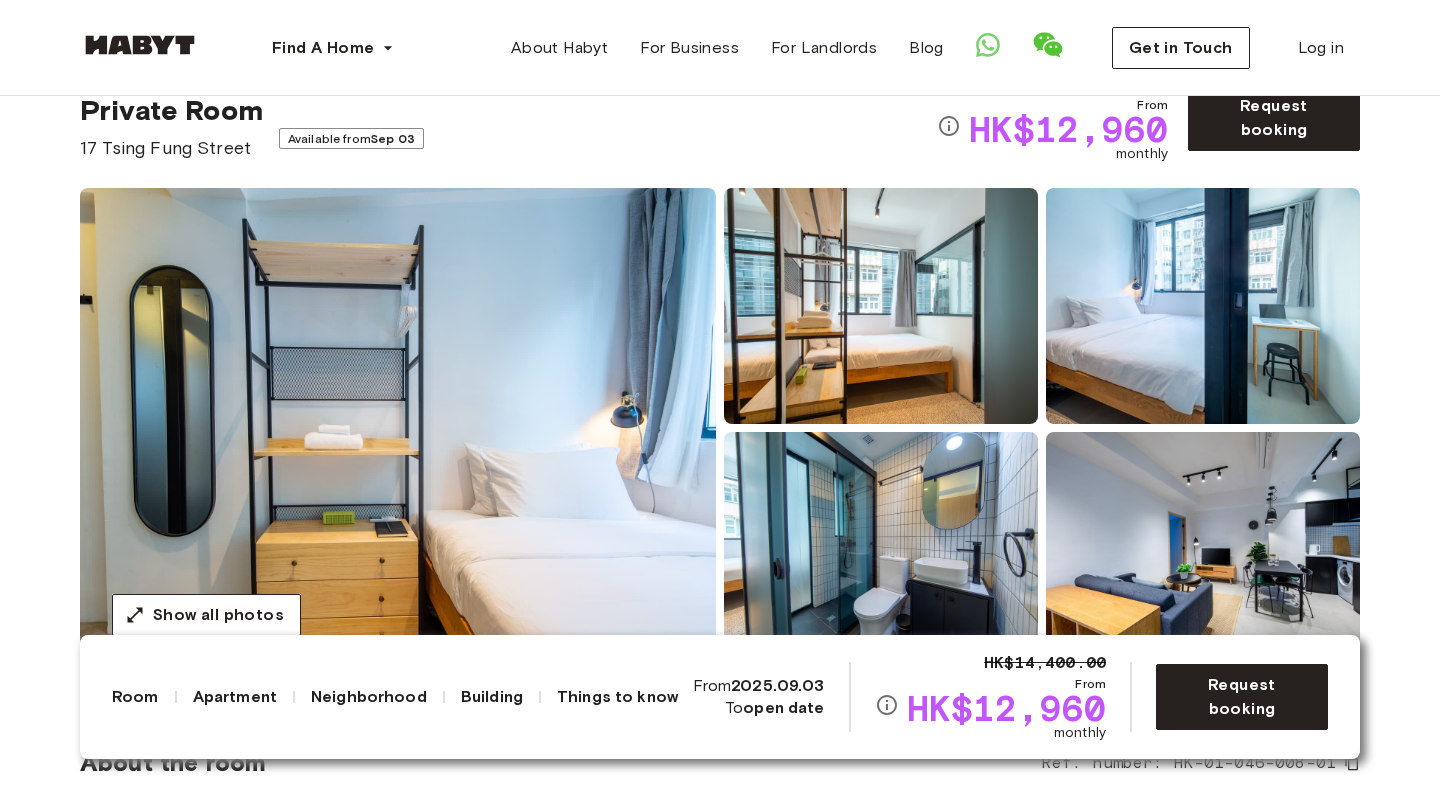 click on "Show all photos" at bounding box center [720, 428] 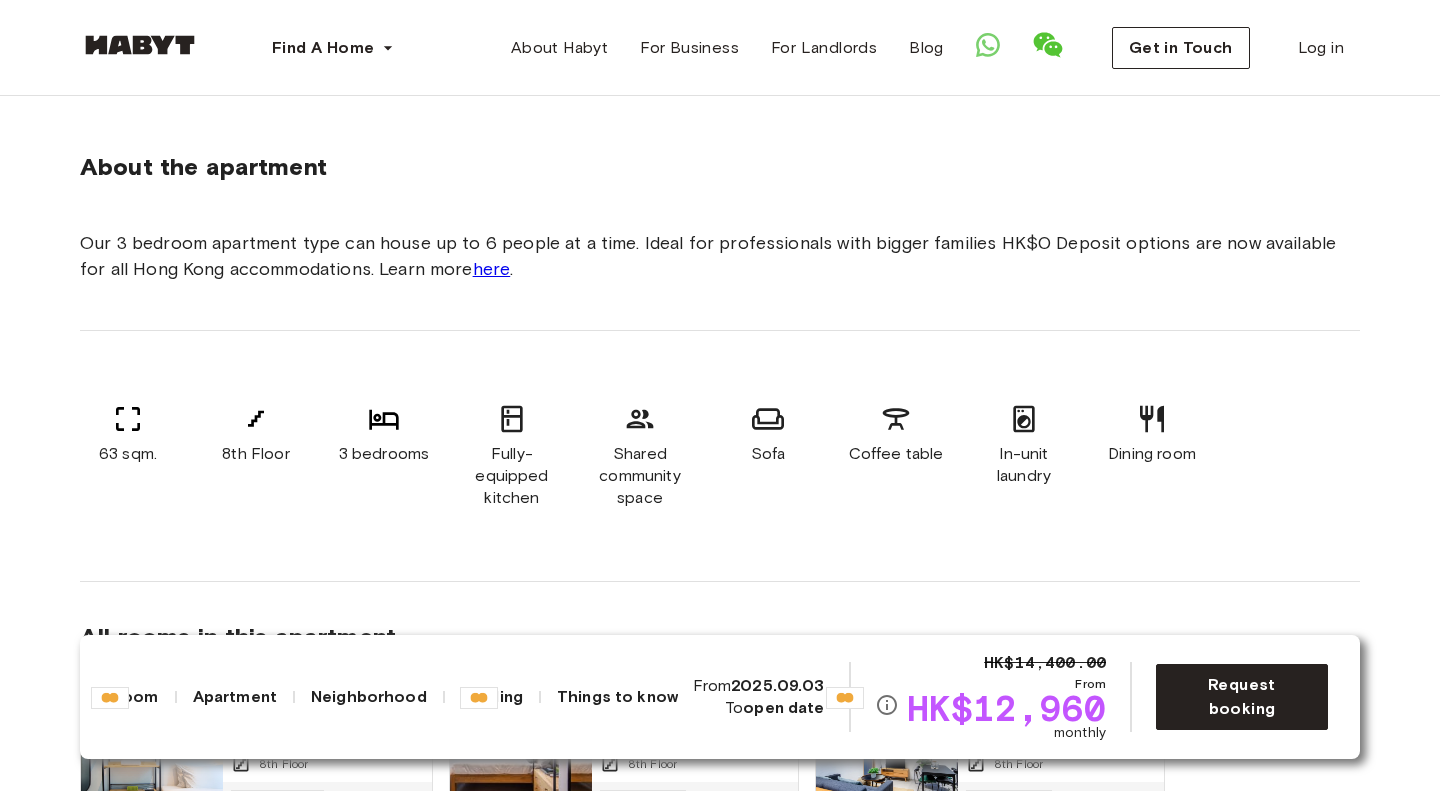 scroll, scrollTop: 1192, scrollLeft: 0, axis: vertical 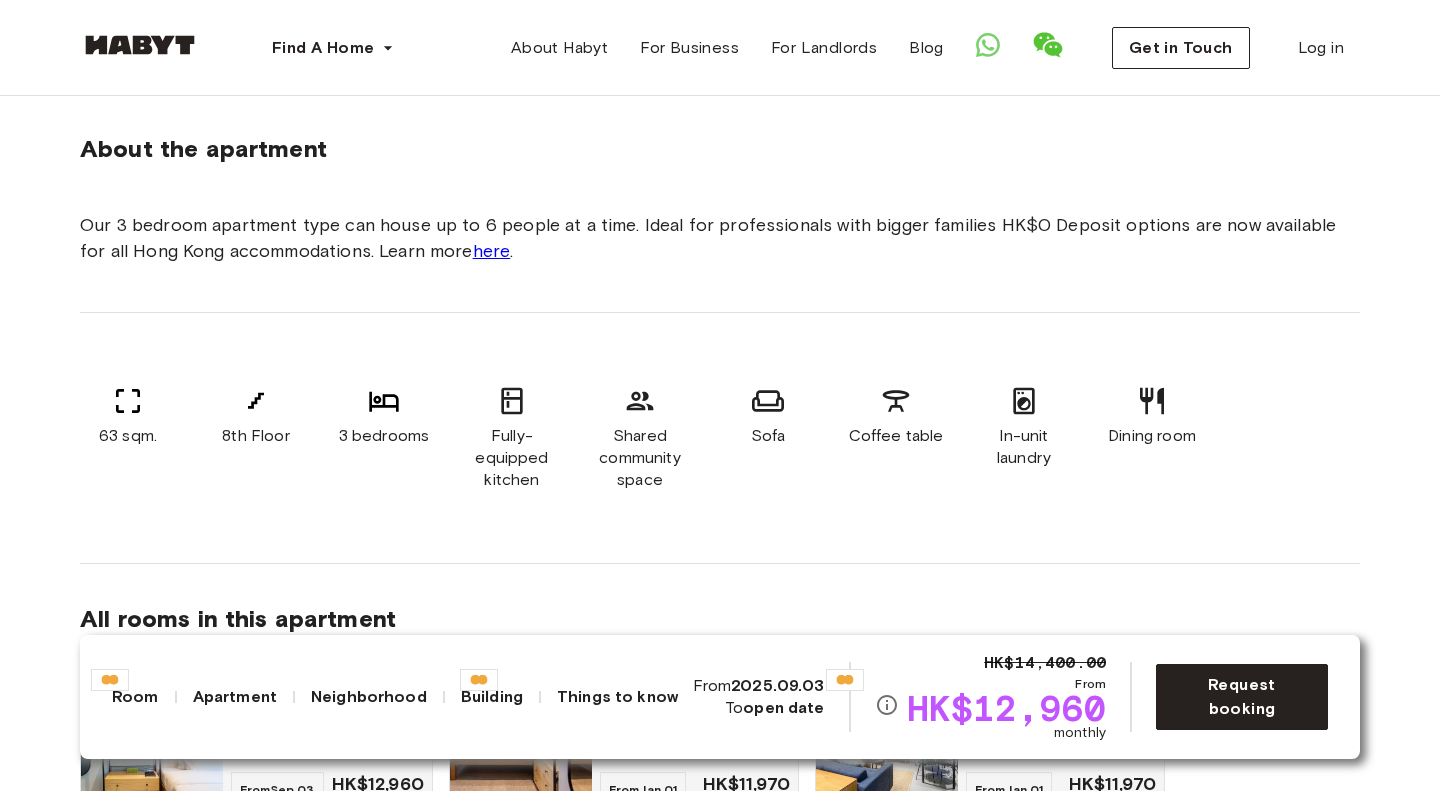 click on "About the apartment Our 3 bedroom apartment type can house up to 6 people at a time. Ideal for professionals with bigger families  HK$0 Deposit options are now available for all Hong Kong accommodations. Learn more  here . 63 sqm. 8th Floor 3 bedrooms Fully-equipped kitchen Shared community space Sofa Coffee table In-unit laundry Dining room All rooms in this apartment 17 Tsing Fung Street 11 sqm. 3 bedrooms 8th Floor From  Sep 03 HK$12,960 monthly 17 Tsing Fung Street 10 sqm. 3 bedrooms 8th Floor From  Jan 01 HK$11,970 monthly 17 Tsing Fung Street 9 sqm. 3 bedrooms 8th Floor From  Jan 01 HK$11,970 monthly" at bounding box center (720, 494) 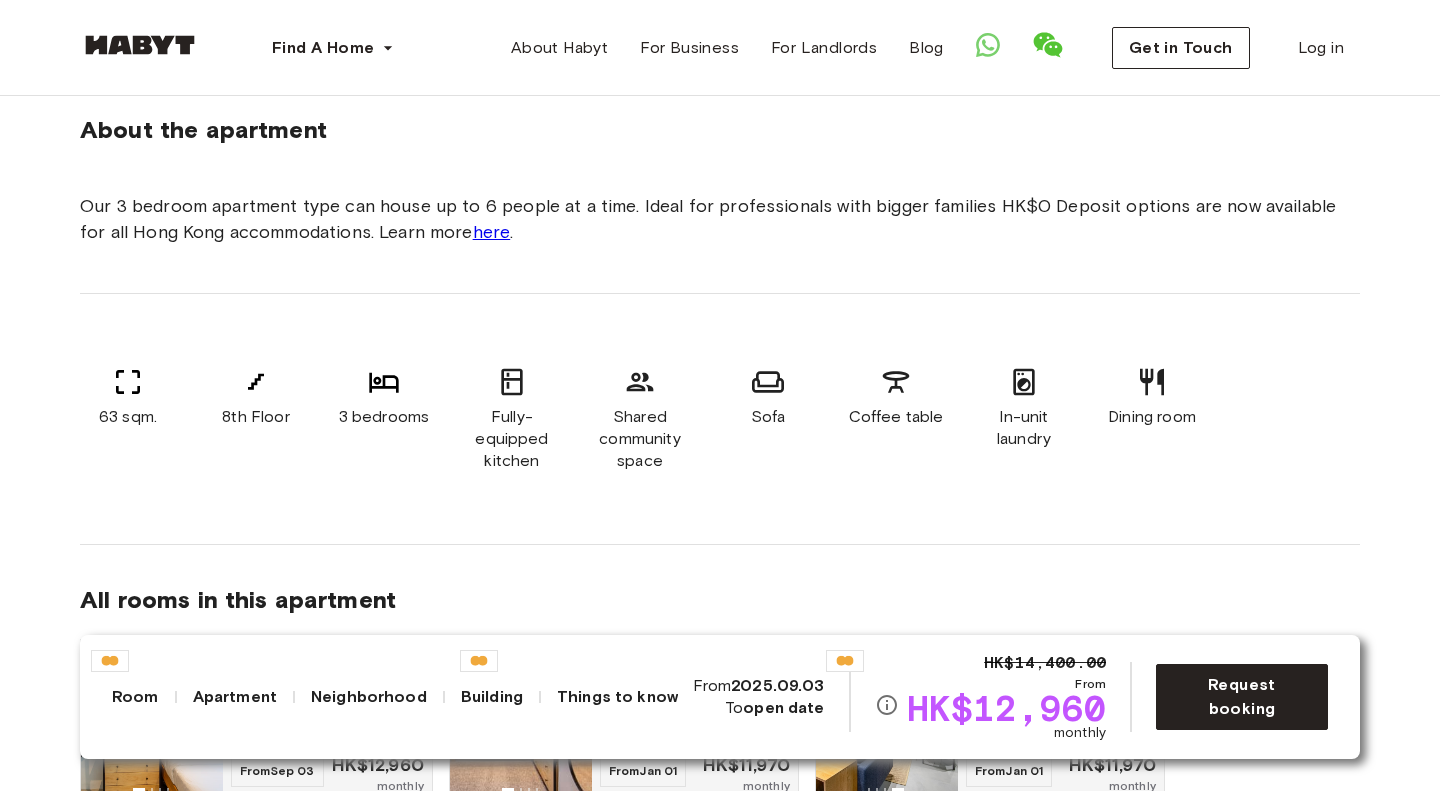 scroll, scrollTop: 1212, scrollLeft: 0, axis: vertical 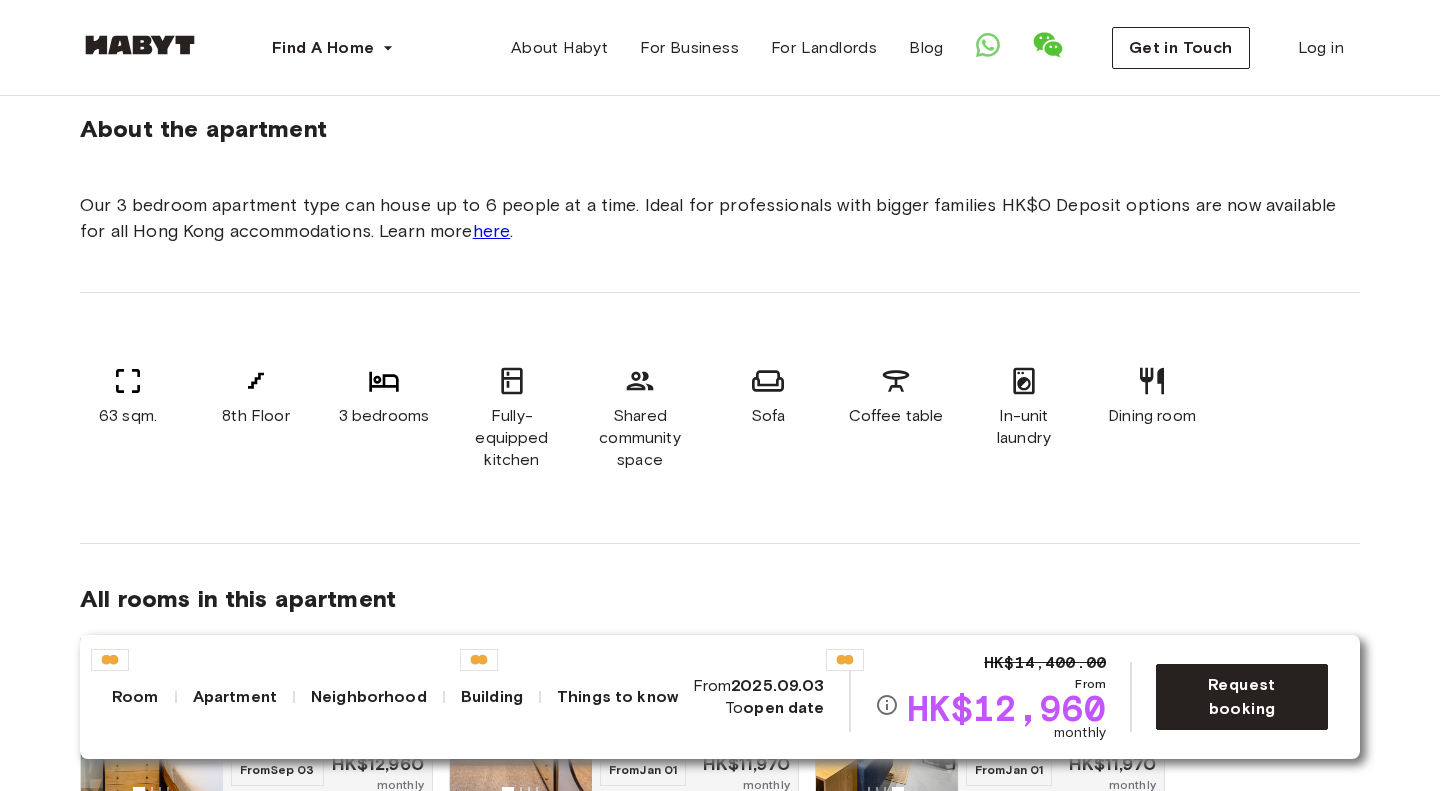click on "About the apartment Our 3 bedroom apartment type can house up to 6 people at a time. Ideal for professionals with bigger families  HK$0 Deposit options are now available for all Hong Kong accommodations. Learn more  here . 63 sqm. 8th Floor 3 bedrooms Fully-equipped kitchen Shared community space Sofa Coffee table In-unit laundry Dining room All rooms in this apartment 17 Tsing Fung Street 11 sqm. 3 bedrooms 8th Floor From  Sep 03 HK$12,960 monthly 17 Tsing Fung Street 10 sqm. 3 bedrooms 8th Floor From  Jan 01 HK$11,970 monthly 17 Tsing Fung Street 9 sqm. 3 bedrooms 8th Floor From  Jan 01 HK$11,970 monthly" at bounding box center [720, 474] 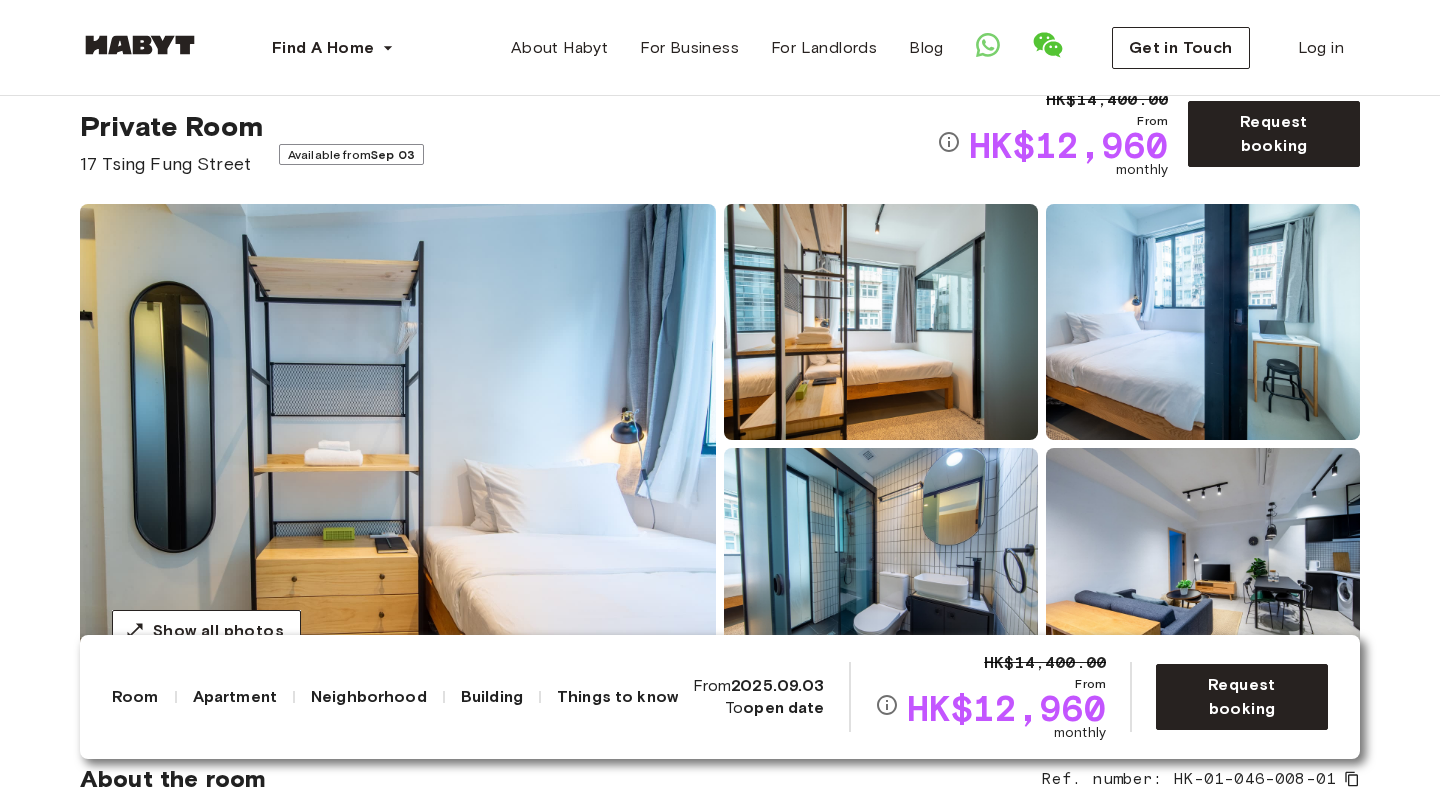 scroll, scrollTop: 81, scrollLeft: 0, axis: vertical 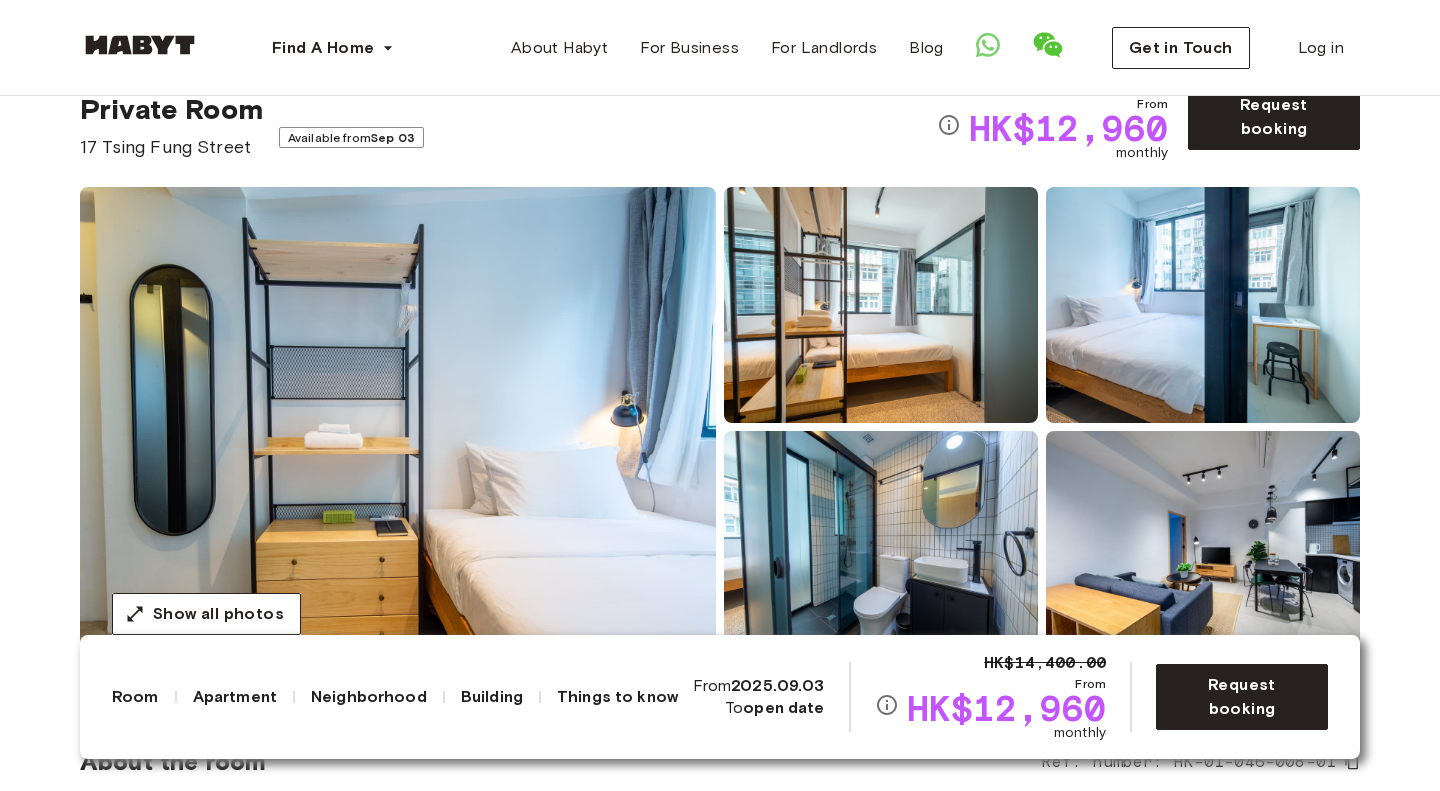 drag, startPoint x: 0, startPoint y: 476, endPoint x: 15, endPoint y: 476, distance: 15 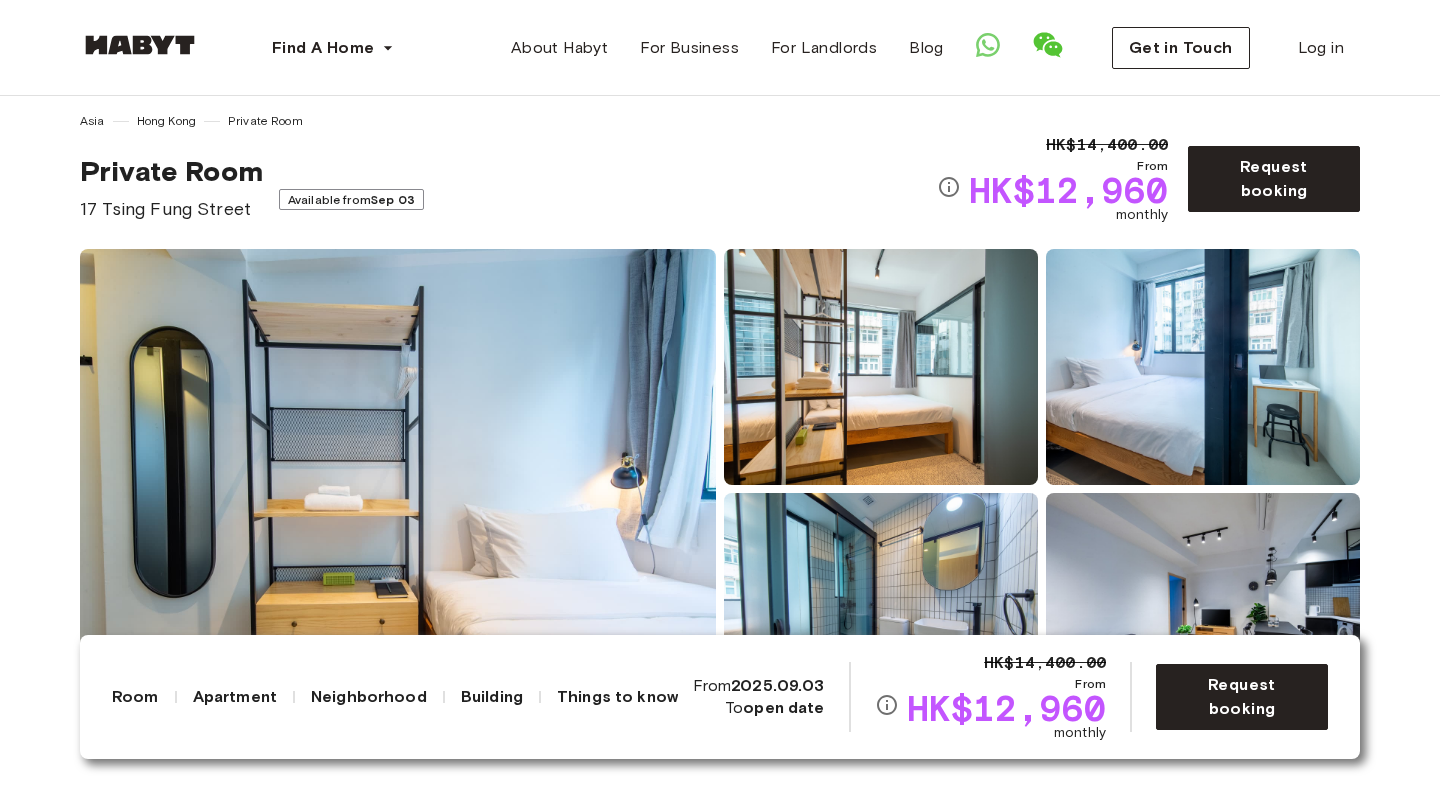 scroll, scrollTop: 0, scrollLeft: 0, axis: both 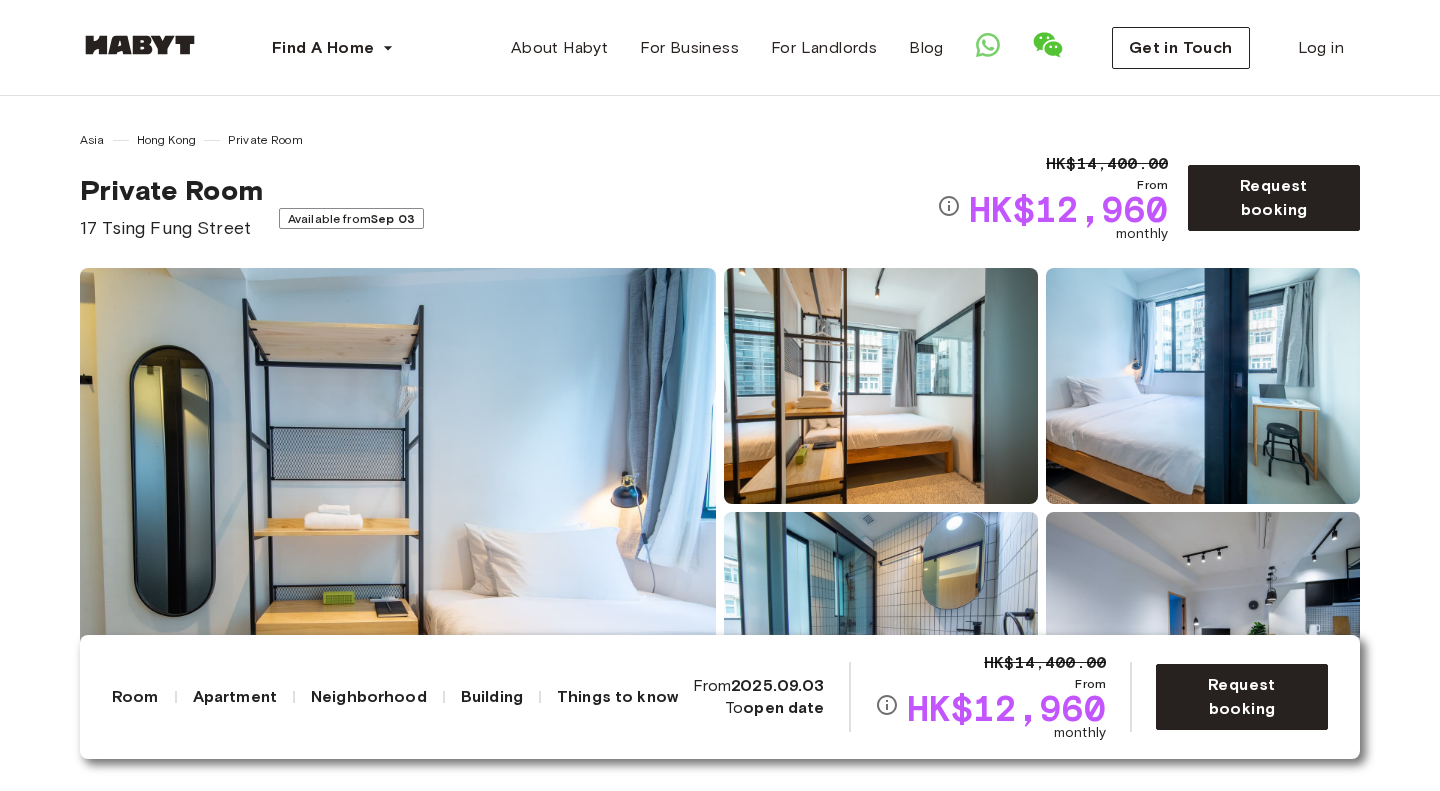 click on "Show all photos" at bounding box center (720, 508) 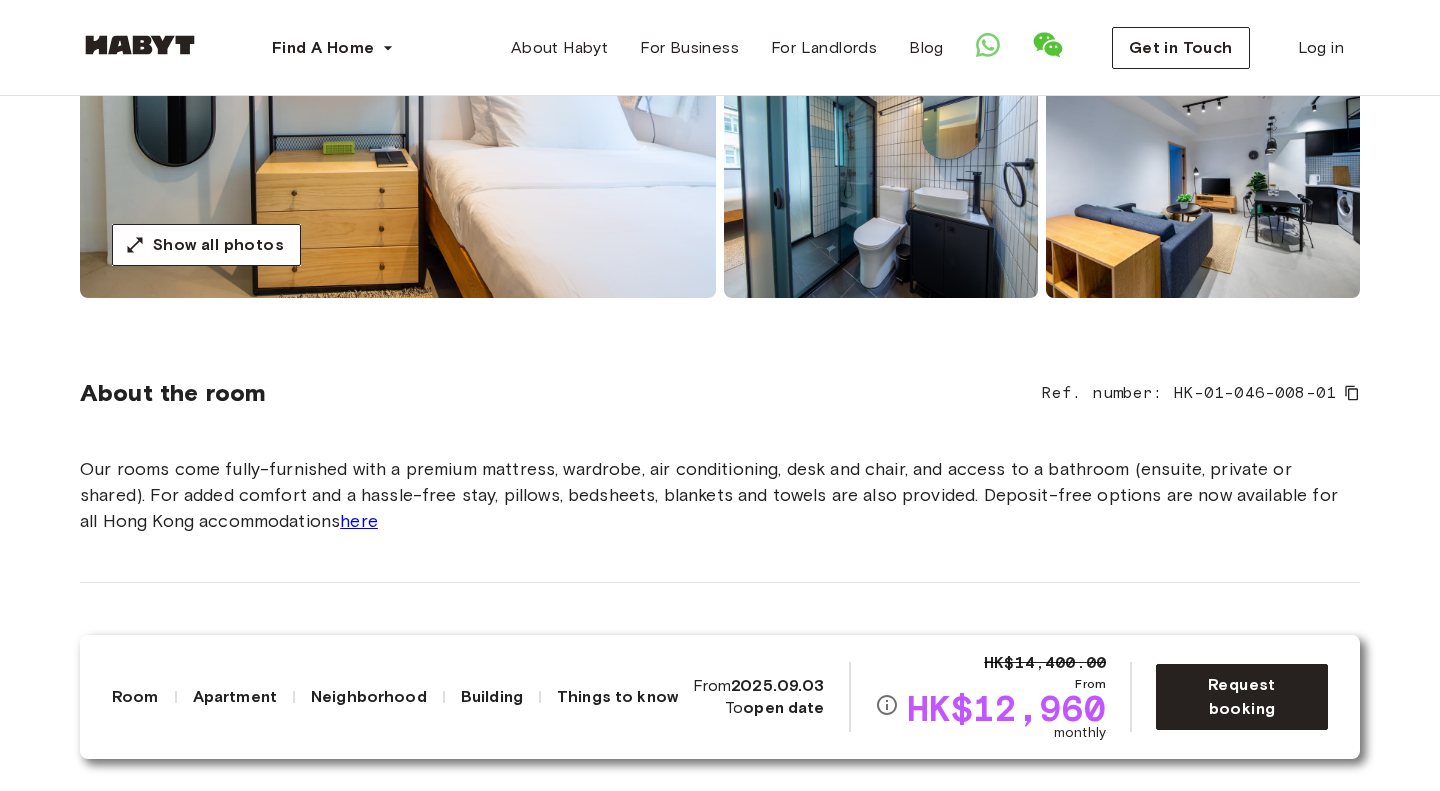 scroll, scrollTop: 0, scrollLeft: 0, axis: both 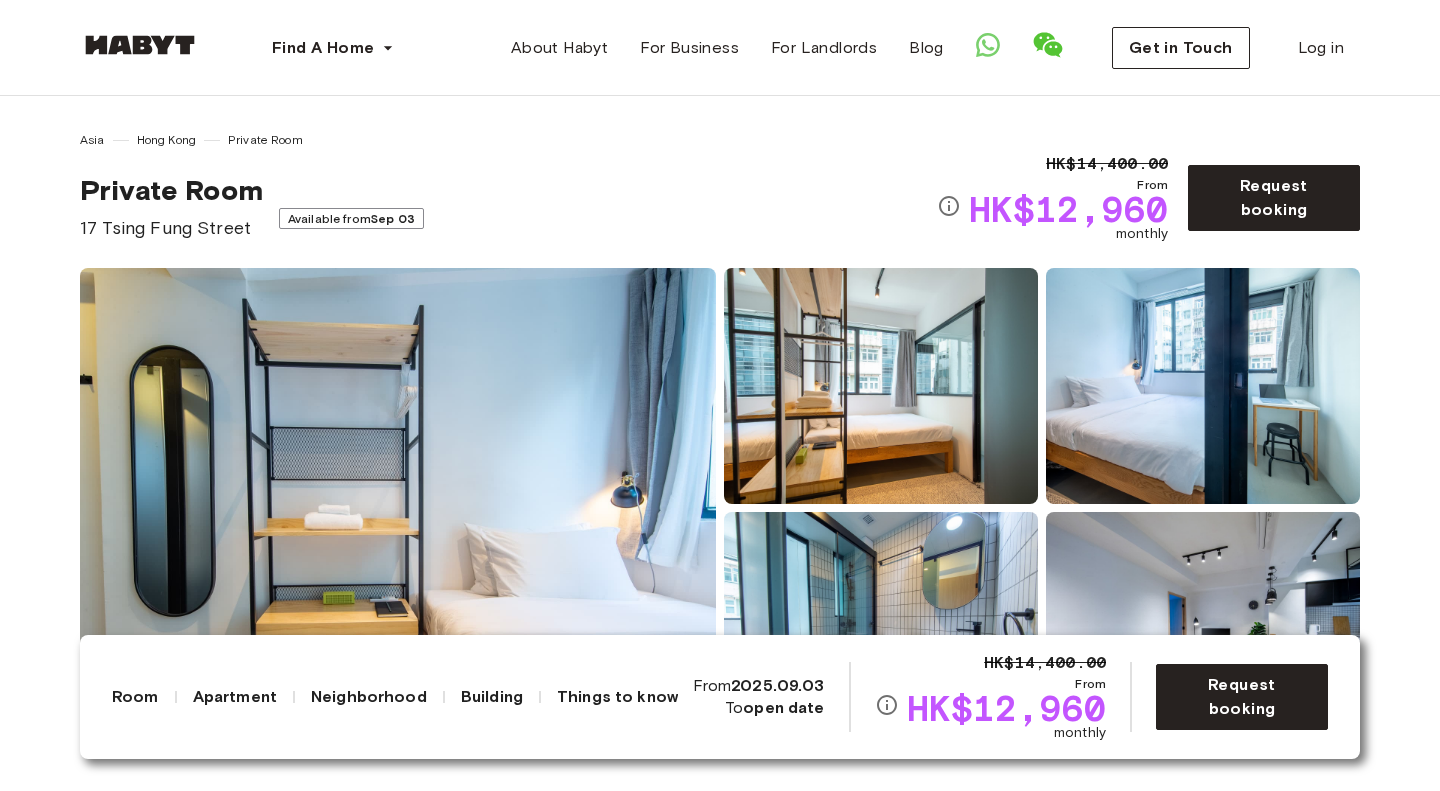 click on "Asia [CITY] Private Room Private Room [NUMBER] [STREET] Available from [DATE]" at bounding box center (508, 186) 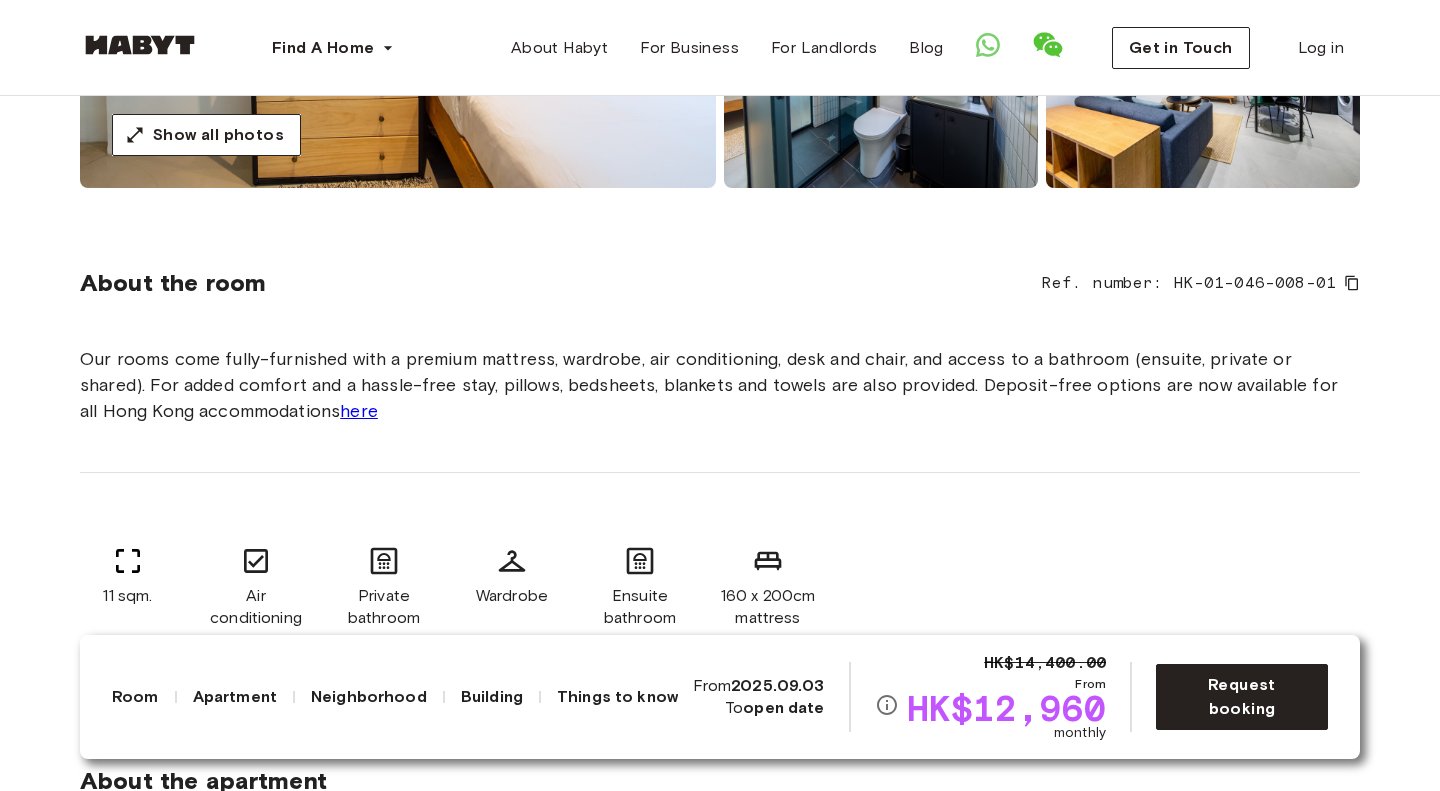 scroll, scrollTop: 561, scrollLeft: 0, axis: vertical 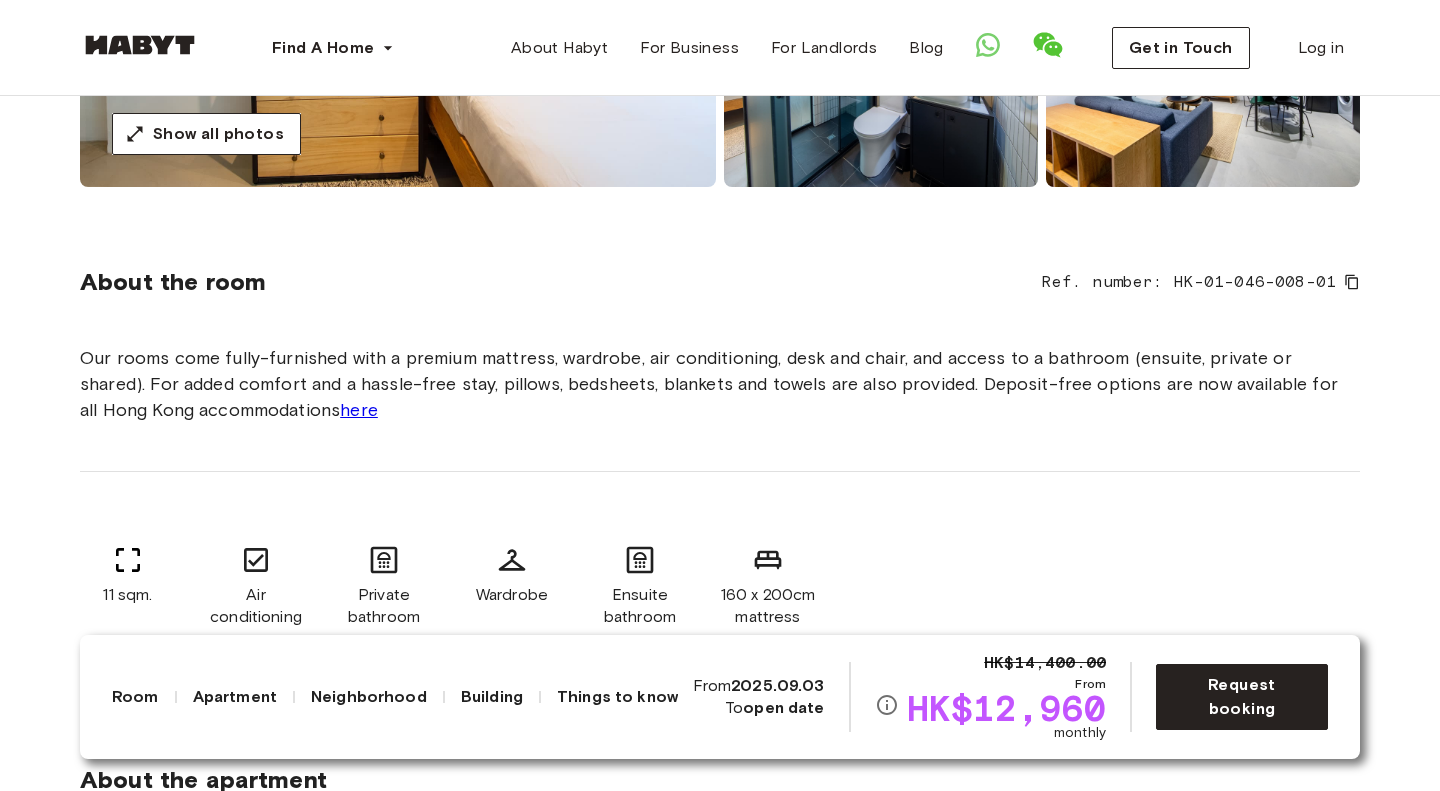 click 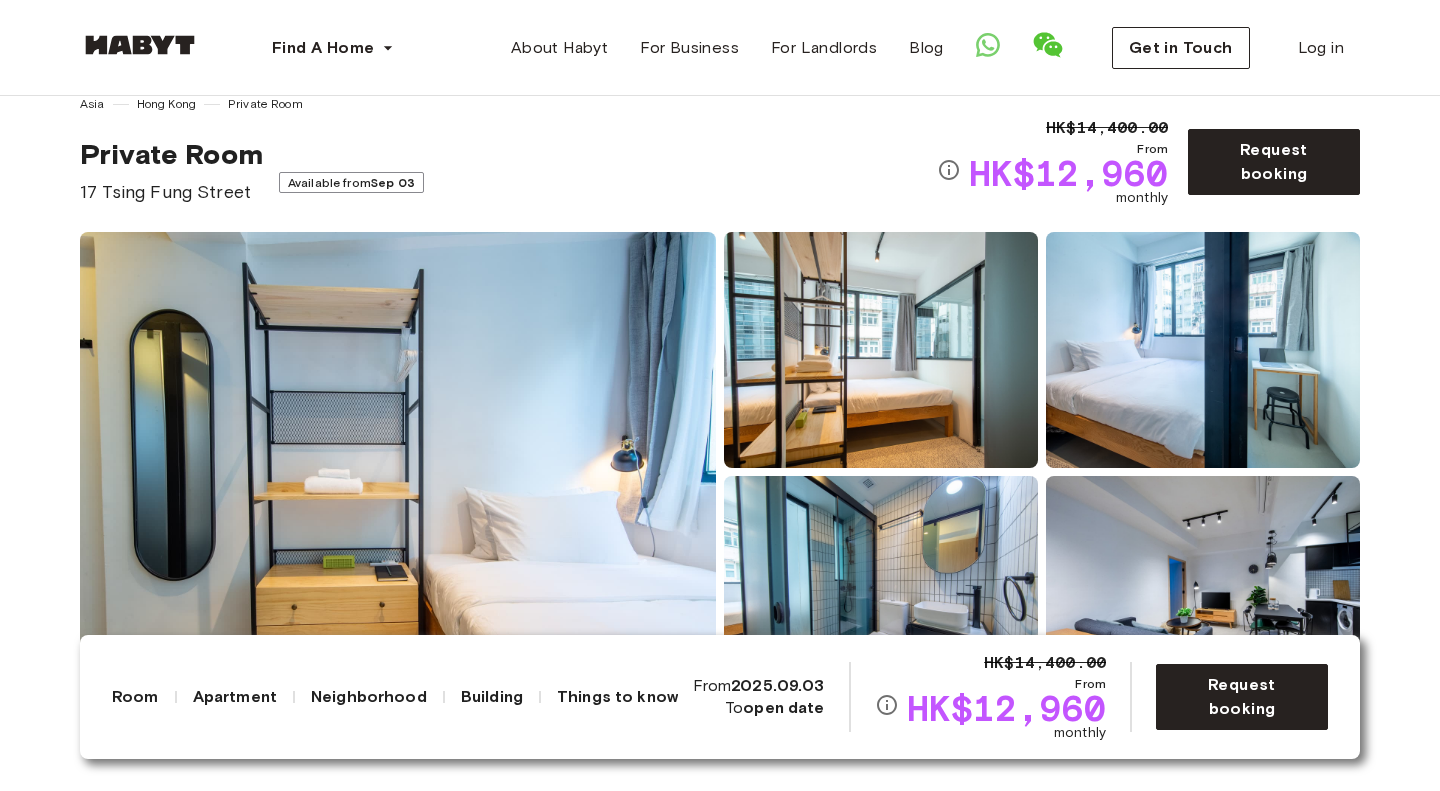 scroll, scrollTop: 0, scrollLeft: 0, axis: both 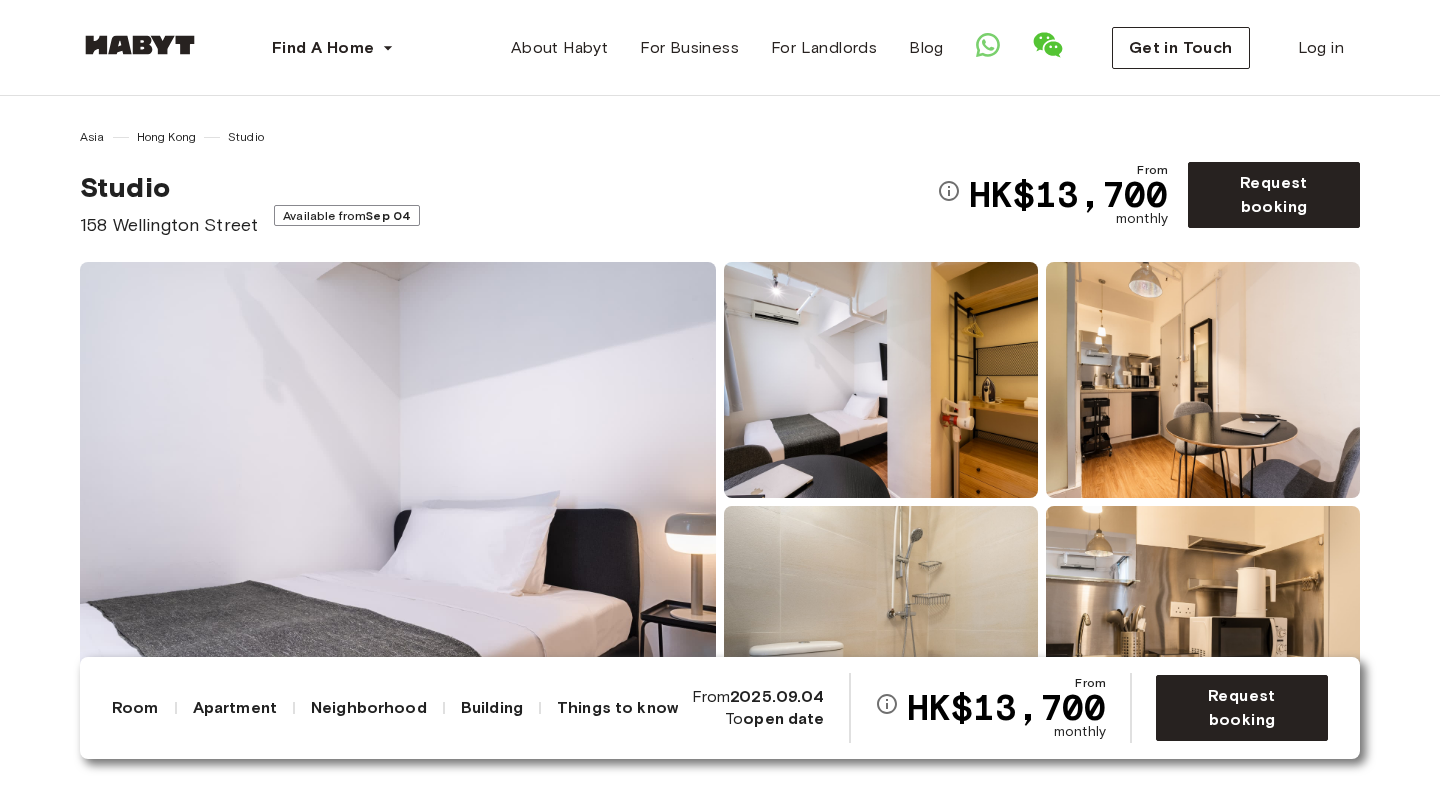 click at bounding box center [398, 502] 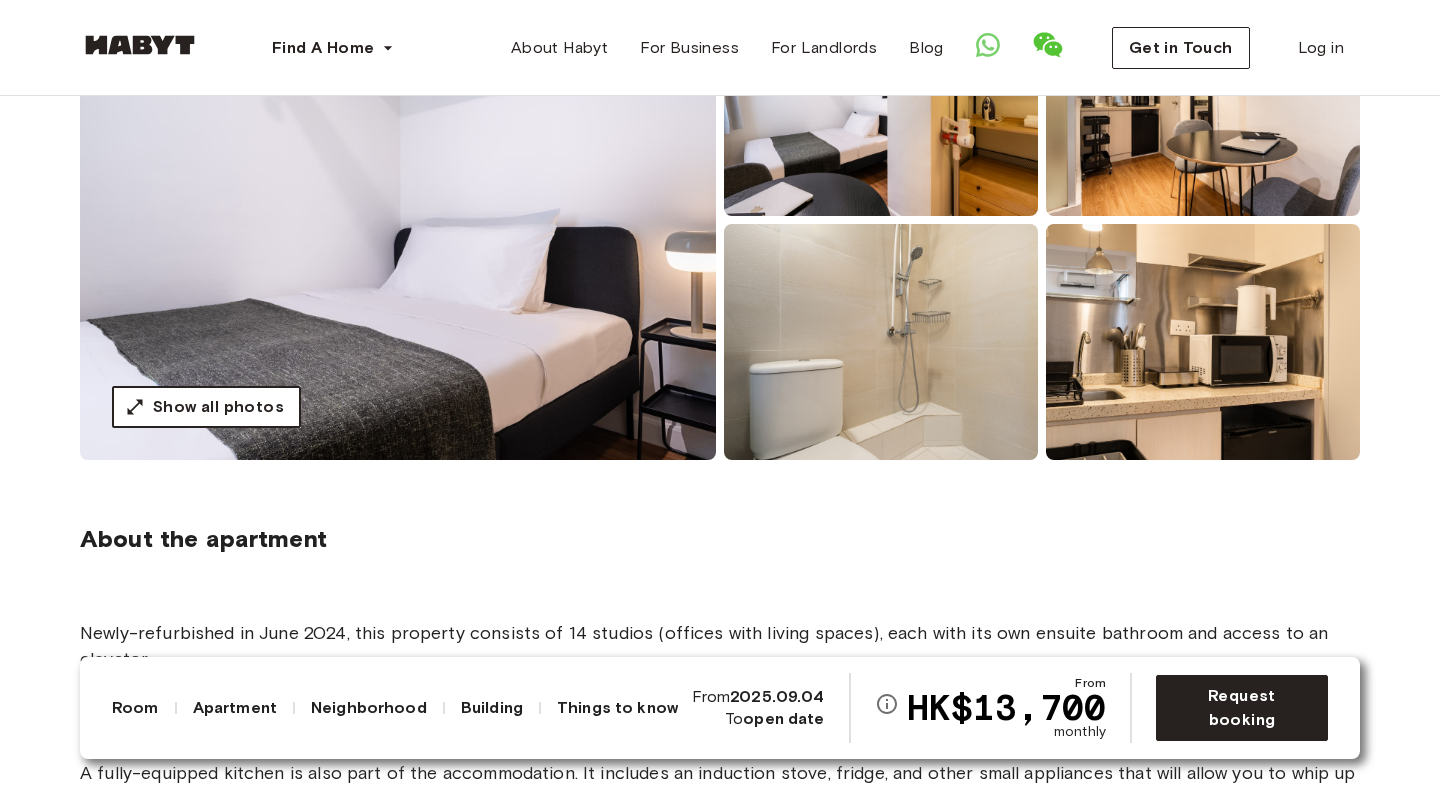 scroll, scrollTop: 284, scrollLeft: 0, axis: vertical 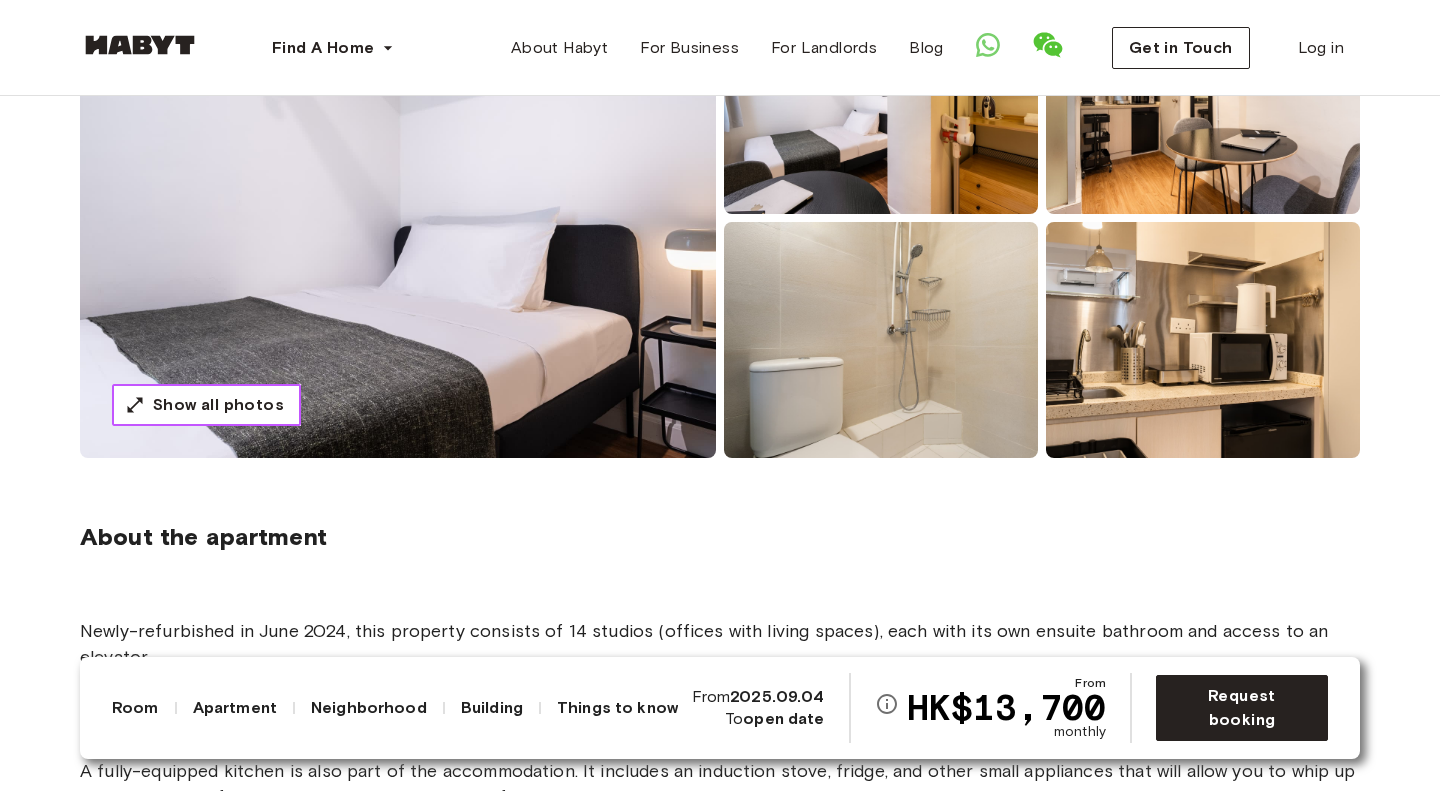click on "Show all photos" at bounding box center (218, 405) 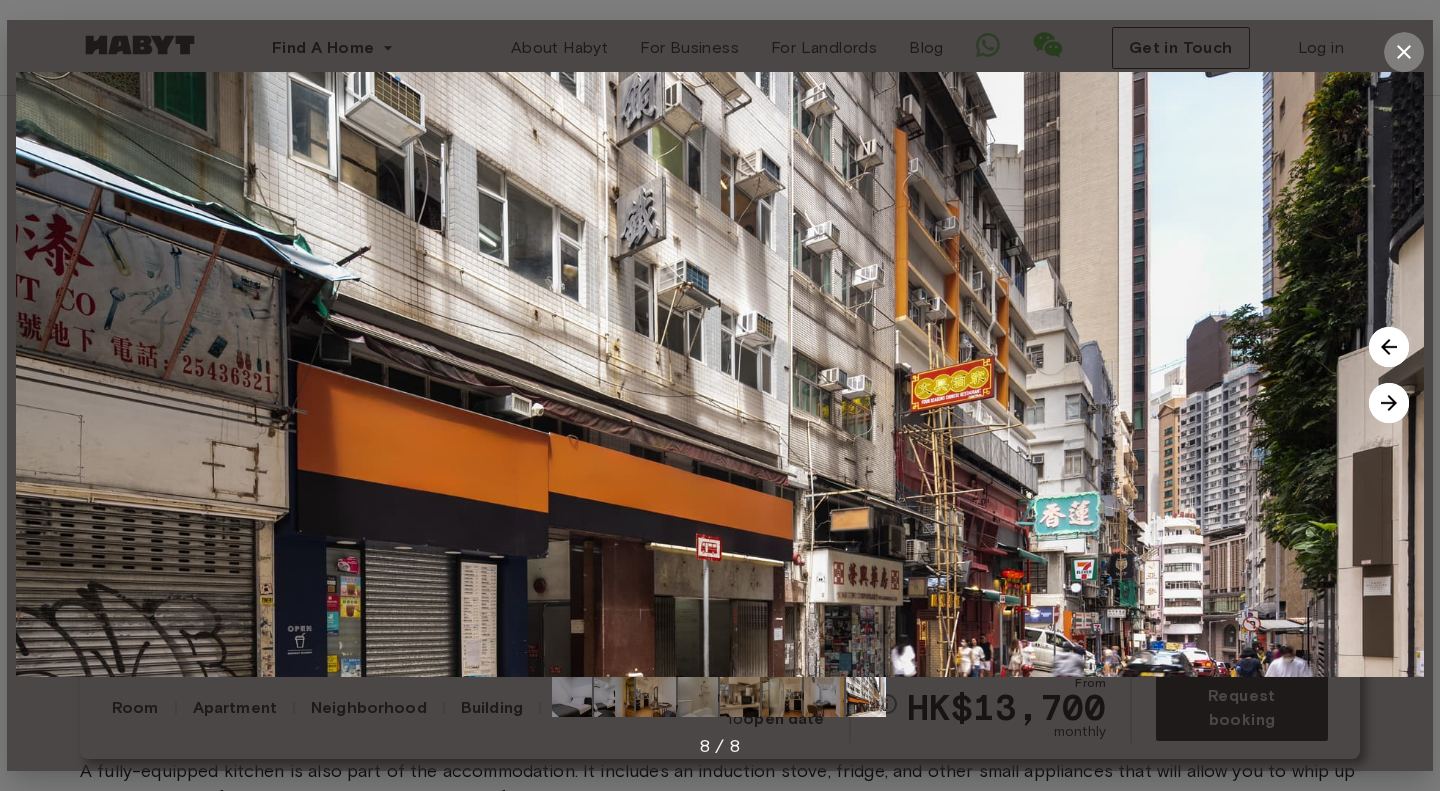 click 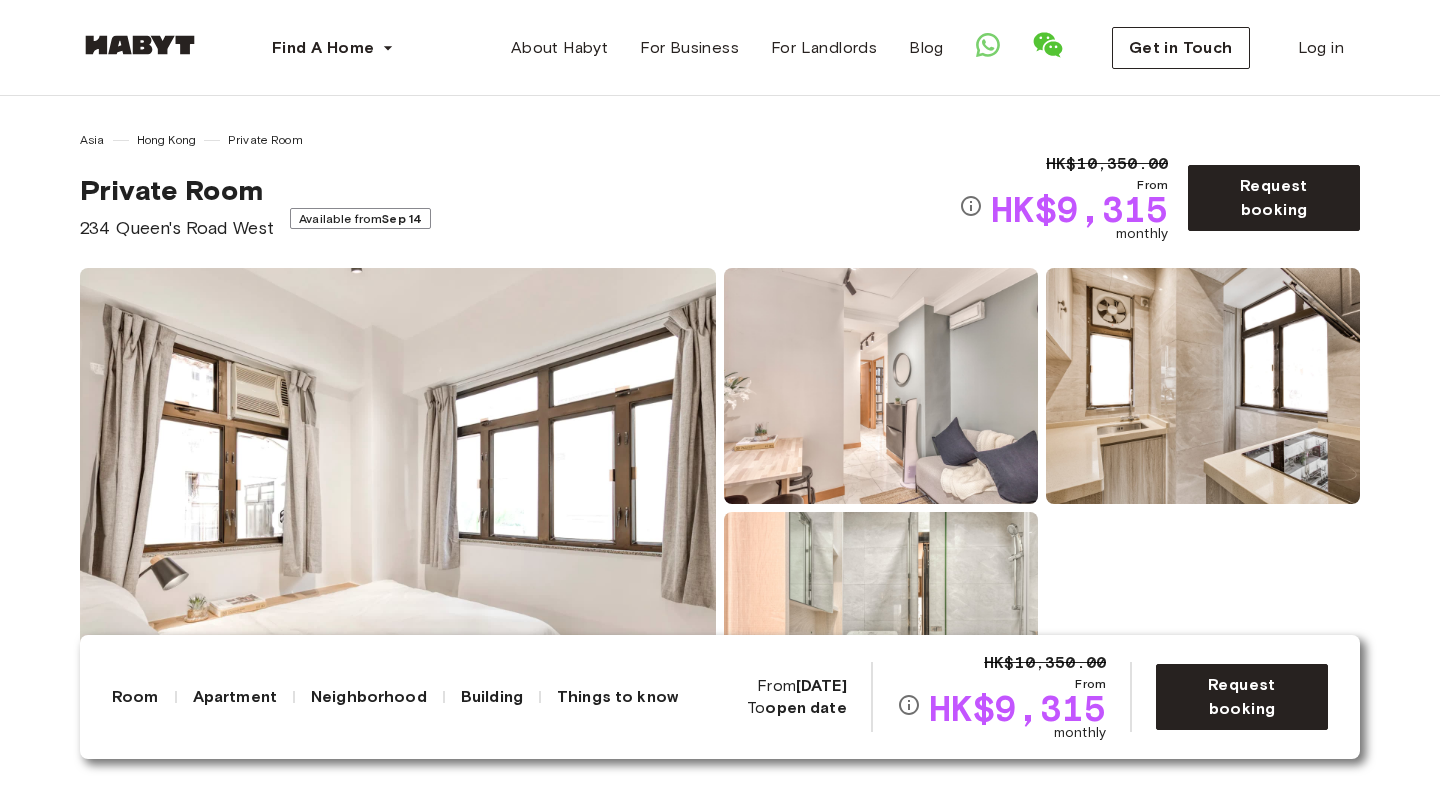 scroll, scrollTop: 0, scrollLeft: 0, axis: both 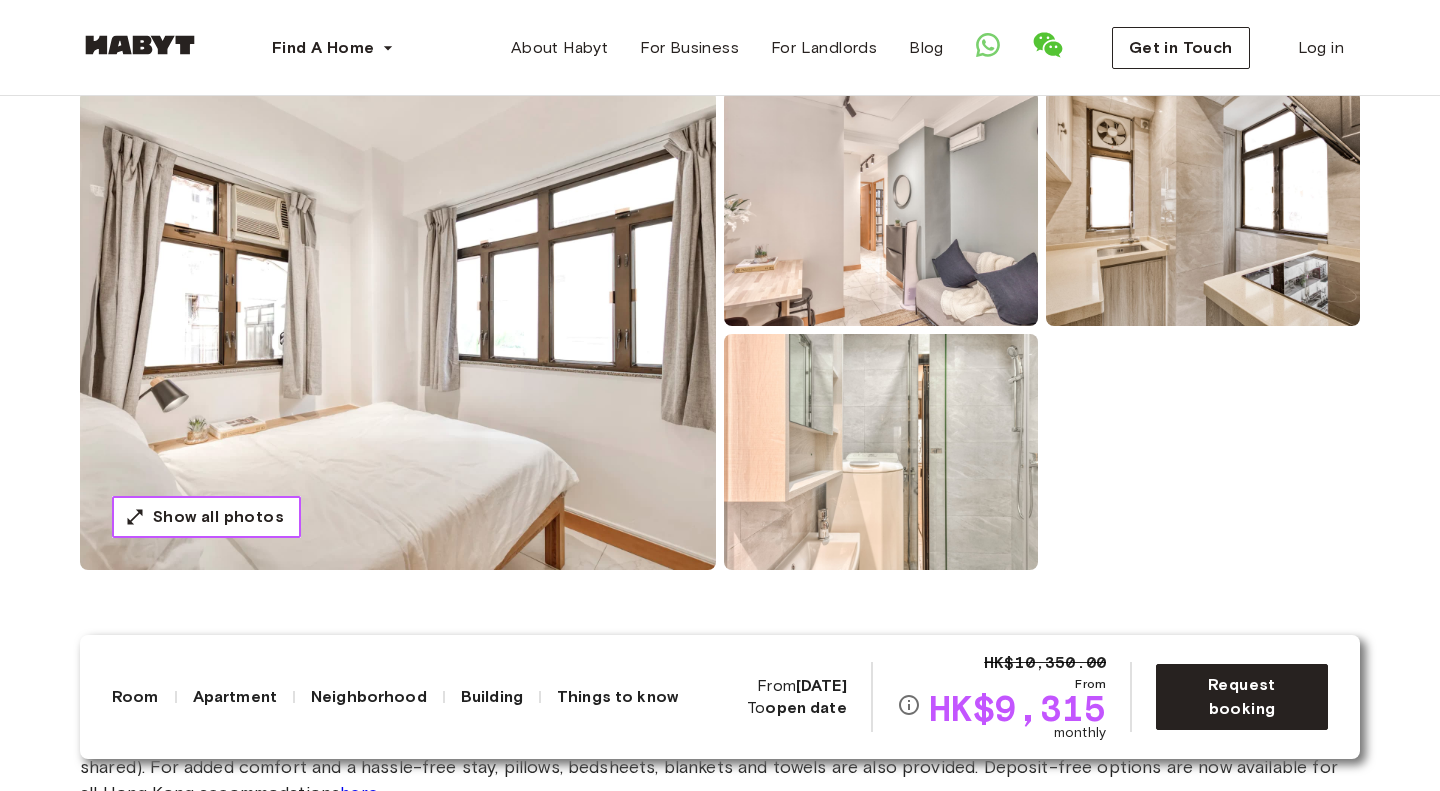 click on "Show all photos" at bounding box center (218, 517) 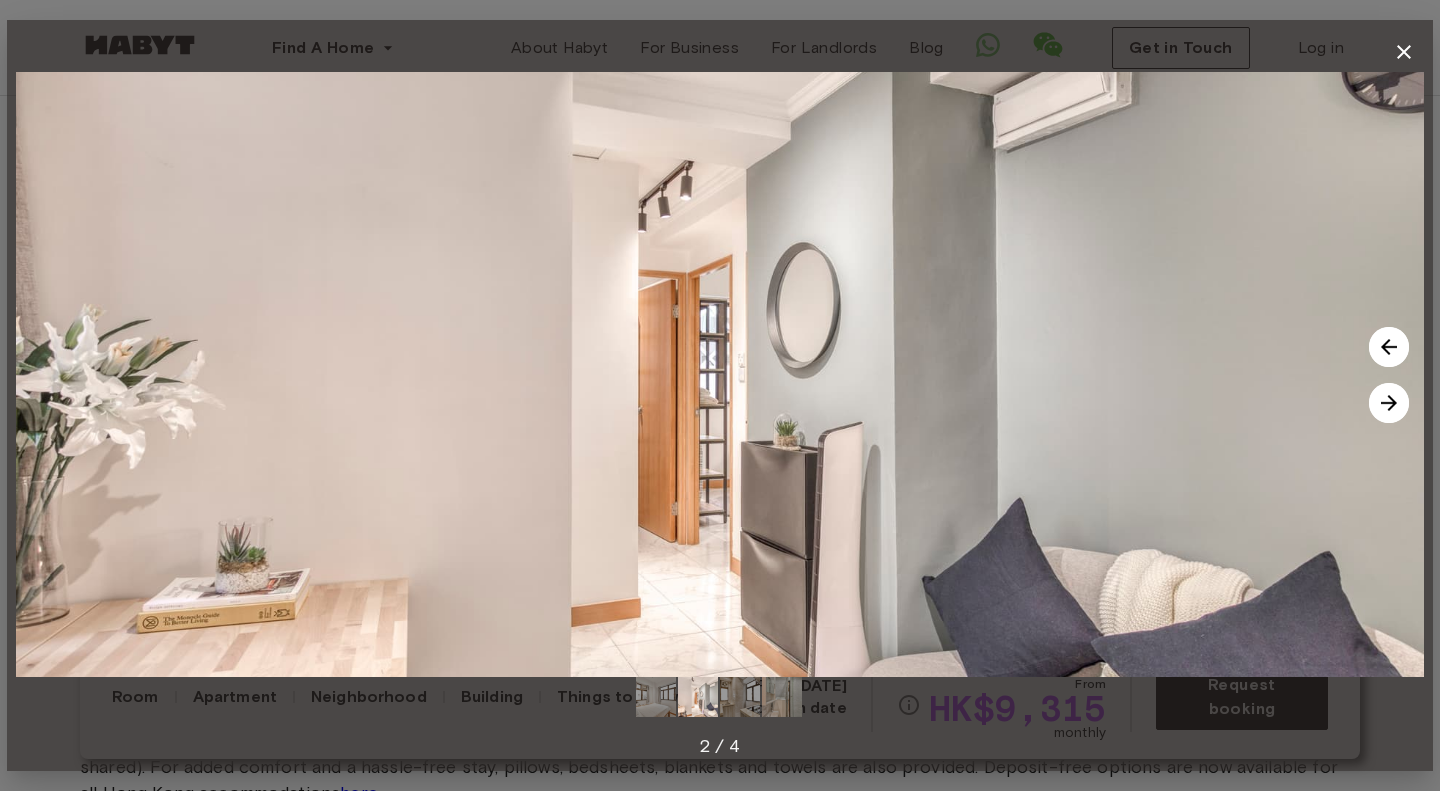 click 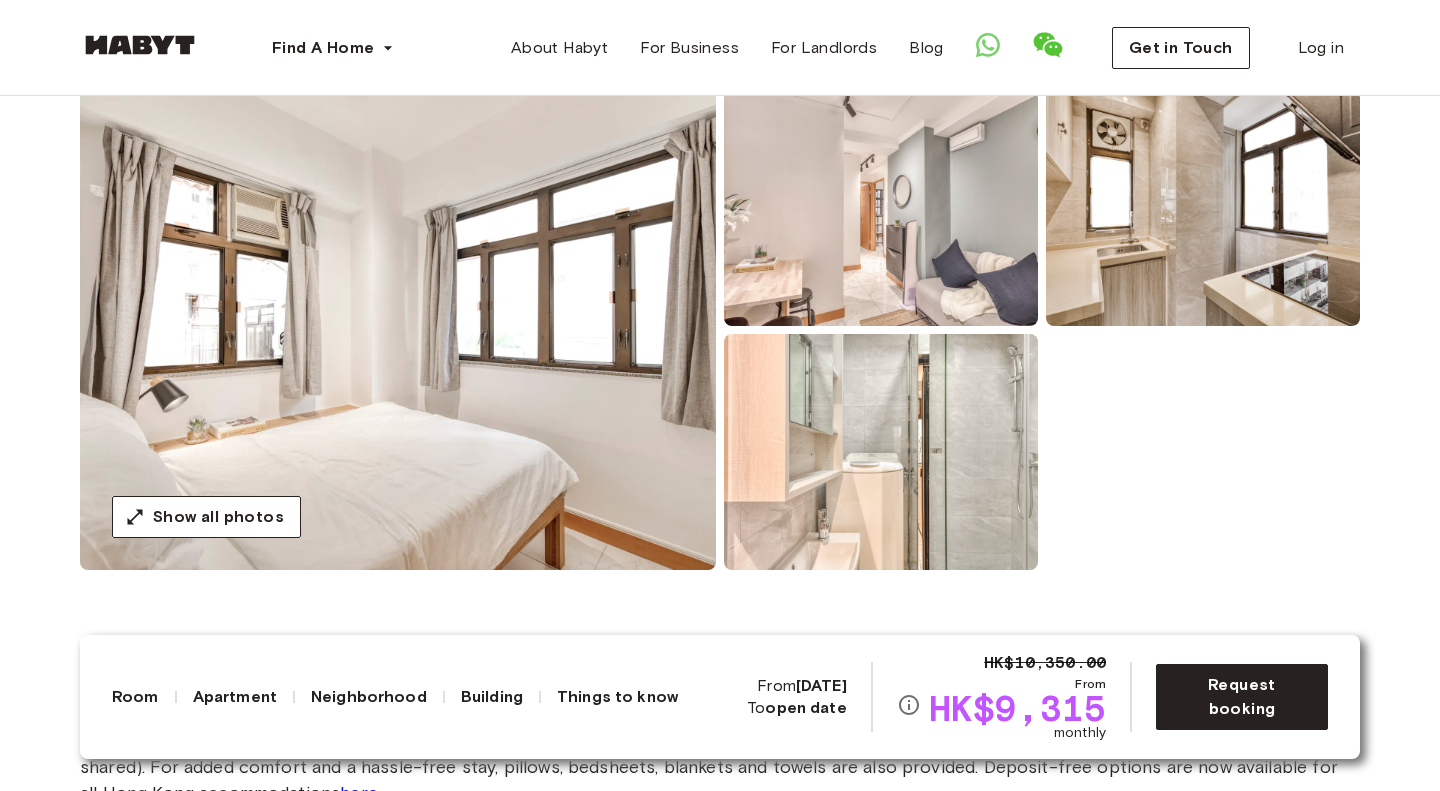click on "Show all photos" at bounding box center [720, 330] 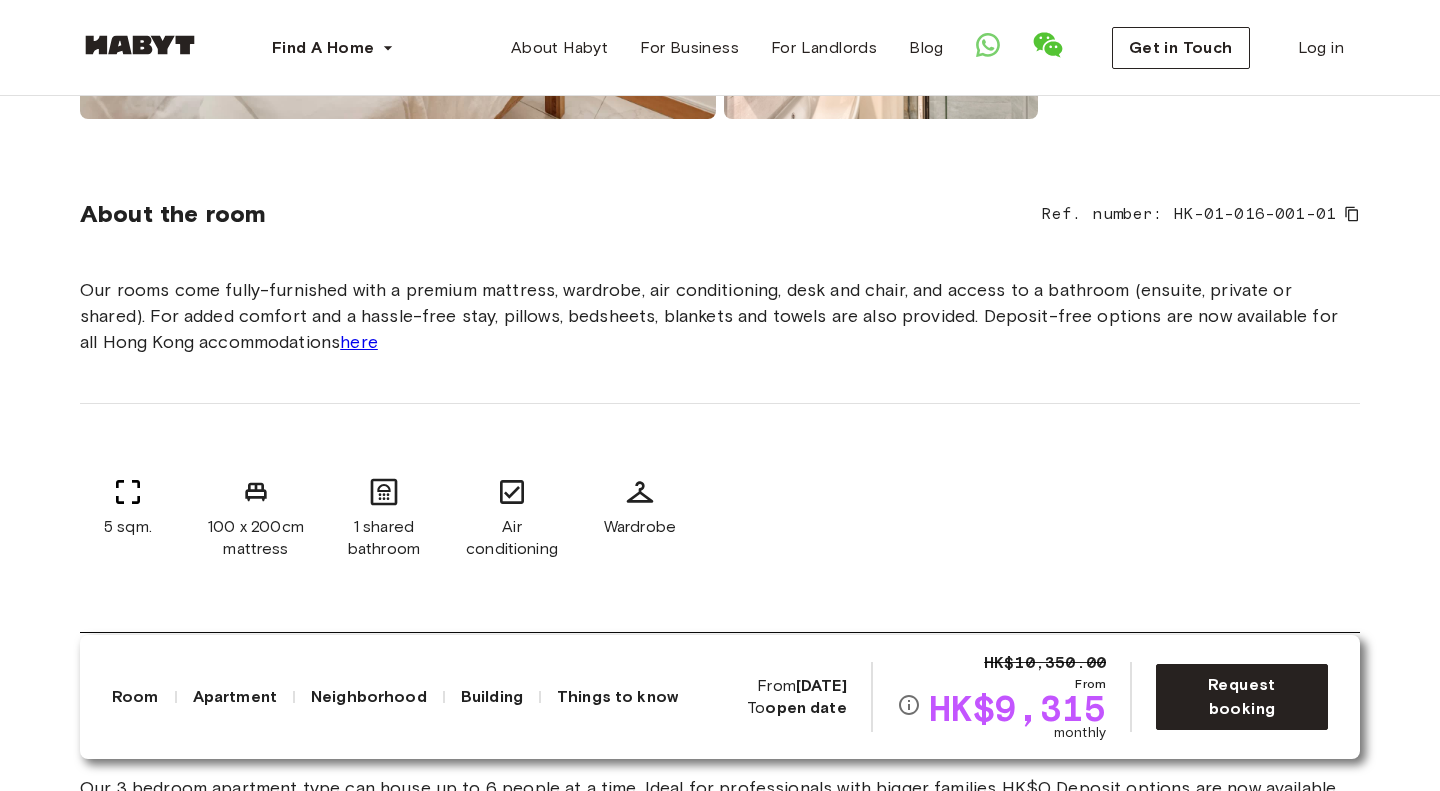 scroll, scrollTop: 630, scrollLeft: 0, axis: vertical 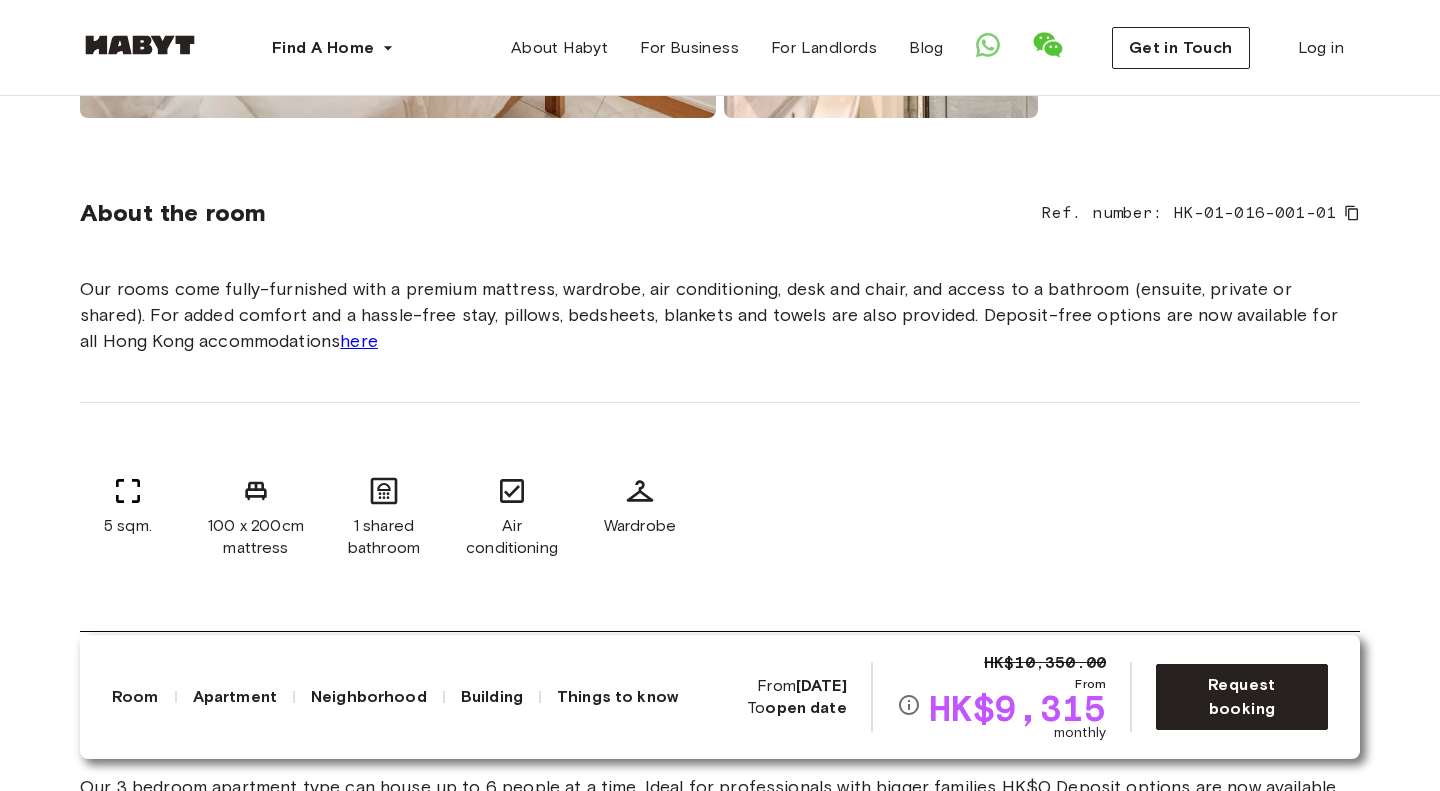 click on "About the room Ref. number:   HK-01-016-001-01 Our rooms come fully-furnished with a premium mattress, wardrobe, air conditioning, desk and chair, and access to a bathroom (ensuite, private or shared). For added comfort and a hassle-free stay, pillows, bedsheets, blankets and towels are also provided.  Deposit-free options are now available for all Hong Kong accommodations  here 5 sqm. 100 x 200cm mattress 1 shared bathroom Air conditioning Wardrobe" at bounding box center [720, 375] 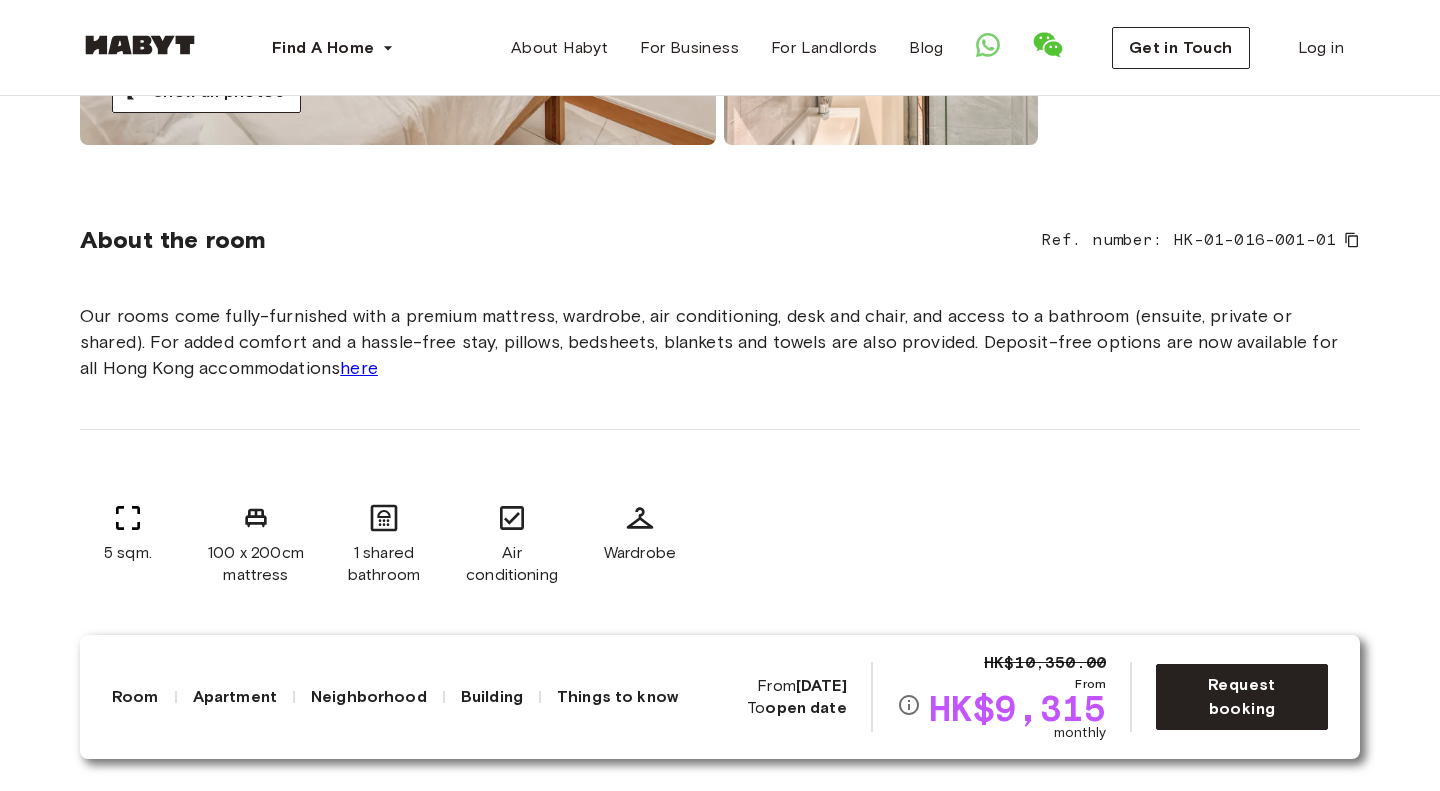 scroll, scrollTop: 602, scrollLeft: 0, axis: vertical 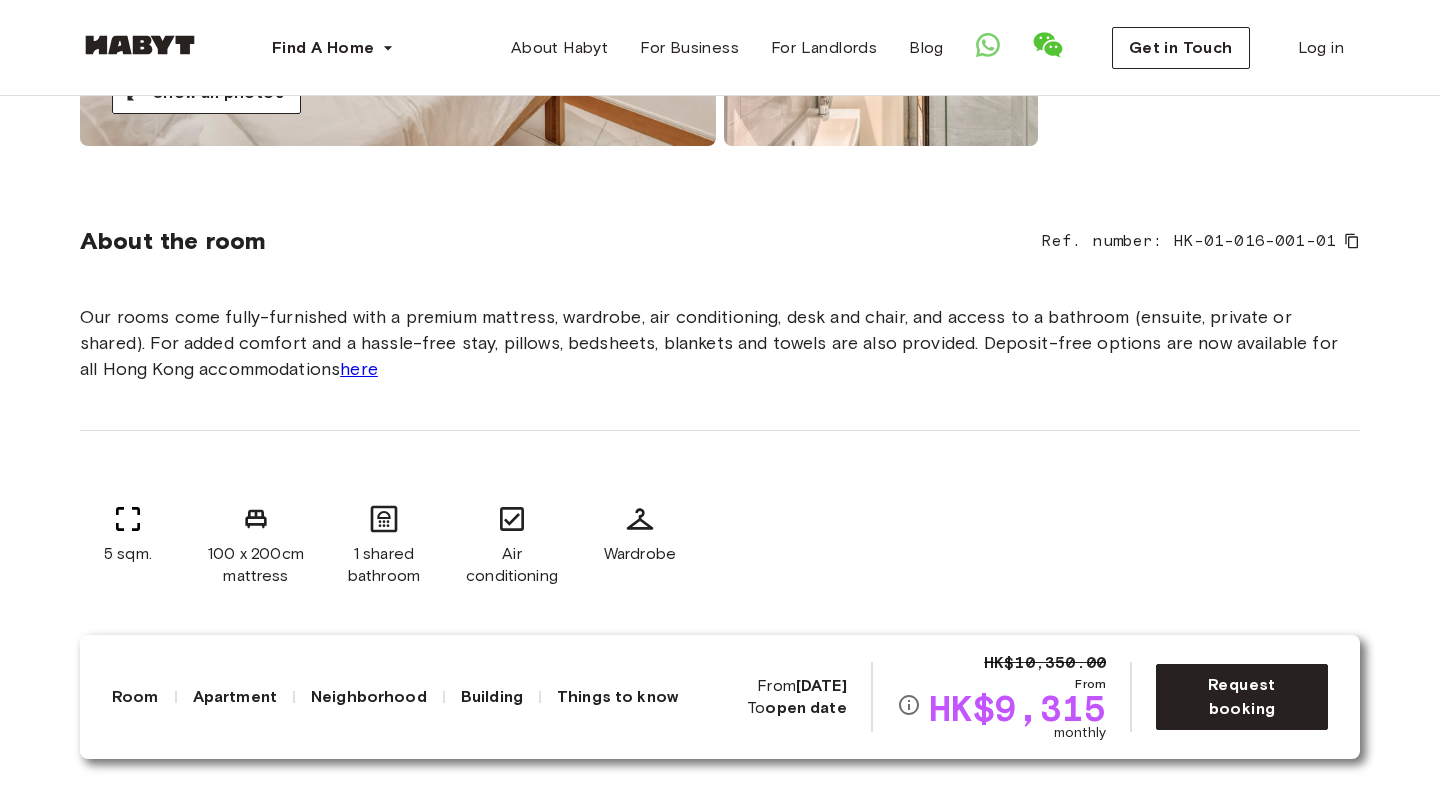 click on "here" at bounding box center [359, 369] 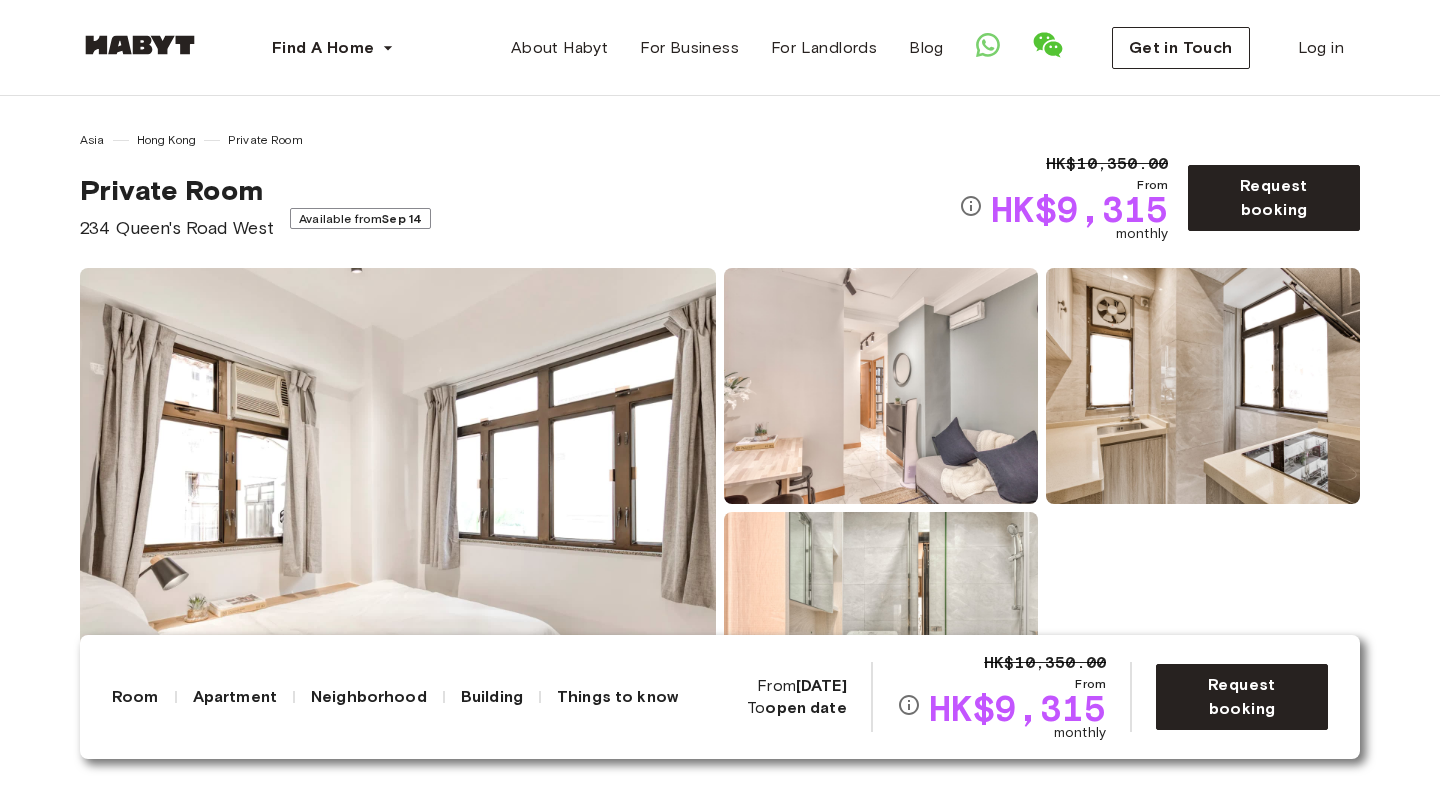 scroll, scrollTop: 125, scrollLeft: 0, axis: vertical 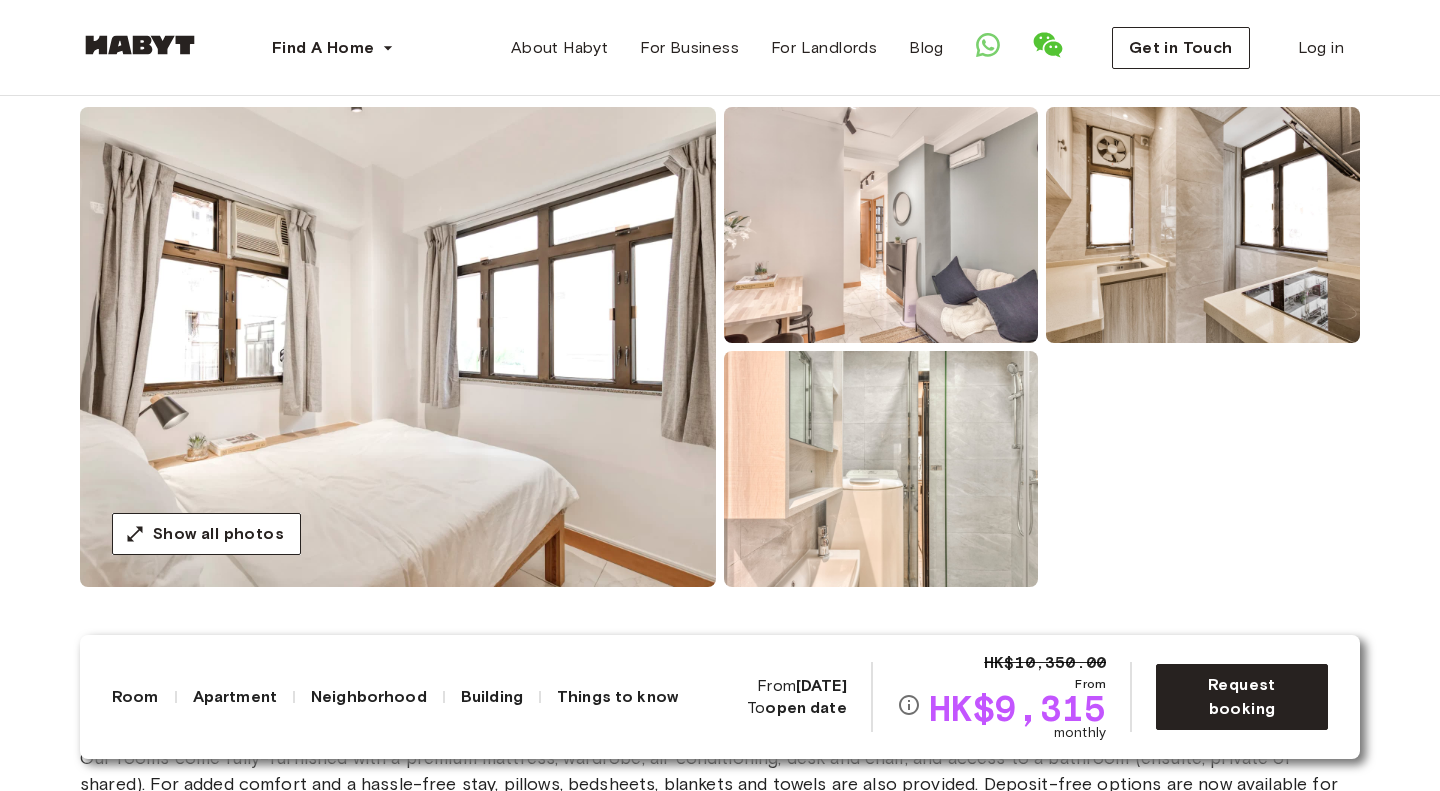 click on "Show all photos" at bounding box center [720, 347] 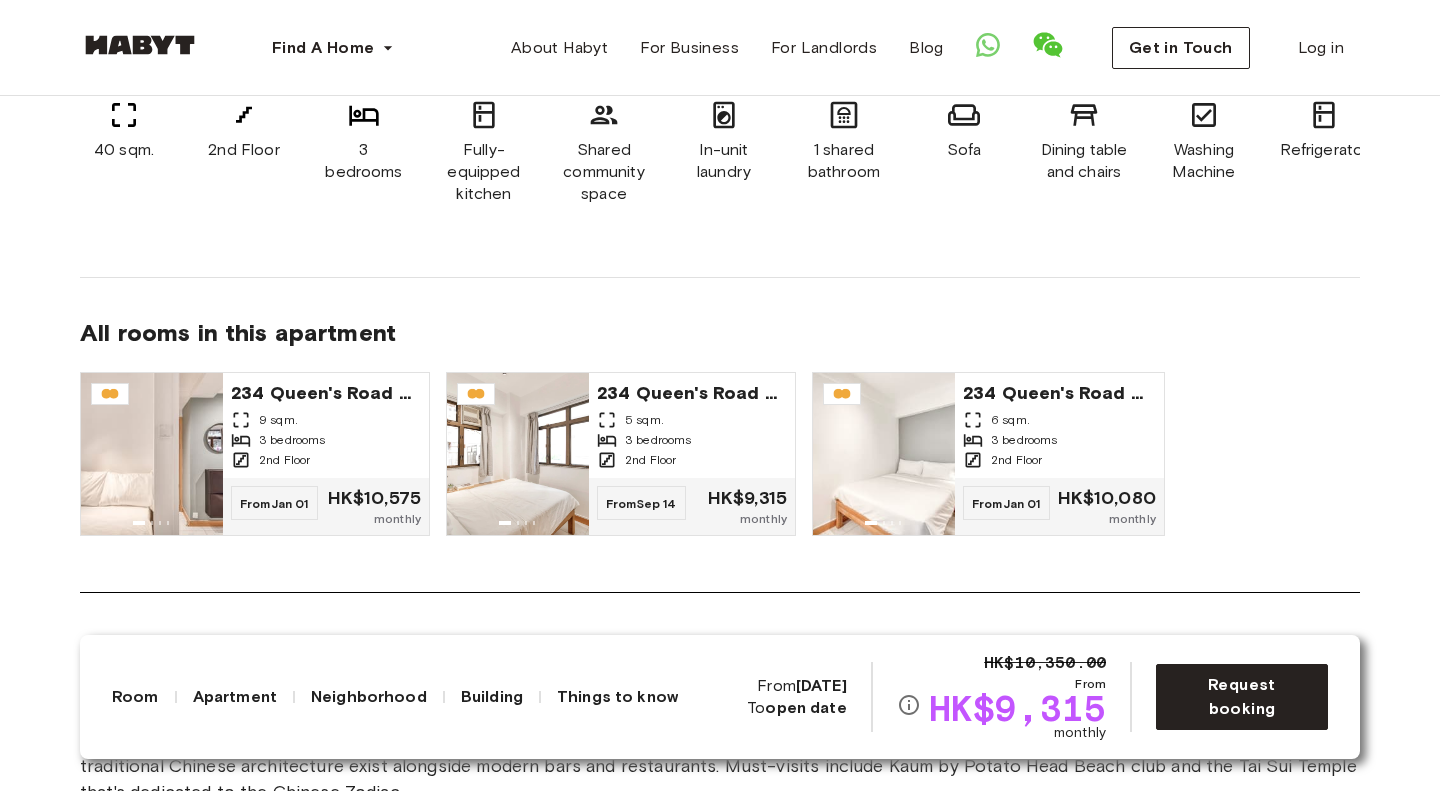 scroll, scrollTop: 1479, scrollLeft: 0, axis: vertical 